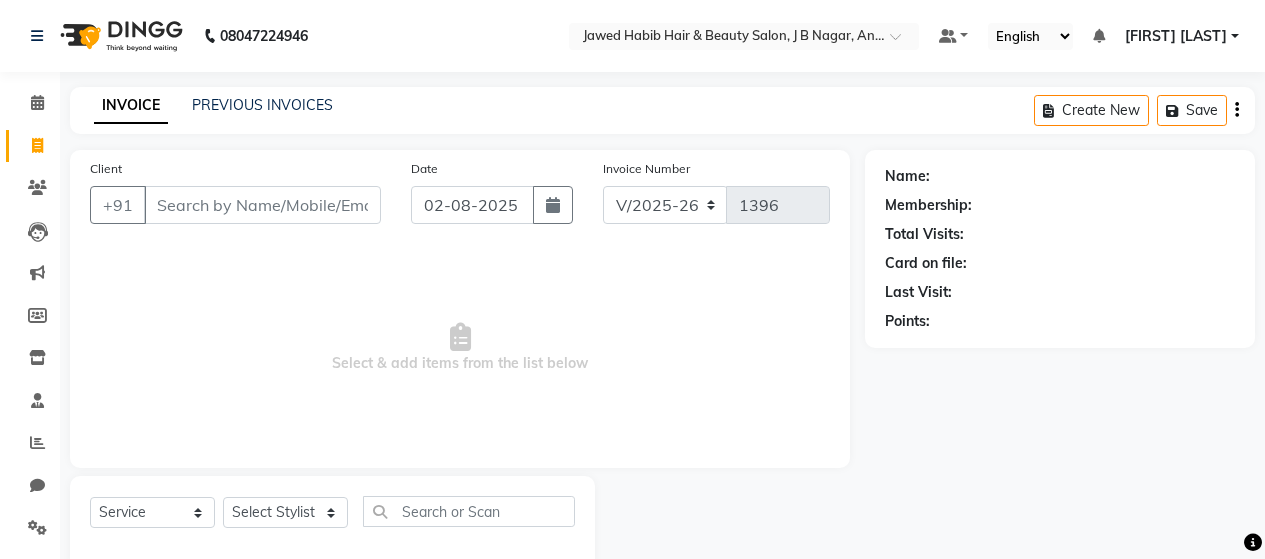 select on "7927" 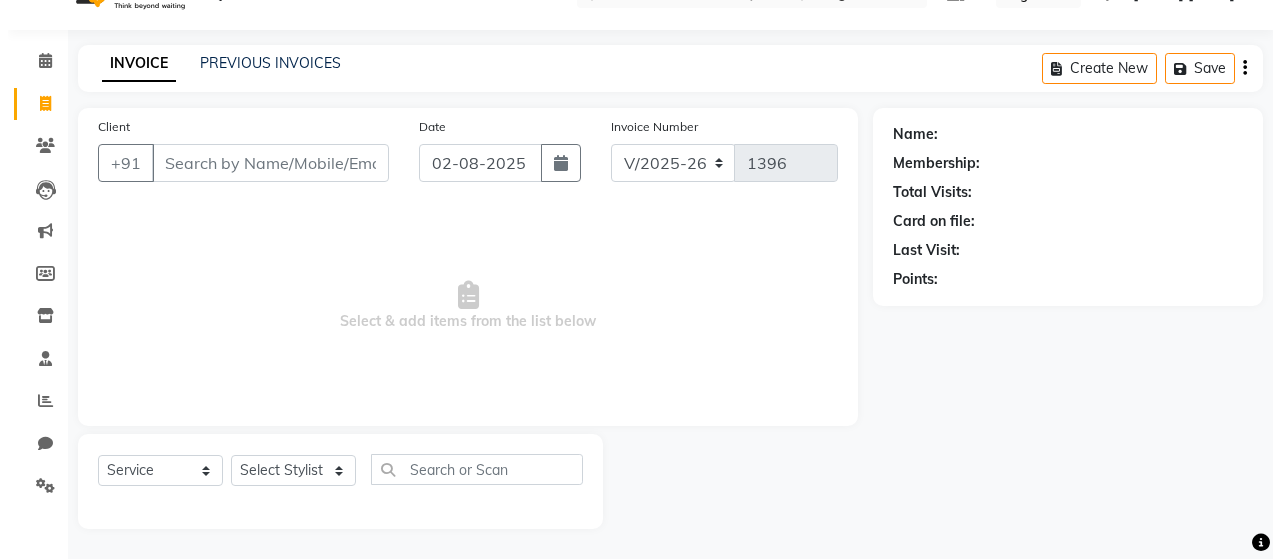 scroll, scrollTop: 0, scrollLeft: 0, axis: both 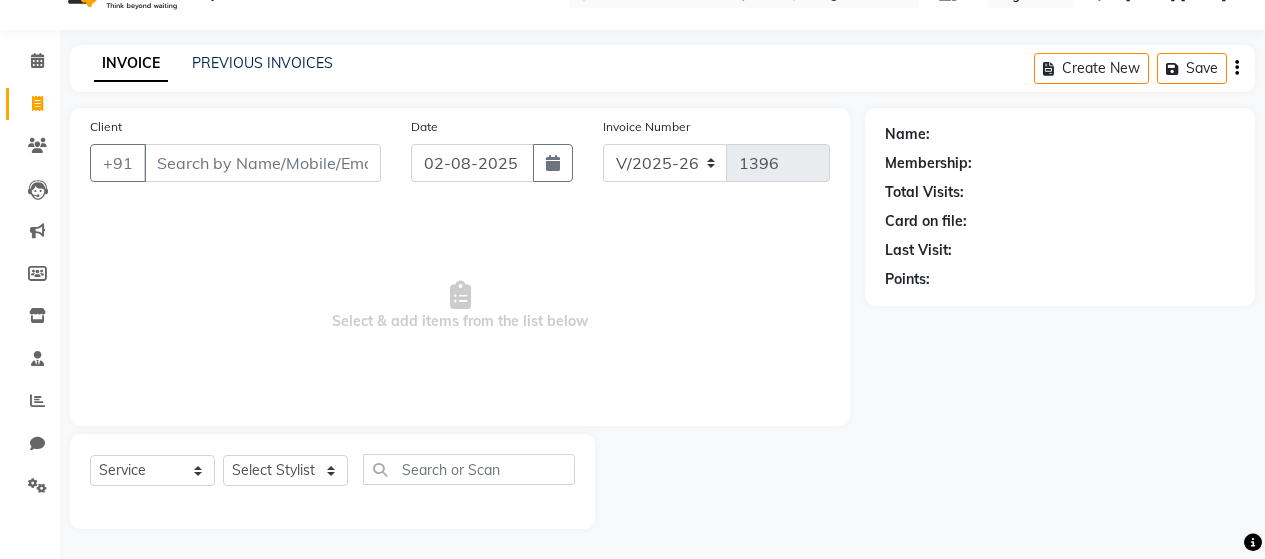 click on "Client" at bounding box center (262, 163) 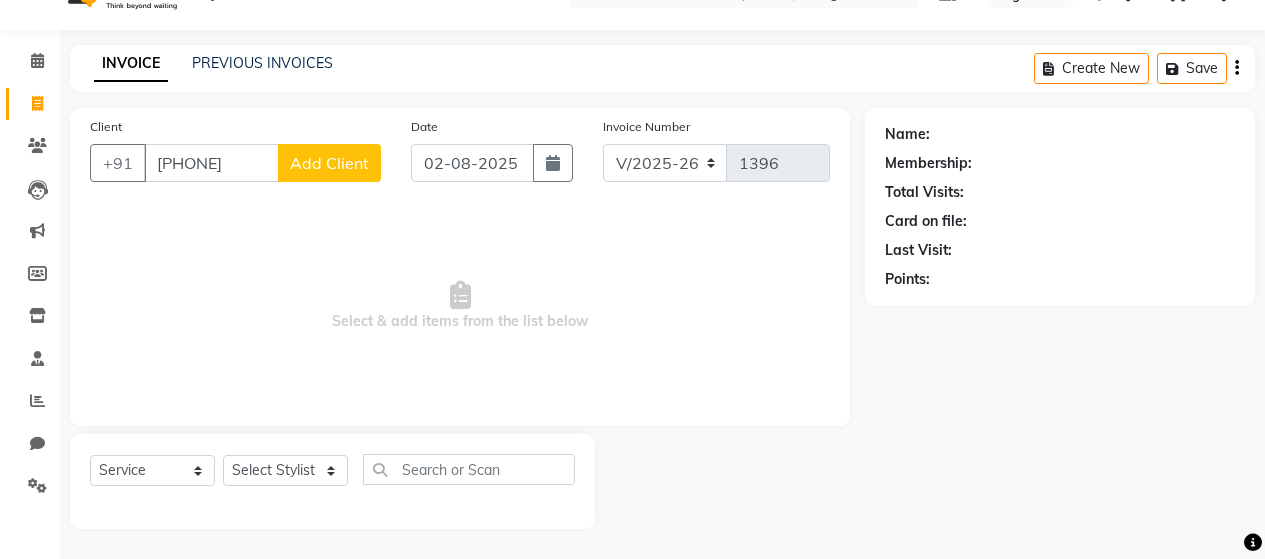 type on "[PHONE]" 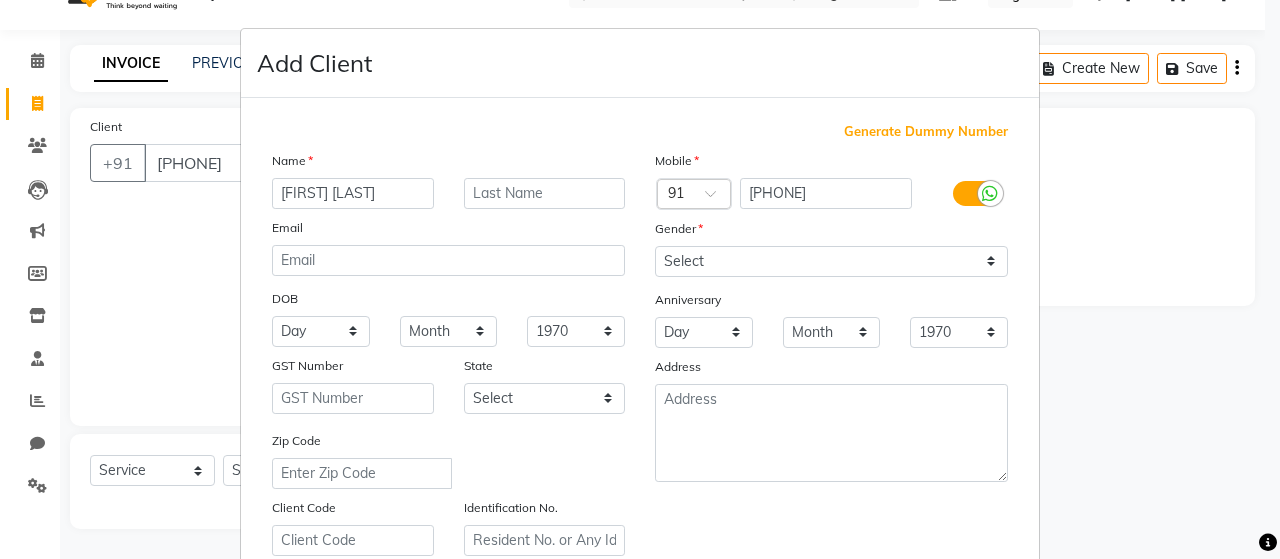 drag, startPoint x: 387, startPoint y: 197, endPoint x: 318, endPoint y: 192, distance: 69.18092 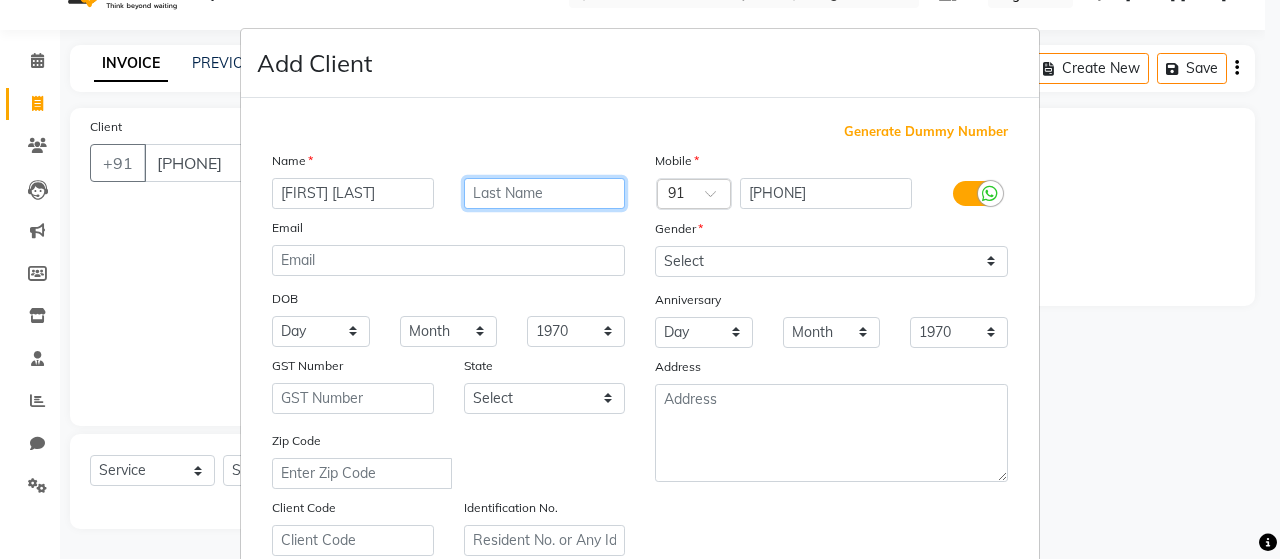 click at bounding box center [545, 193] 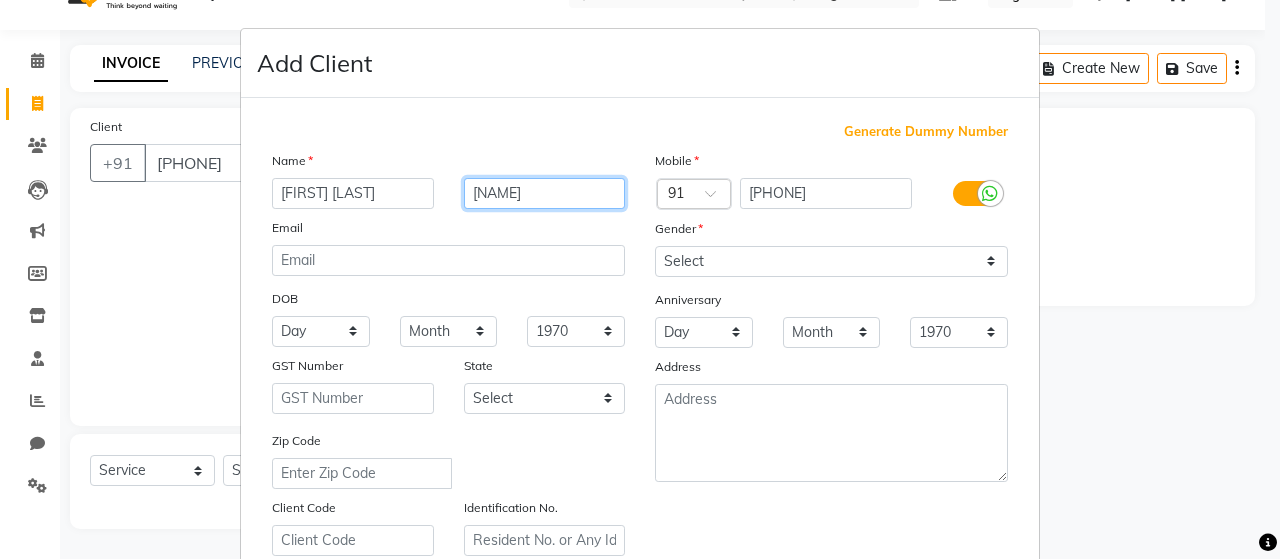 type on "[NAME]" 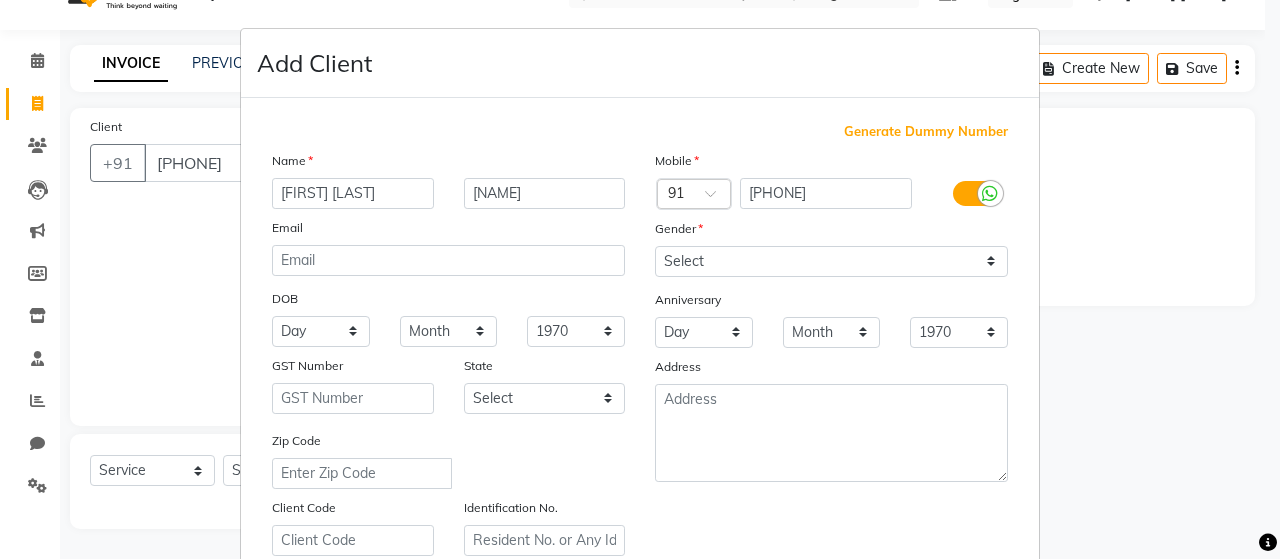 type 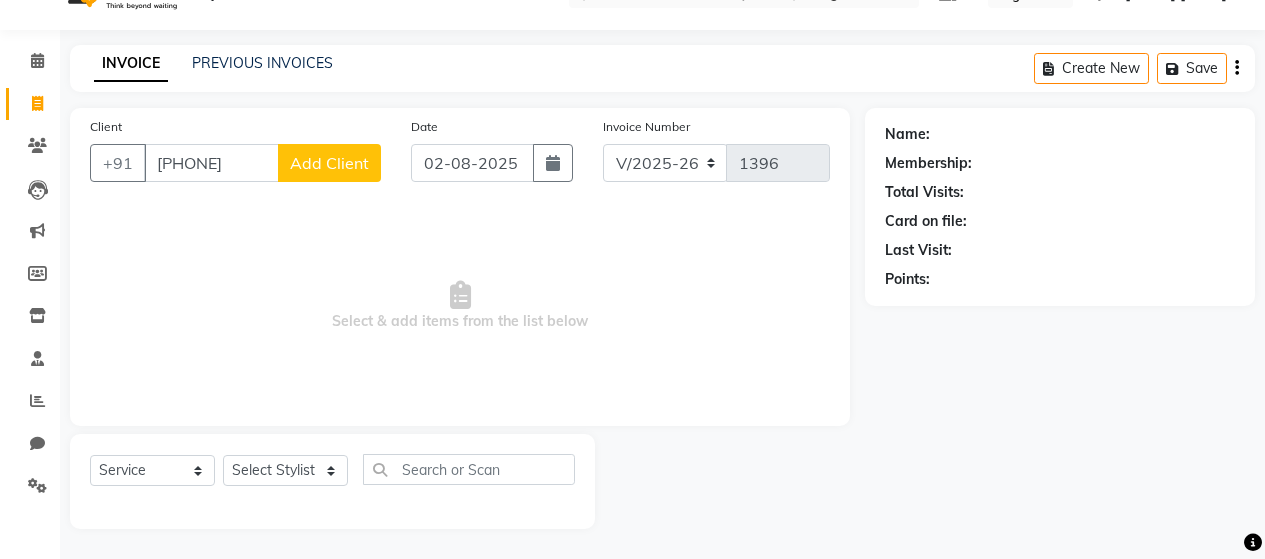 click on "Add Client" 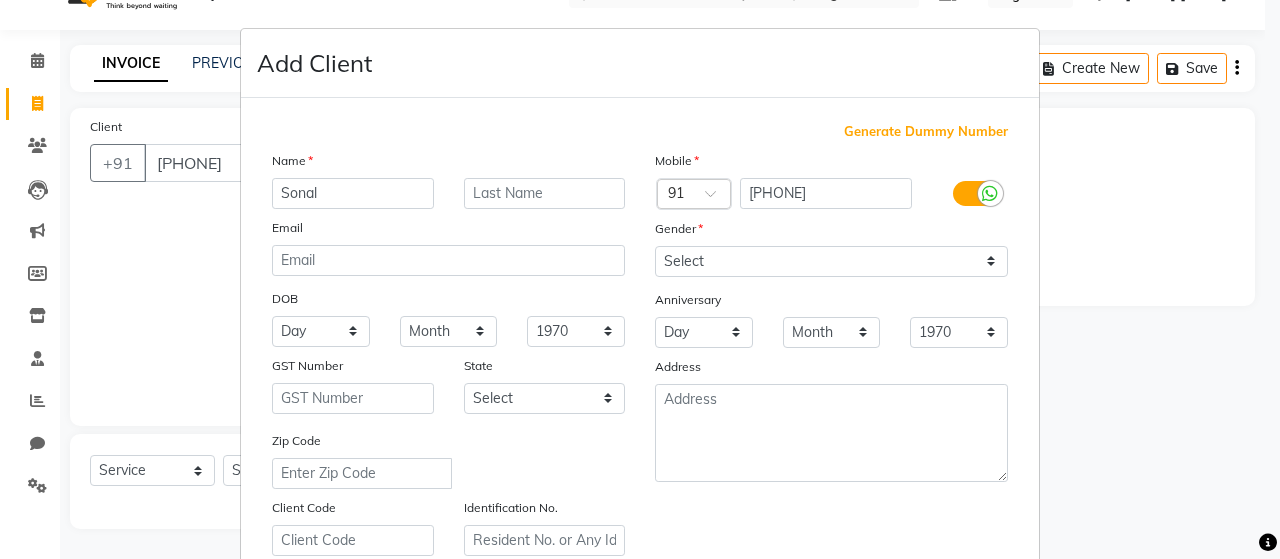 type on "Sonal" 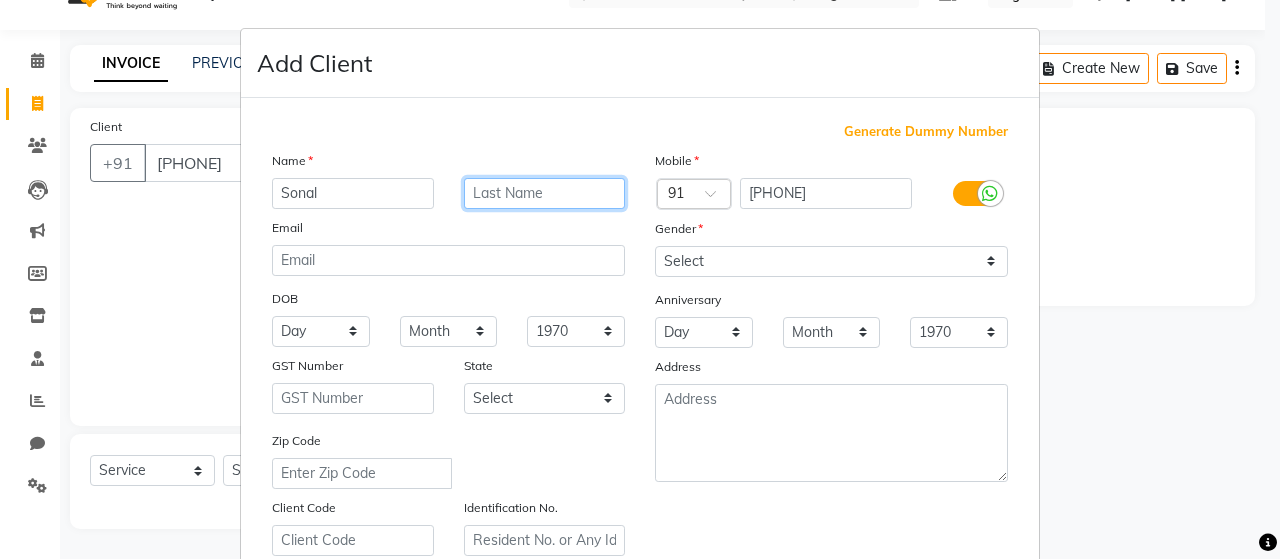 click at bounding box center [545, 193] 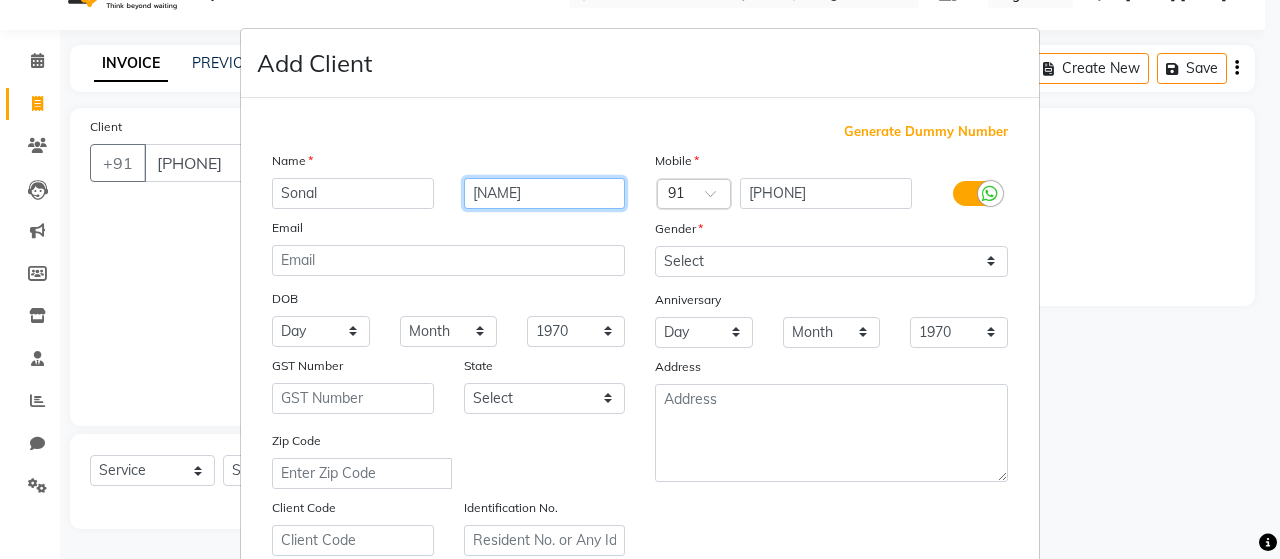 type on "[NAME]" 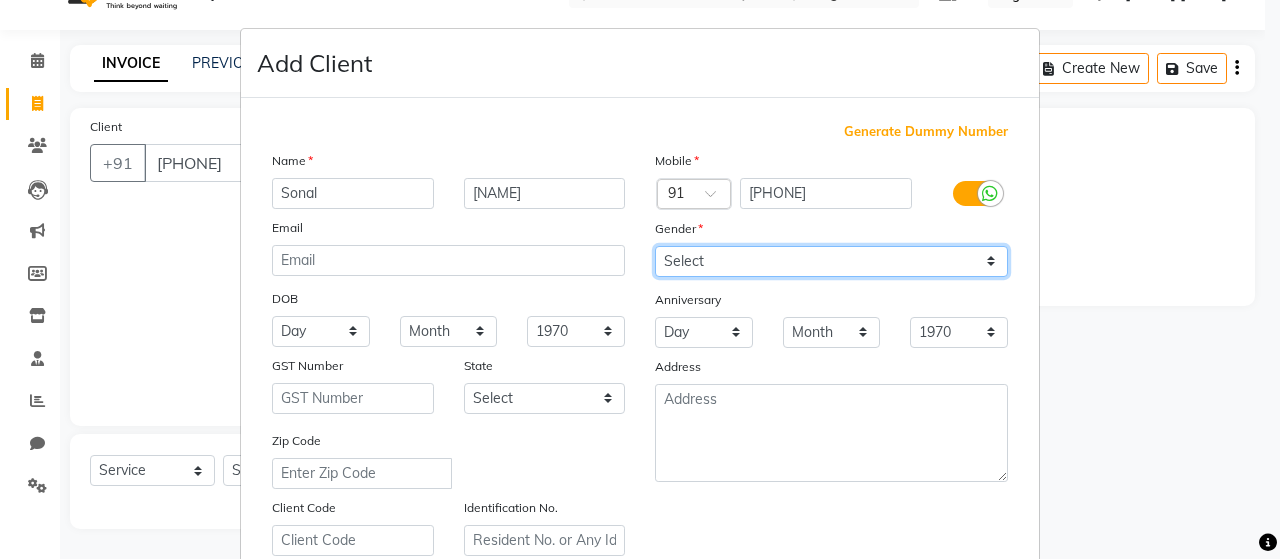 drag, startPoint x: 983, startPoint y: 259, endPoint x: 950, endPoint y: 264, distance: 33.37664 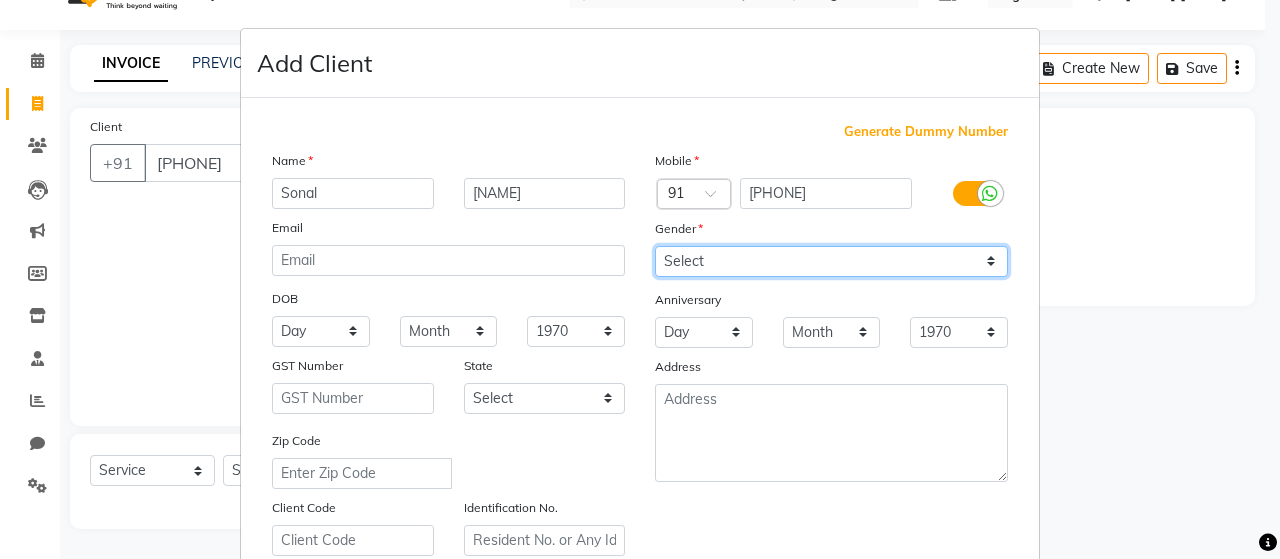 select on "female" 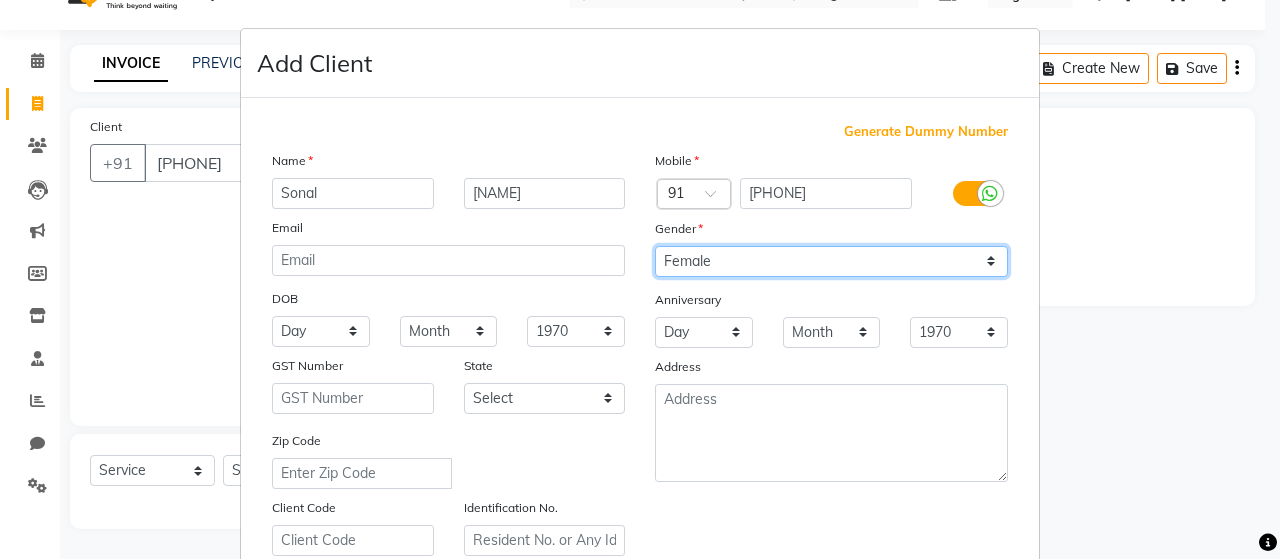 click on "Select Male Female Other Prefer Not To Say" at bounding box center (831, 261) 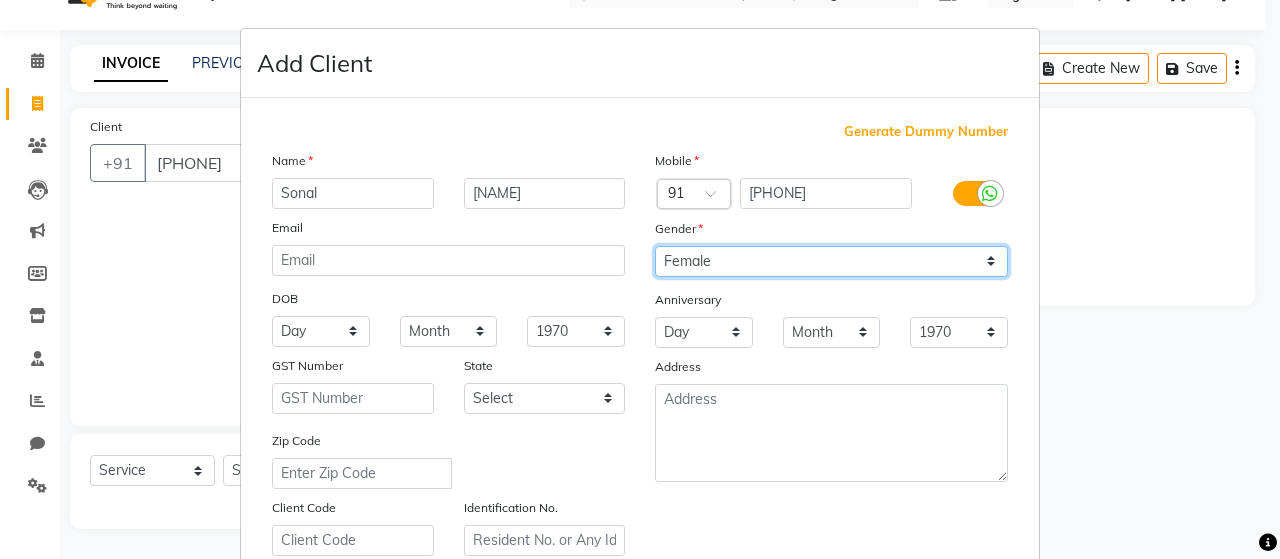 scroll, scrollTop: 100, scrollLeft: 0, axis: vertical 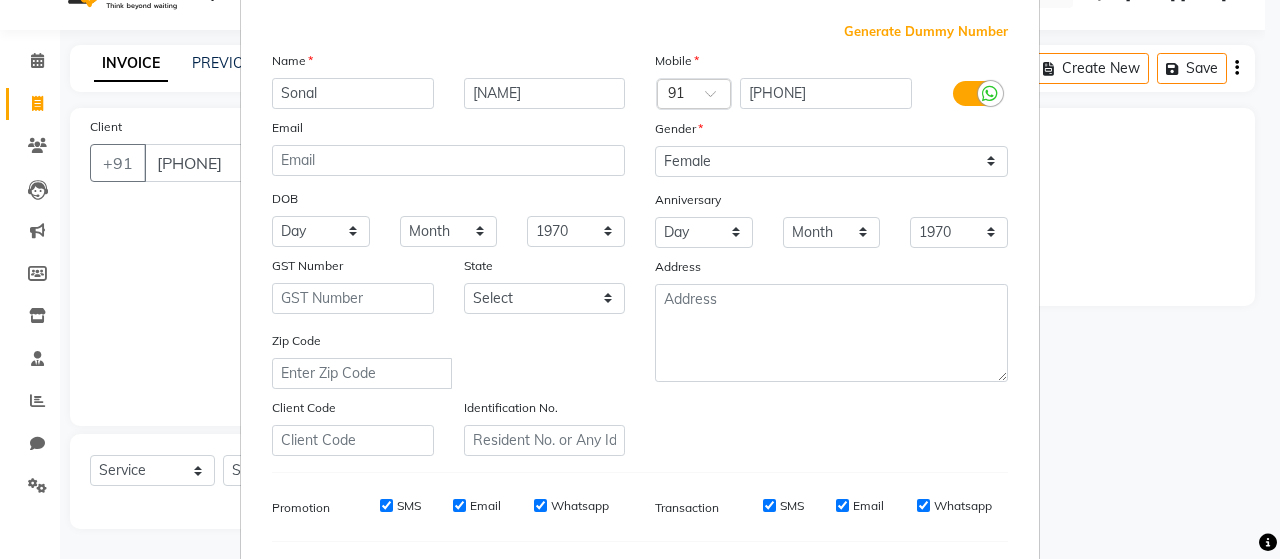 click on "SMS" at bounding box center [386, 505] 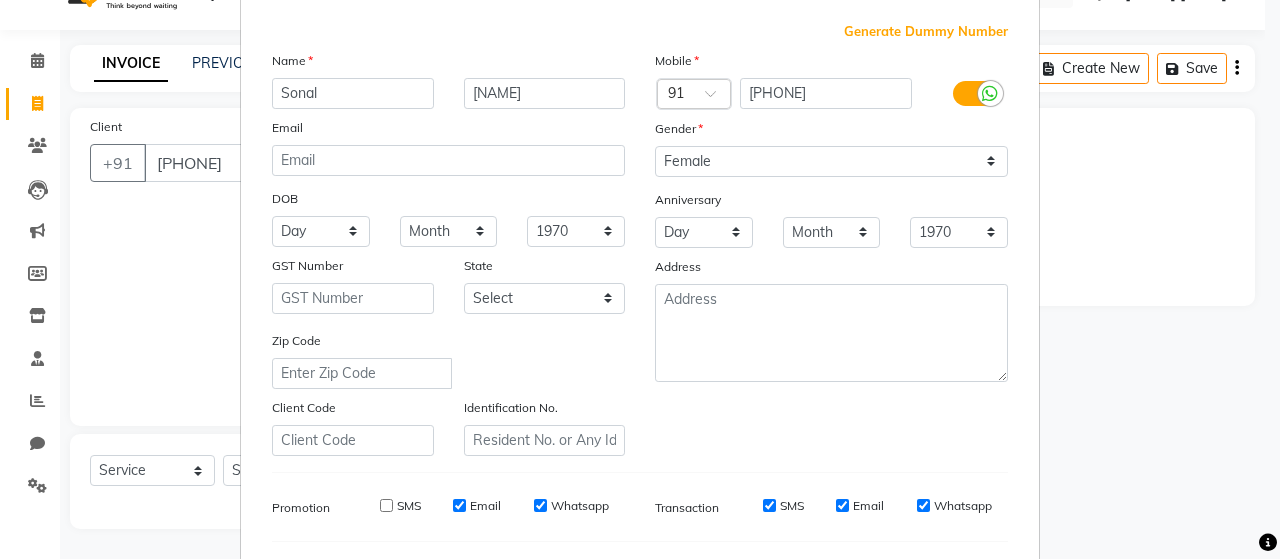 click on "Email" at bounding box center (459, 505) 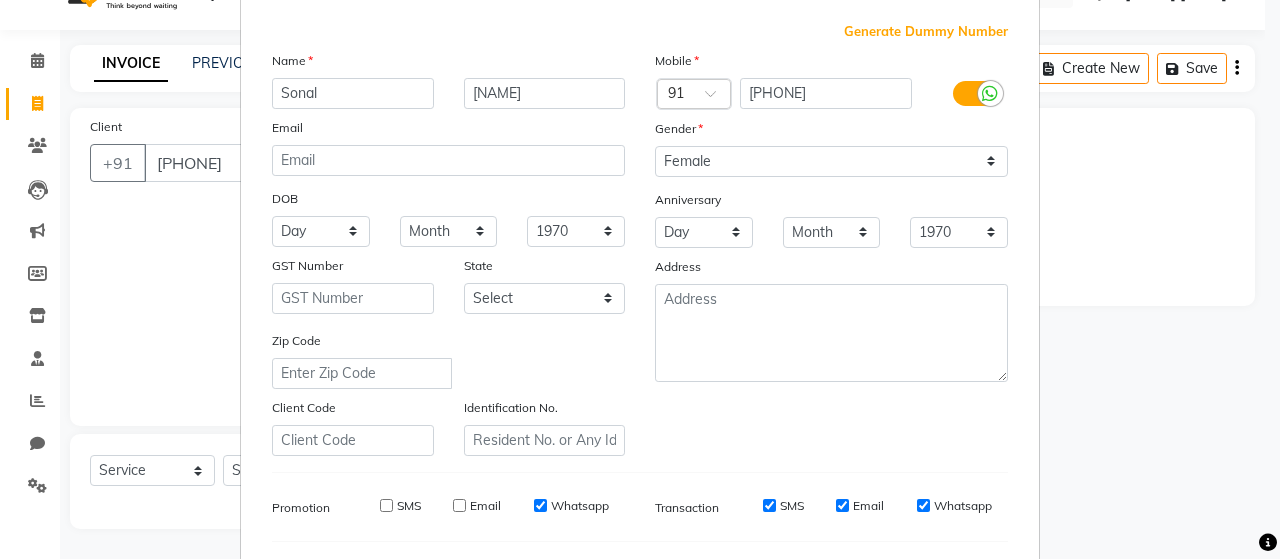 click on "Whatsapp" at bounding box center [540, 505] 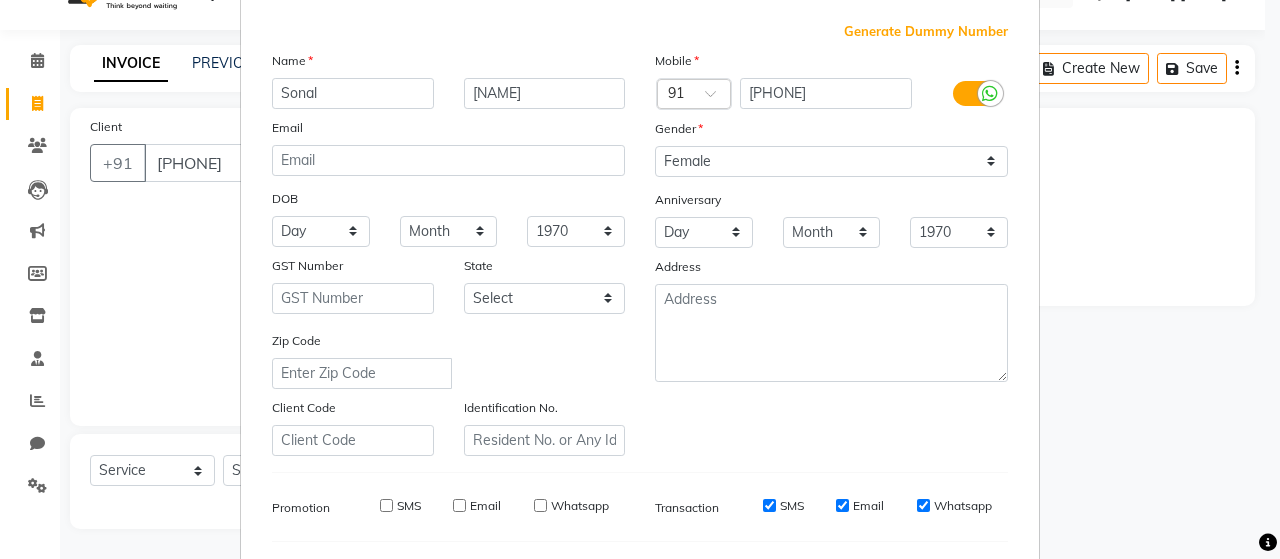 click on "SMS" at bounding box center [769, 505] 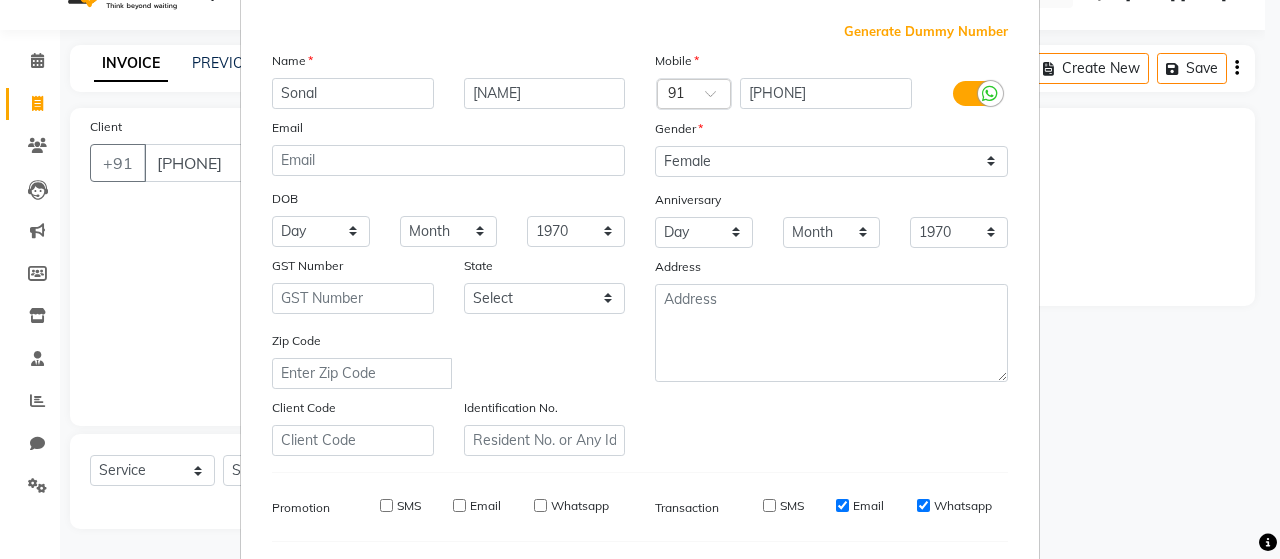 click on "Email" at bounding box center [842, 505] 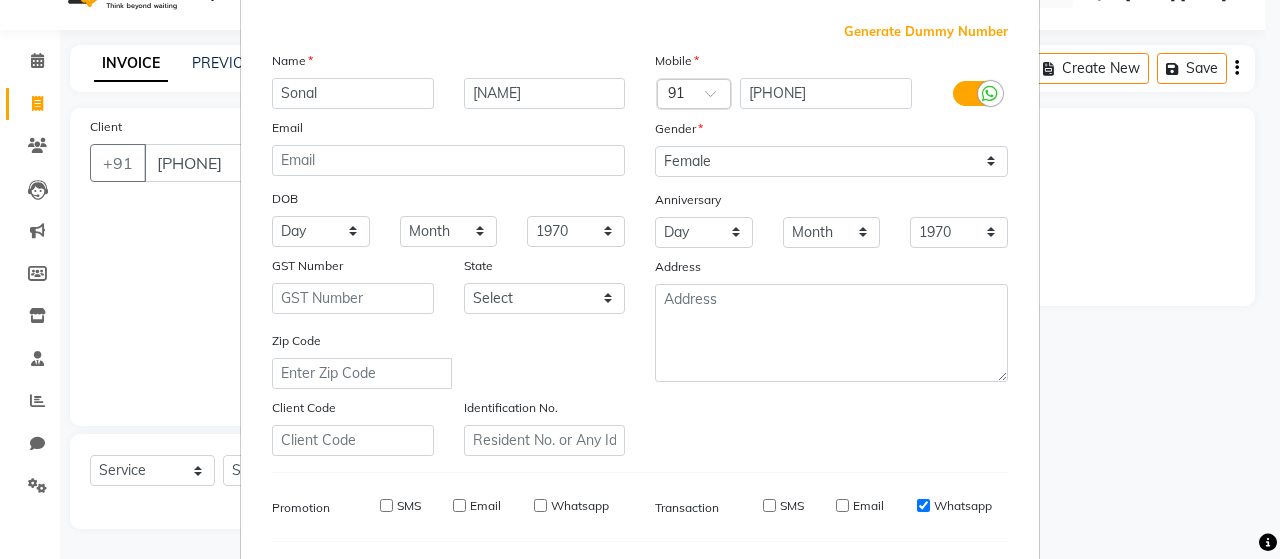 click on "Whatsapp" at bounding box center (923, 505) 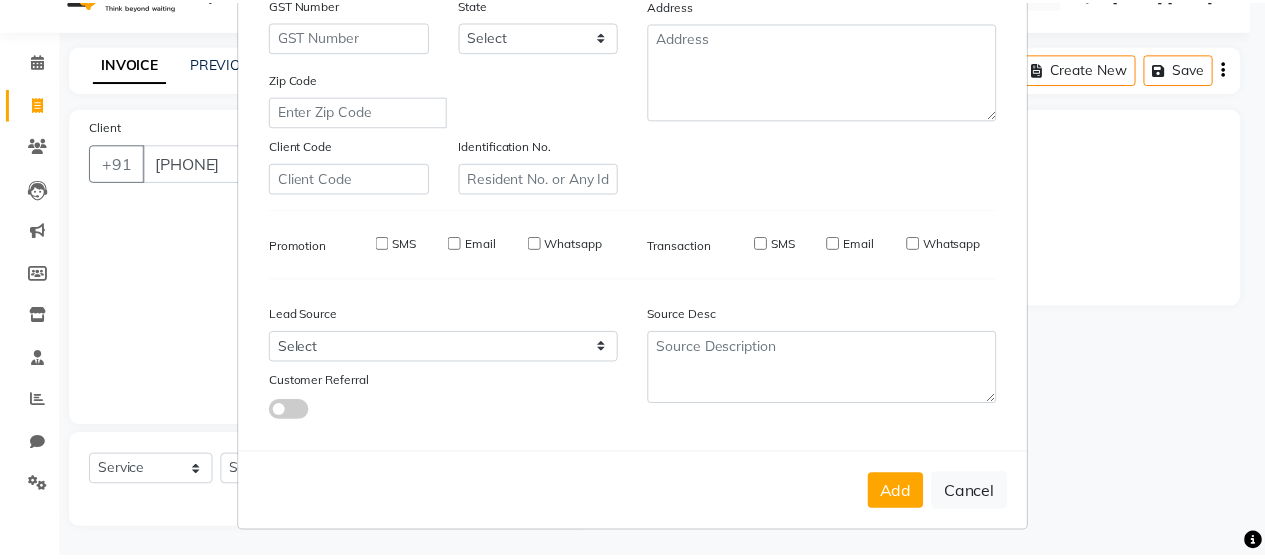 scroll, scrollTop: 364, scrollLeft: 0, axis: vertical 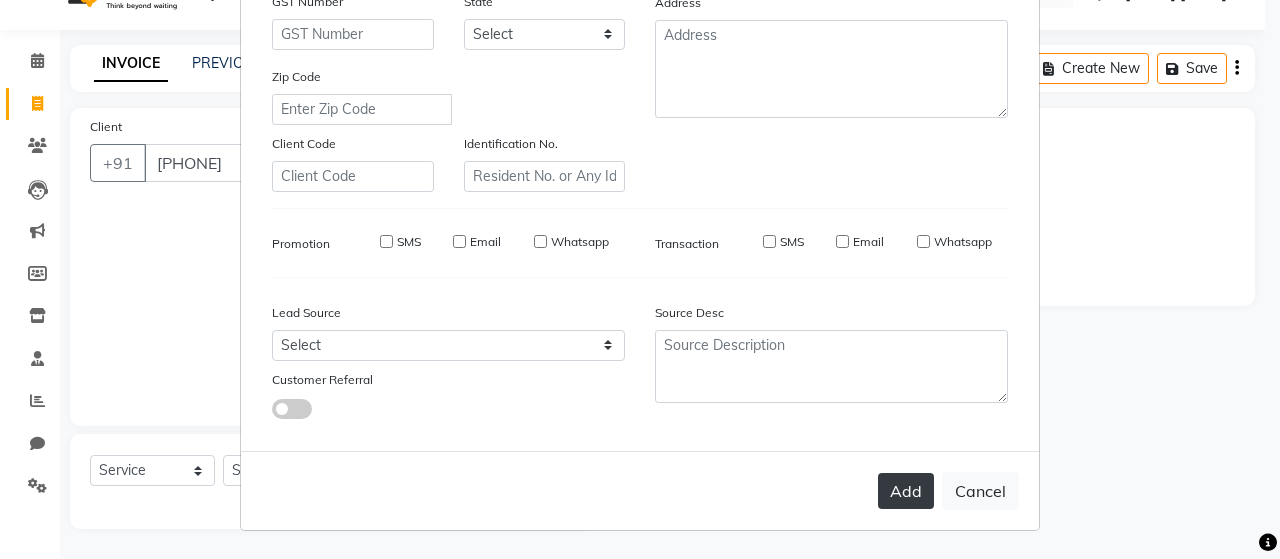 click on "Add" at bounding box center (906, 491) 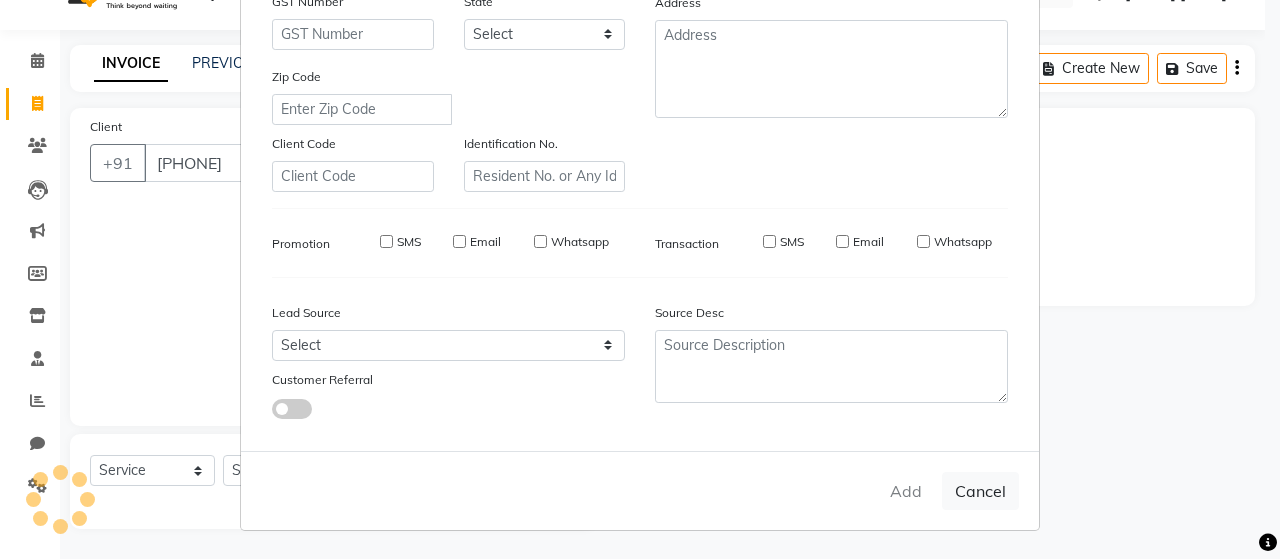 type 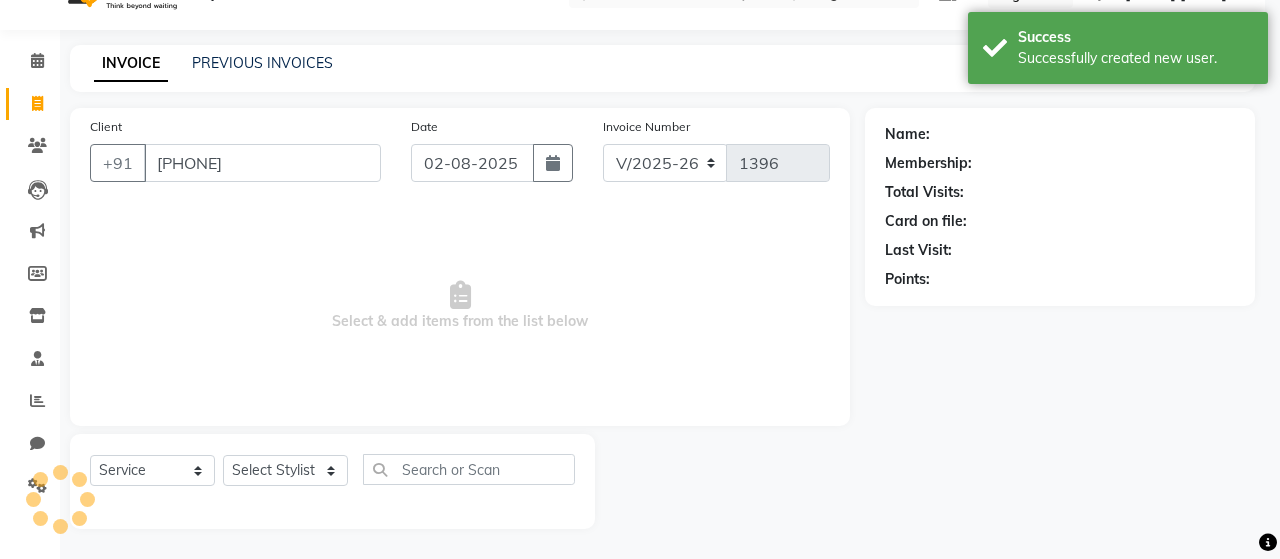select on "1: Object" 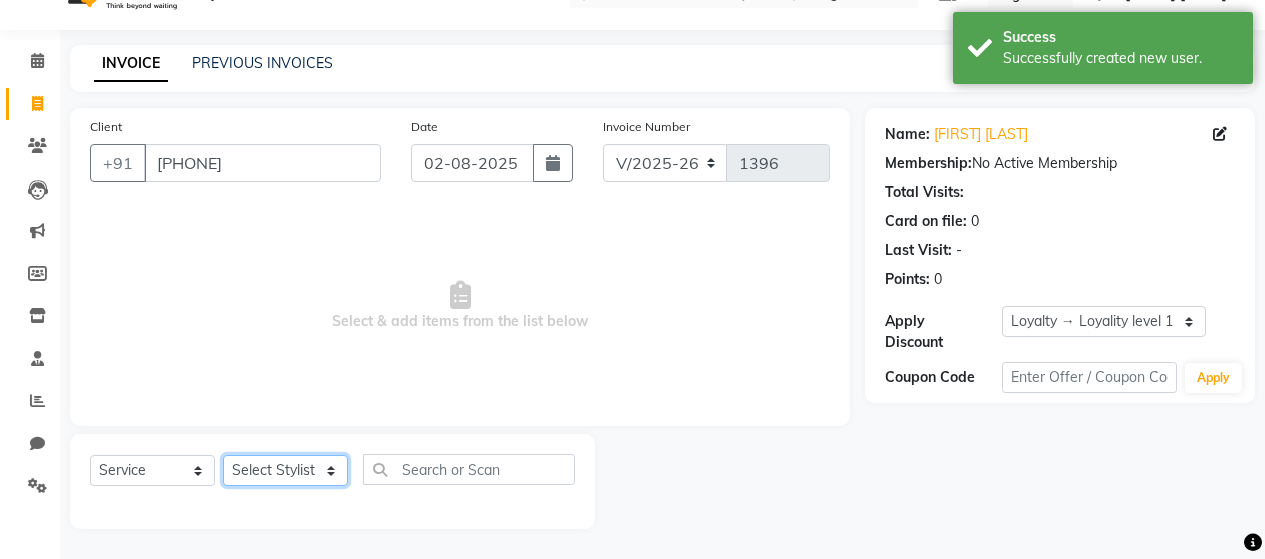 click on "Select Stylist [NAME] [NAME] [NAME] [NAME] [NAME] [NAME] [NAME] [NAME] [NAME] [NAME] [NAME] [NAME] [NAME] [NAME] [NAME]" 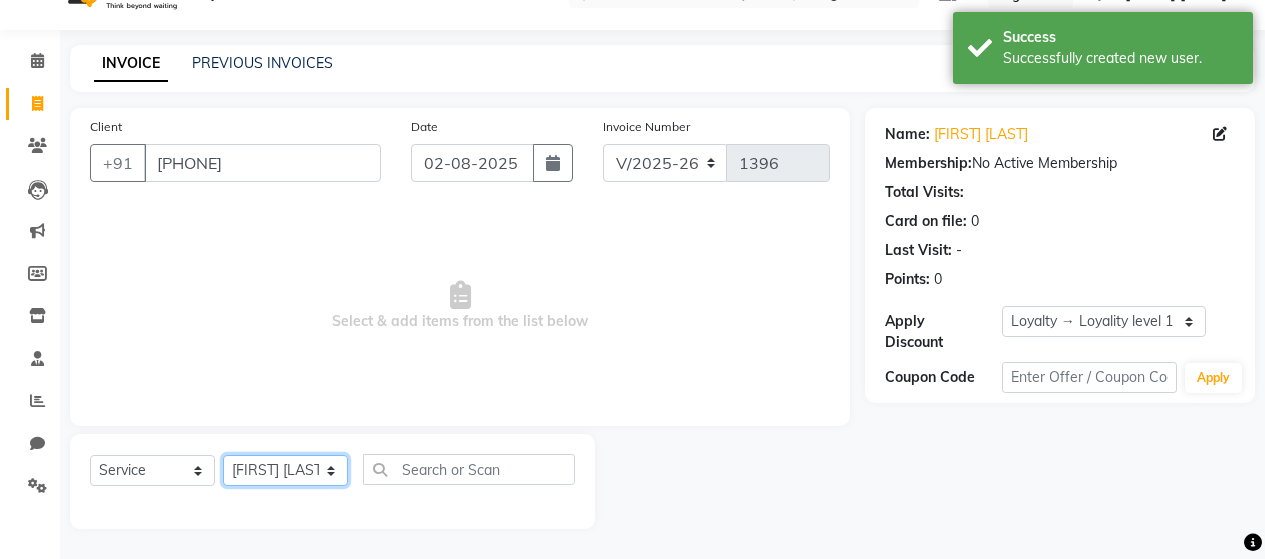 click on "Select Stylist [NAME] [NAME] [NAME] [NAME] [NAME] [NAME] [NAME] [NAME] [NAME] [NAME] [NAME] [NAME] [NAME] [NAME] [NAME]" 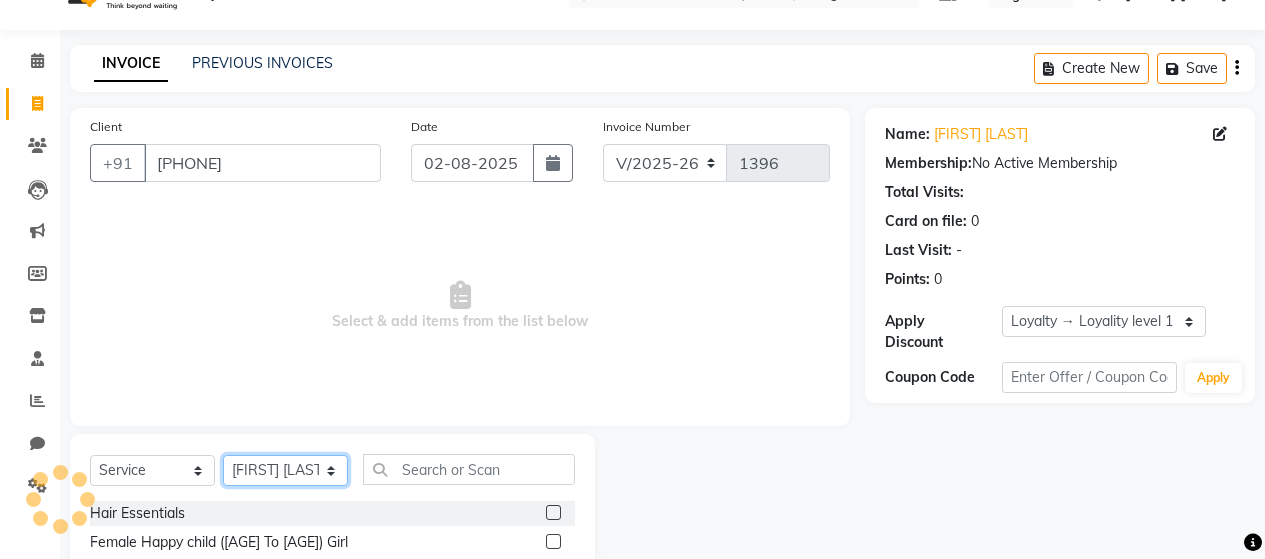 click on "Select Stylist [NAME] [NAME] [NAME] [NAME] [NAME] [NAME] [NAME] [NAME] [NAME] [NAME] [NAME] [NAME] [NAME] [NAME] [NAME]" 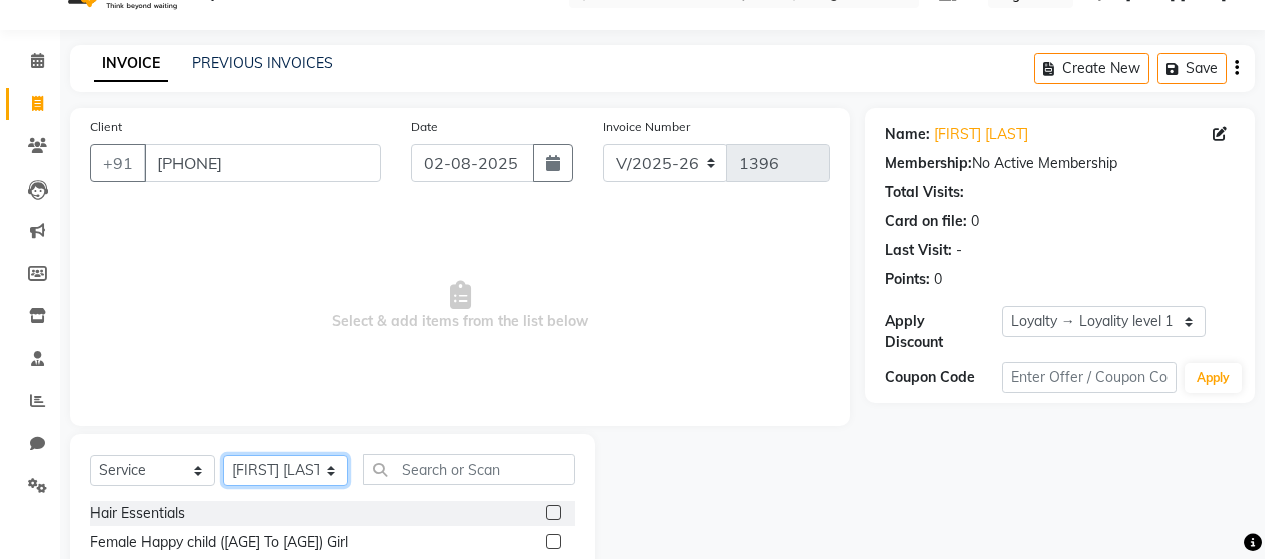 select on "[PHONE]" 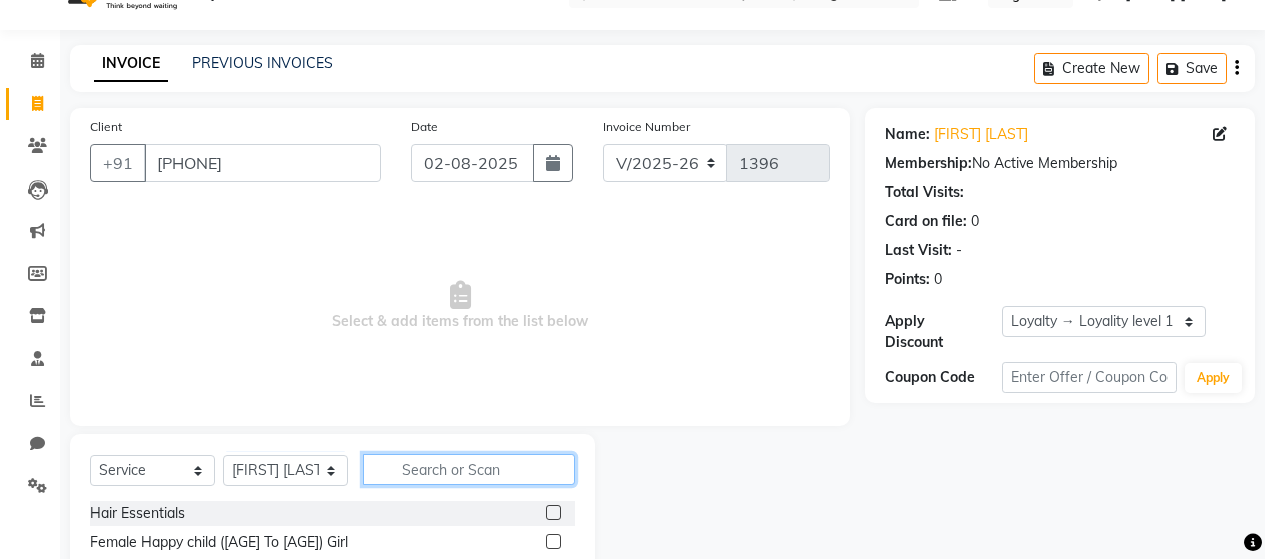 click 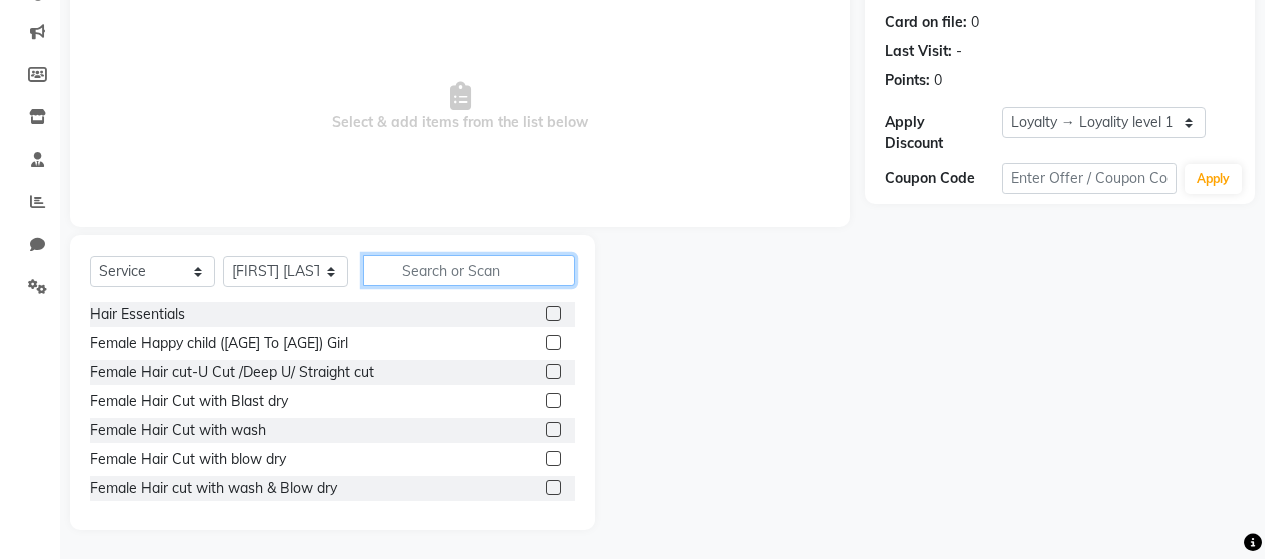 scroll, scrollTop: 242, scrollLeft: 0, axis: vertical 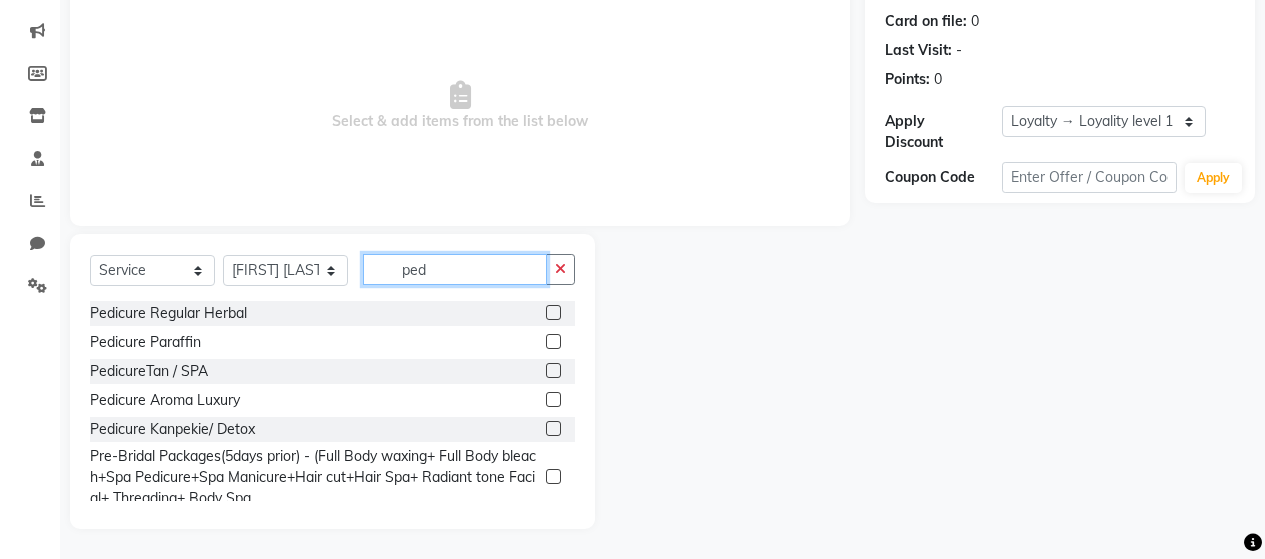 type on "ped" 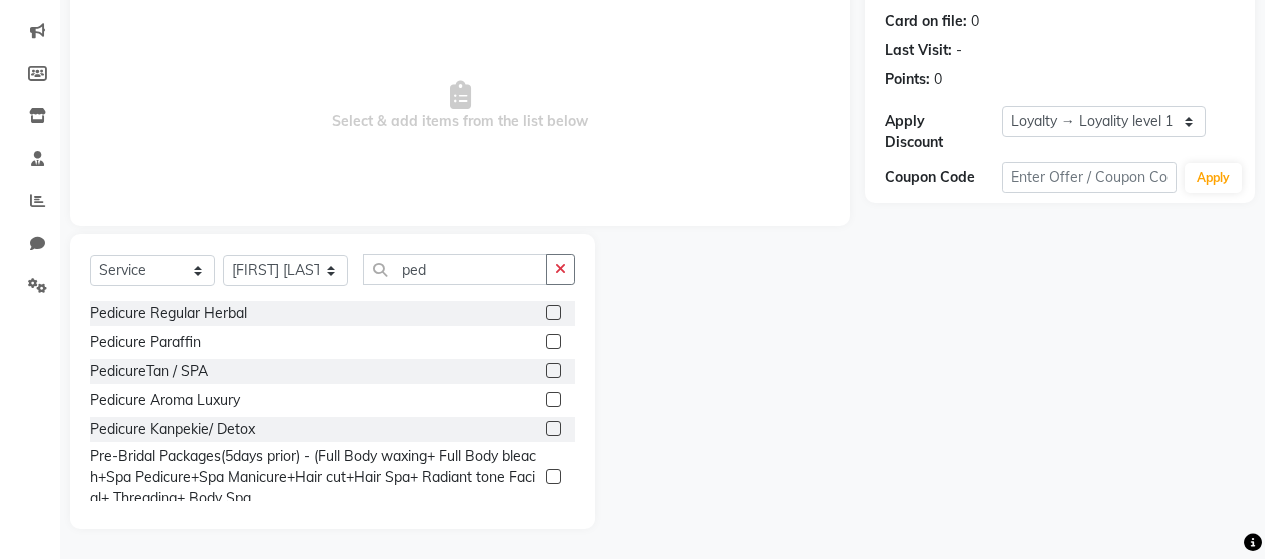 click on "Pedicure Regular Herbal" 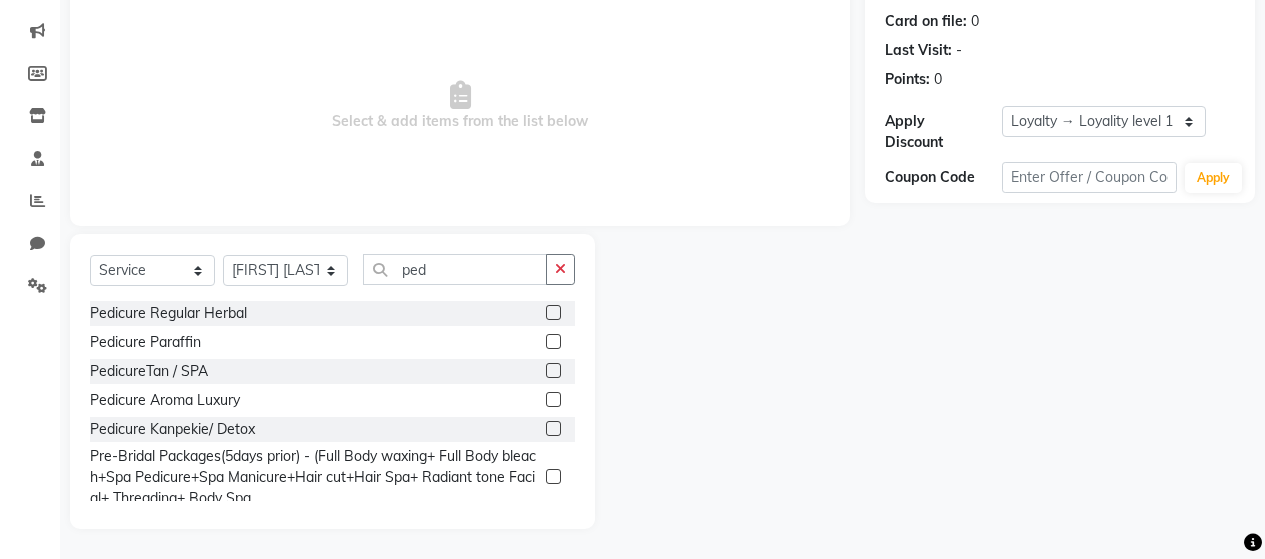 click 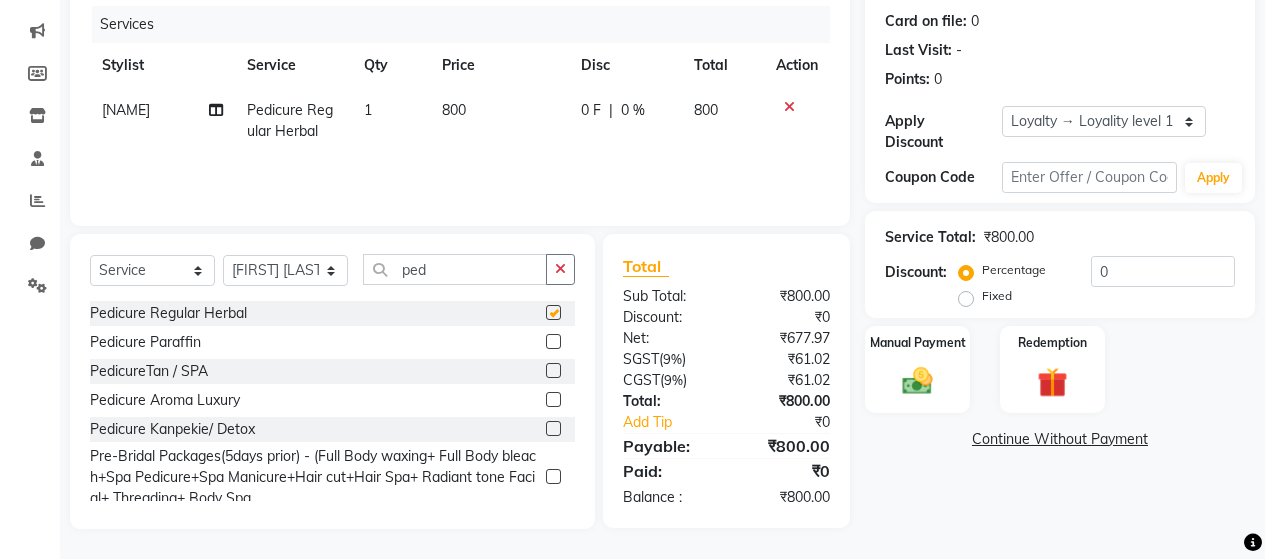 checkbox on "false" 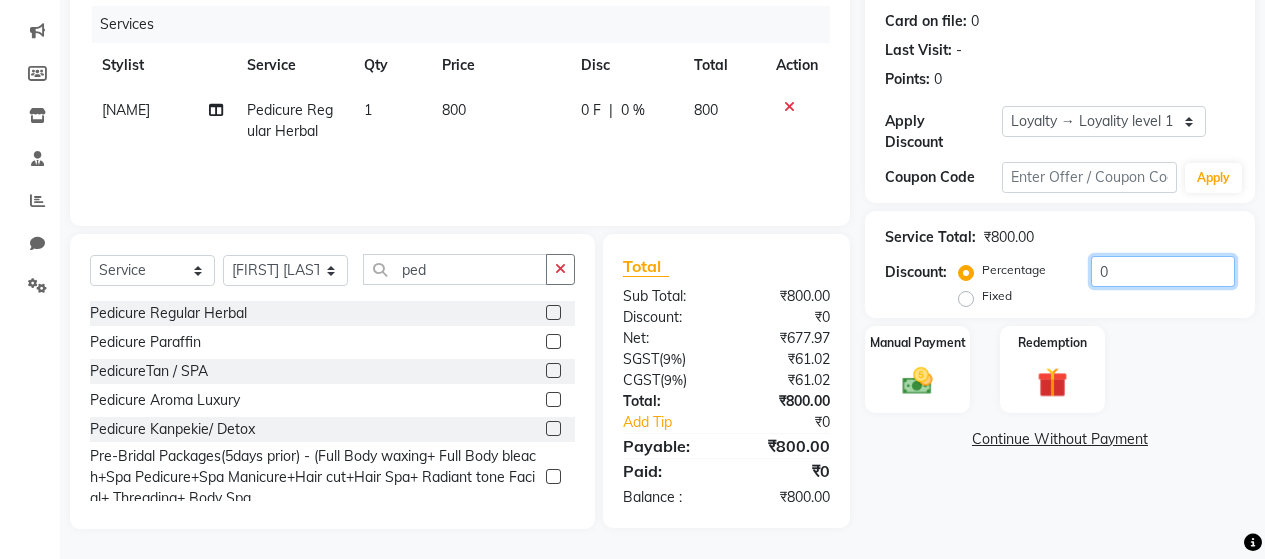 click on "0" 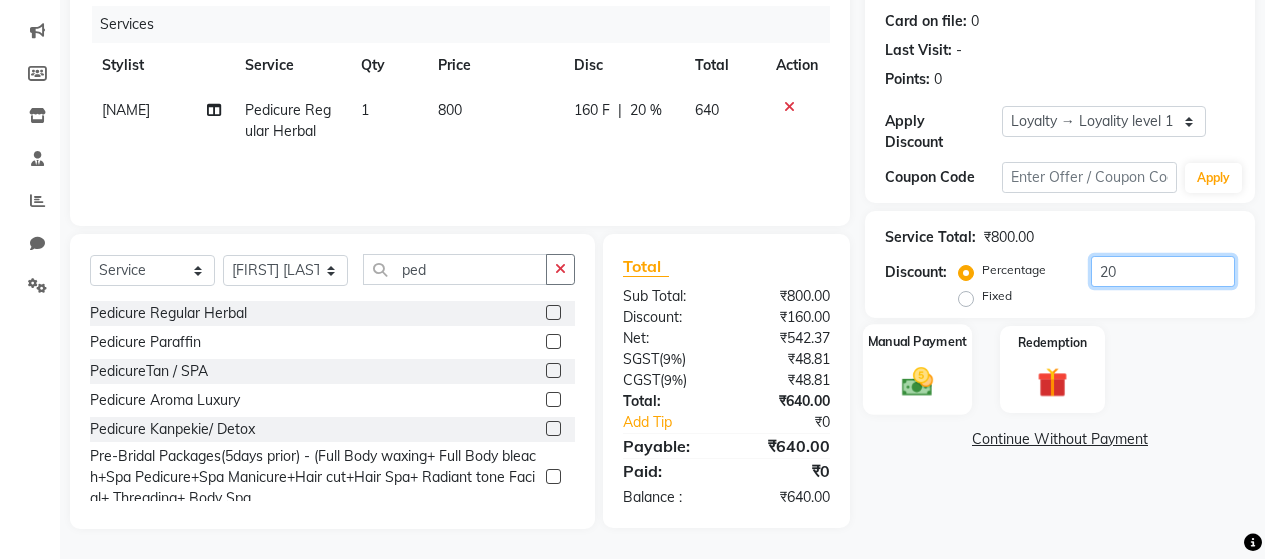 type on "20" 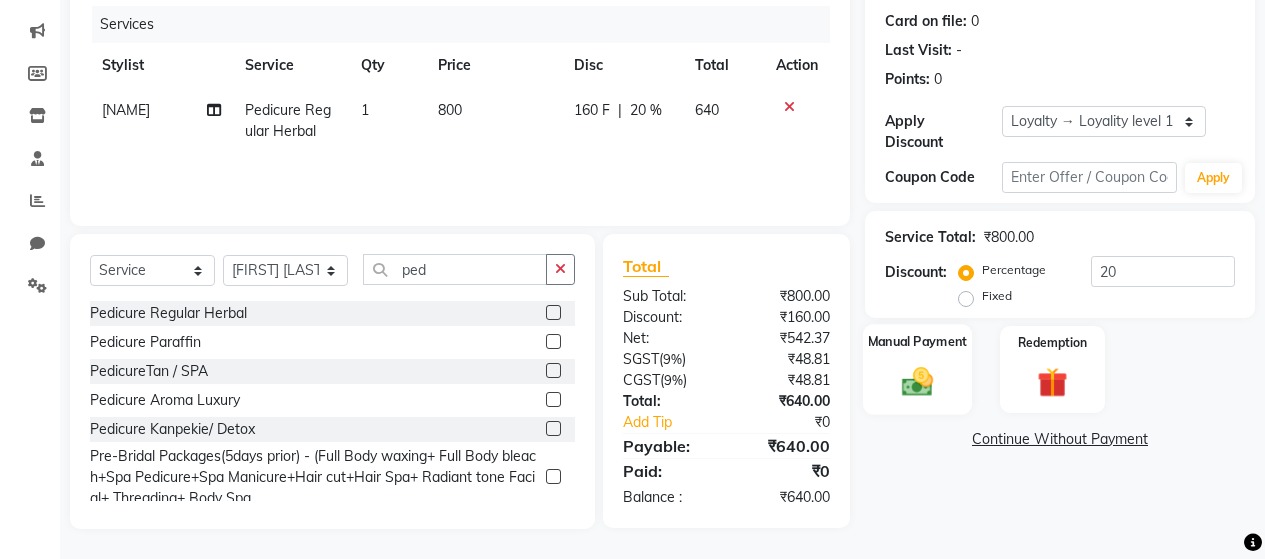 click 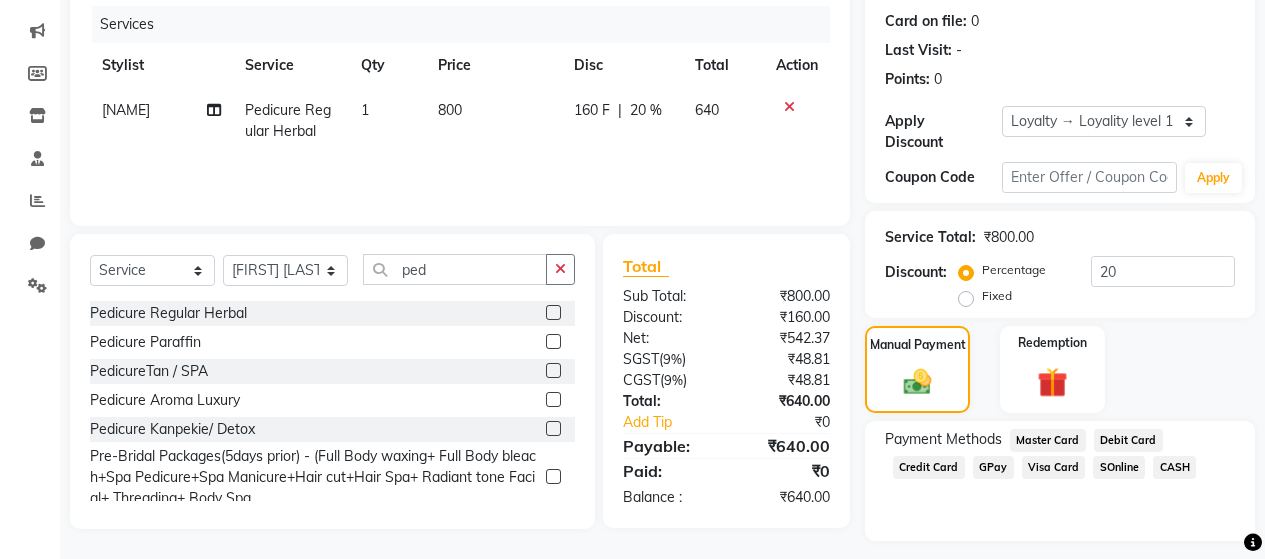 click on "GPay" 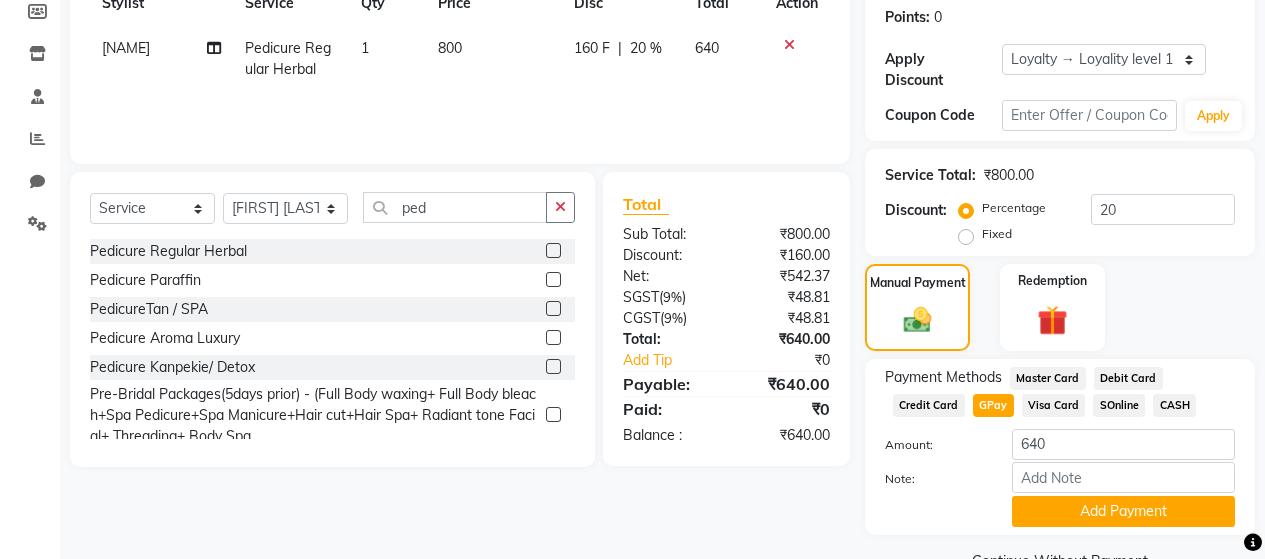 scroll, scrollTop: 335, scrollLeft: 0, axis: vertical 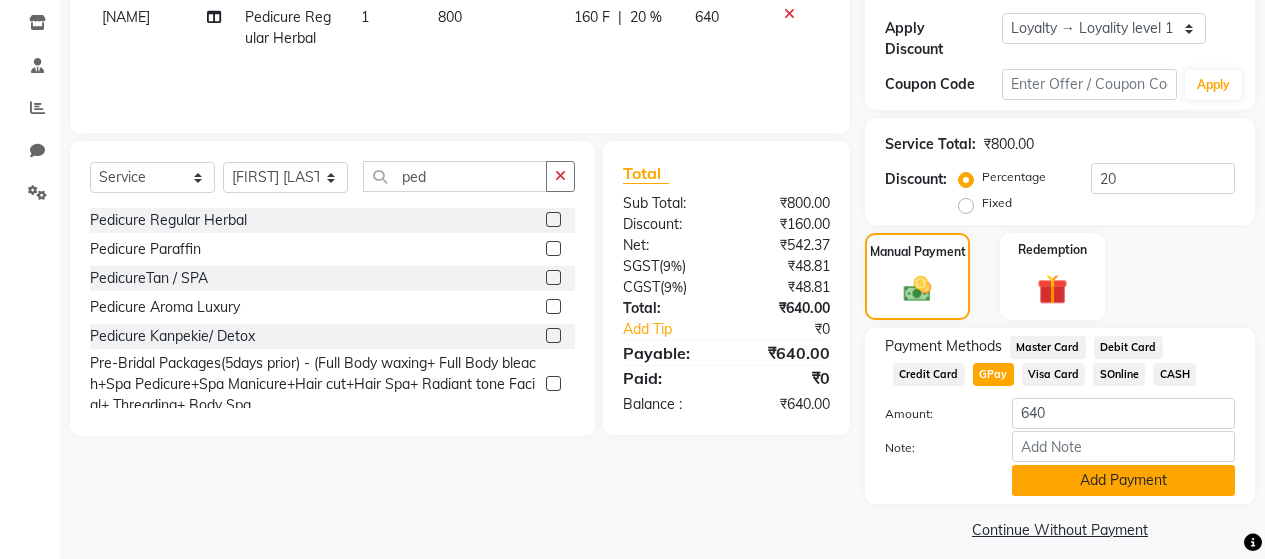 click on "Add Payment" 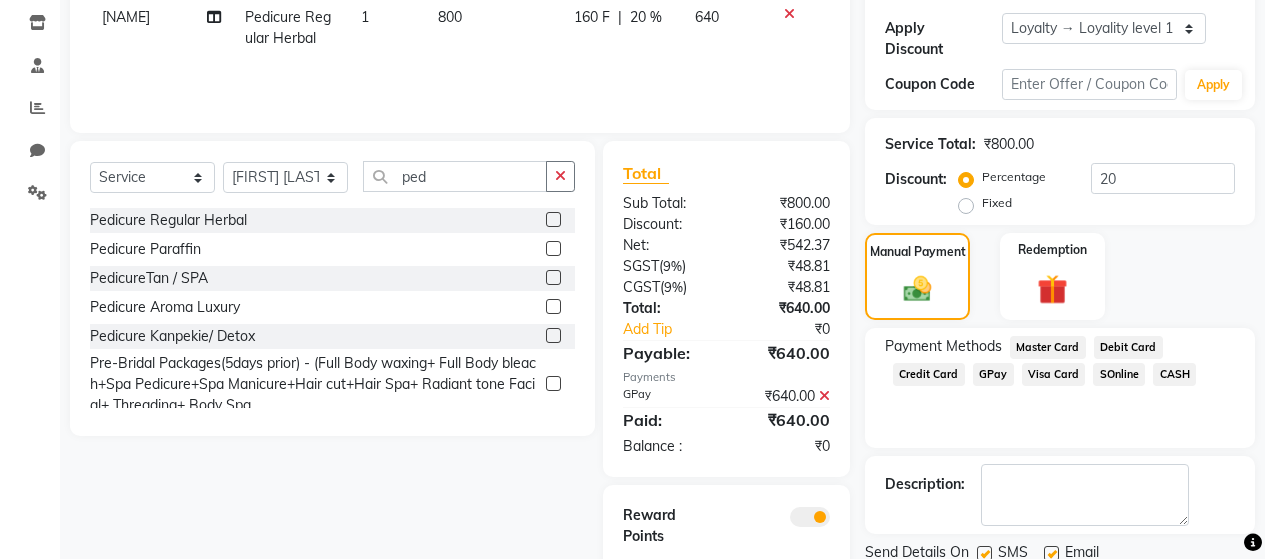 scroll, scrollTop: 423, scrollLeft: 0, axis: vertical 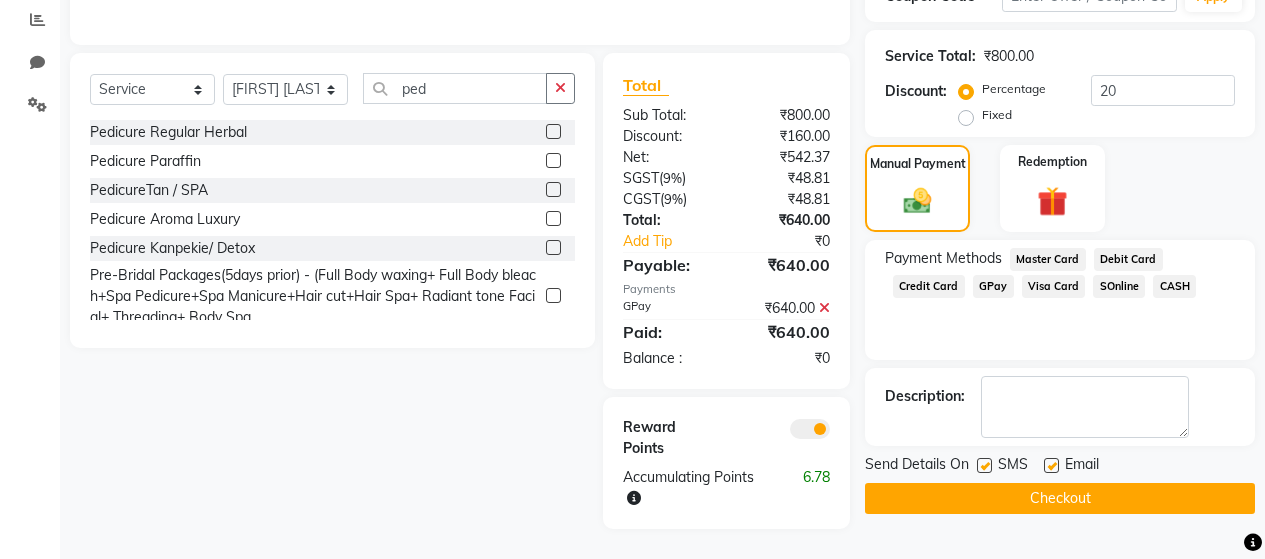 click 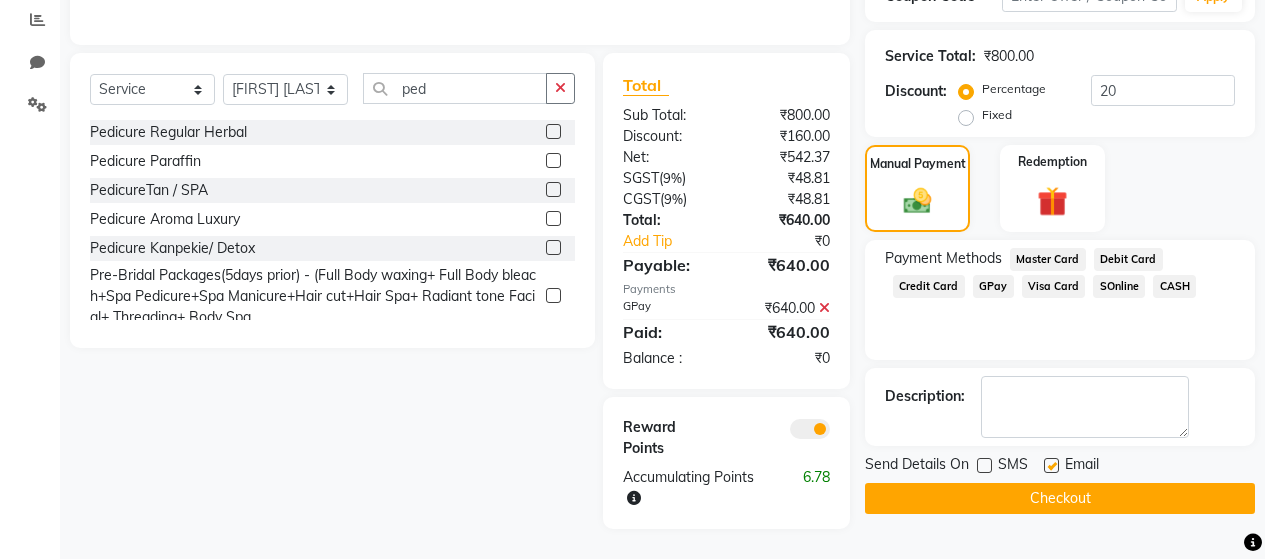 click 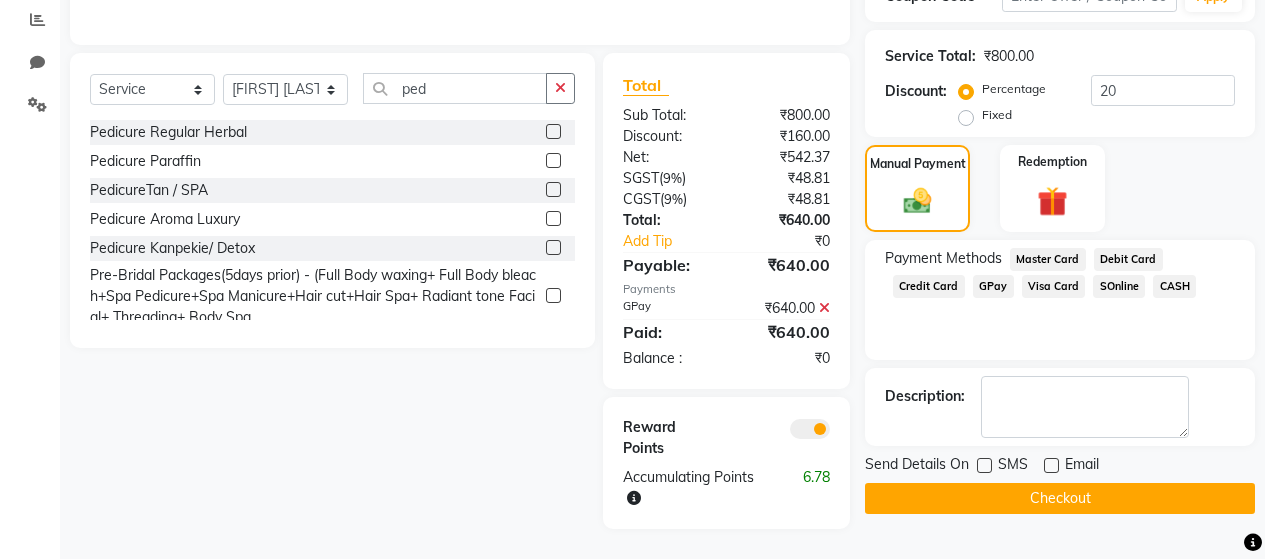 click on "Checkout" 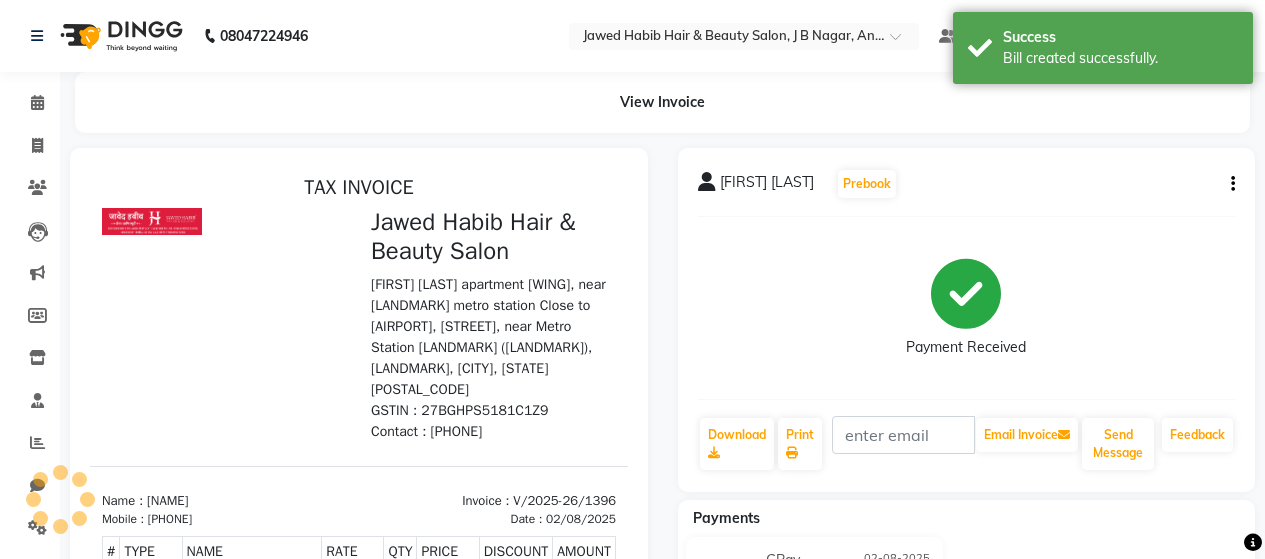 scroll, scrollTop: 0, scrollLeft: 0, axis: both 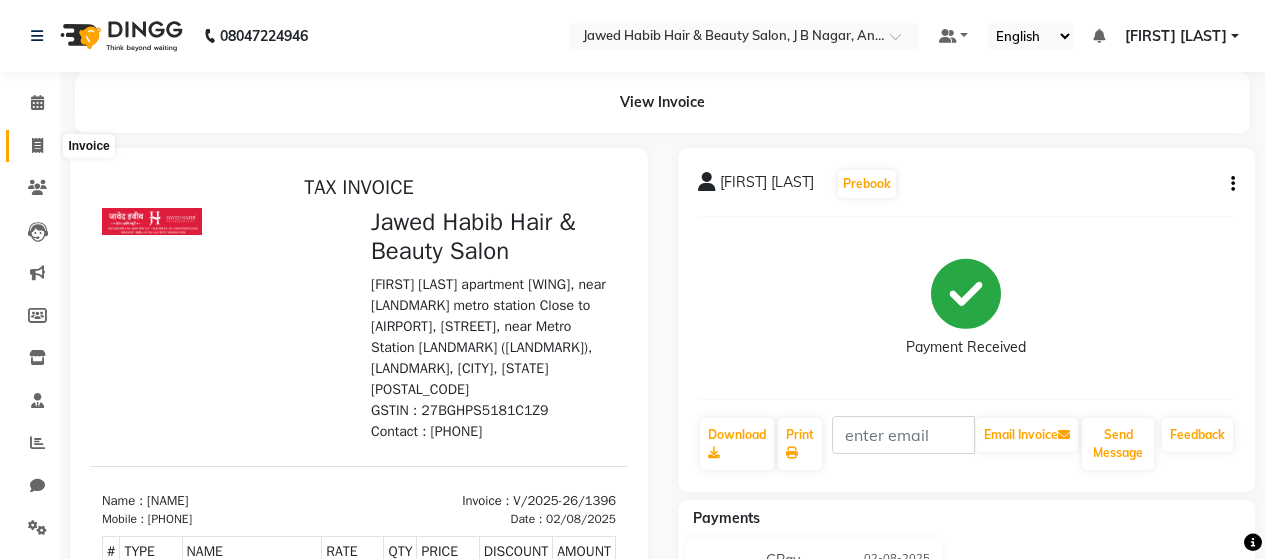 click 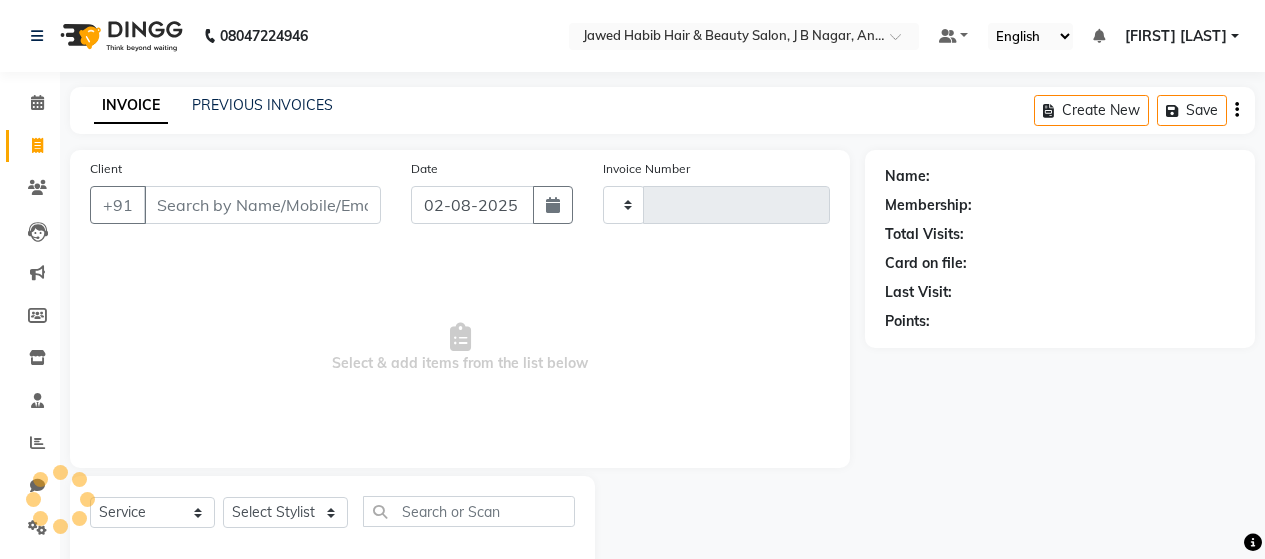 scroll, scrollTop: 42, scrollLeft: 0, axis: vertical 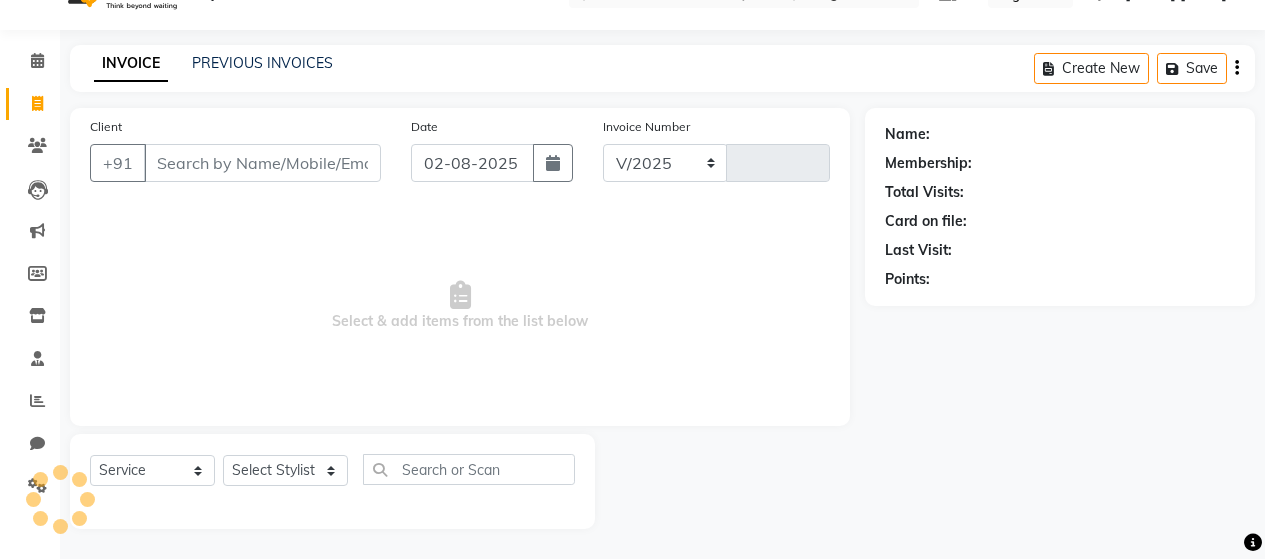 select on "7927" 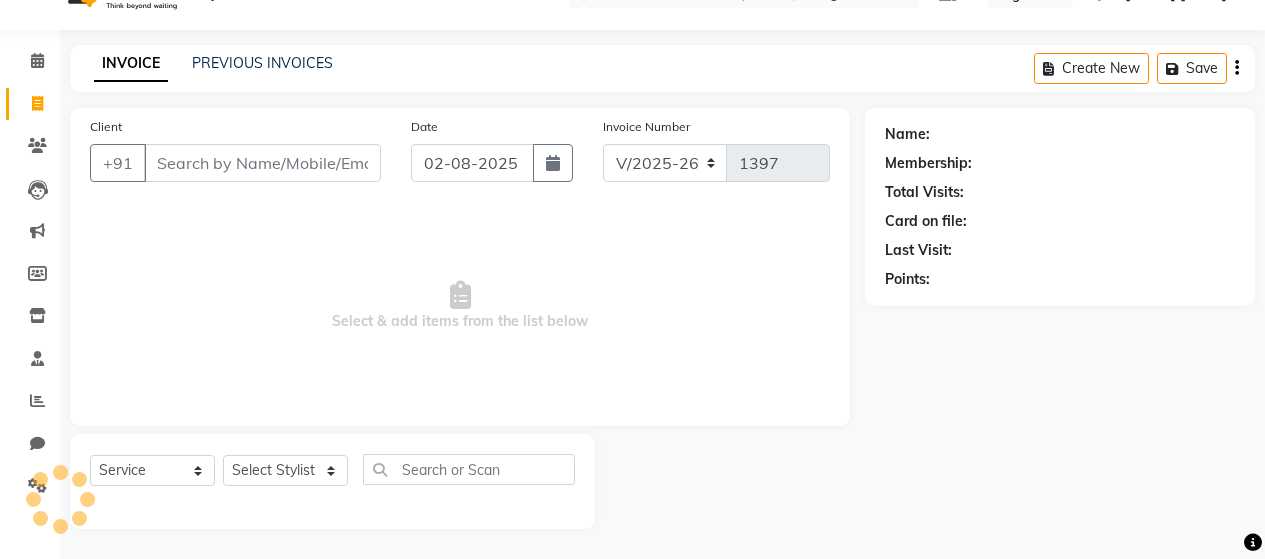 click on "Client" at bounding box center [262, 163] 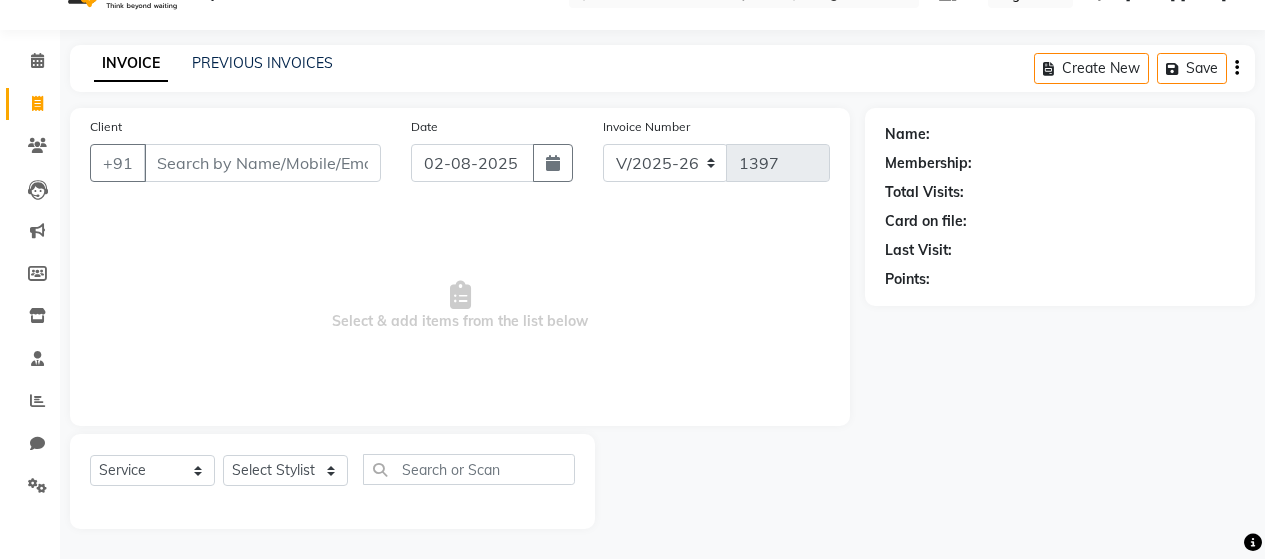 click on "Client" at bounding box center [262, 163] 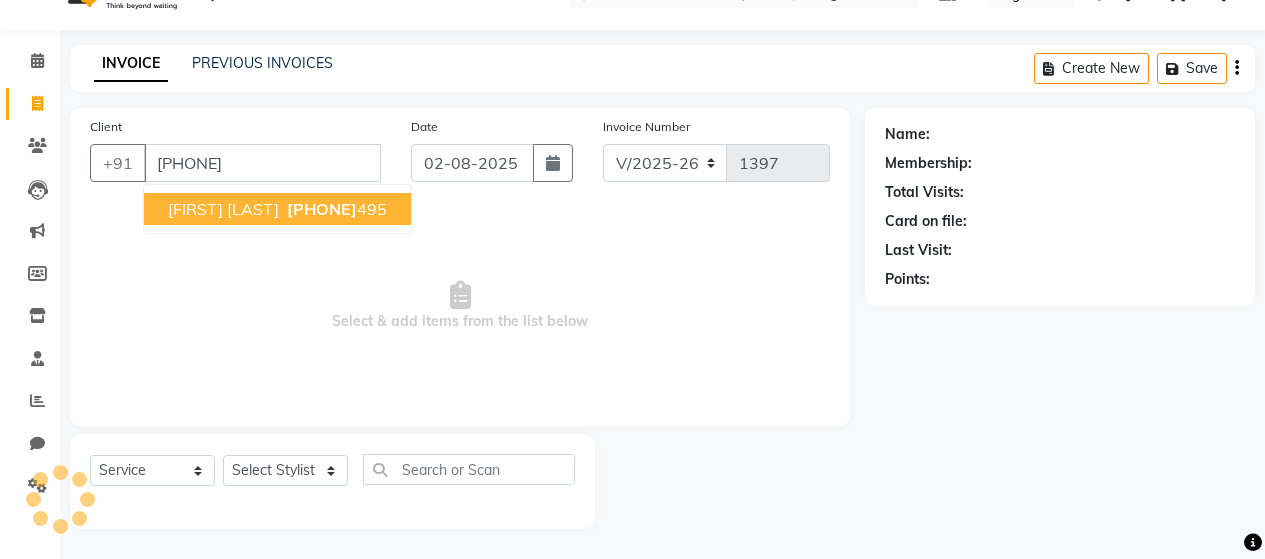 type on "[PHONE]" 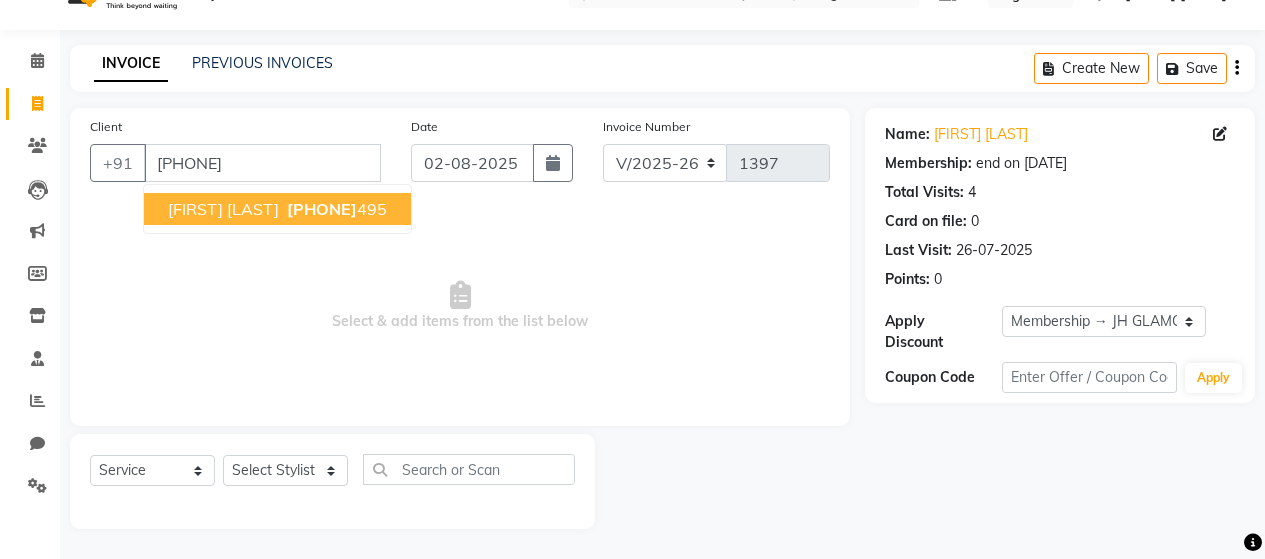 click on "[PHONE]" at bounding box center (322, 209) 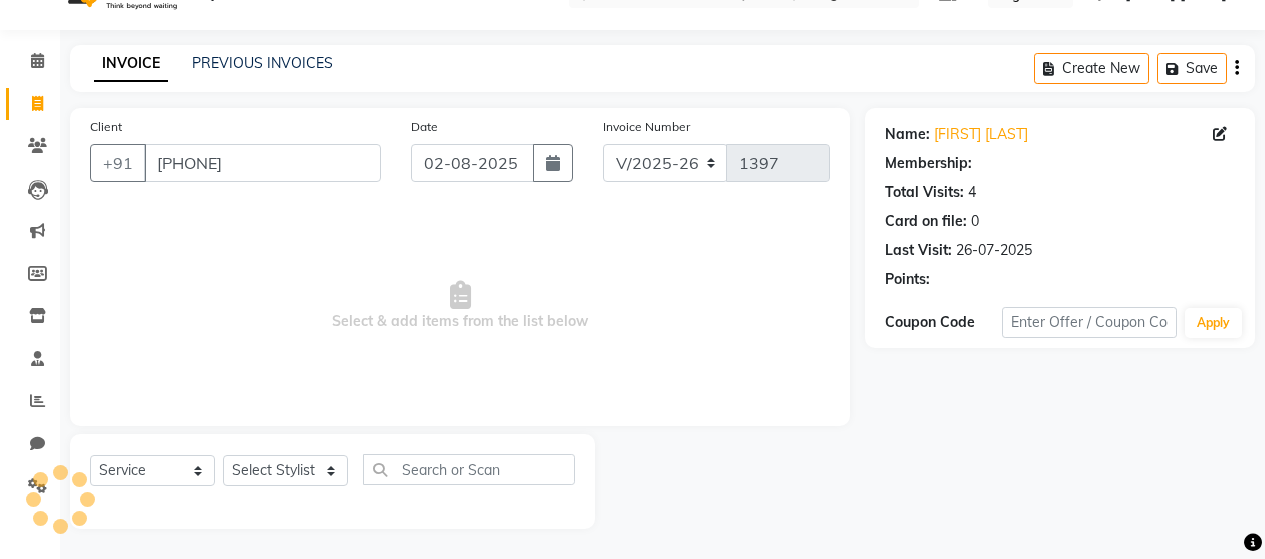 select on "2: Object" 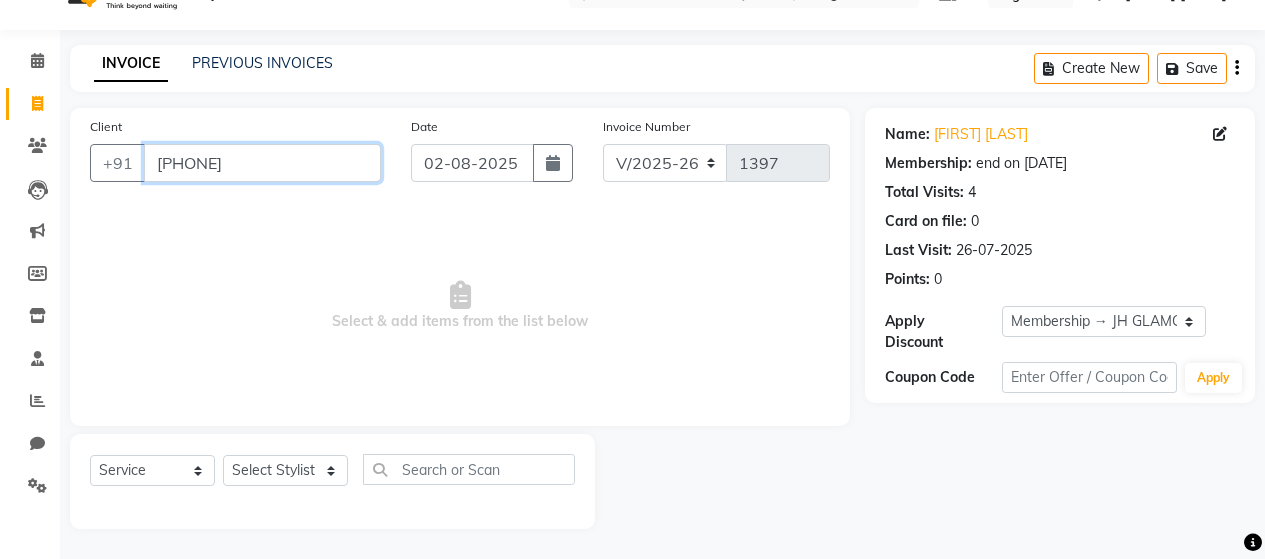 click on "[PHONE]" at bounding box center (262, 163) 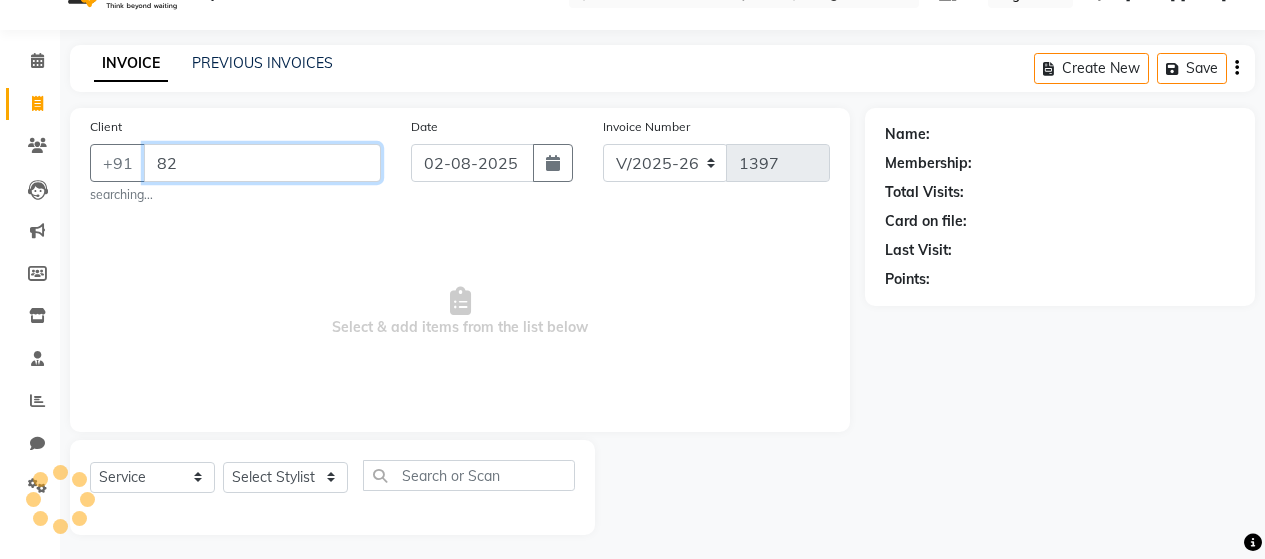 type on "8" 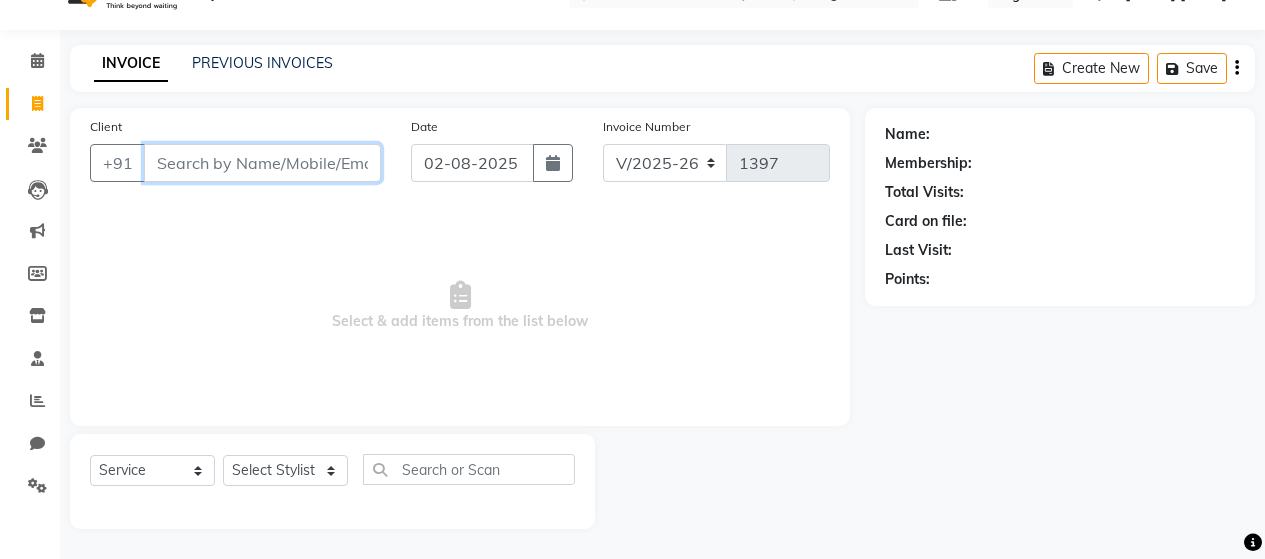 scroll, scrollTop: 0, scrollLeft: 0, axis: both 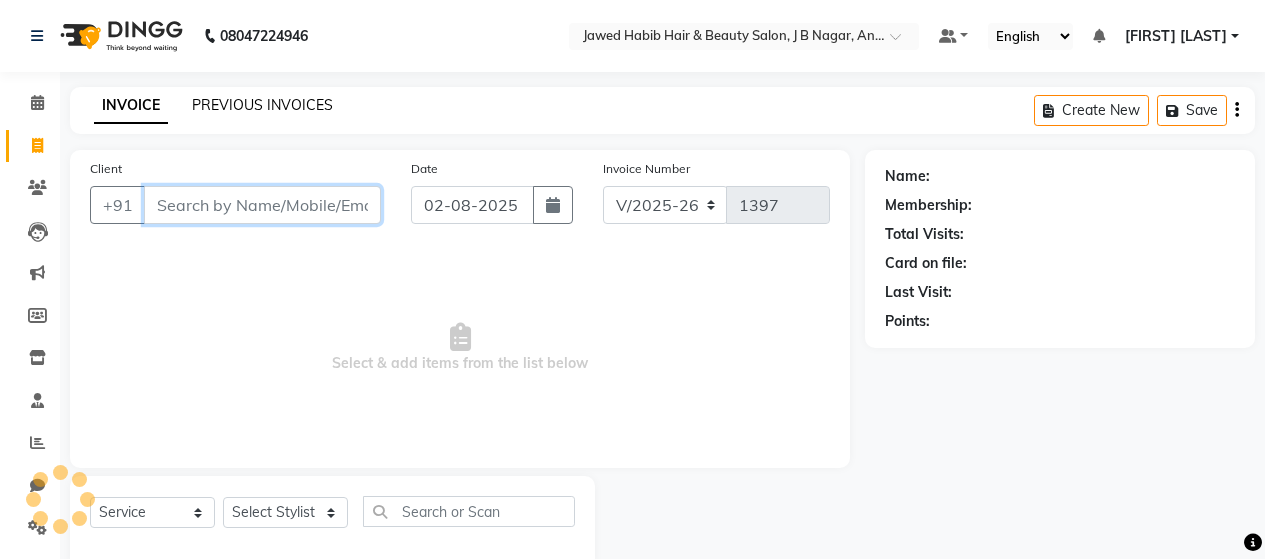 type 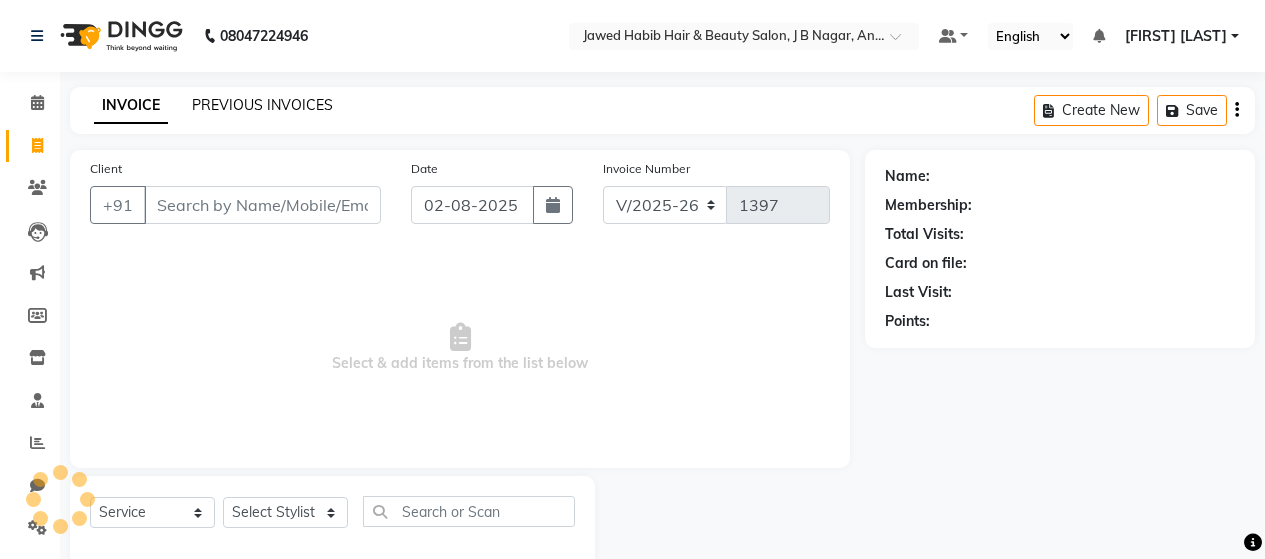 click on "PREVIOUS INVOICES" 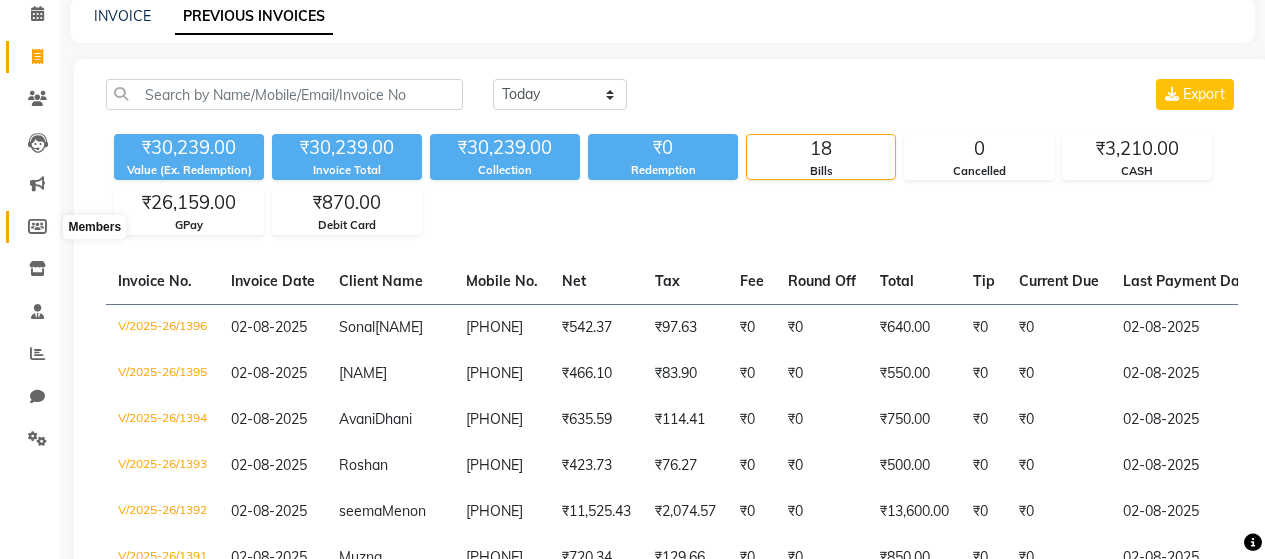 scroll, scrollTop: 0, scrollLeft: 0, axis: both 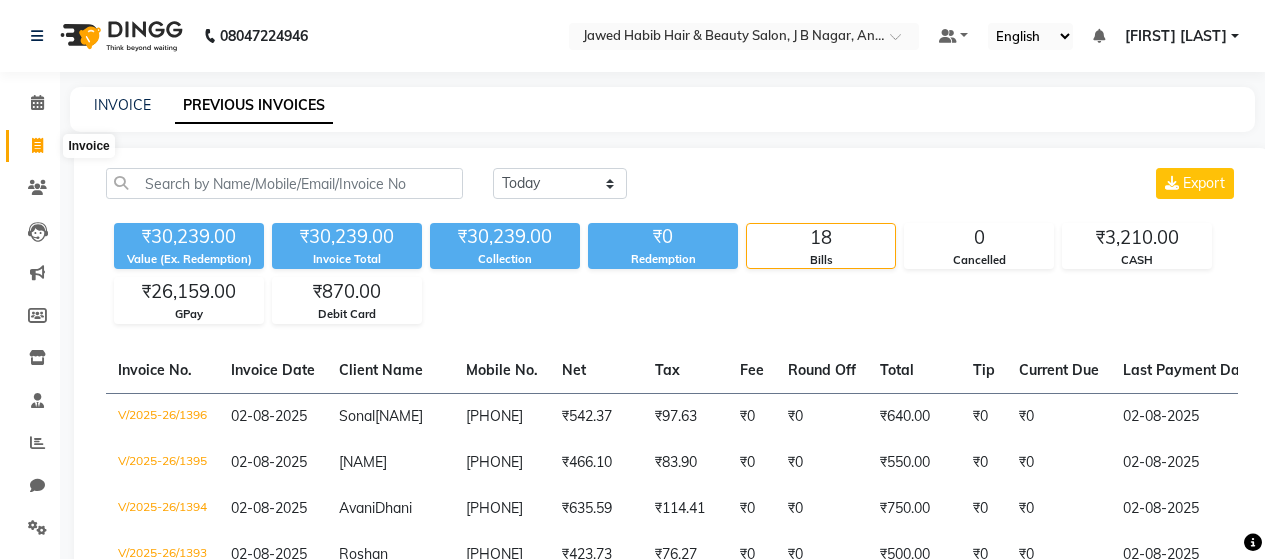 click 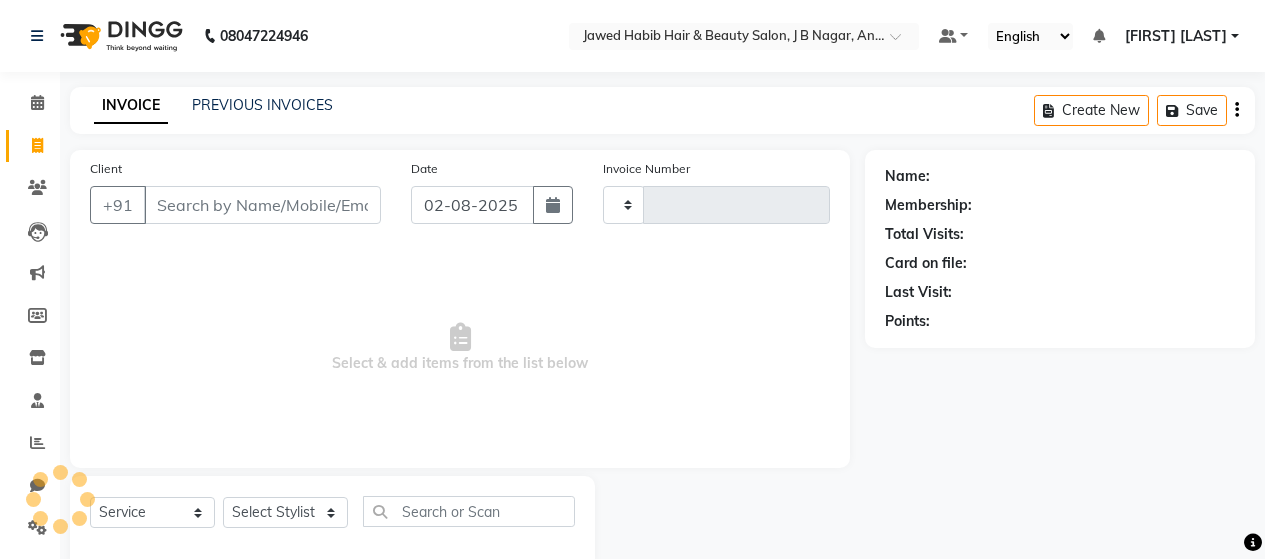 scroll, scrollTop: 42, scrollLeft: 0, axis: vertical 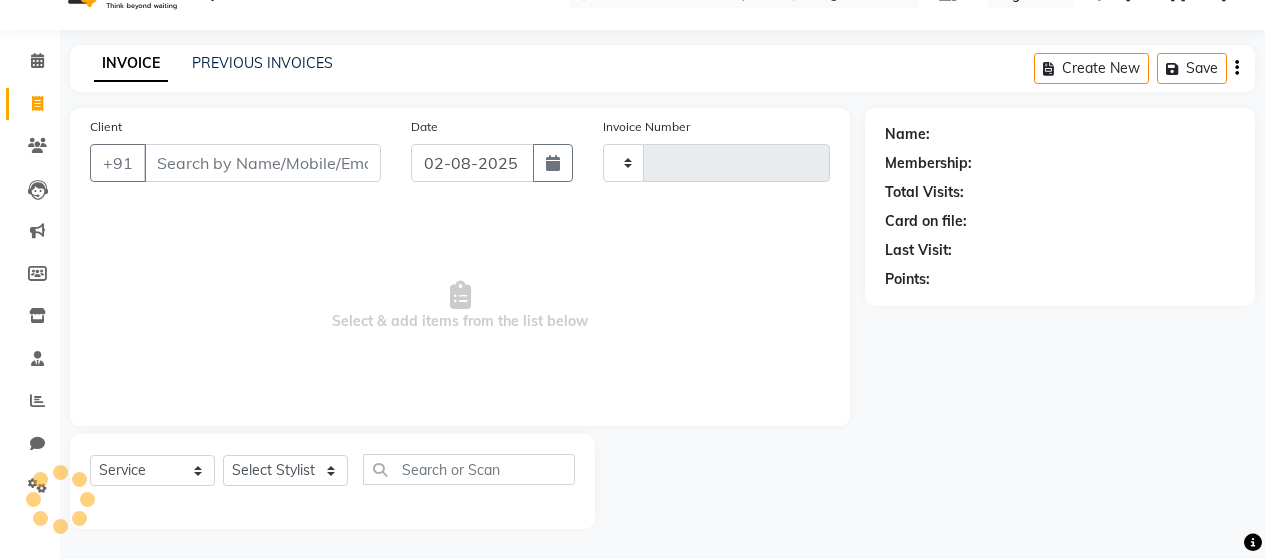 type on "1397" 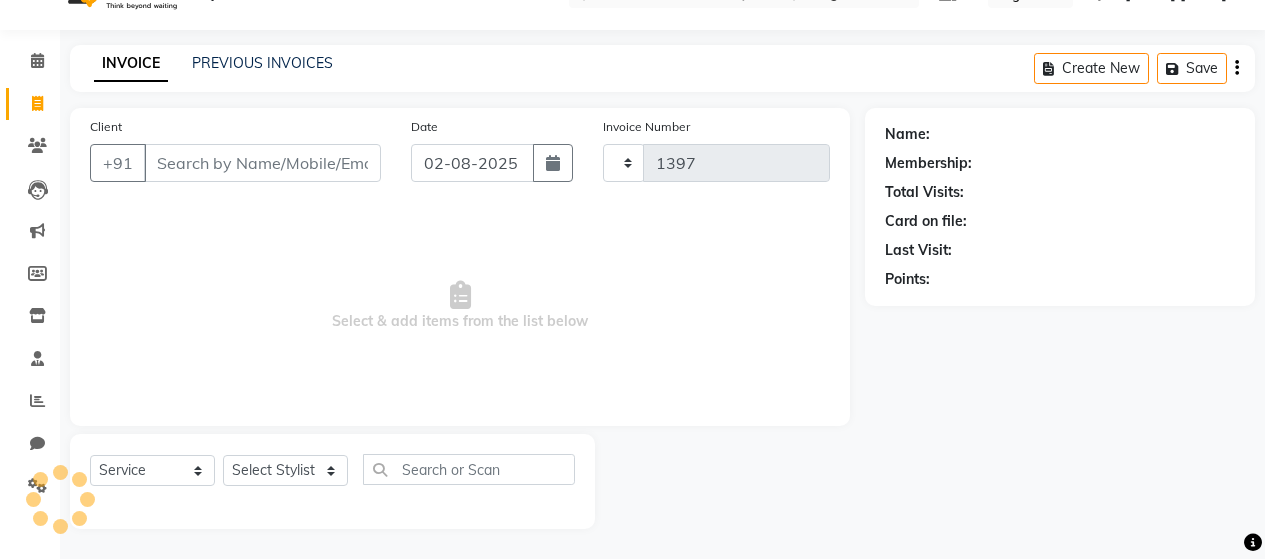 select on "7927" 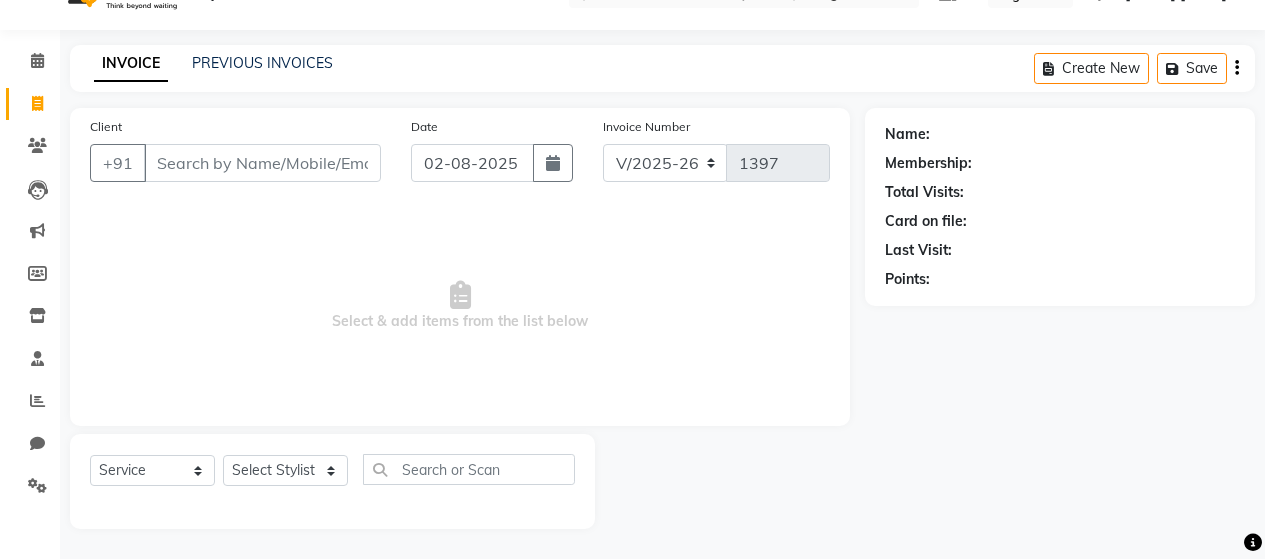 click on "Client" at bounding box center (262, 163) 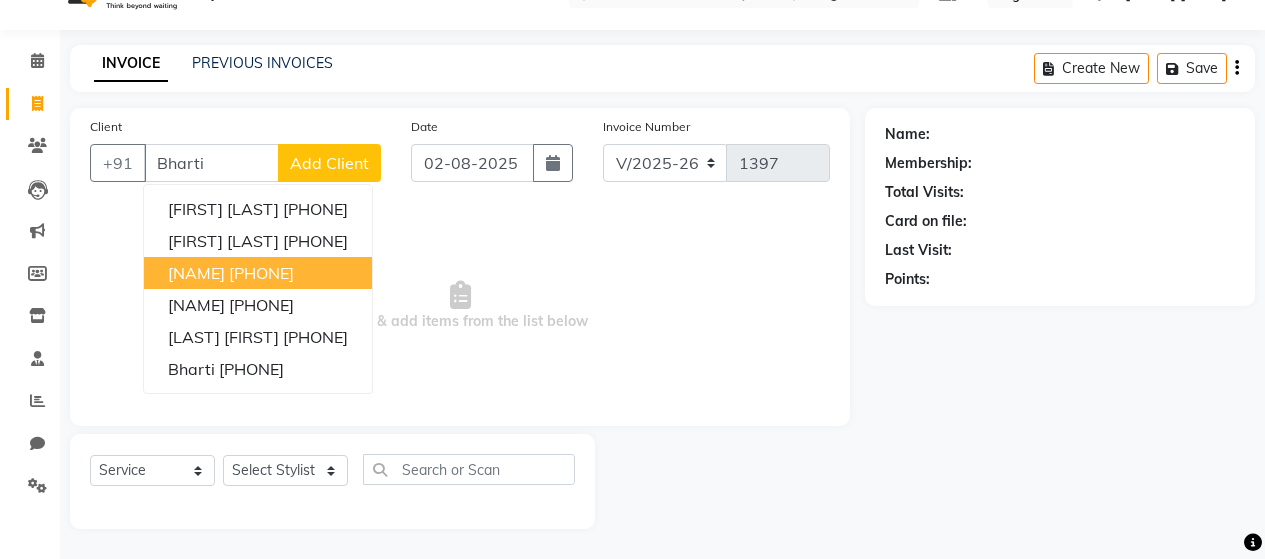 click on "[NAME]" at bounding box center [196, 273] 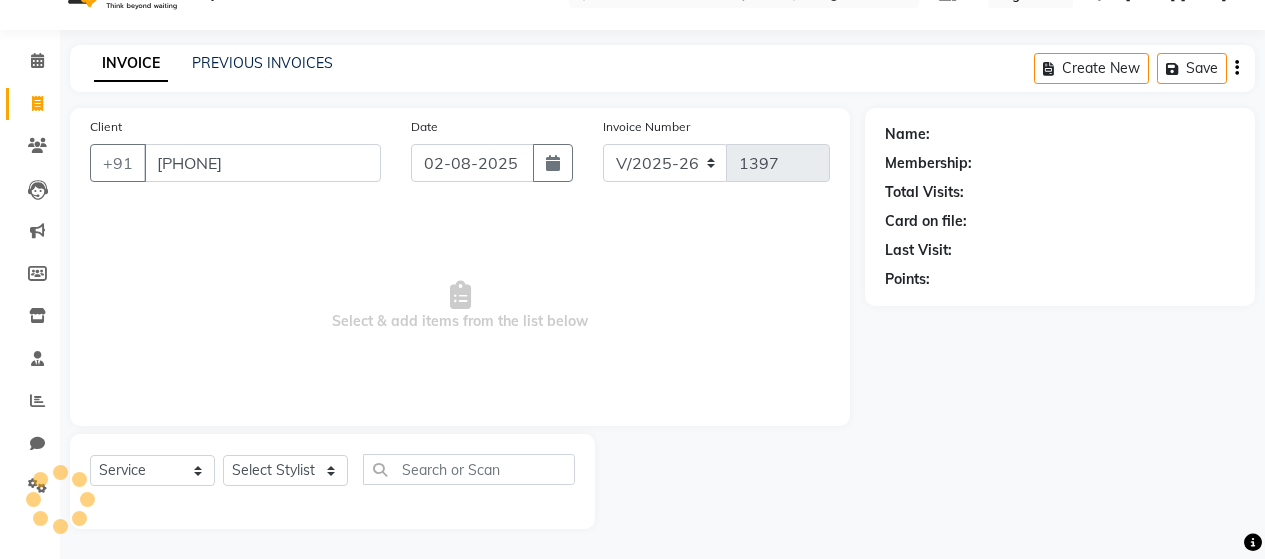 type on "[PHONE]" 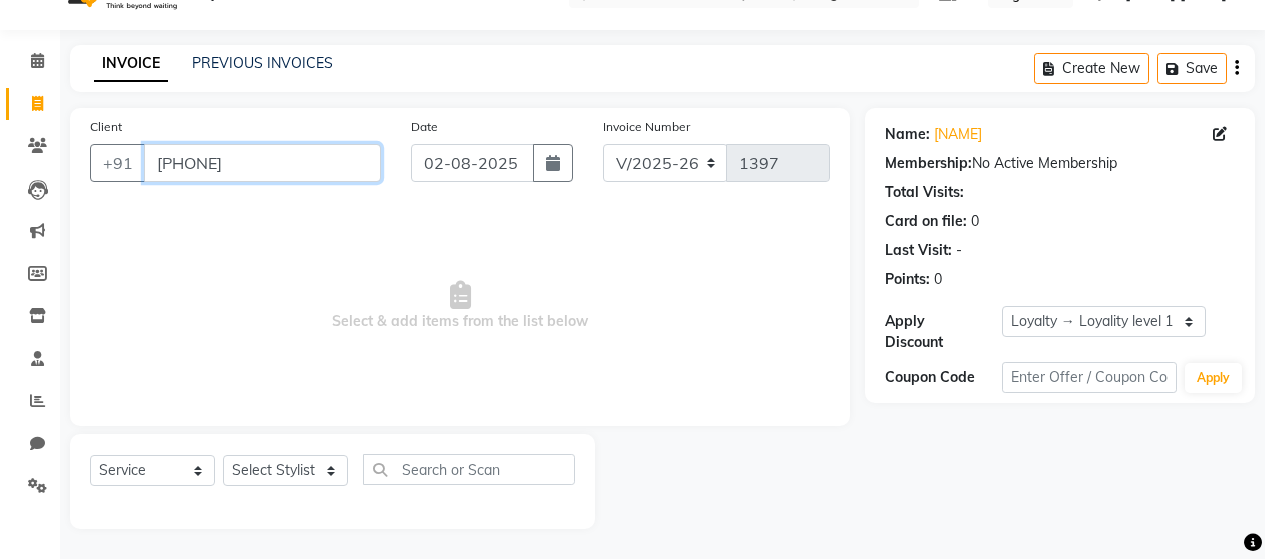 click on "[PHONE]" at bounding box center (262, 163) 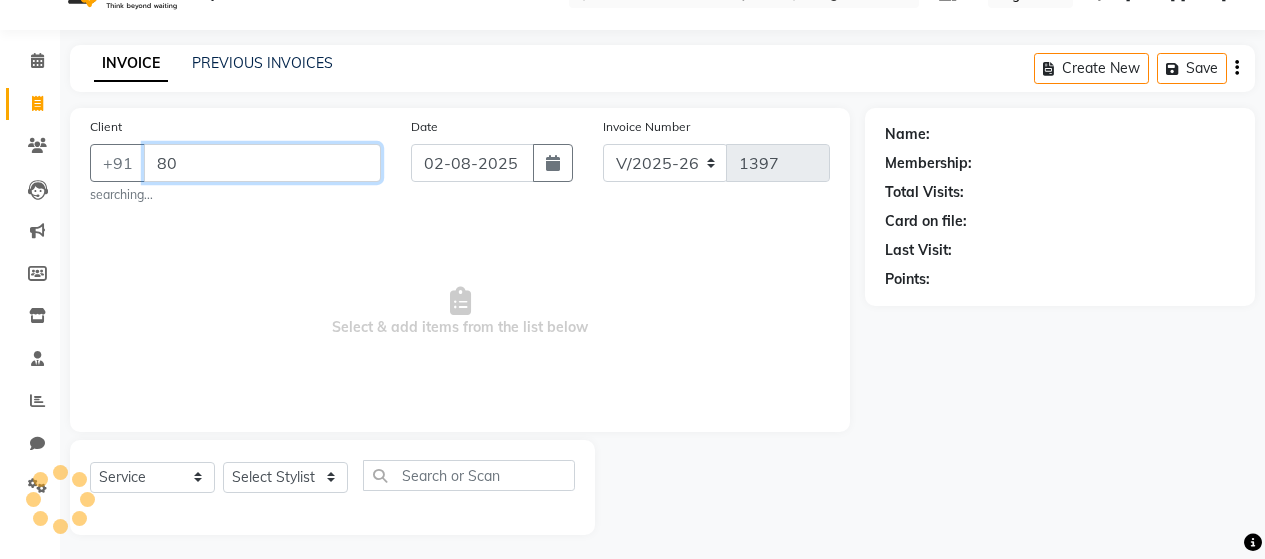 type on "8" 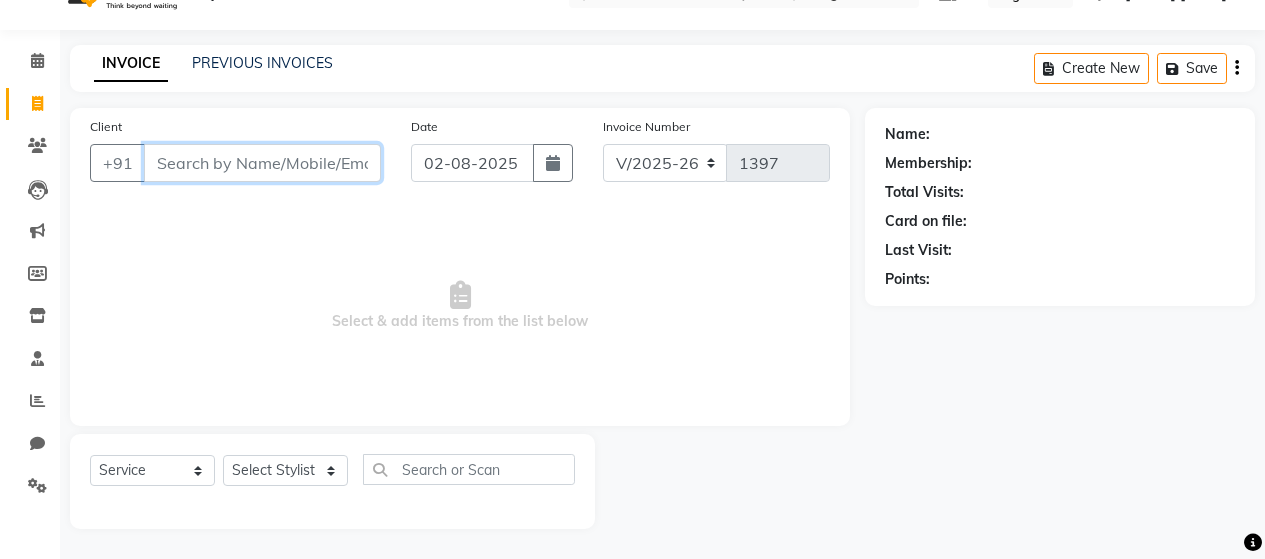 click on "Client" at bounding box center (262, 163) 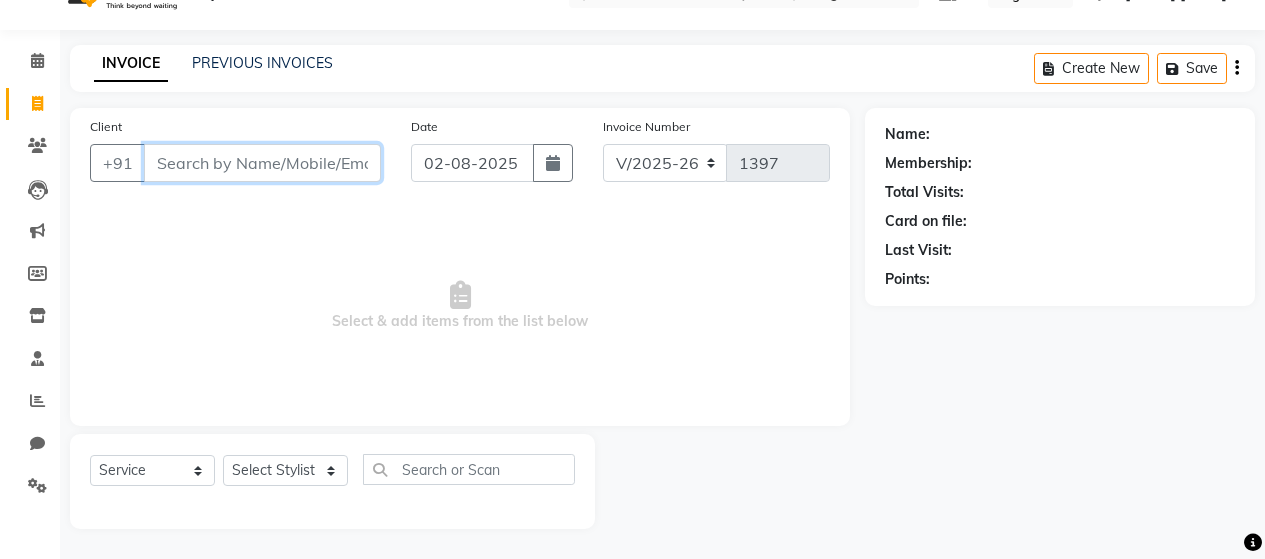 click on "Client" at bounding box center [262, 163] 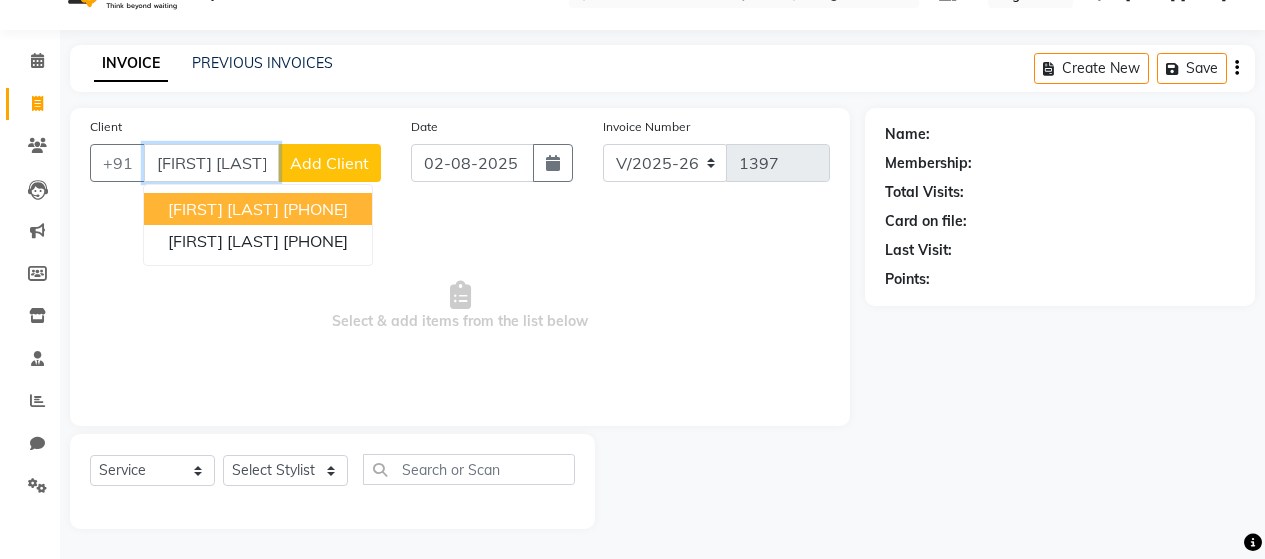 click on "[FIRST] [LAST]" at bounding box center (223, 209) 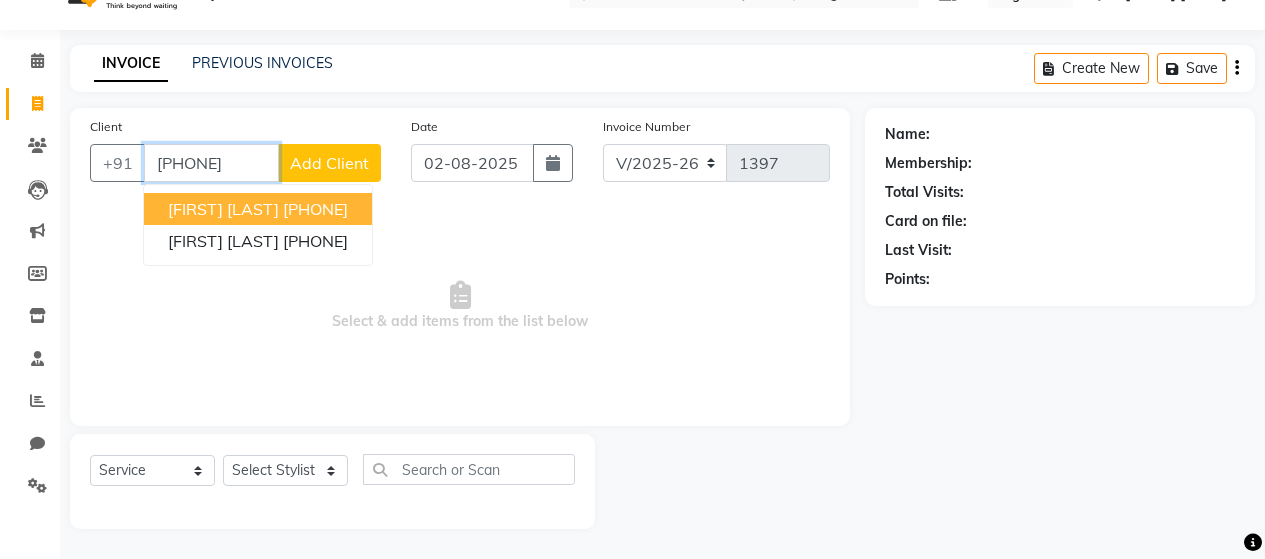 type on "[PHONE]" 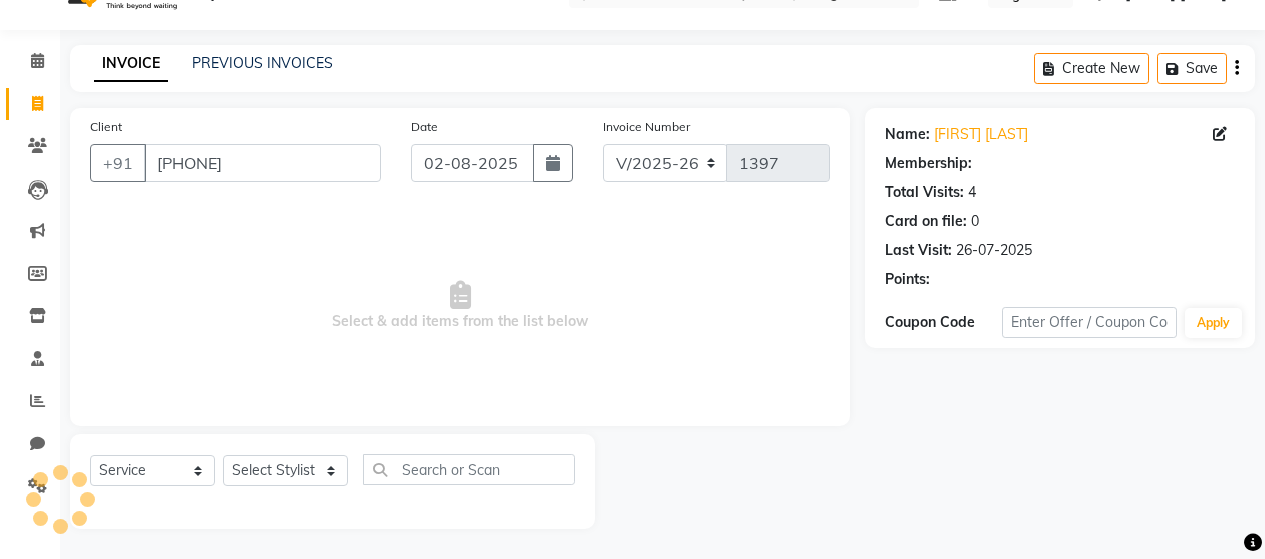 select on "2: Object" 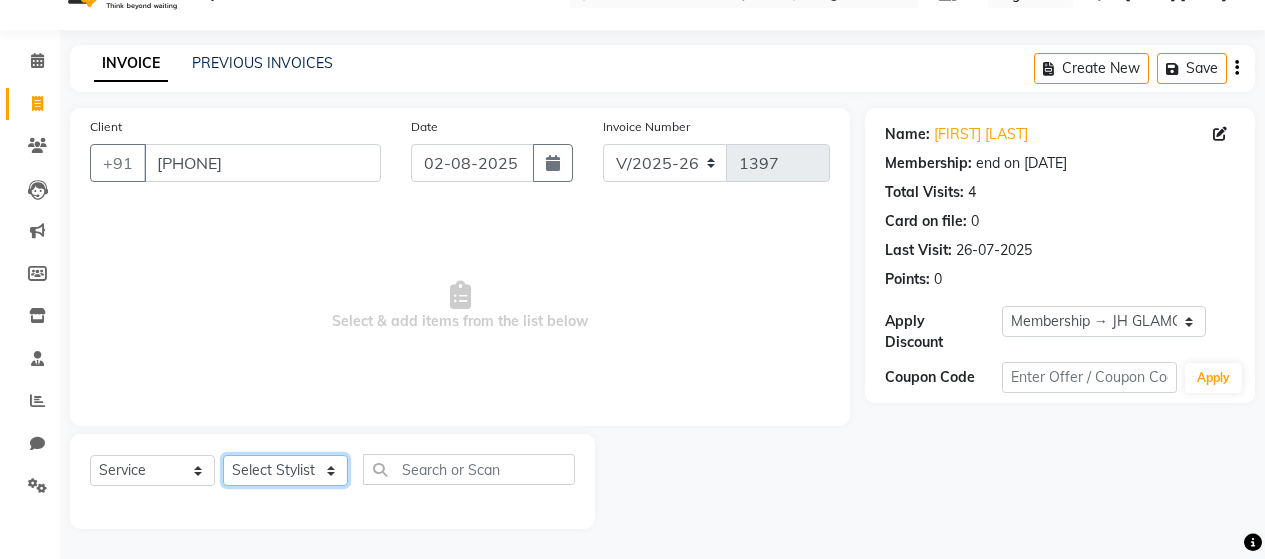 click on "Select Stylist [NAME] [NAME] [NAME] [NAME] [NAME] [NAME] [NAME] [NAME] [NAME] [NAME] [NAME] [NAME] [NAME] [NAME] [NAME]" 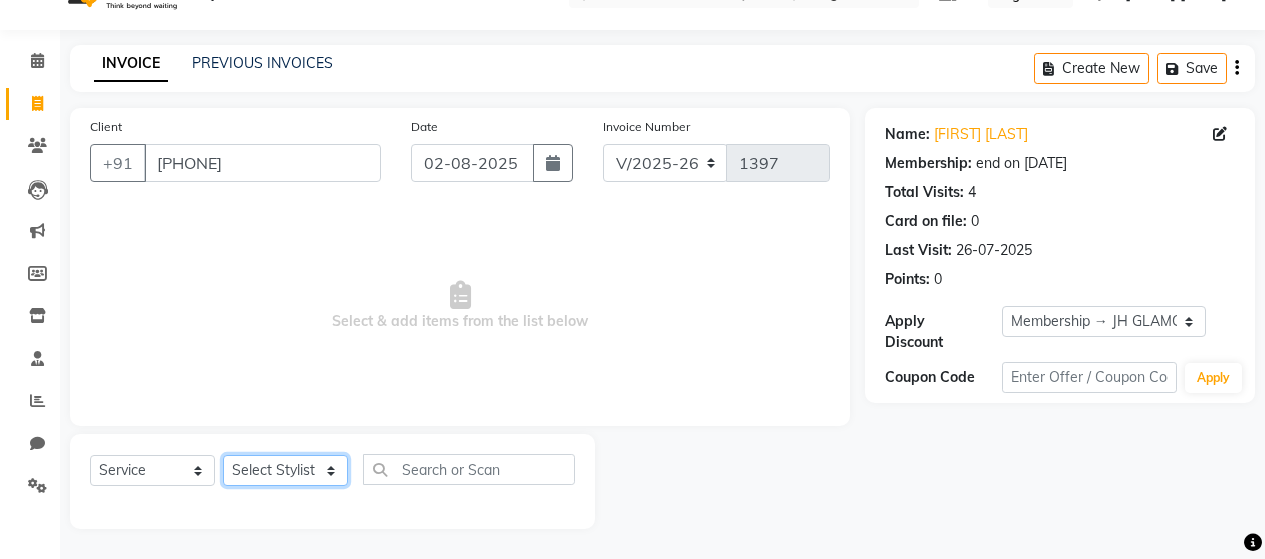 select on "72245" 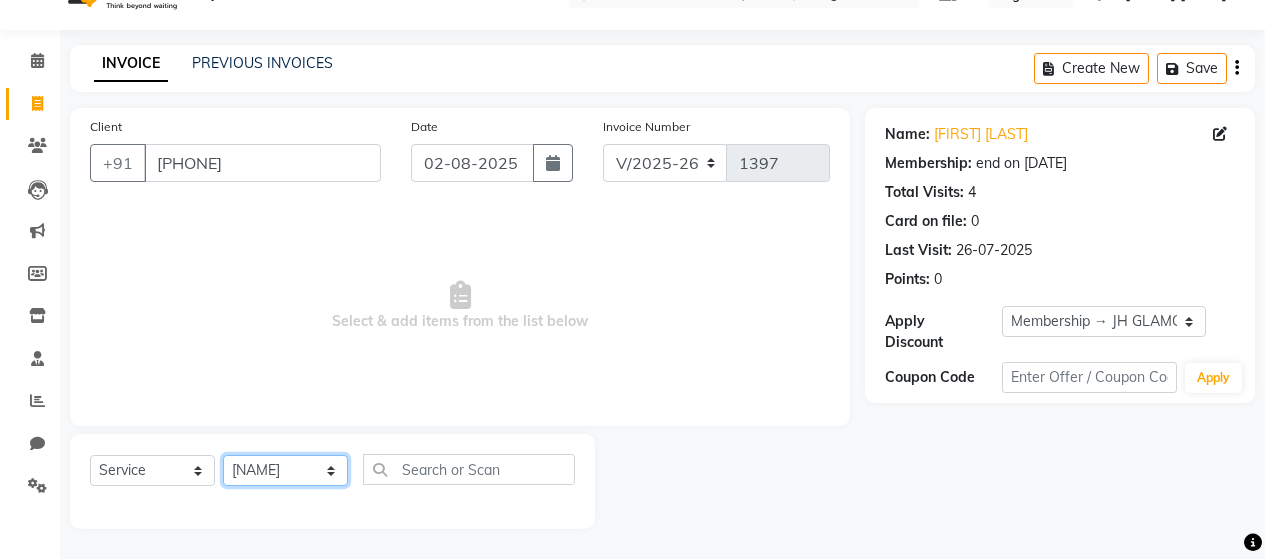 click on "Select Stylist [NAME] [NAME] [NAME] [NAME] [NAME] [NAME] [NAME] [NAME] [NAME] [NAME] [NAME] [NAME] [NAME] [NAME] [NAME]" 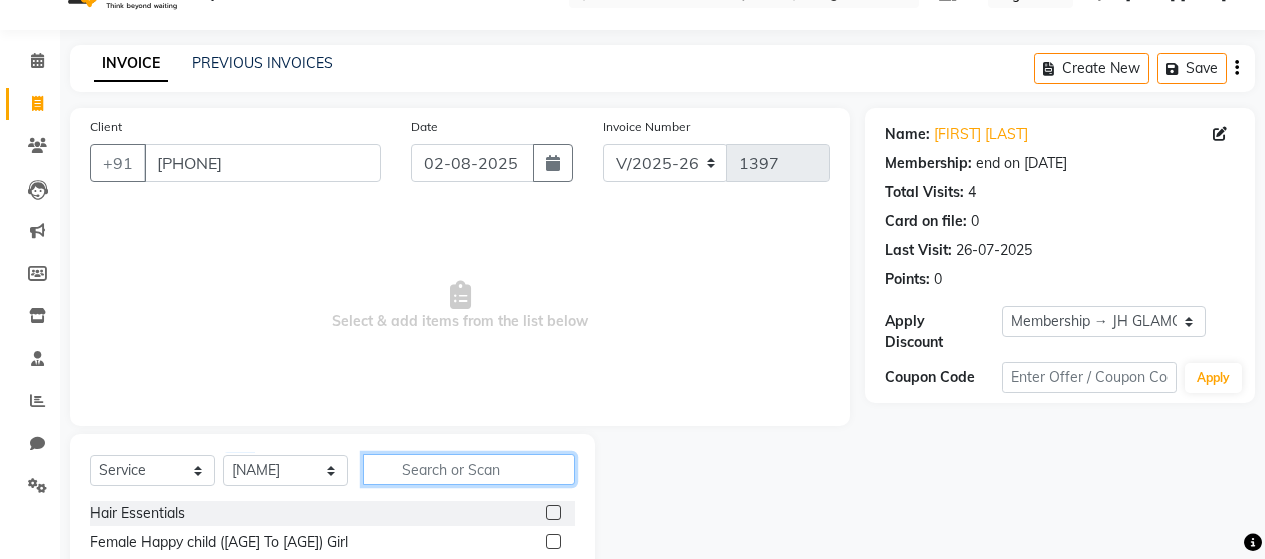 click 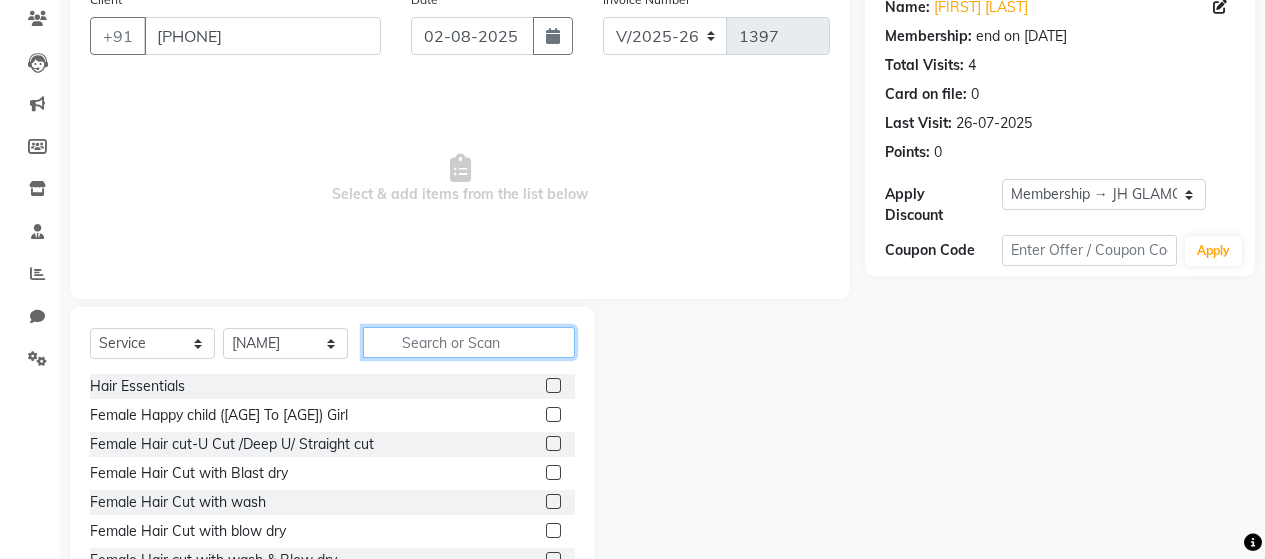scroll, scrollTop: 242, scrollLeft: 0, axis: vertical 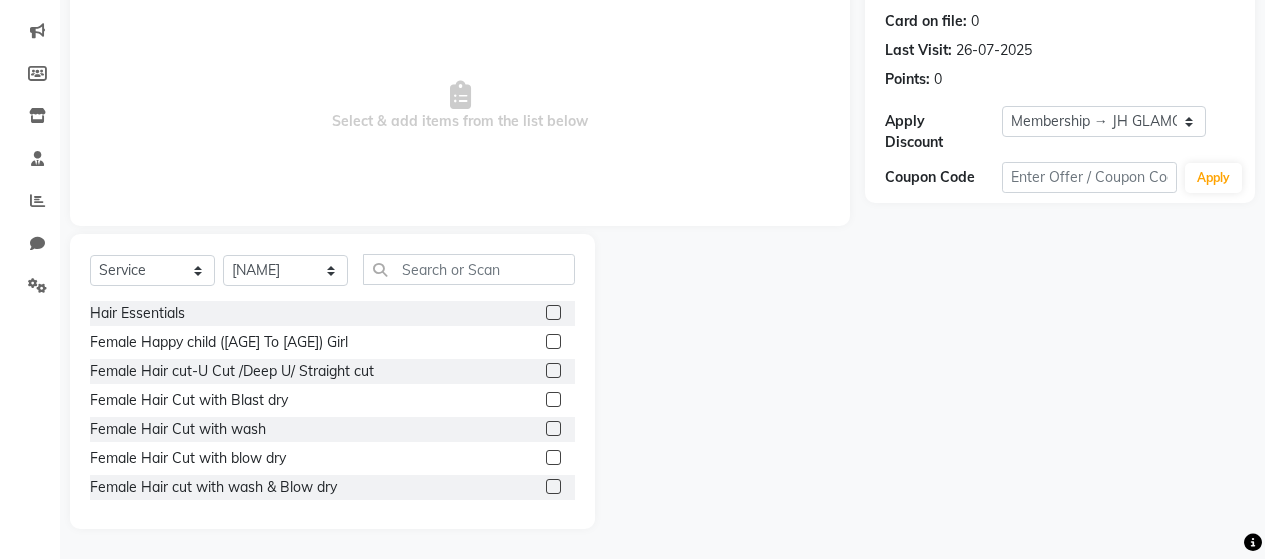 click 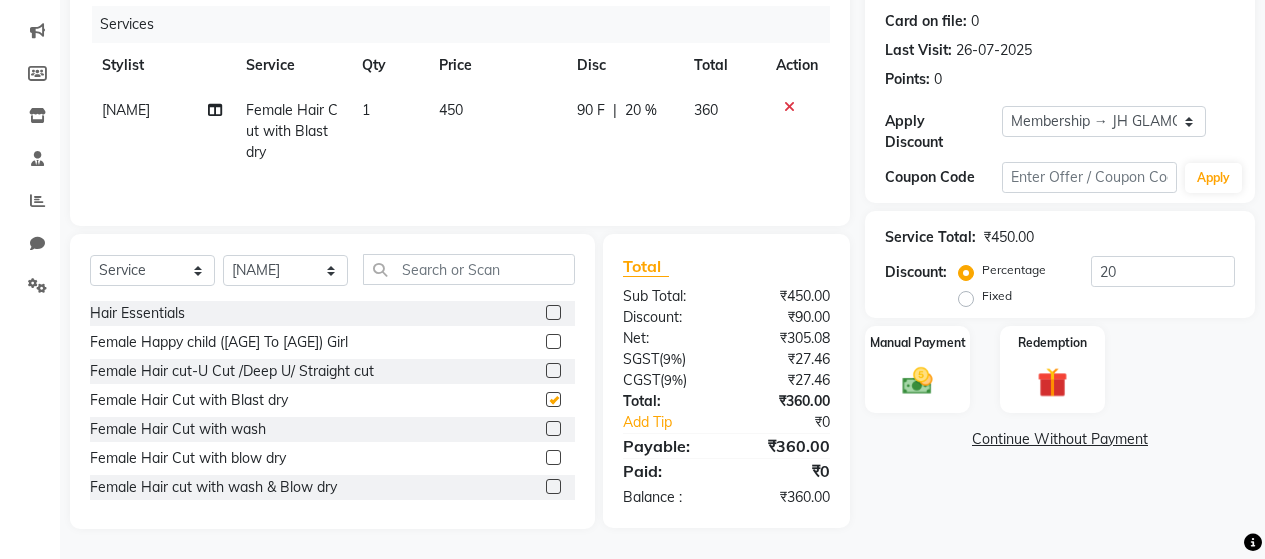 checkbox on "false" 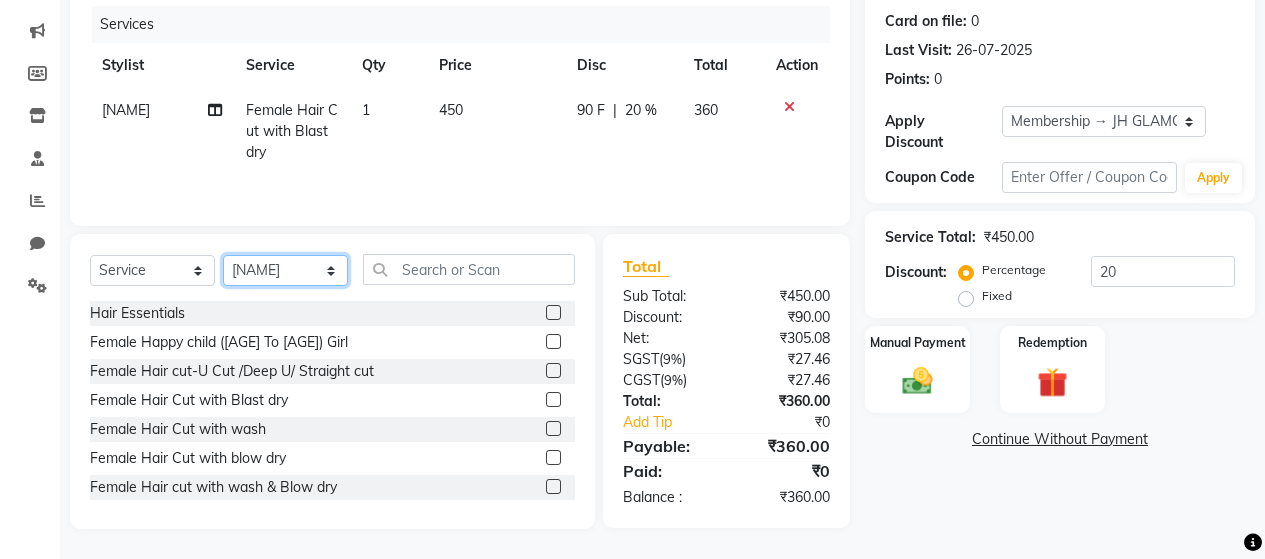 click on "Select Stylist [NAME] [NAME] [NAME] [NAME] [NAME] [NAME] [NAME] [NAME] [NAME] [NAME] [NAME] [NAME] [NAME] [NAME] [NAME]" 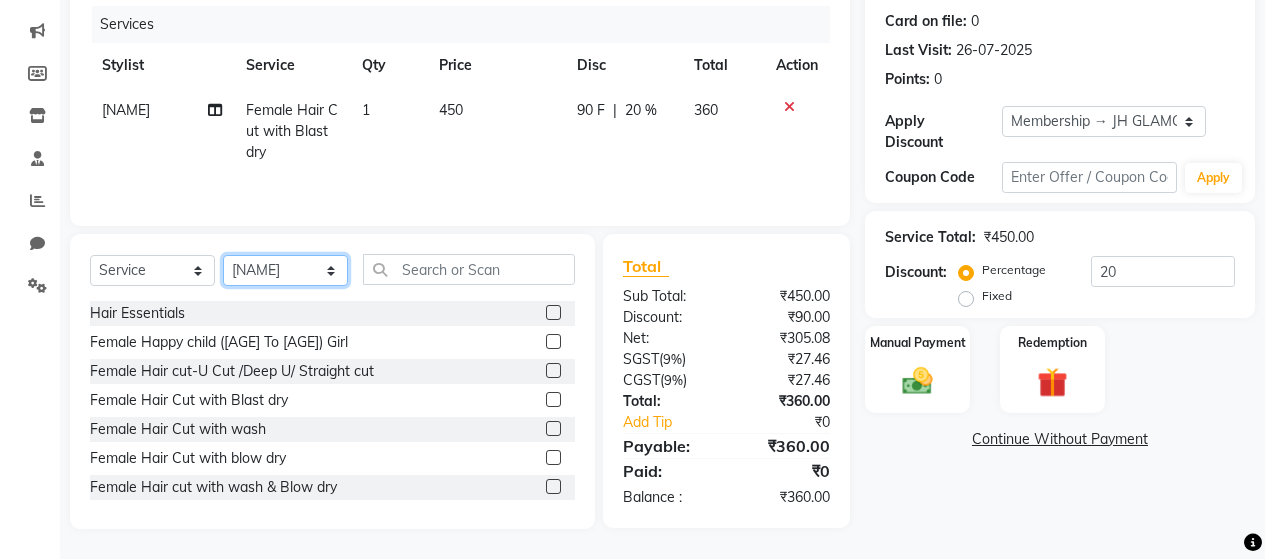 select on "86784" 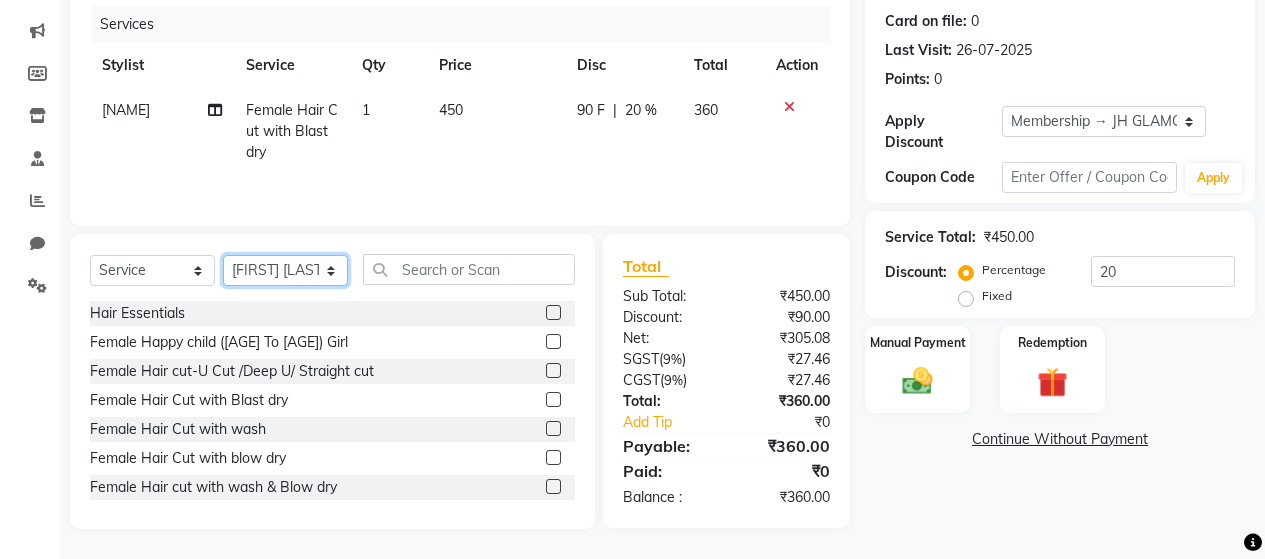 click on "Select Stylist [NAME] [NAME] [NAME] [NAME] [NAME] [NAME] [NAME] [NAME] [NAME] [NAME] [NAME] [NAME] [NAME] [NAME] [NAME]" 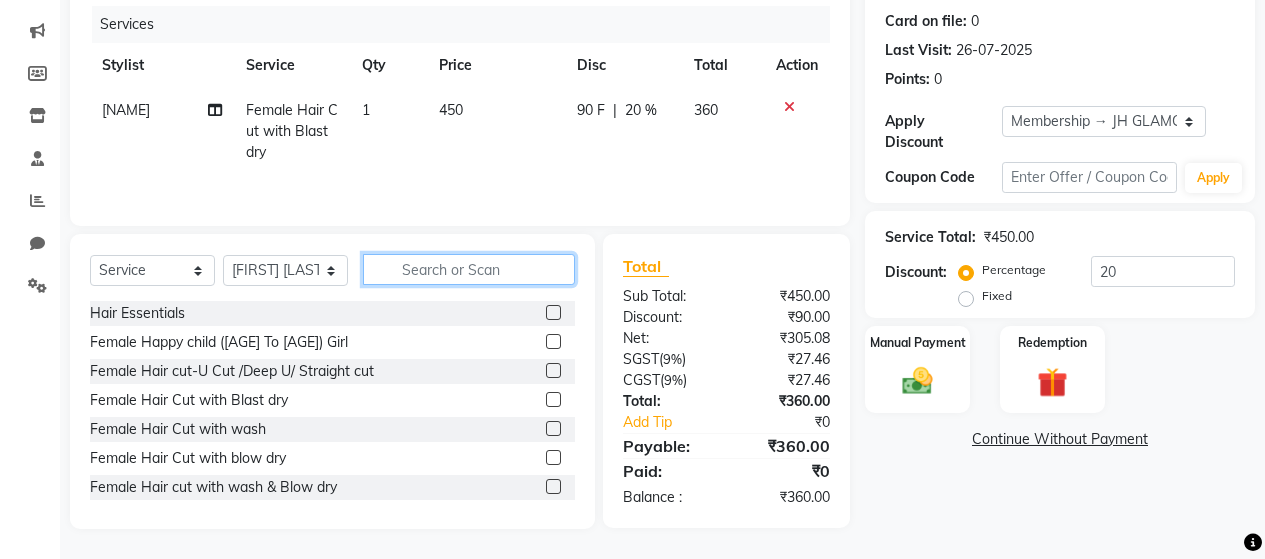 click 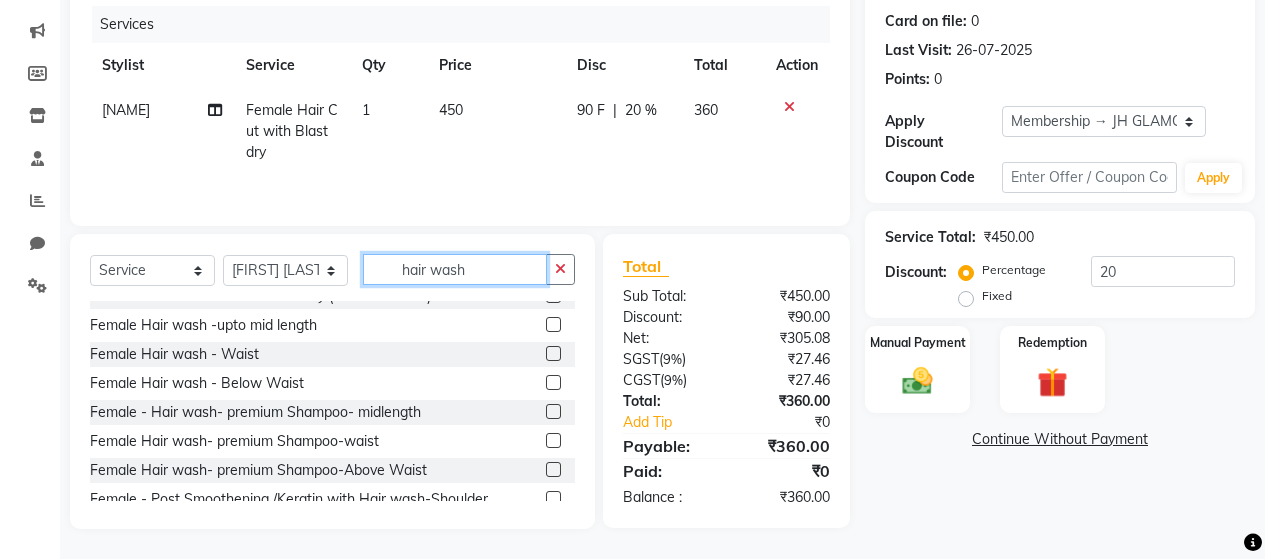 scroll, scrollTop: 200, scrollLeft: 0, axis: vertical 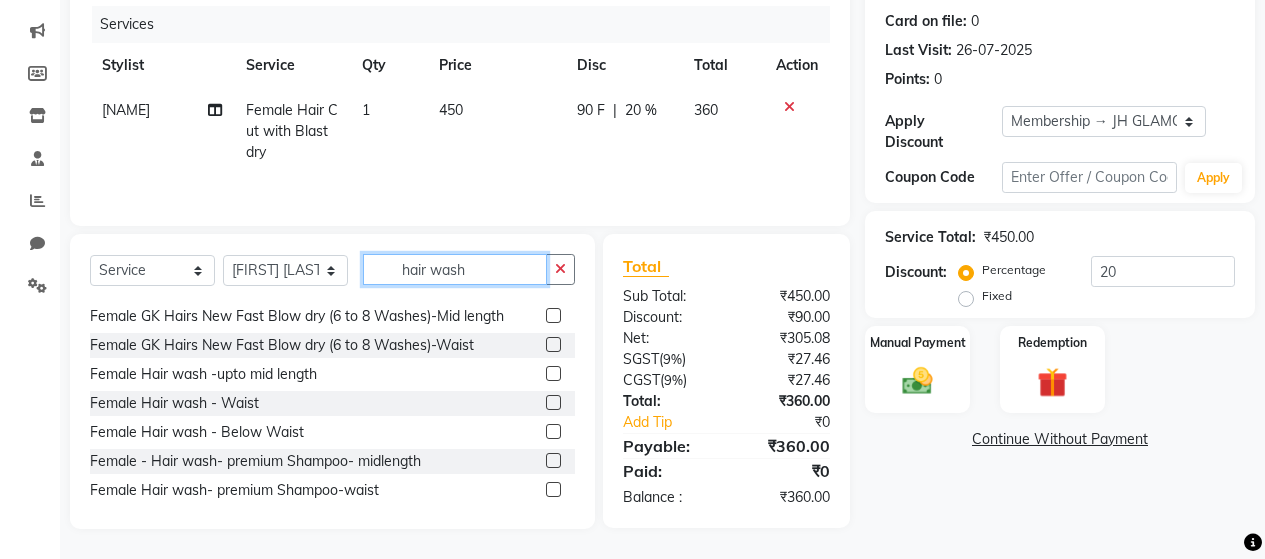 type on "hair wash" 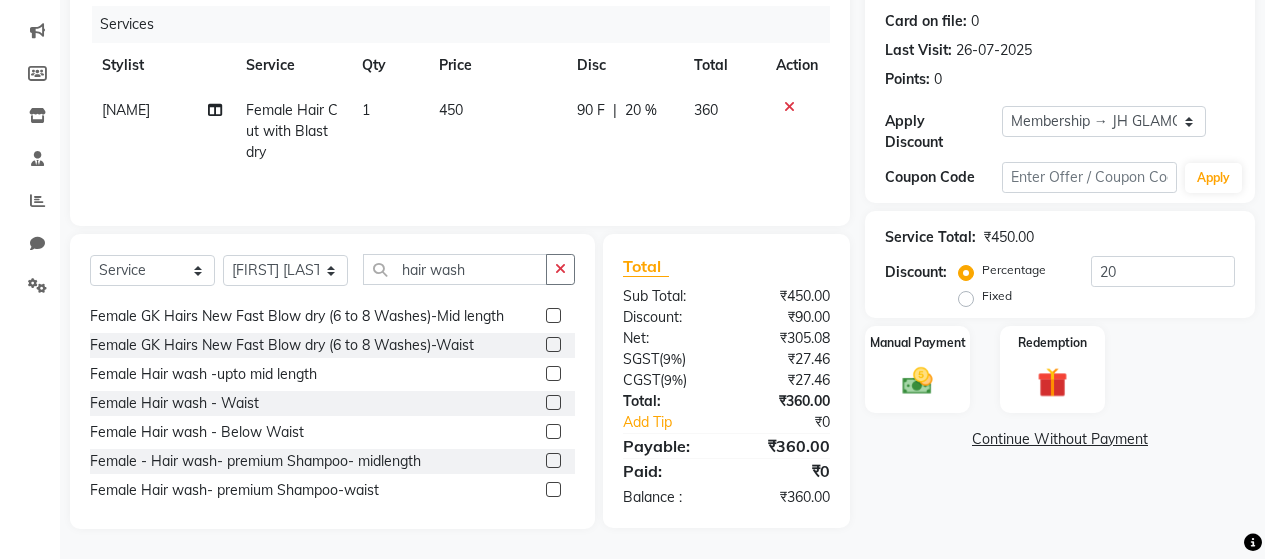 click 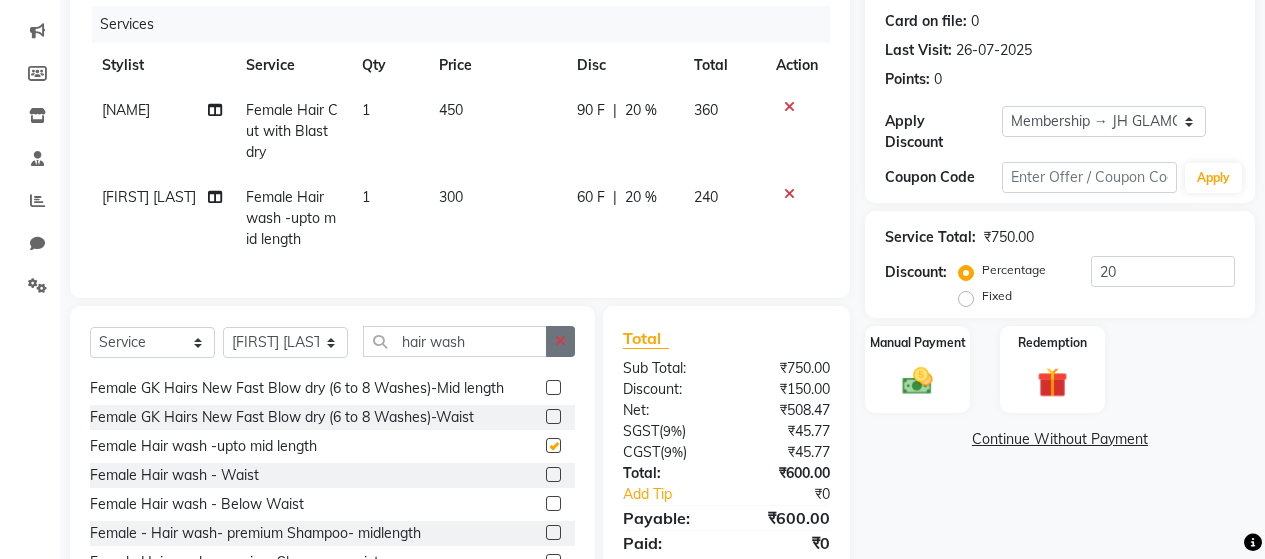 checkbox on "false" 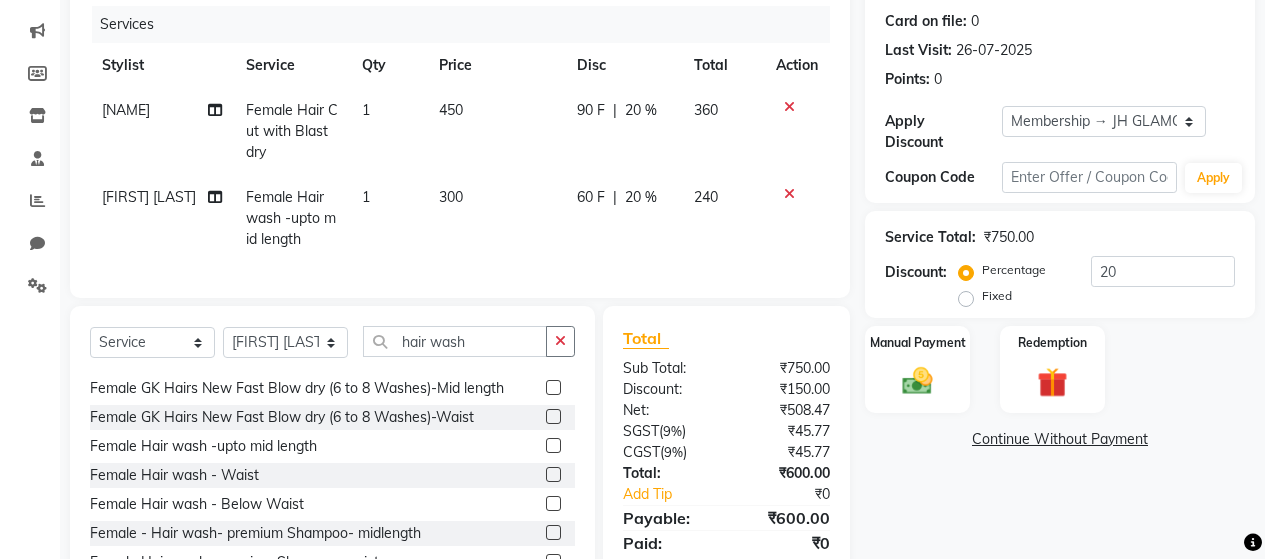 click 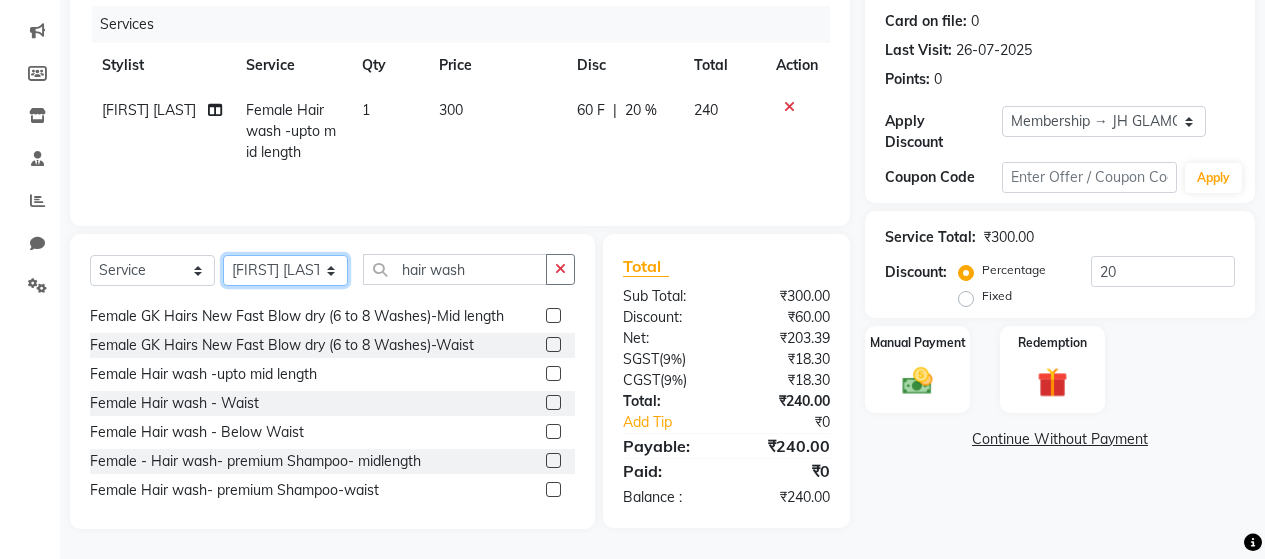 click on "Select Stylist [NAME] [NAME] [NAME] [NAME] [NAME] [NAME] [NAME] [NAME] [NAME] [NAME] [NAME] [NAME] [NAME] [NAME] [NAME]" 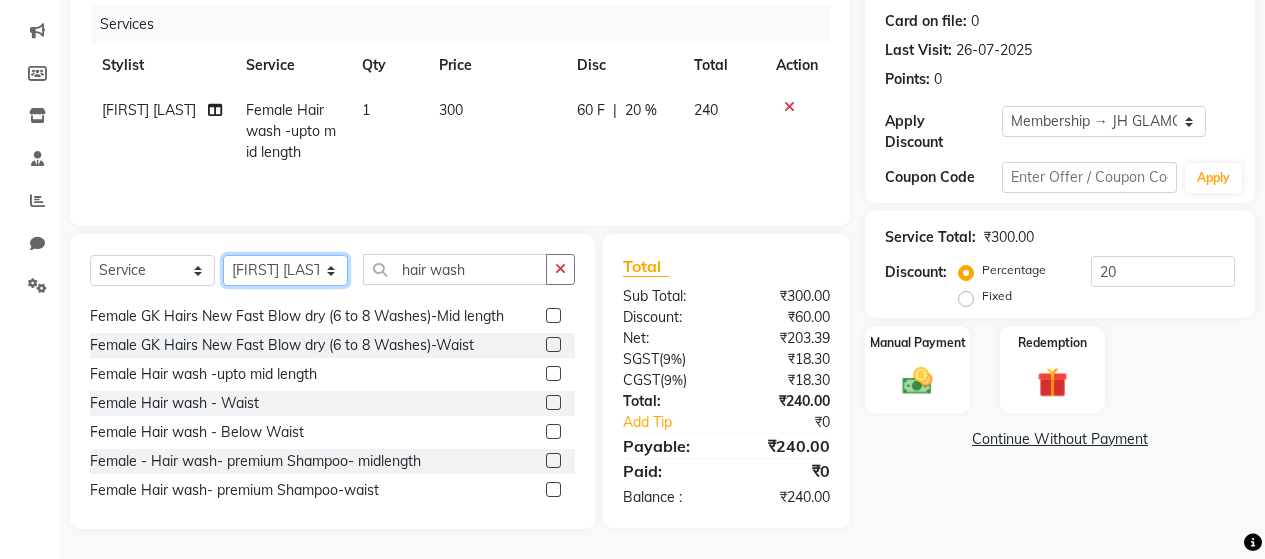 select on "72245" 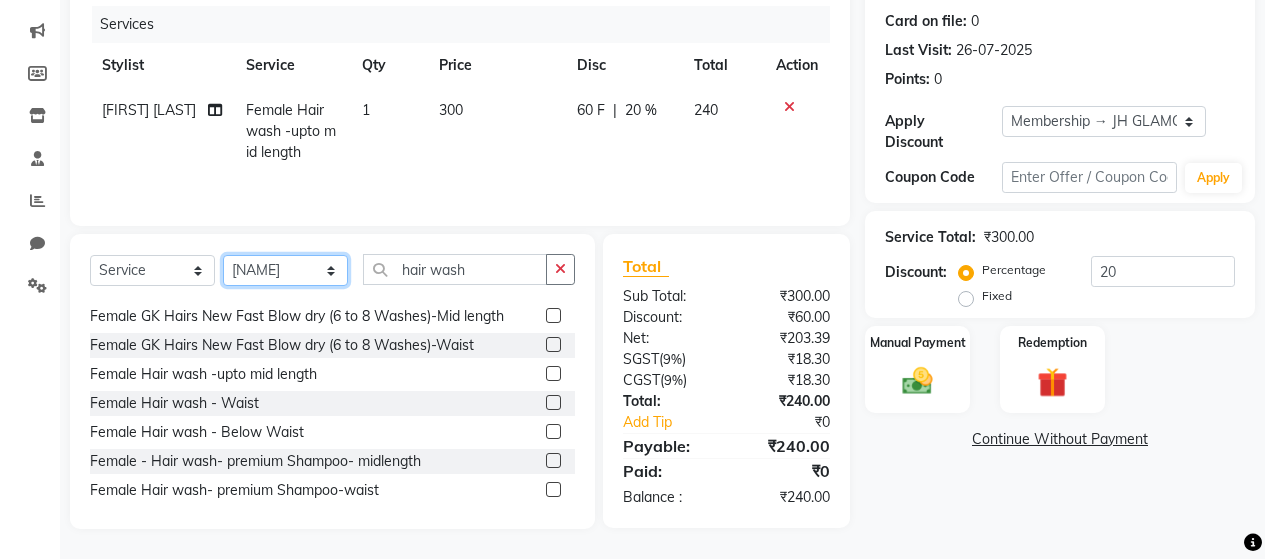 click on "Select Stylist [NAME] [NAME] [NAME] [NAME] [NAME] [NAME] [NAME] [NAME] [NAME] [NAME] [NAME] [NAME] [NAME] [NAME] [NAME]" 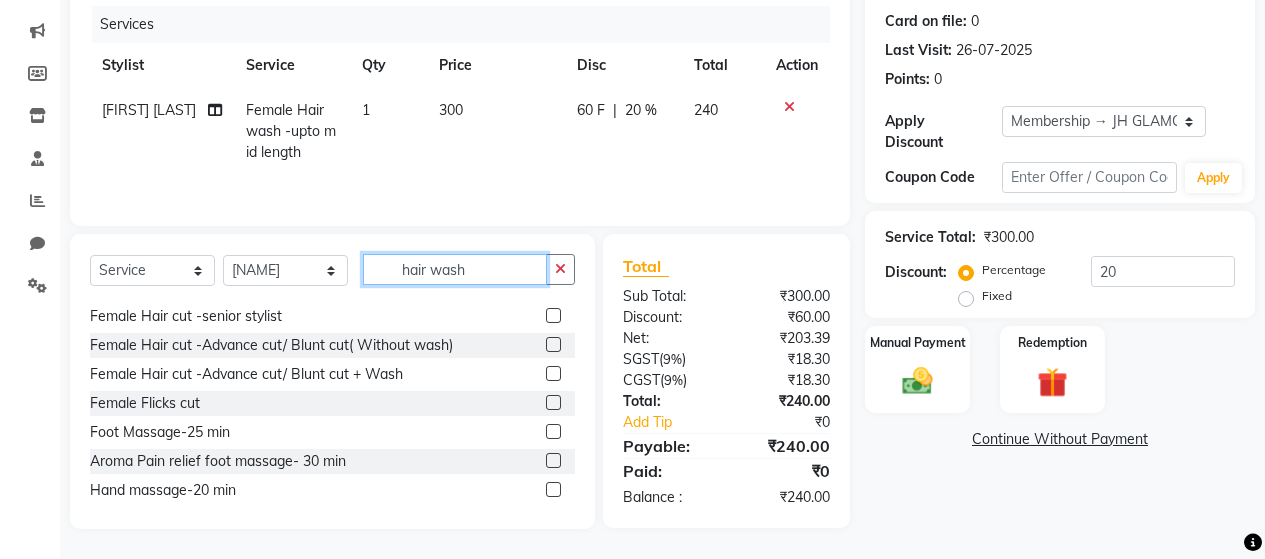 click on "hair wash" 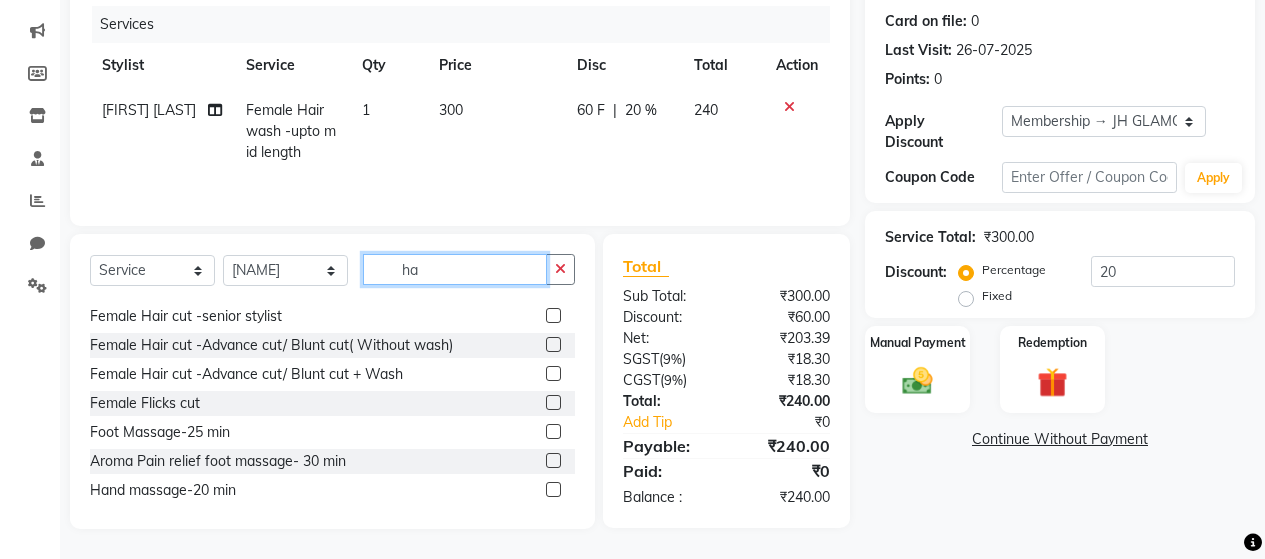 type on "h" 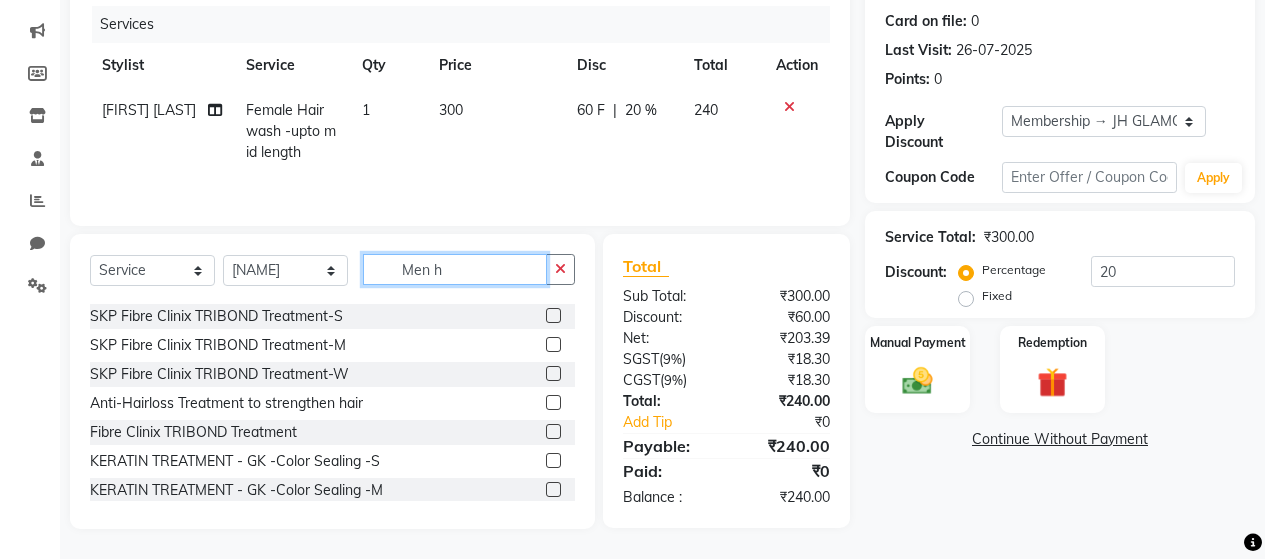 scroll, scrollTop: 0, scrollLeft: 0, axis: both 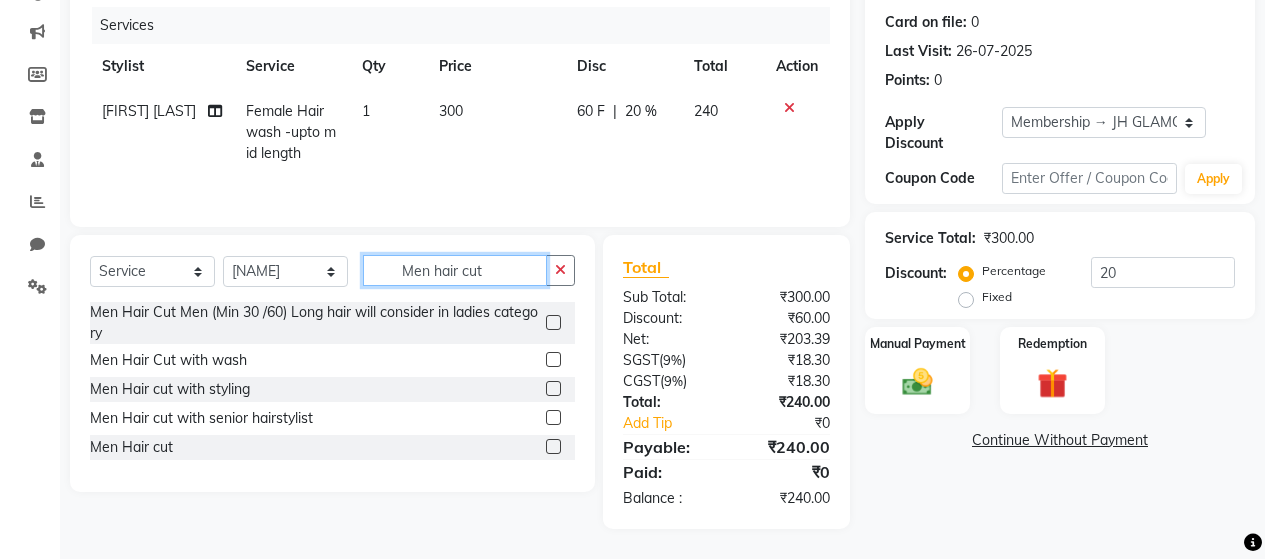 type on "Men hair cut" 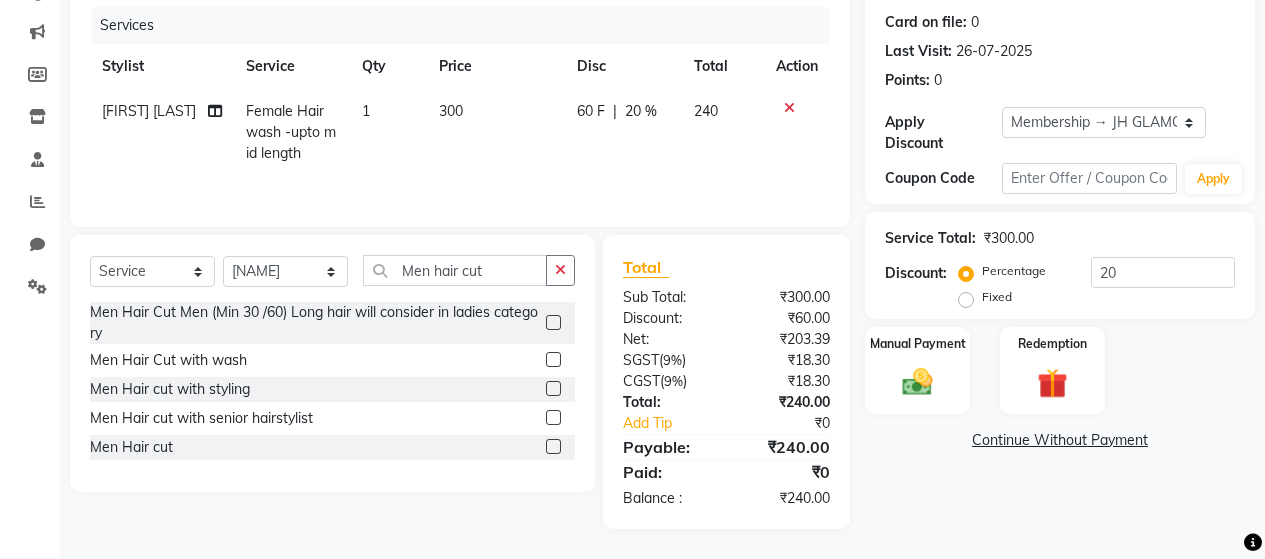 click 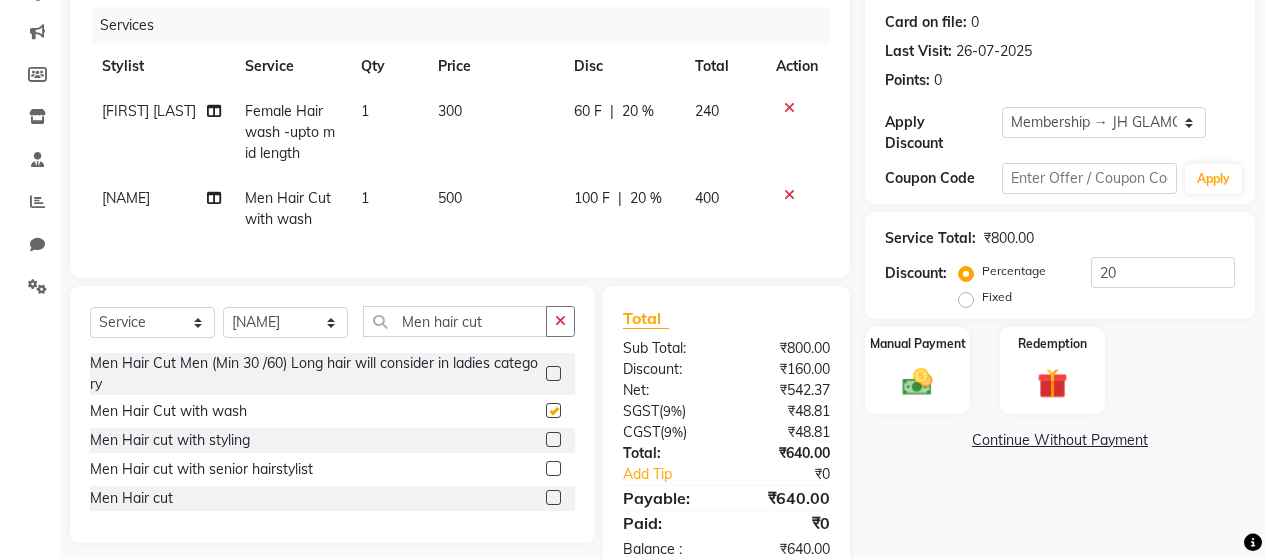 checkbox on "false" 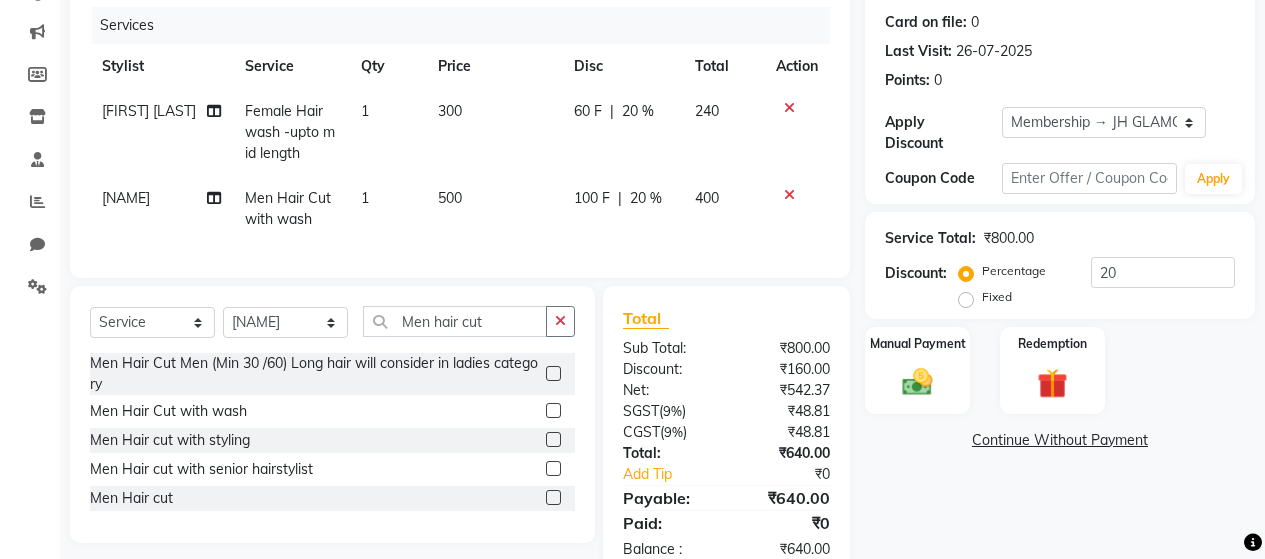 click on "500" 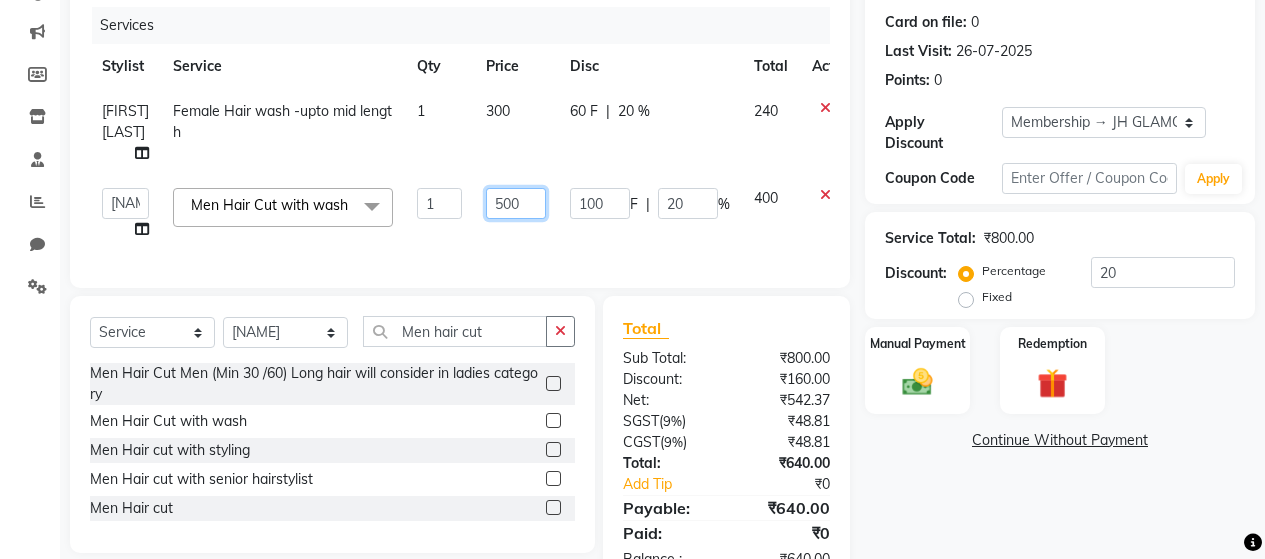 click on "500" 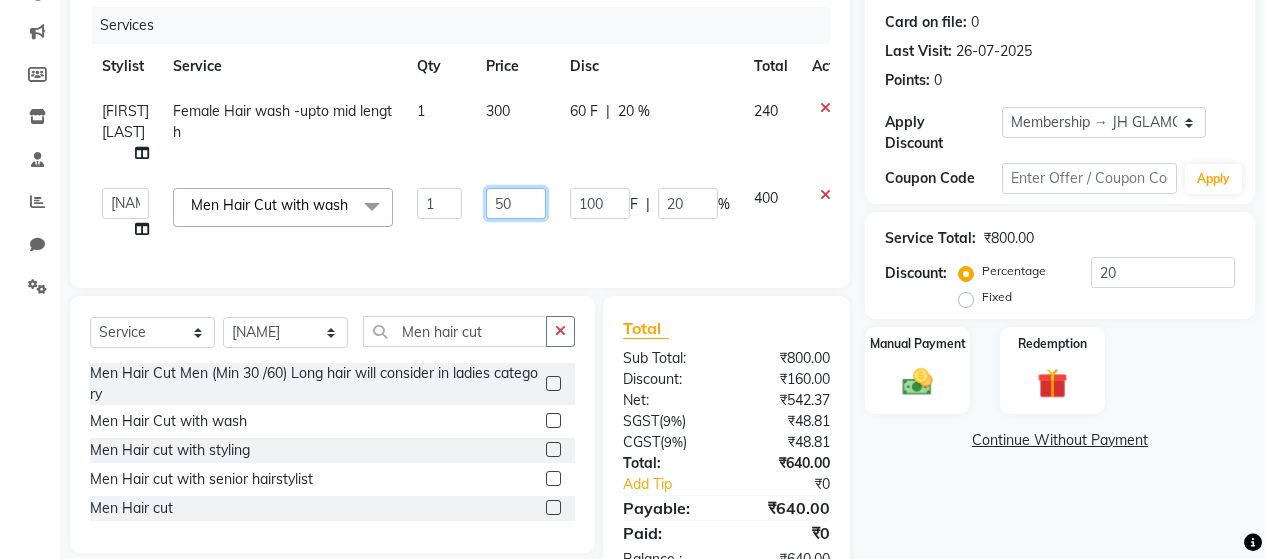 type on "5" 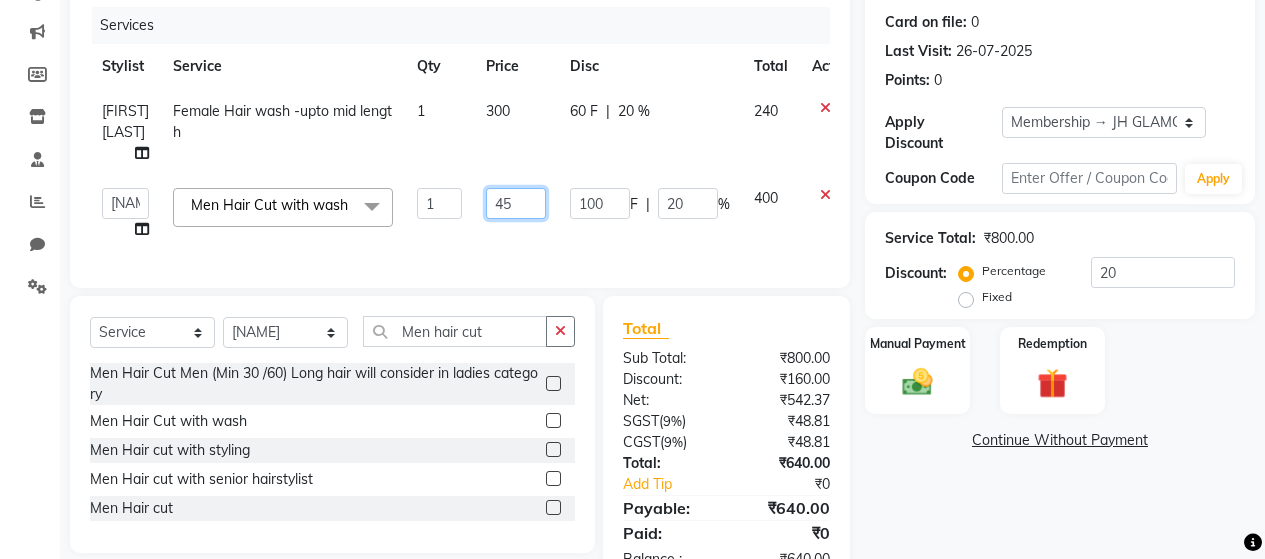 type on "450" 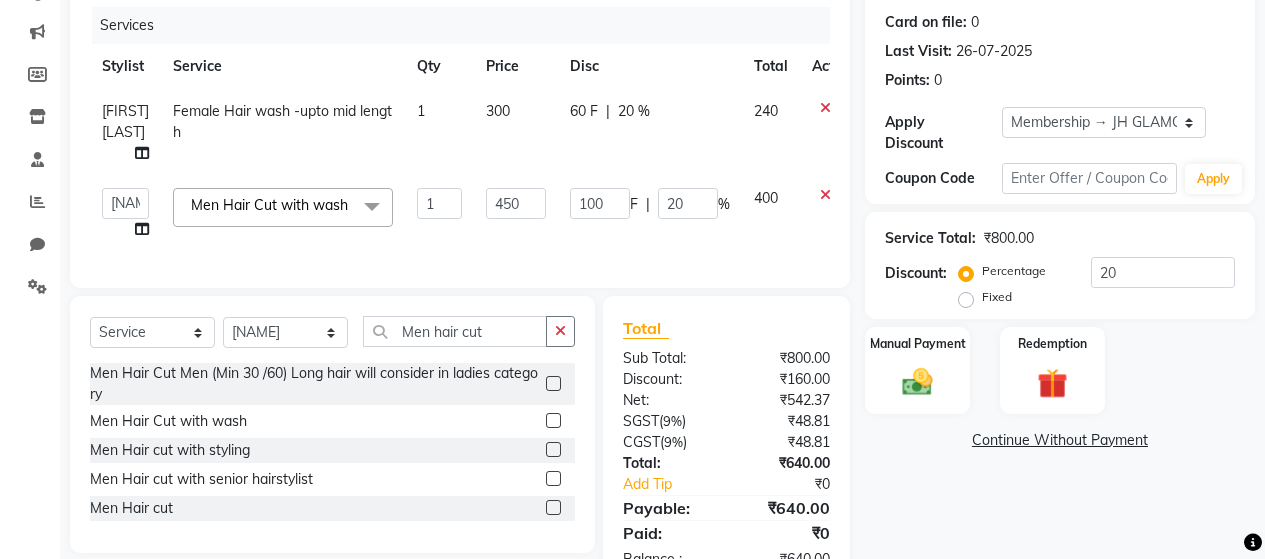 click on "Services Stylist Service Qty Price Disc Total Action [NAME] Men Hair Cut with wash&nbsp;Hair Essentials Female Happy child ([AGE] To [AGE]) Girl Female Hair cut-U Cut /Deep U/ Straight cut Female Hair Cut with Blast dry Female Hair Cut with wash Female Hair Cut with blow dry Female Hair cut with wash & Blow dry Female Hair cut -senior stylist Female Hair cut -Advance cut/ Blunt cut( Without wash) Female Hair cut -Advance cut/ Blunt cut + Wash Female Flicks cut Foot Massage-25 min Aroma Pain relief foot massage- 30 min Hand massage-20 min PP Theraphy Massage(Head,Neck,Shoulder,Back) -30 min Swedish Theraphy(Relaxation,Tension release)- 45 Swedish Theraphy(Relaxation,Tension release)- 60 min Ironing- shoulder 1 F" 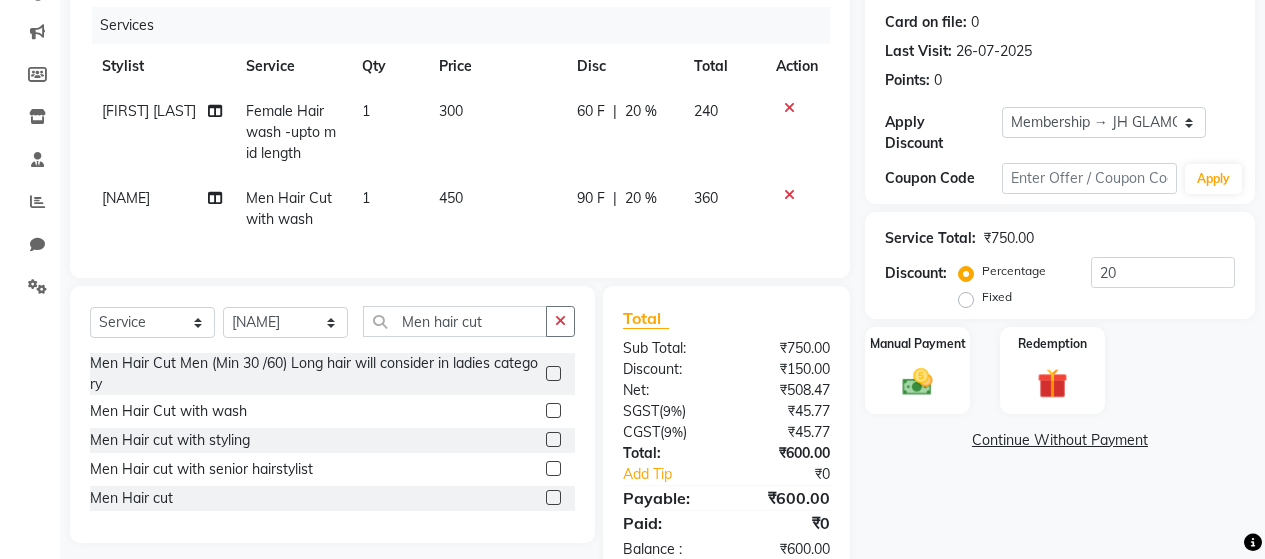 click 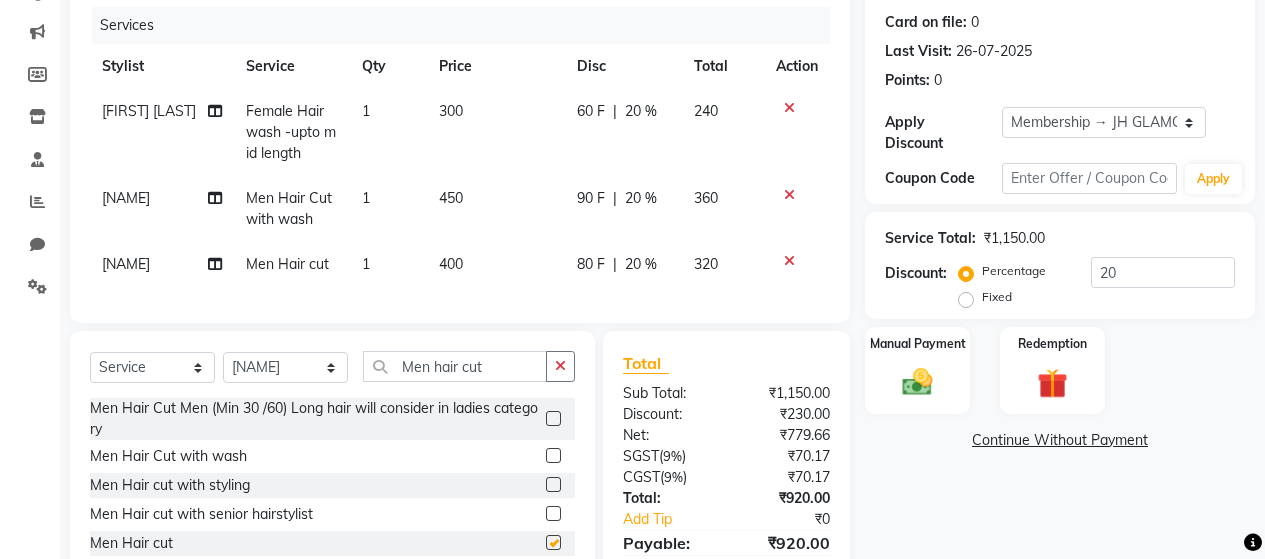 checkbox on "false" 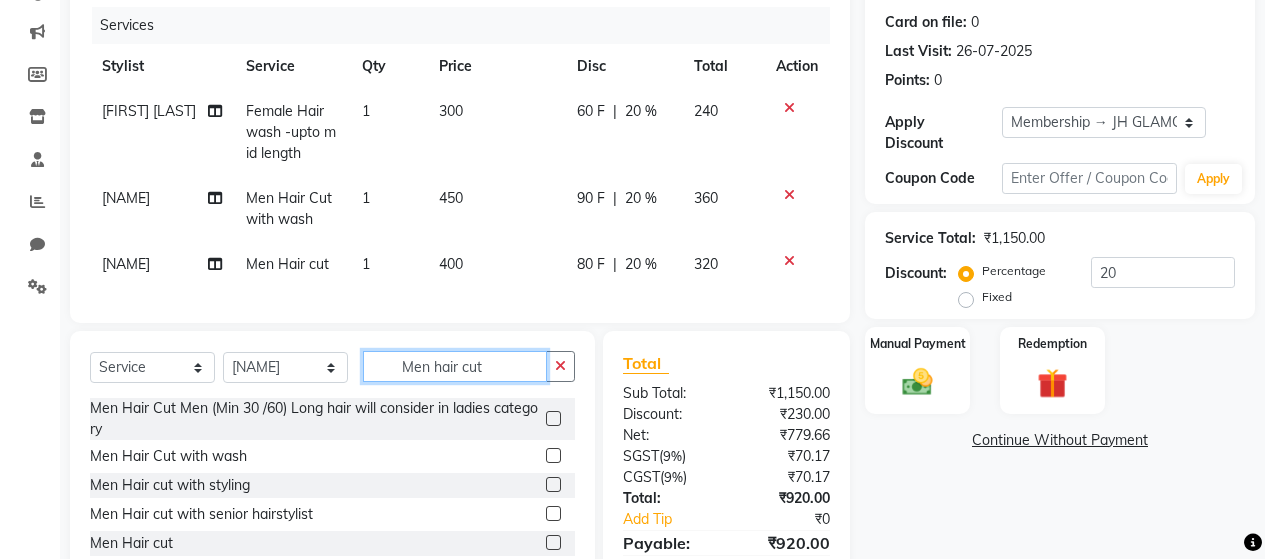 click on "Men hair cut" 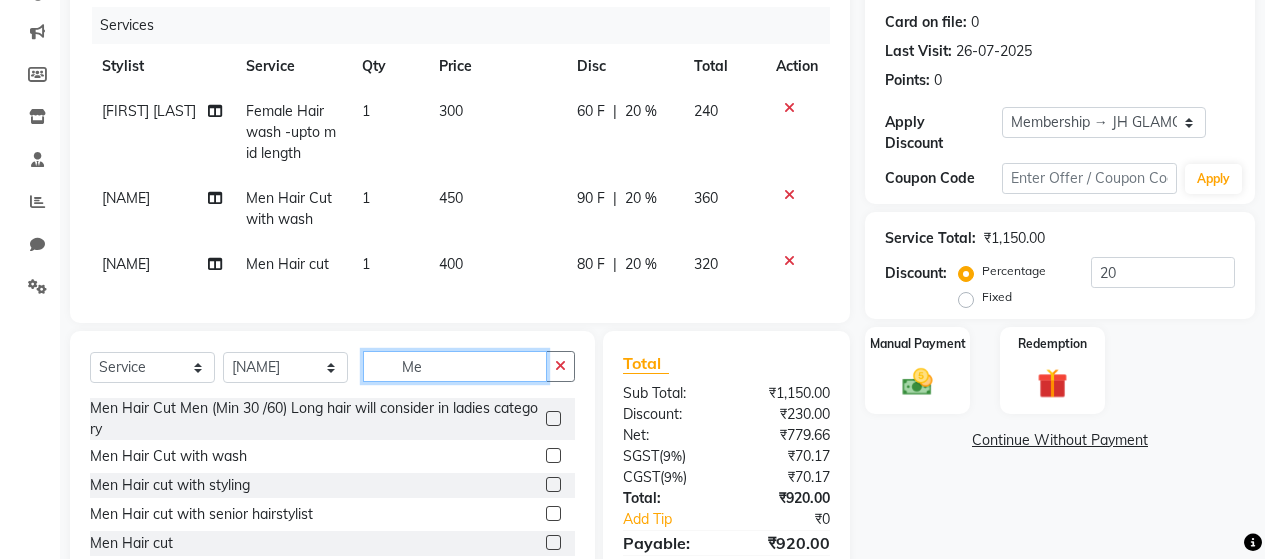 type on "M" 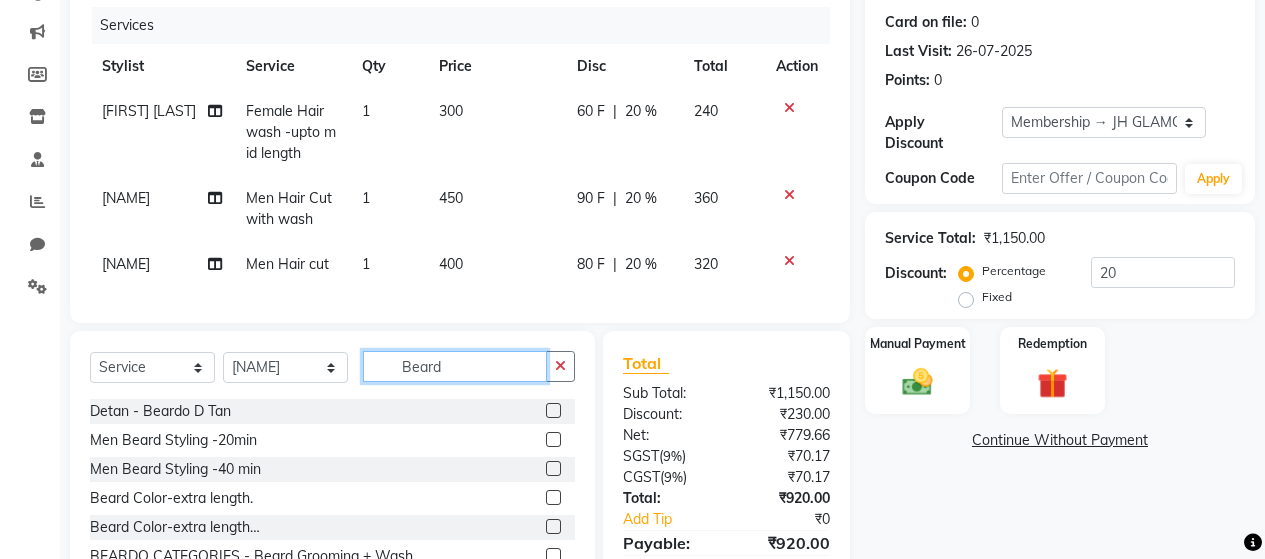 scroll, scrollTop: 119, scrollLeft: 0, axis: vertical 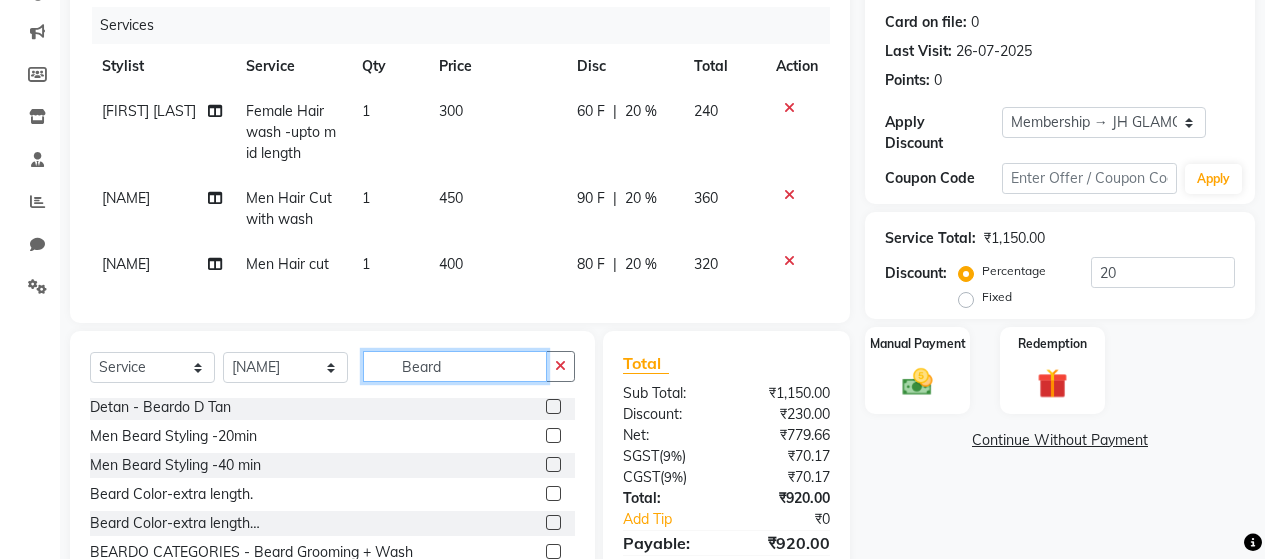 type on "Beard" 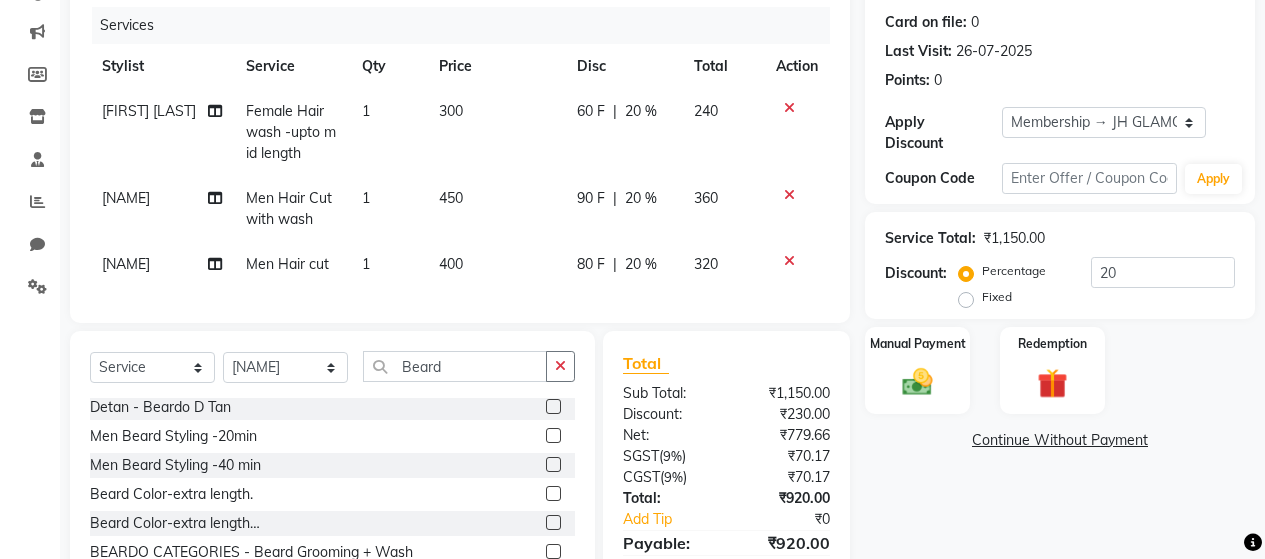 click 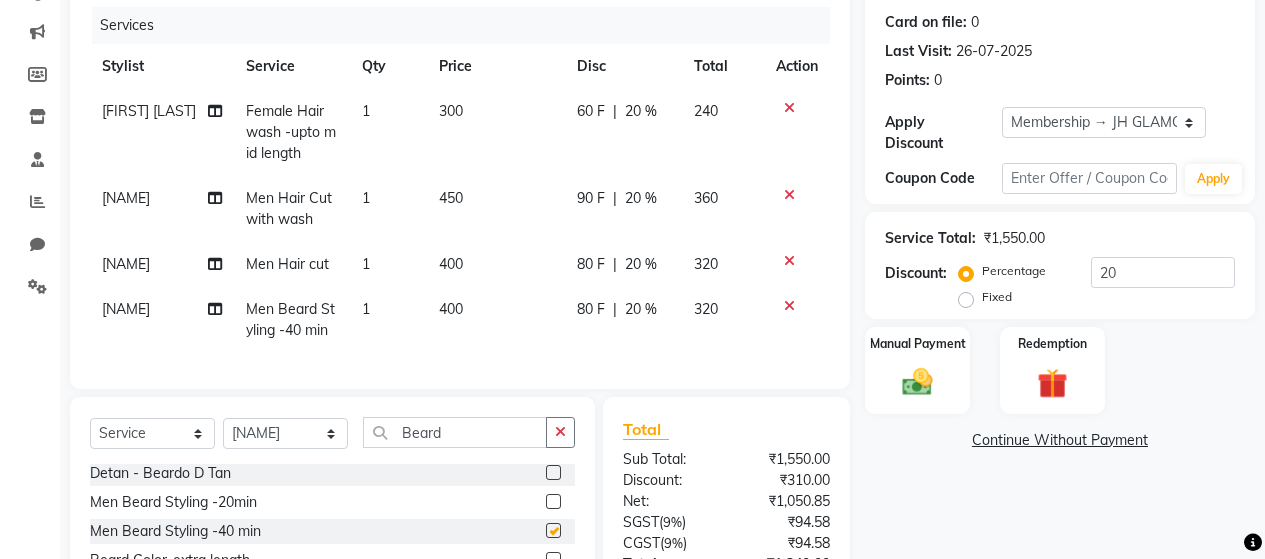 checkbox on "false" 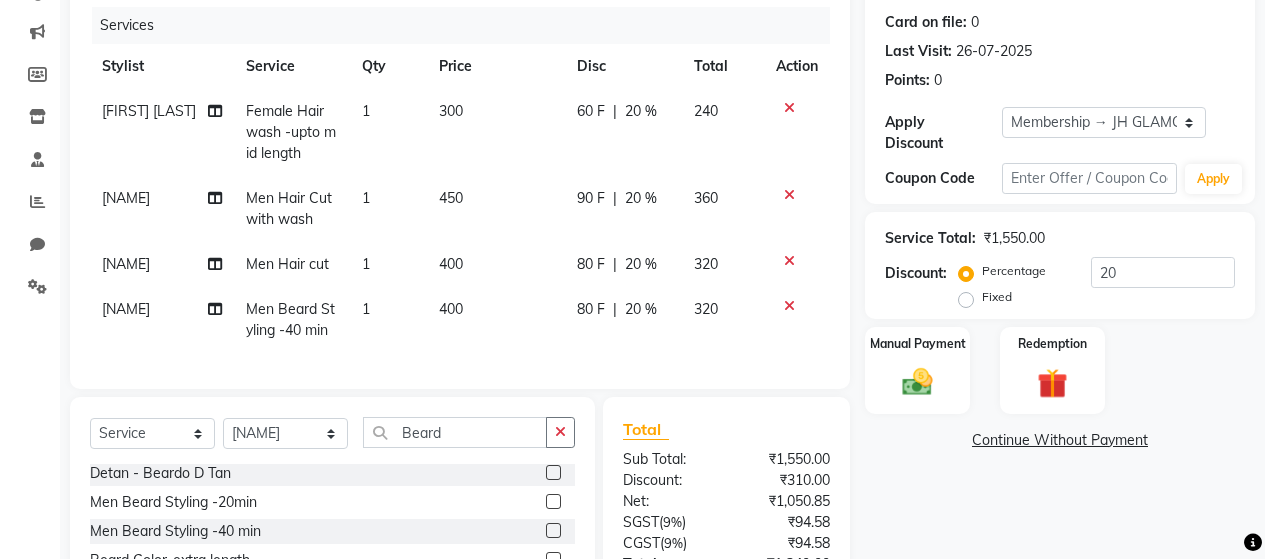 click 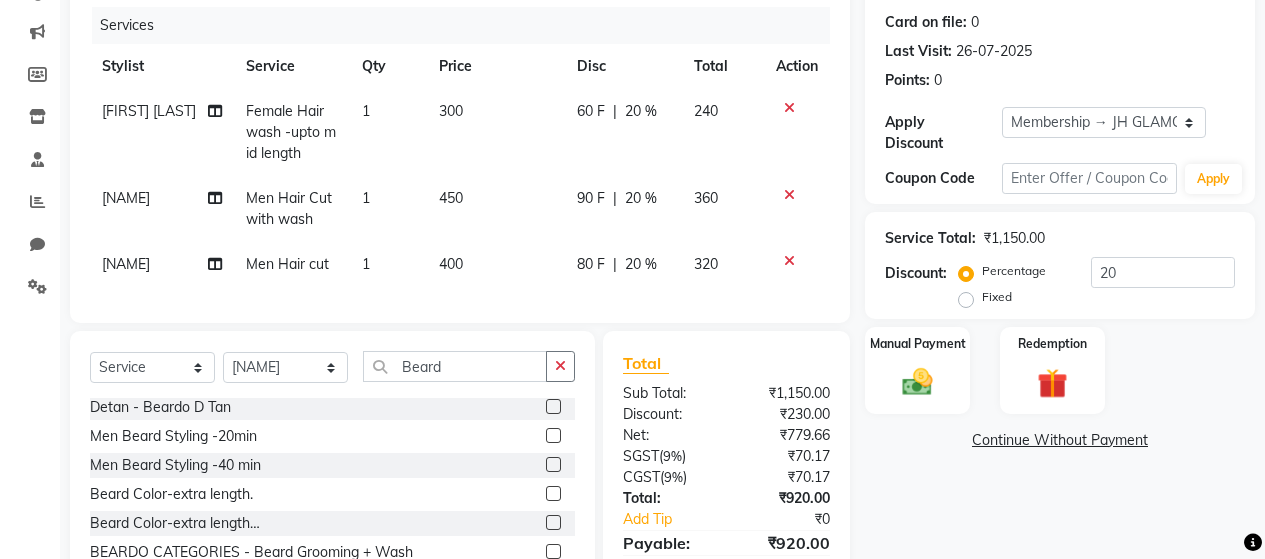 click 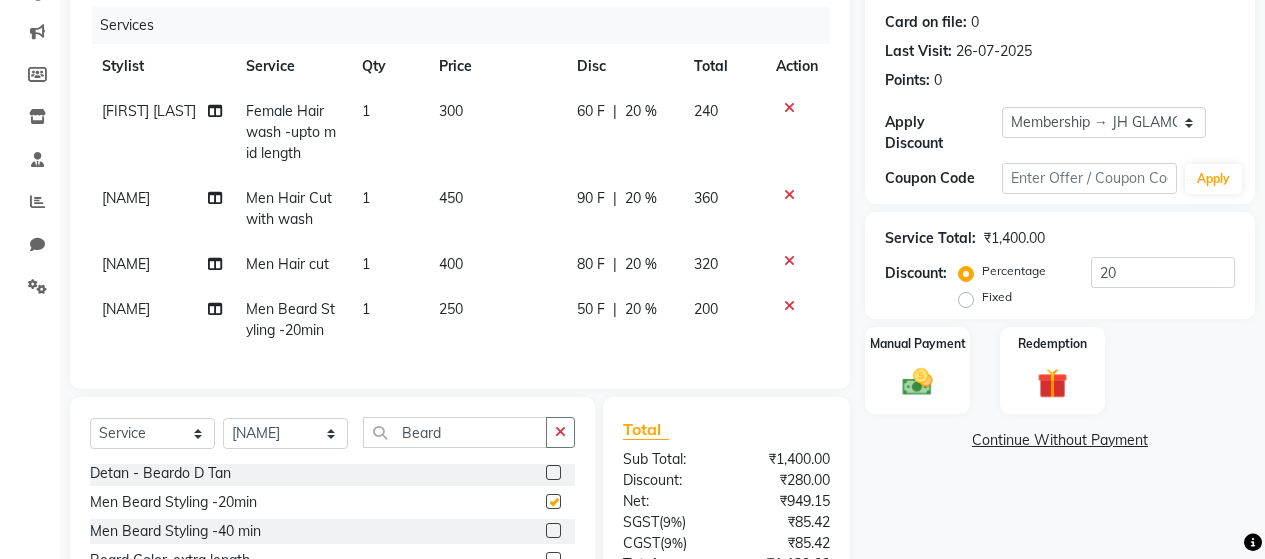 checkbox on "false" 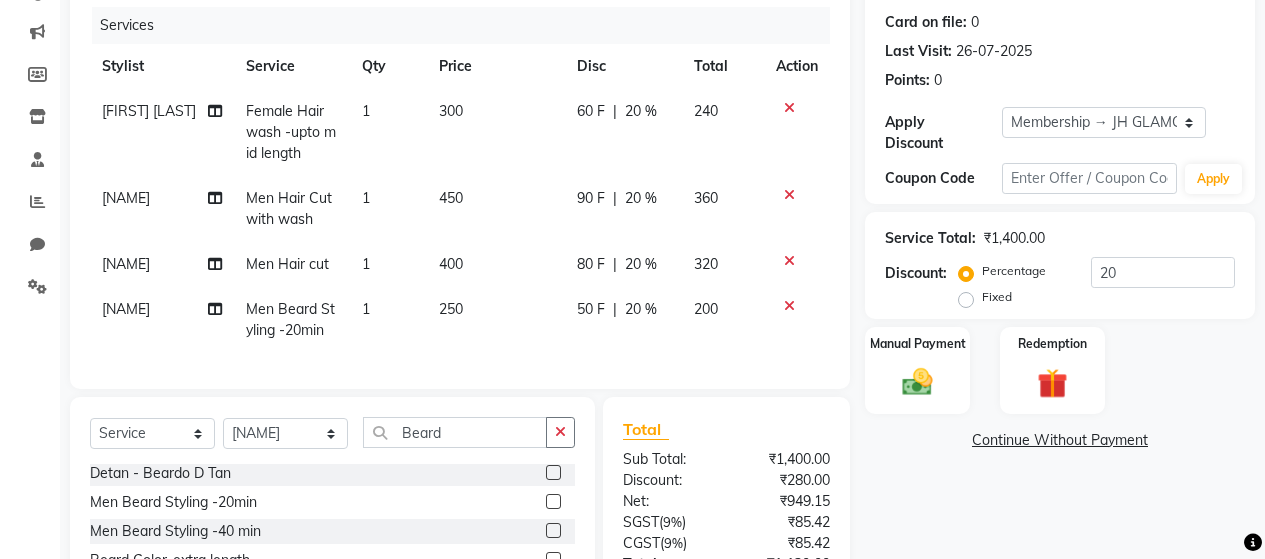 click 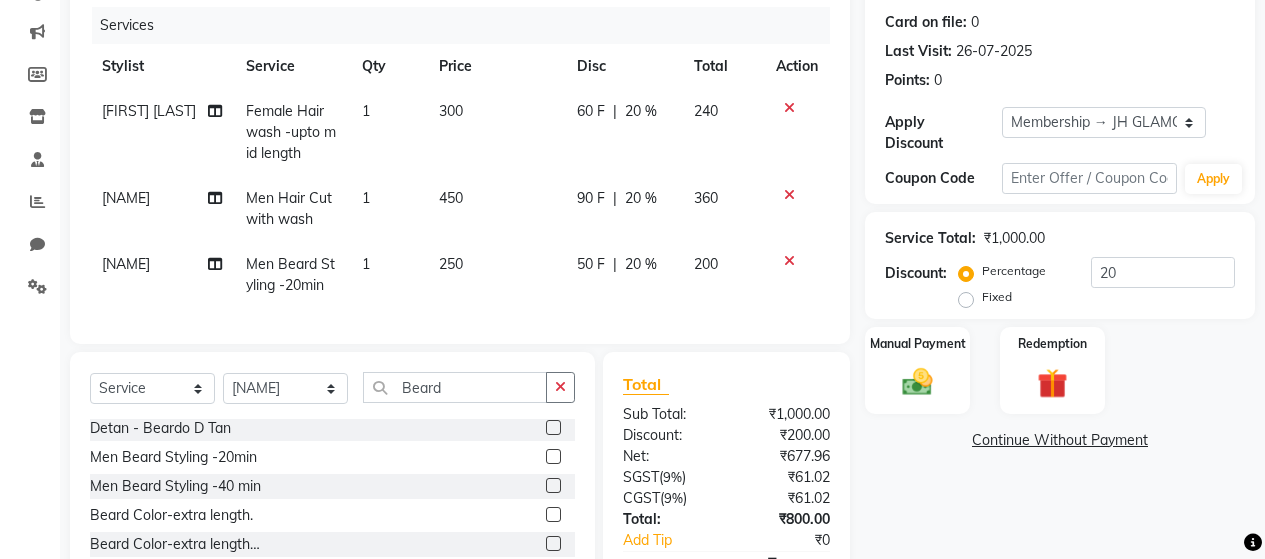 click 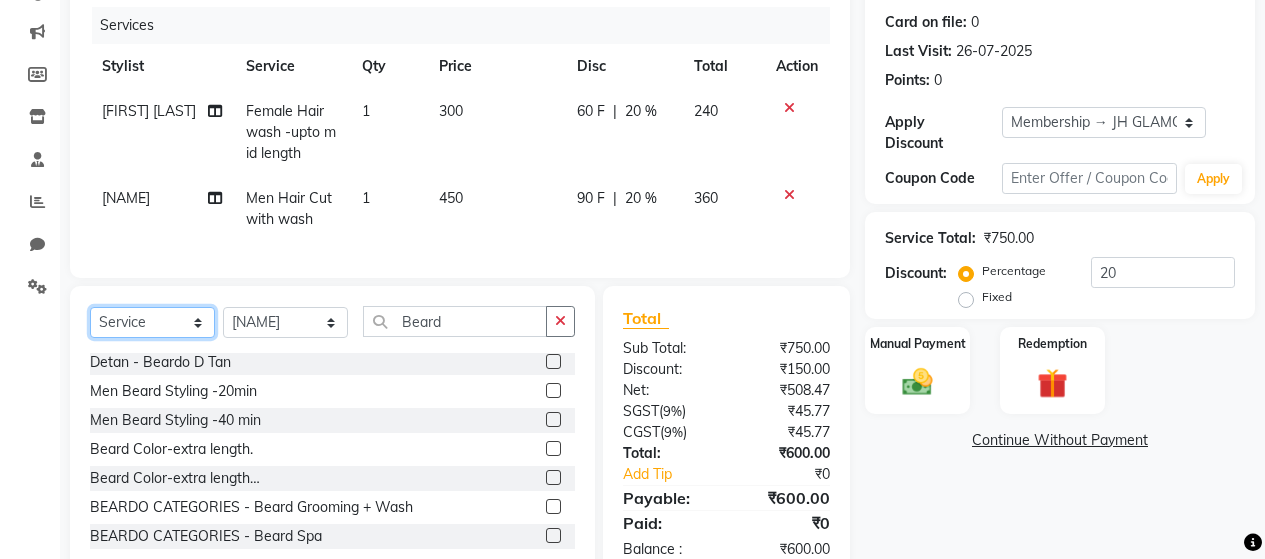 click on "Select  Service  Product  Membership  Package Voucher Prepaid Gift Card" 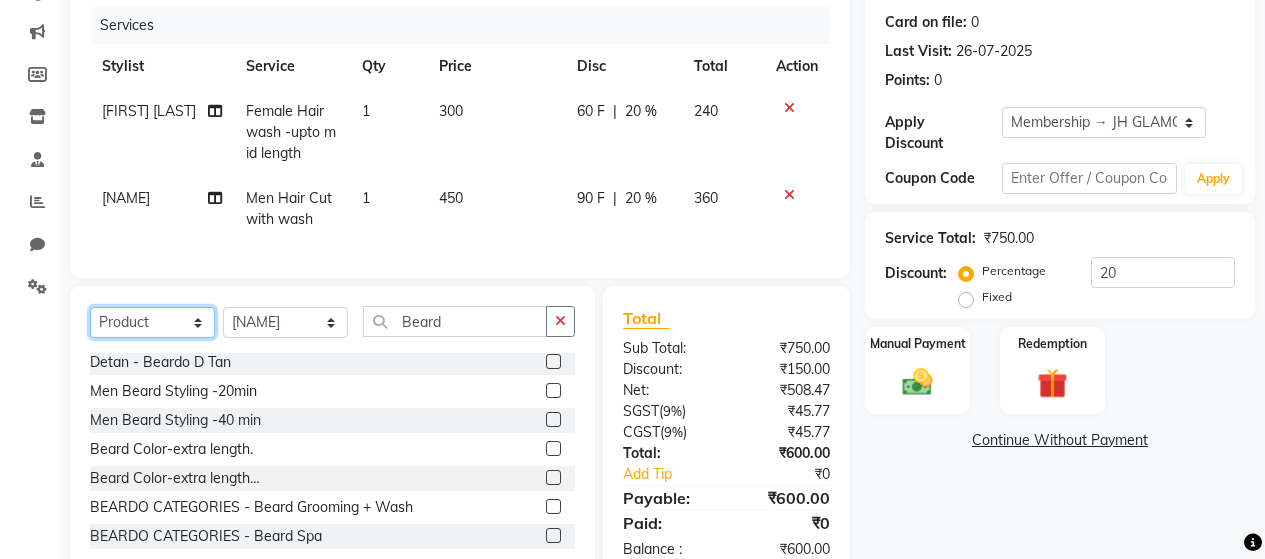 click on "Select  Service  Product  Membership  Package Voucher Prepaid Gift Card" 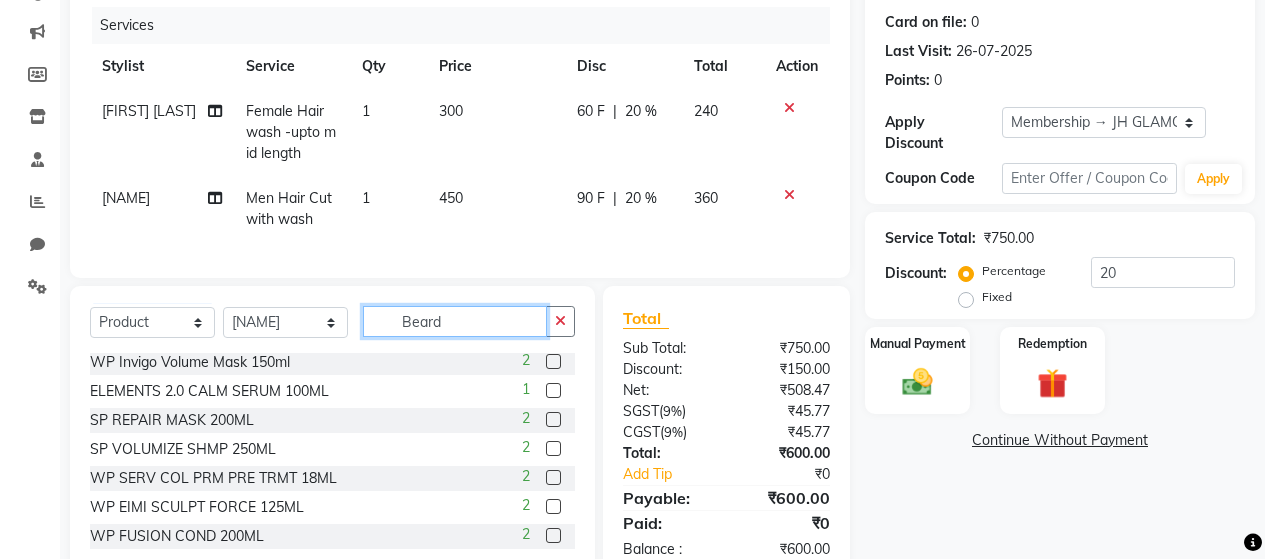 click on "Beard" 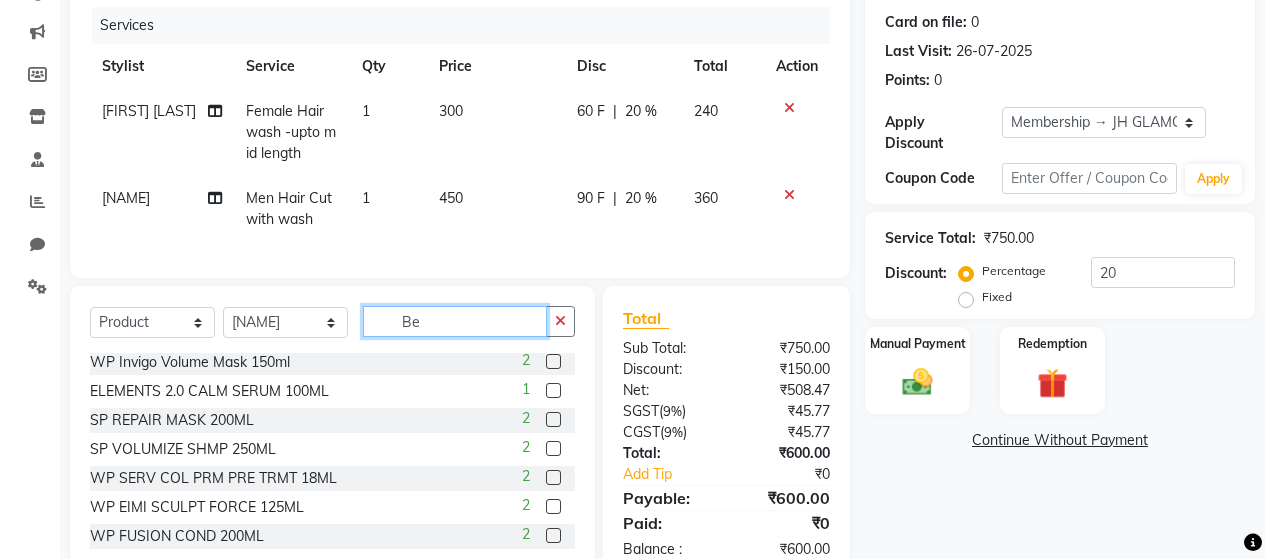 type on "B" 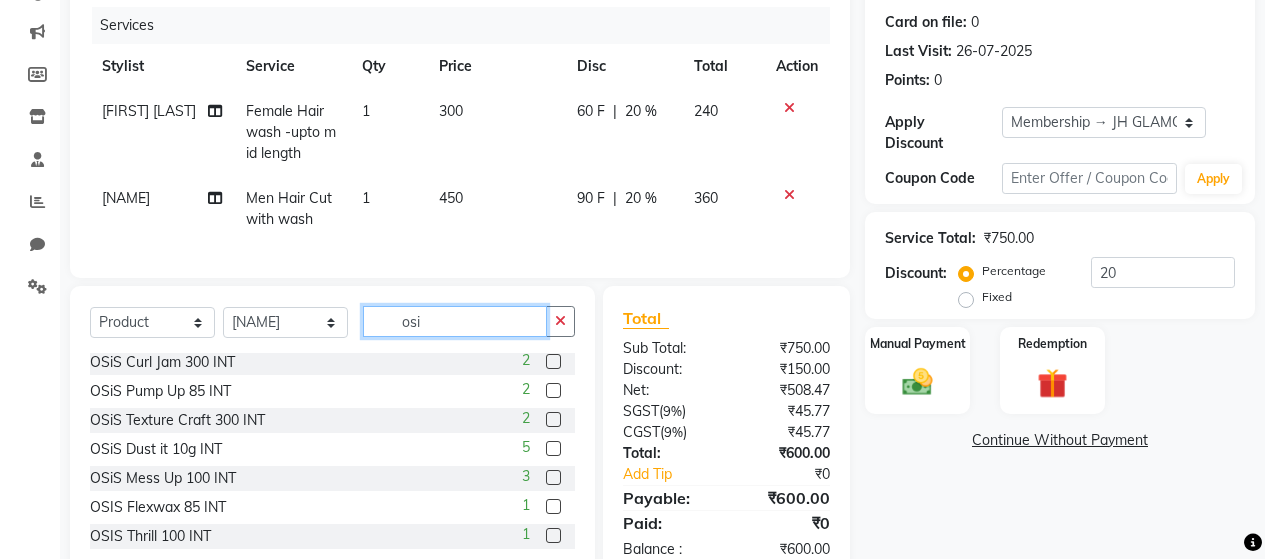 scroll, scrollTop: 32, scrollLeft: 0, axis: vertical 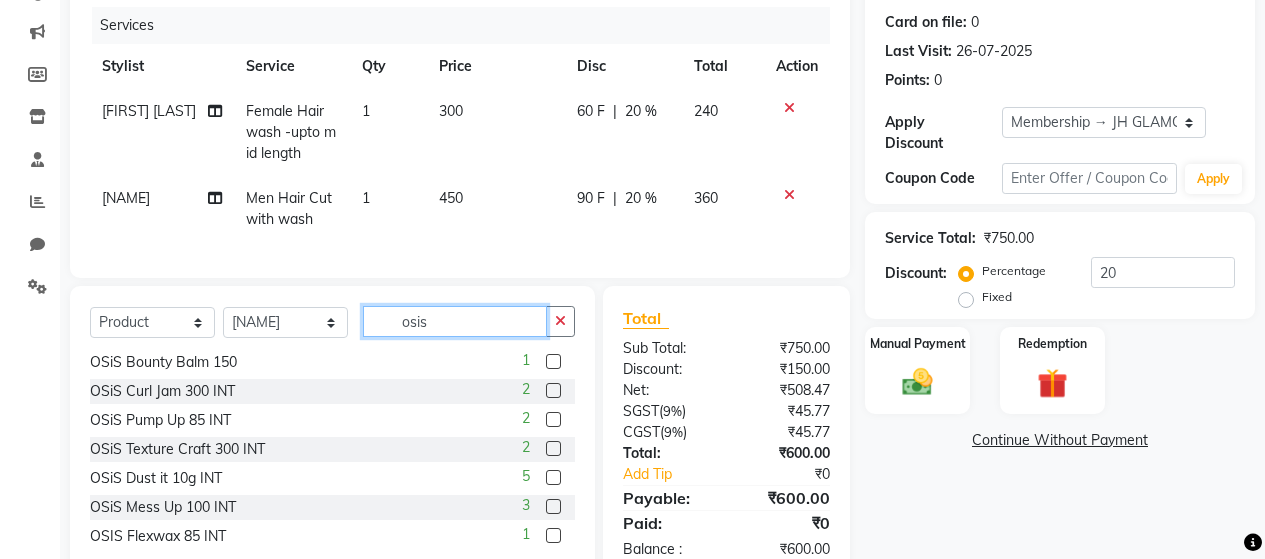 type on "osis" 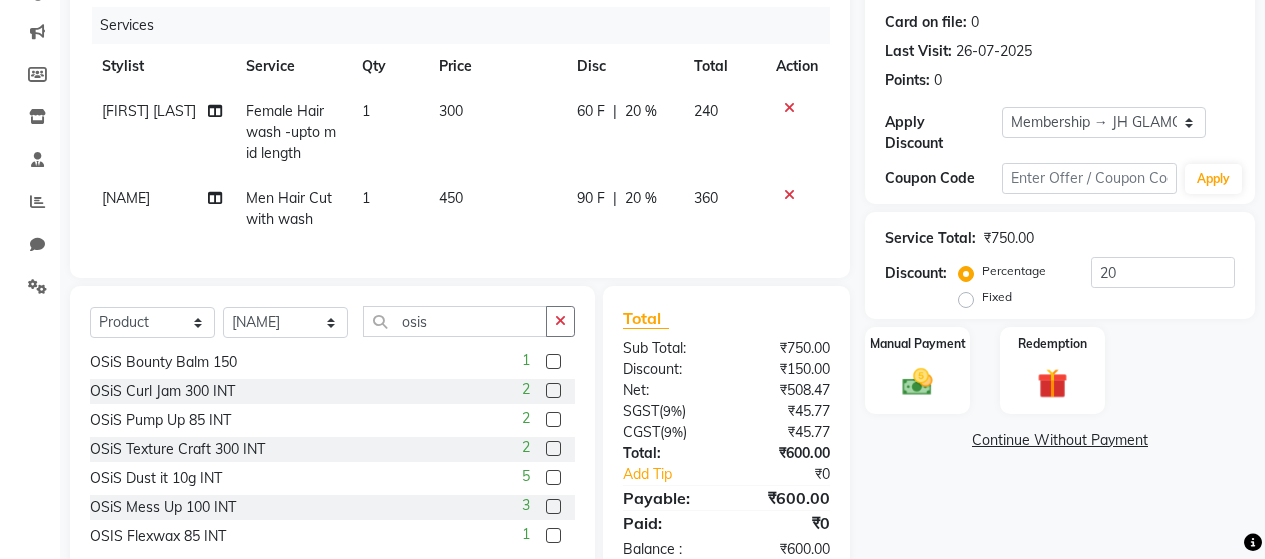 click 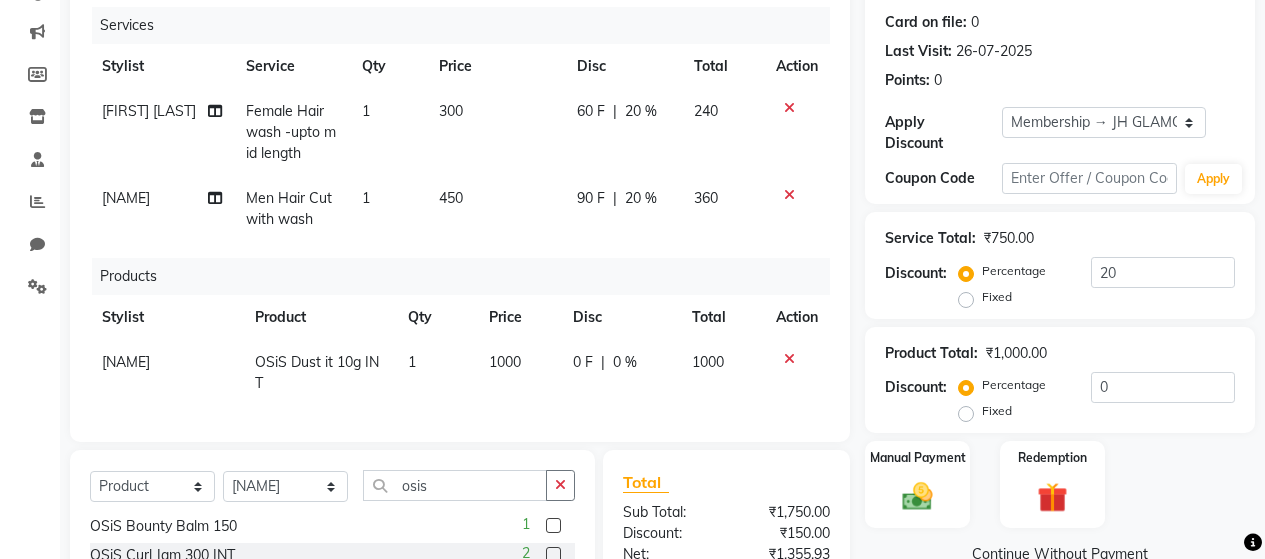 checkbox on "false" 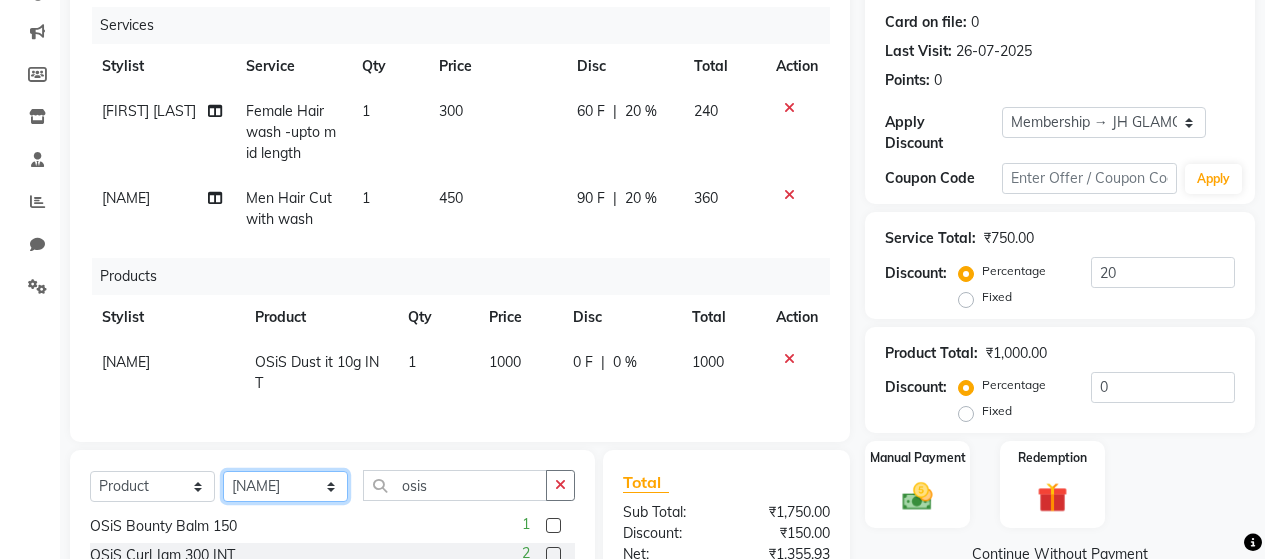 click on "Select Stylist [NAME] [NAME] [NAME] [NAME] [NAME] [NAME] [NAME] [NAME] [NAME] [NAME] [NAME] [NAME] [NAME] [NAME] [NAME]" 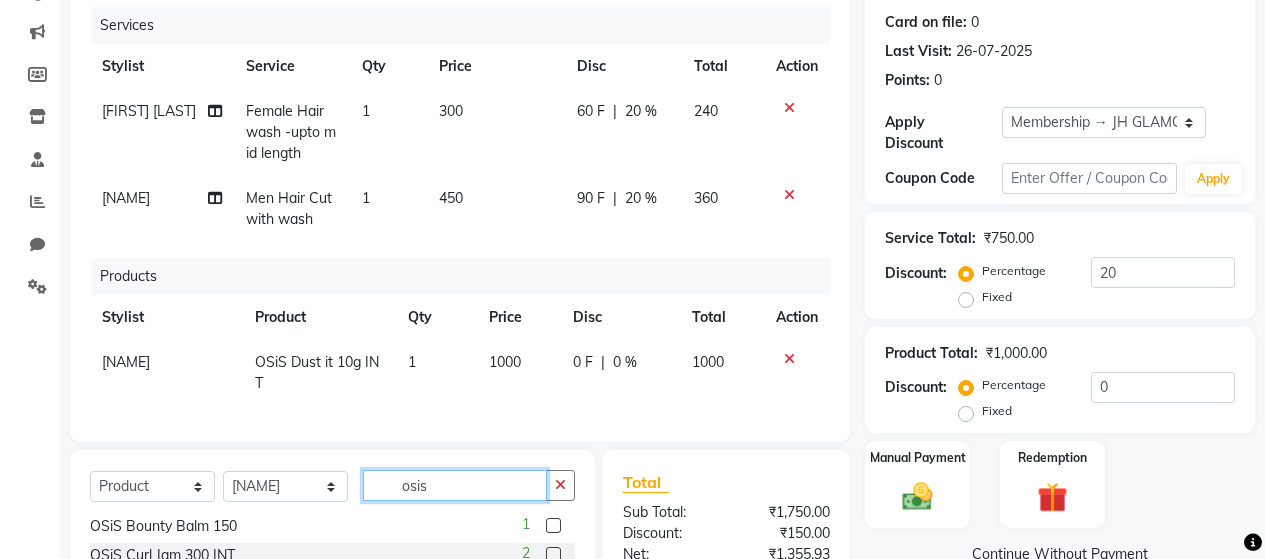click on "osis" 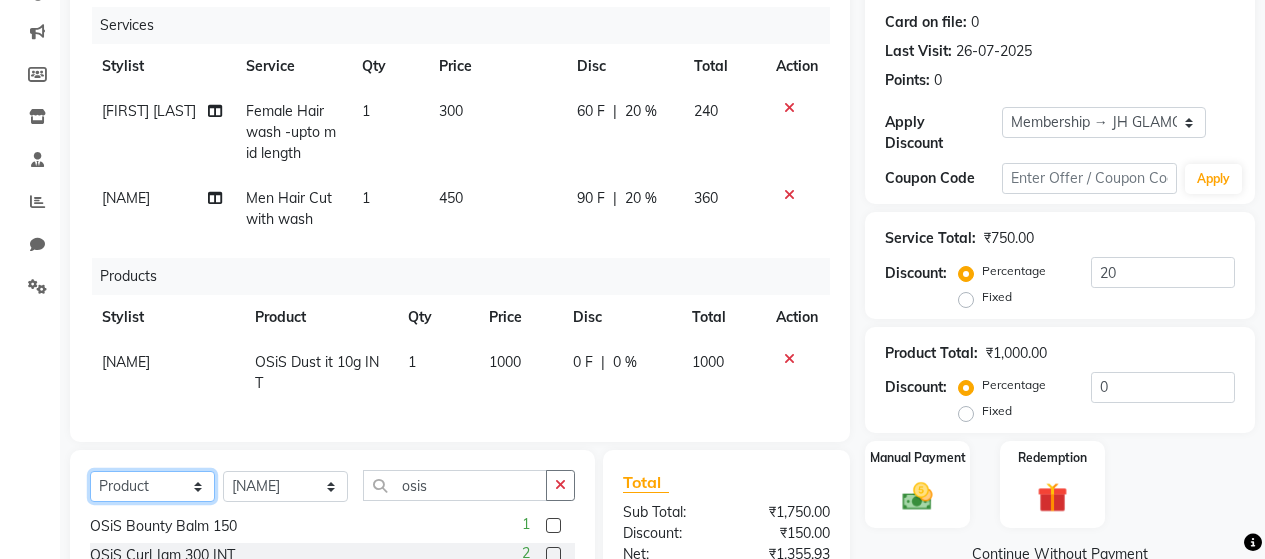 click on "Select  Service  Product  Membership  Package Voucher Prepaid Gift Card" 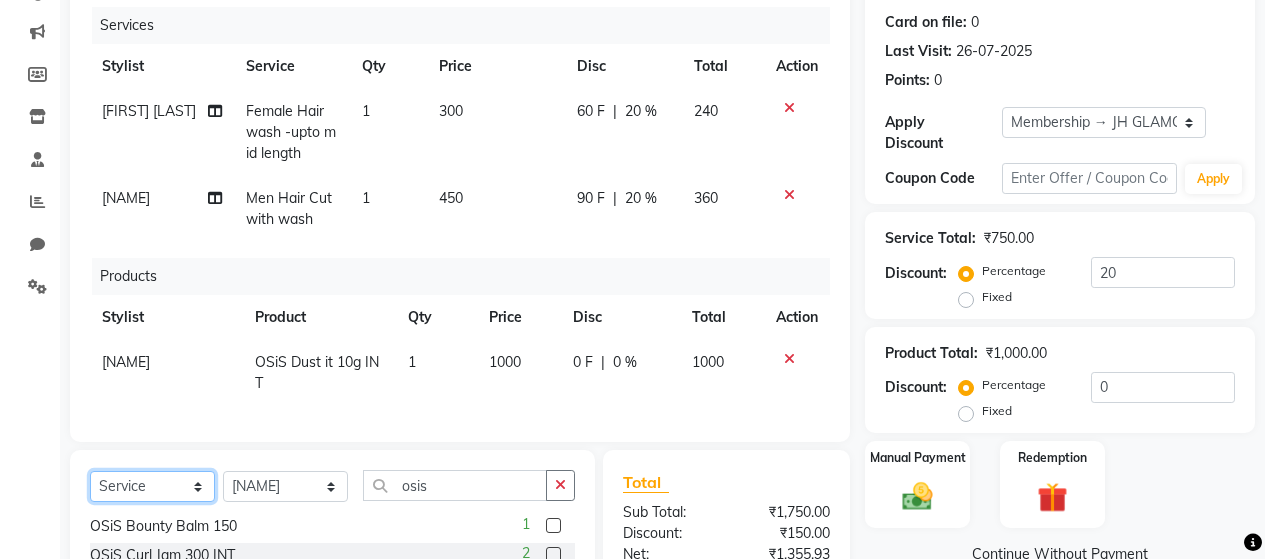 click on "Select  Service  Product  Membership  Package Voucher Prepaid Gift Card" 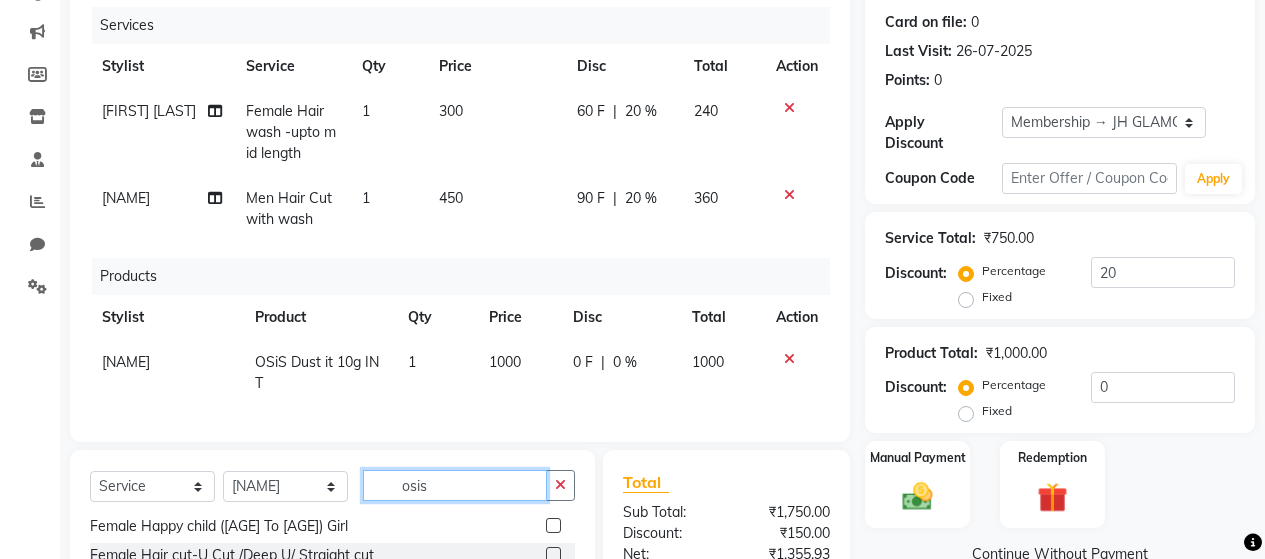 click on "osis" 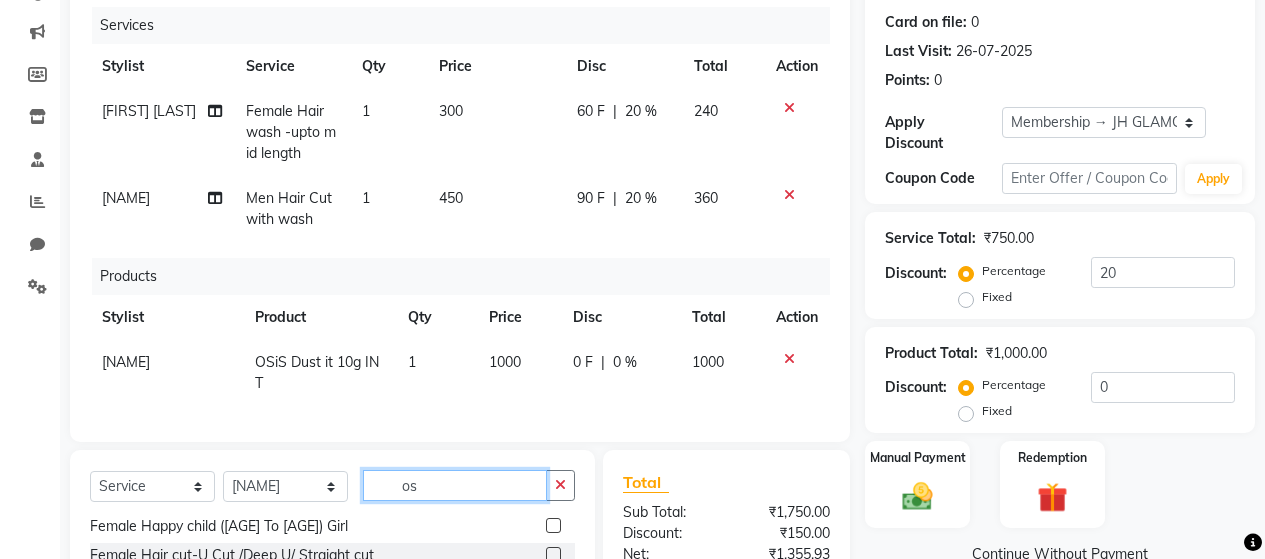 type on "o" 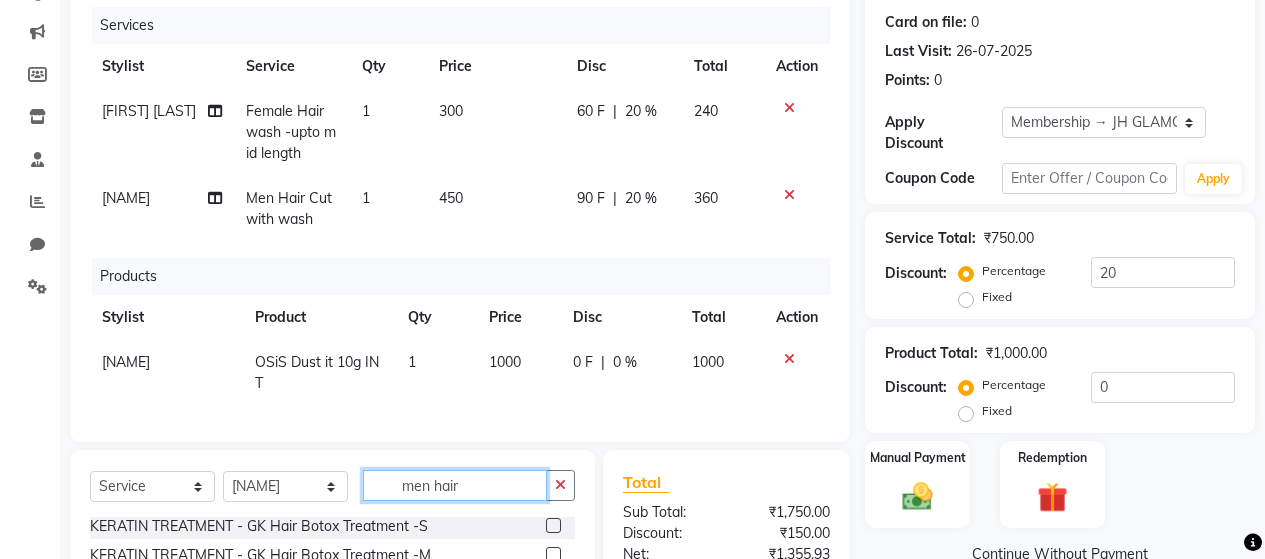 scroll, scrollTop: 0, scrollLeft: 0, axis: both 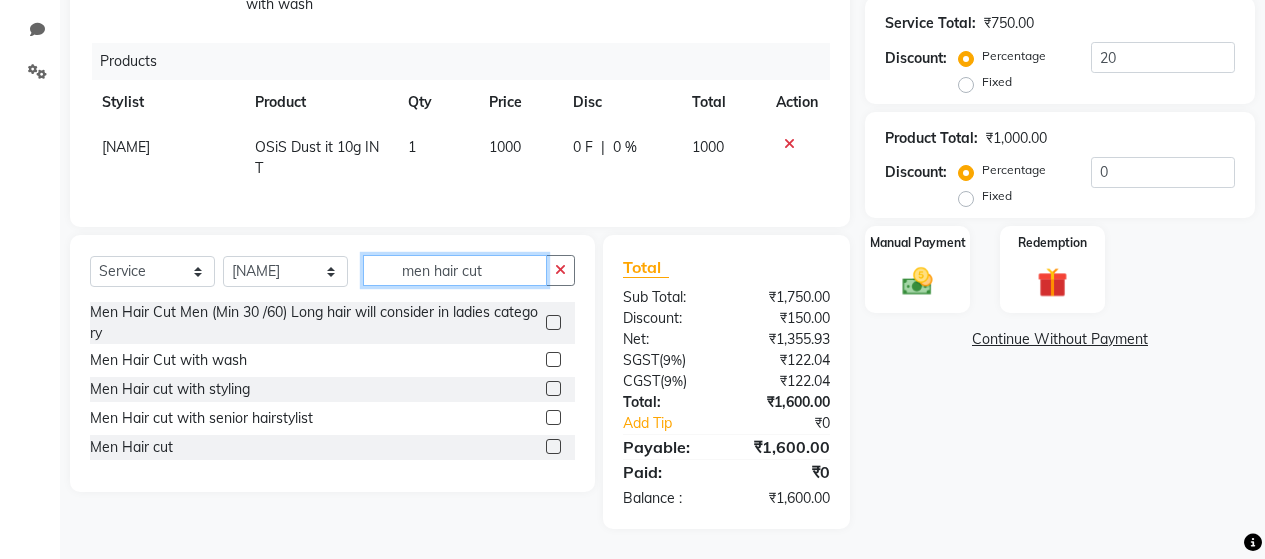 type on "men hair cut" 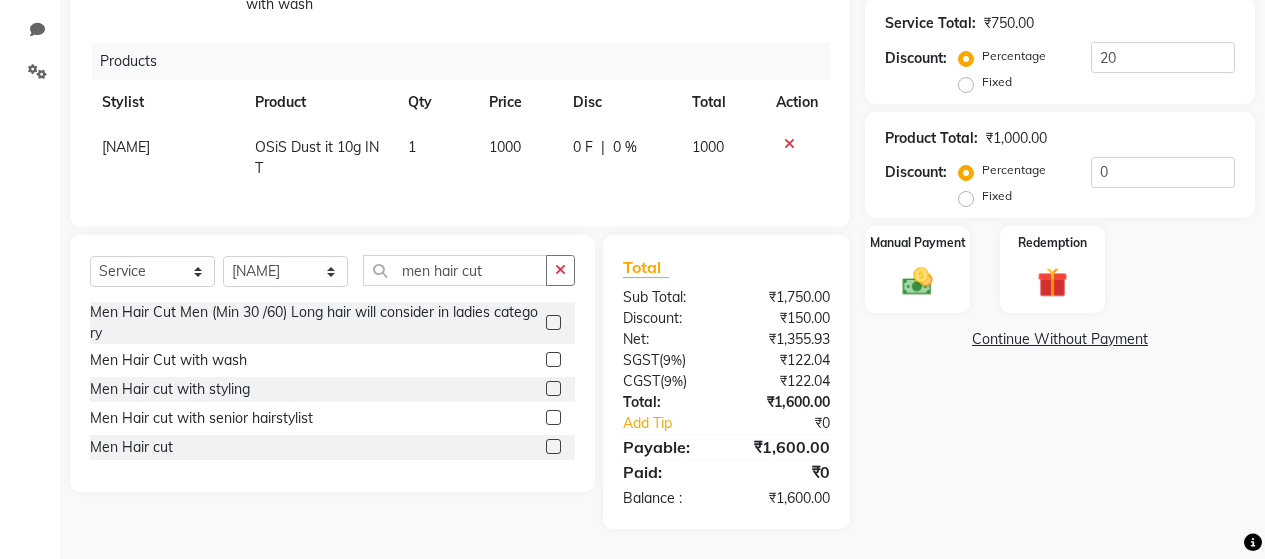 click 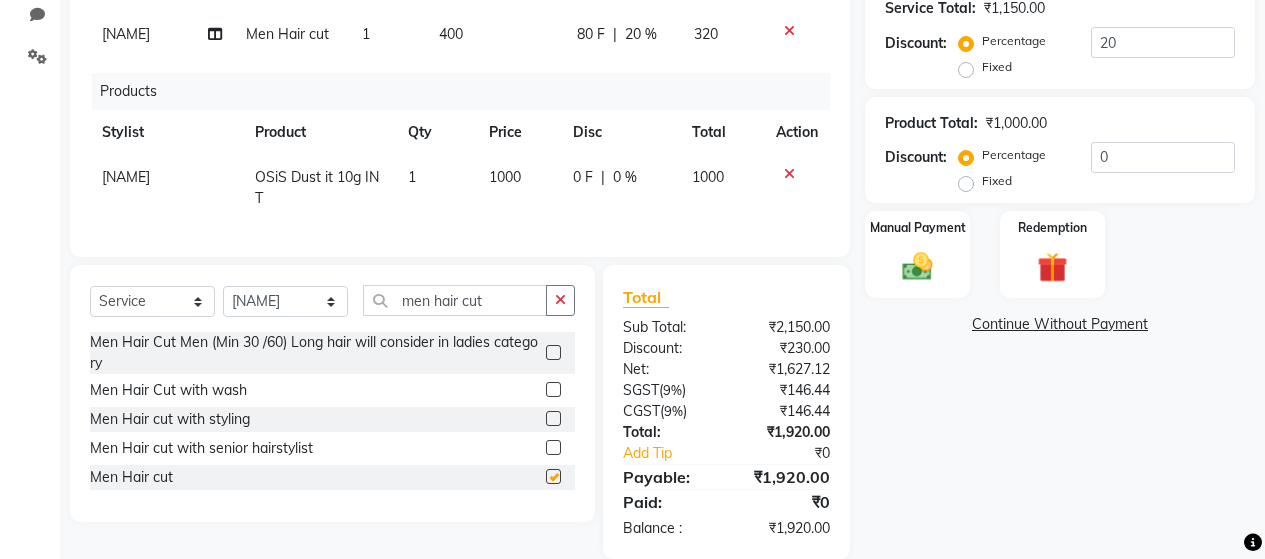 checkbox on "false" 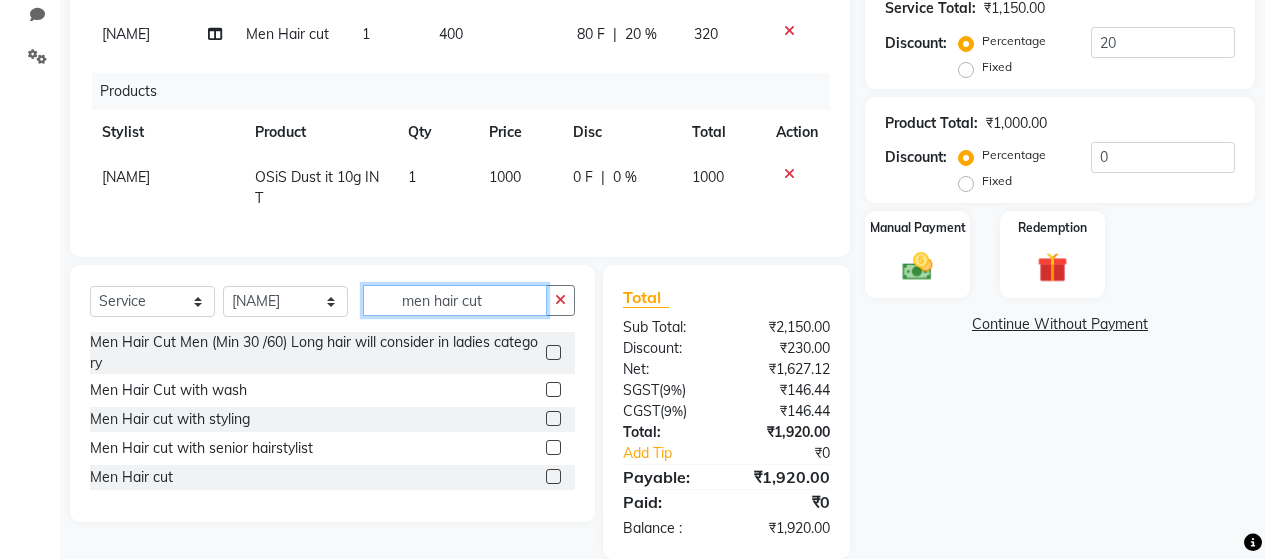 click on "men hair cut" 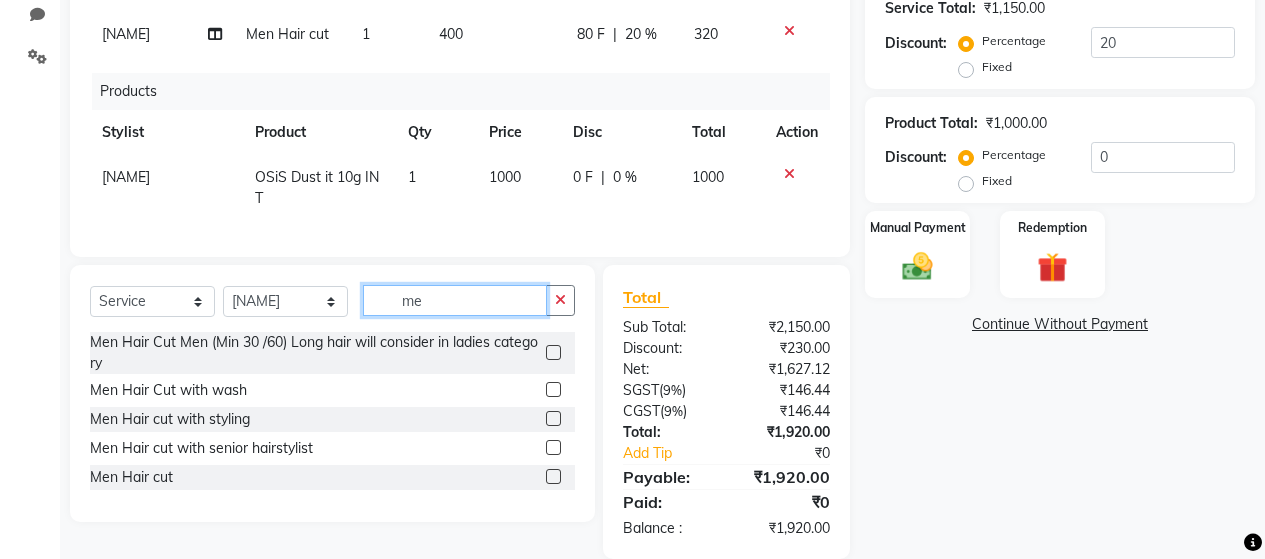 type on "m" 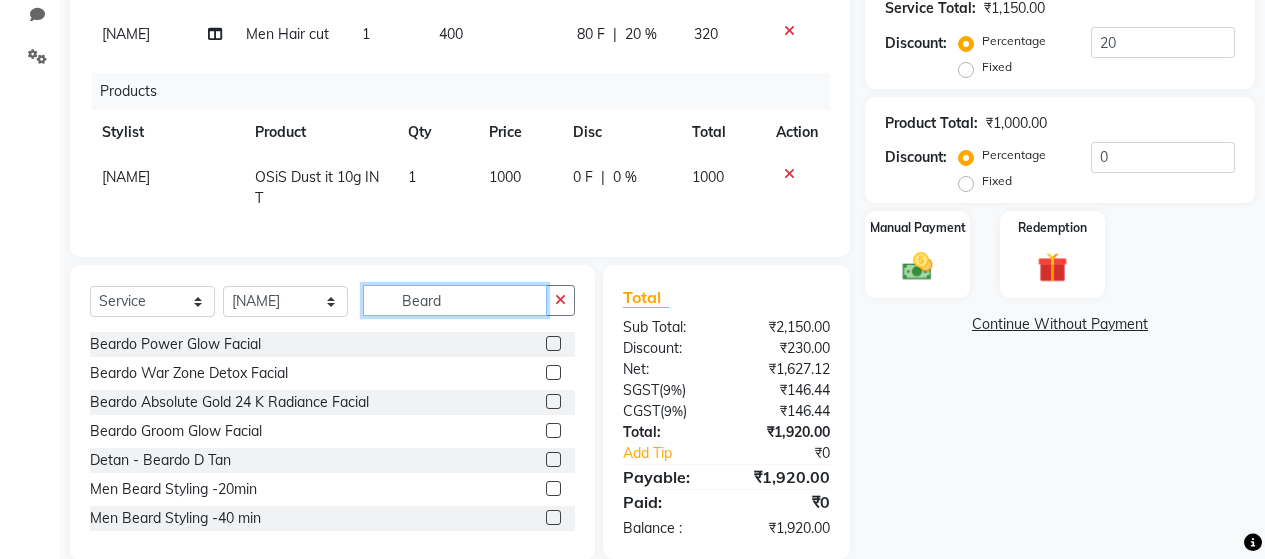 type on "Beard" 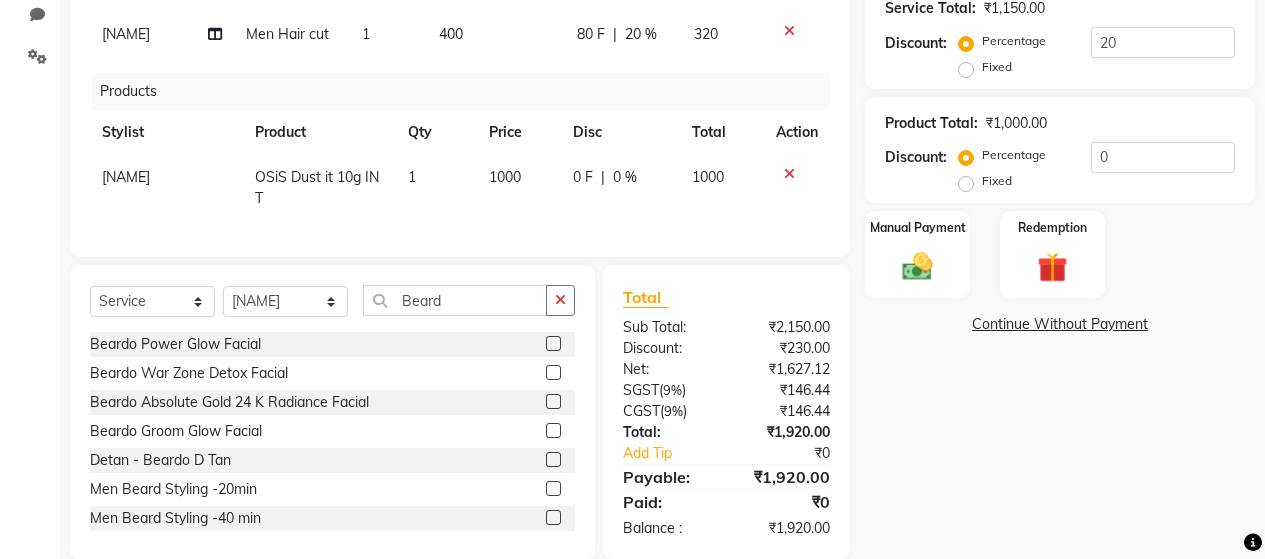 click 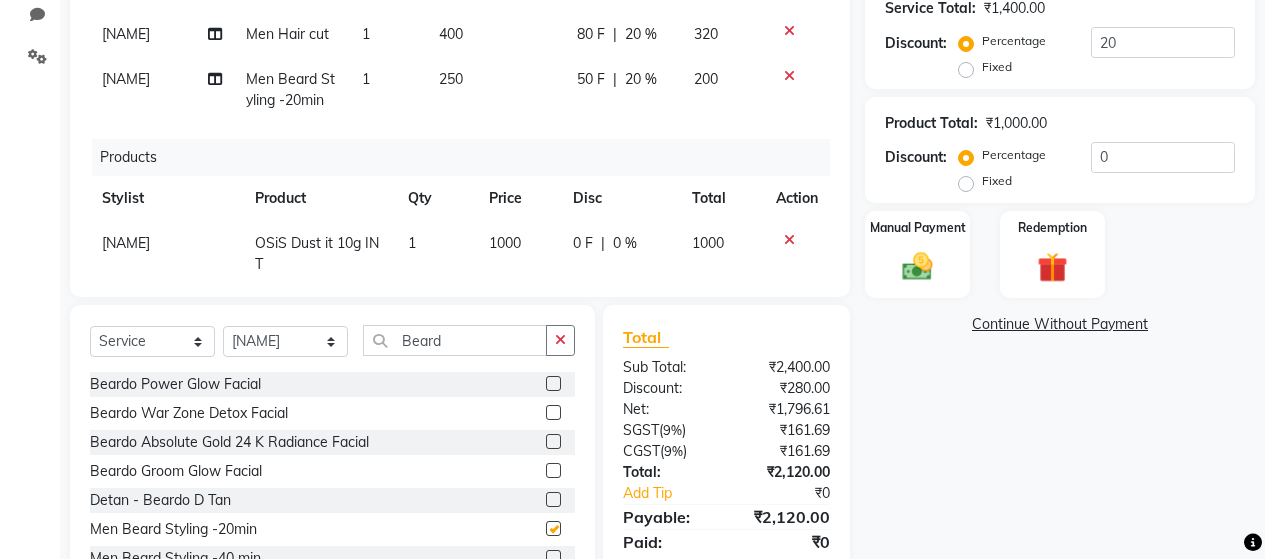 checkbox on "false" 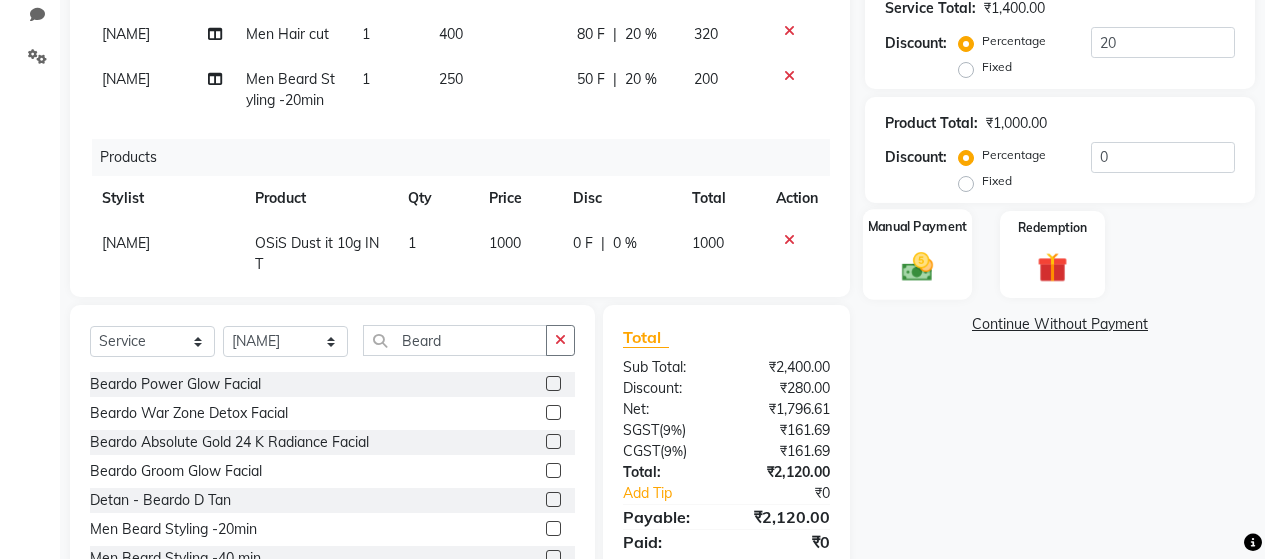 click 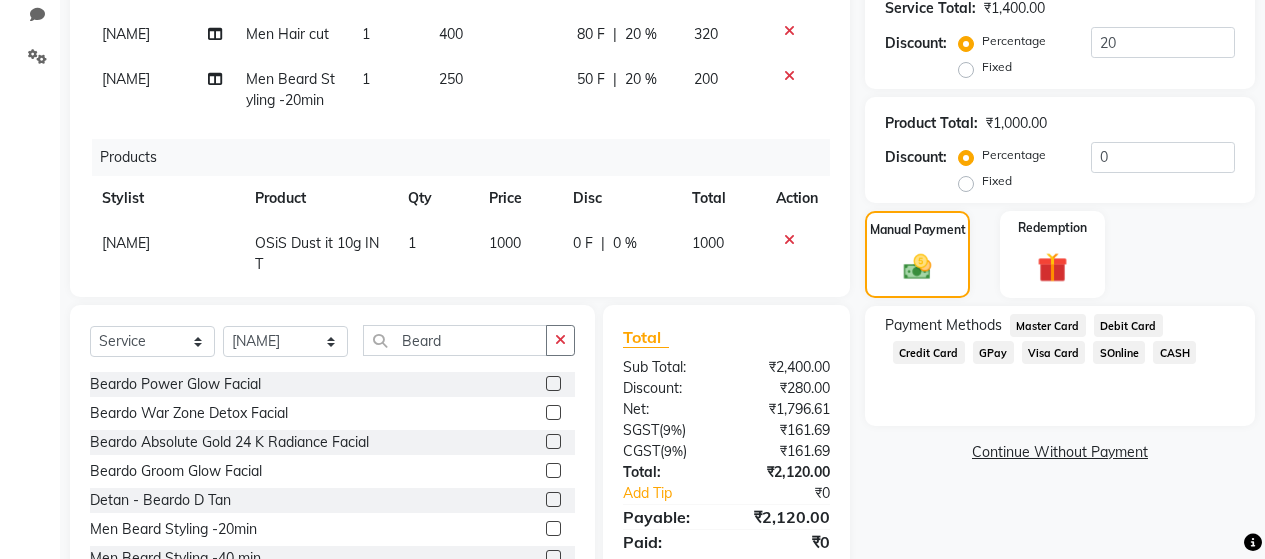 click on "GPay" 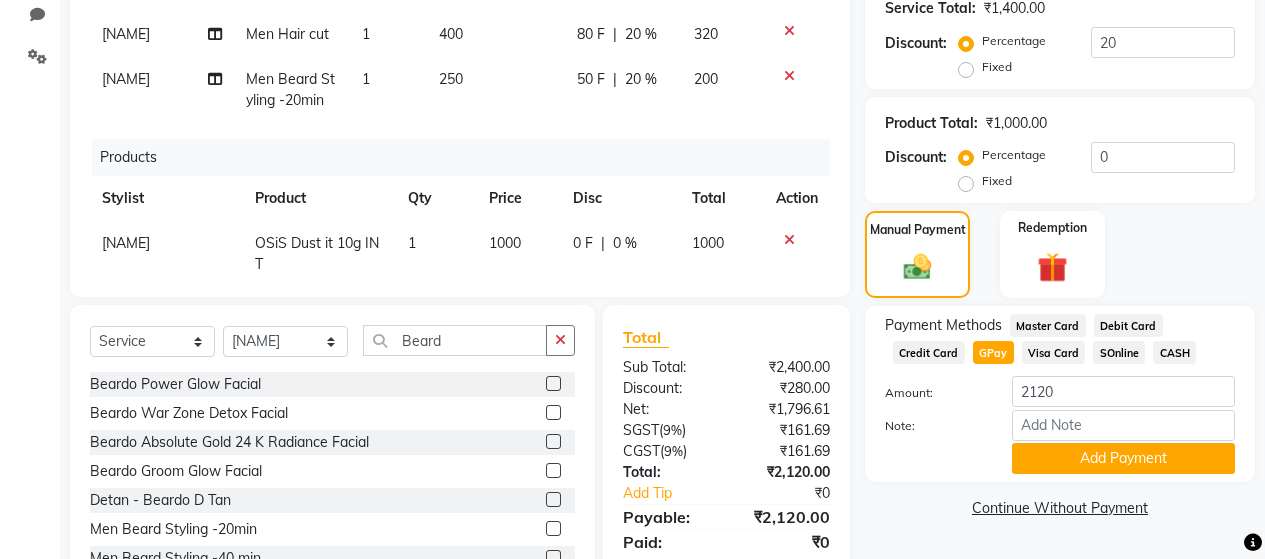 scroll, scrollTop: 542, scrollLeft: 0, axis: vertical 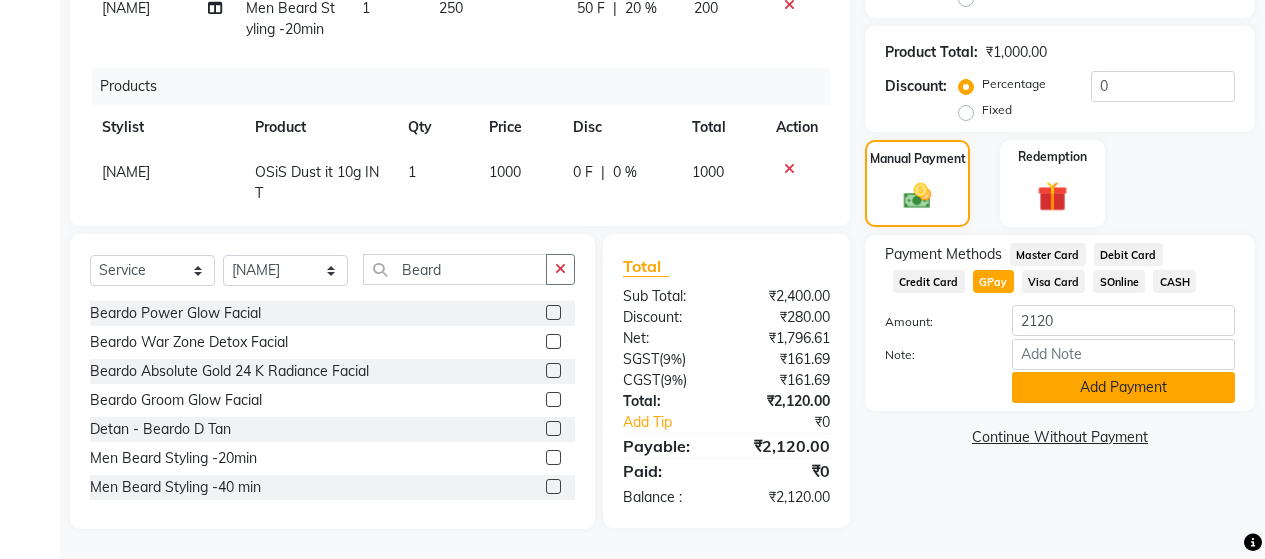 click on "Add Payment" 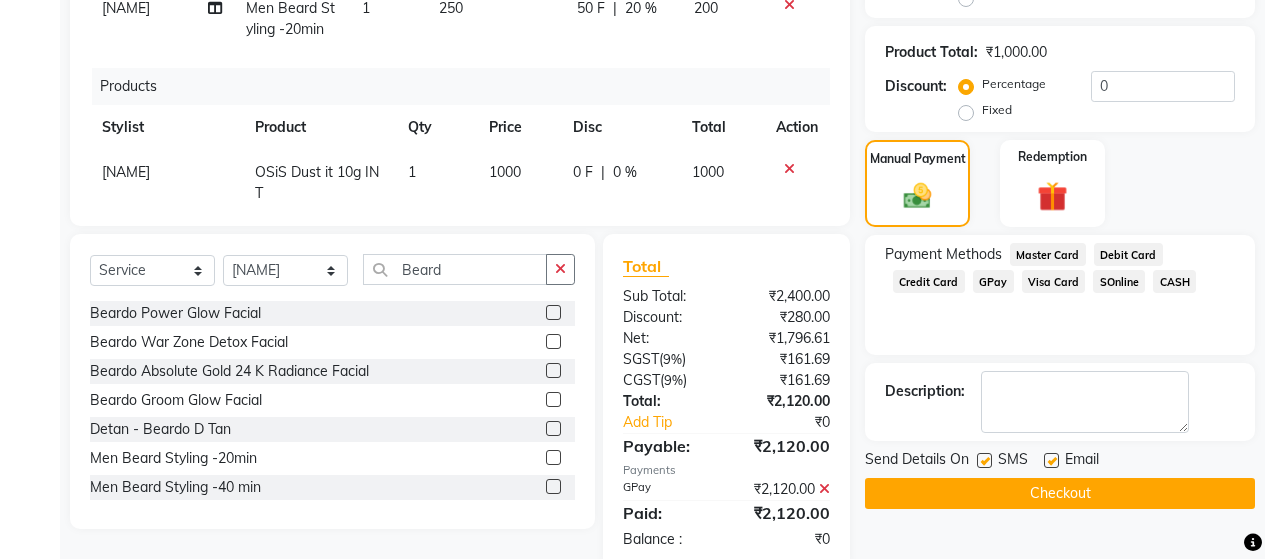 click 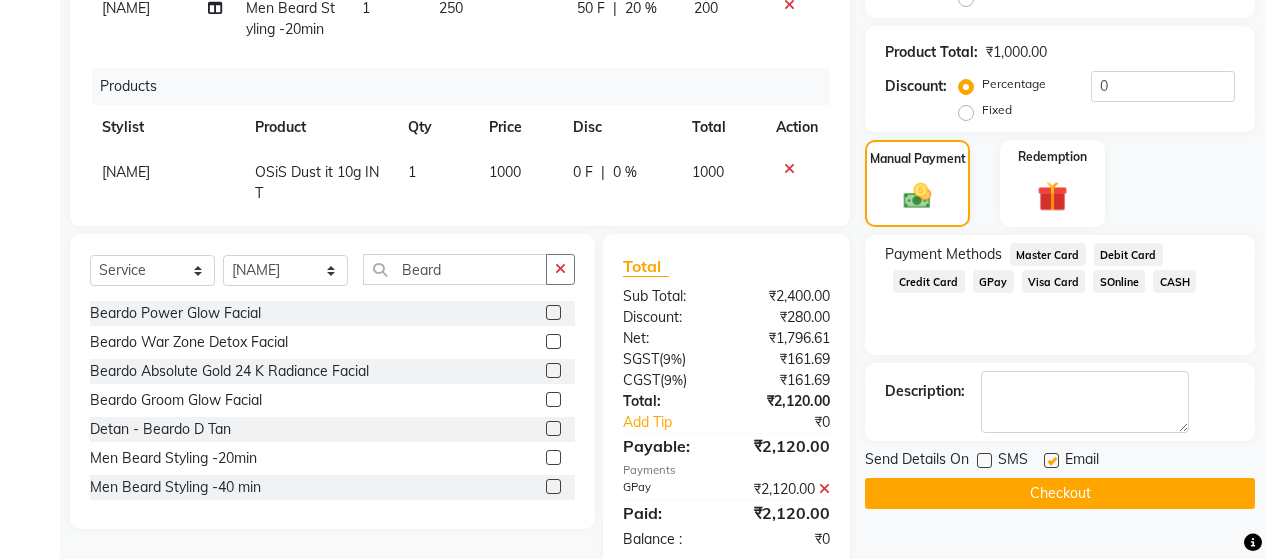 click 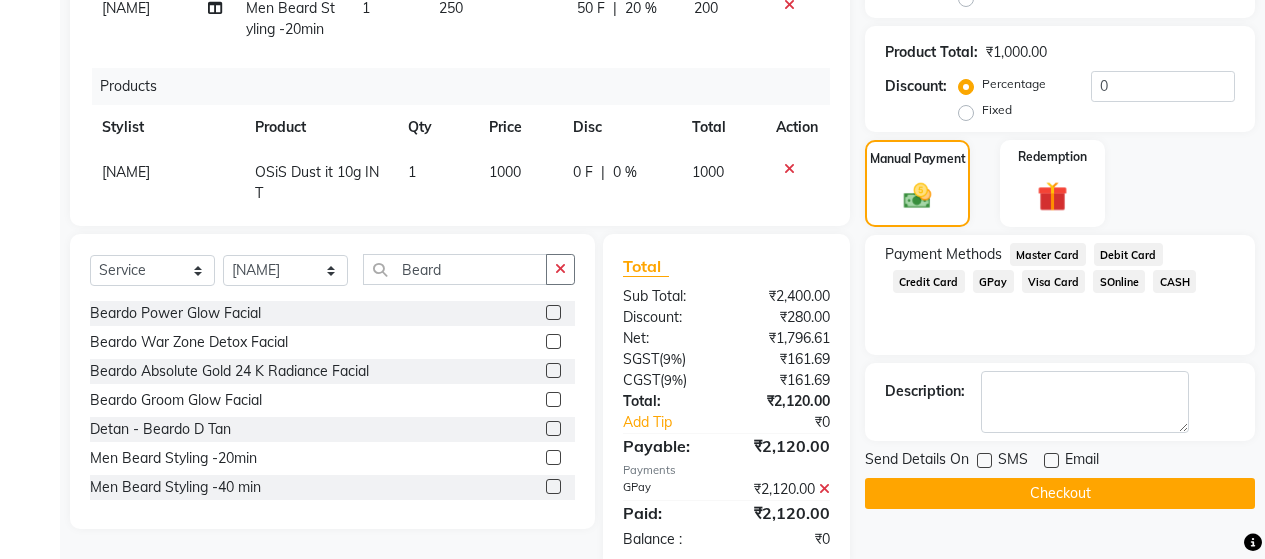click on "Checkout" 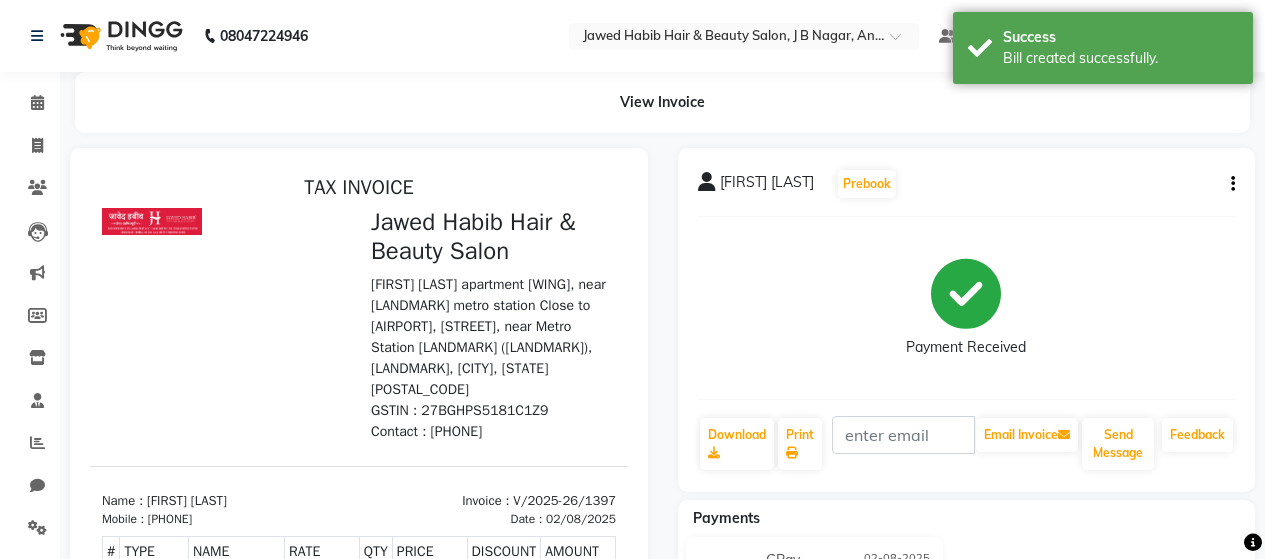 scroll, scrollTop: 0, scrollLeft: 0, axis: both 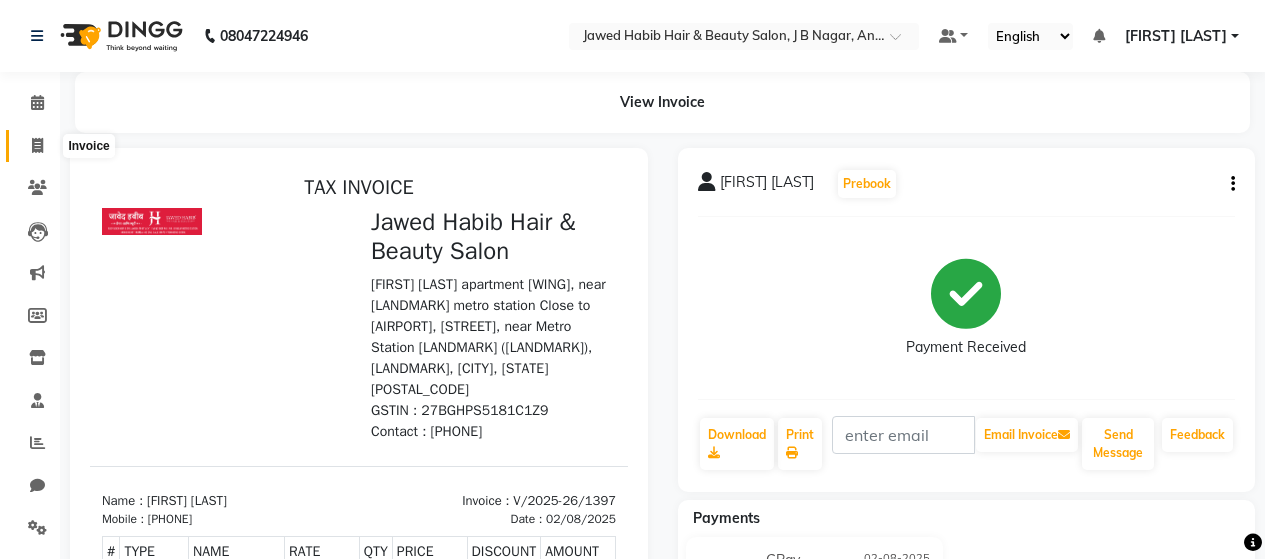 click 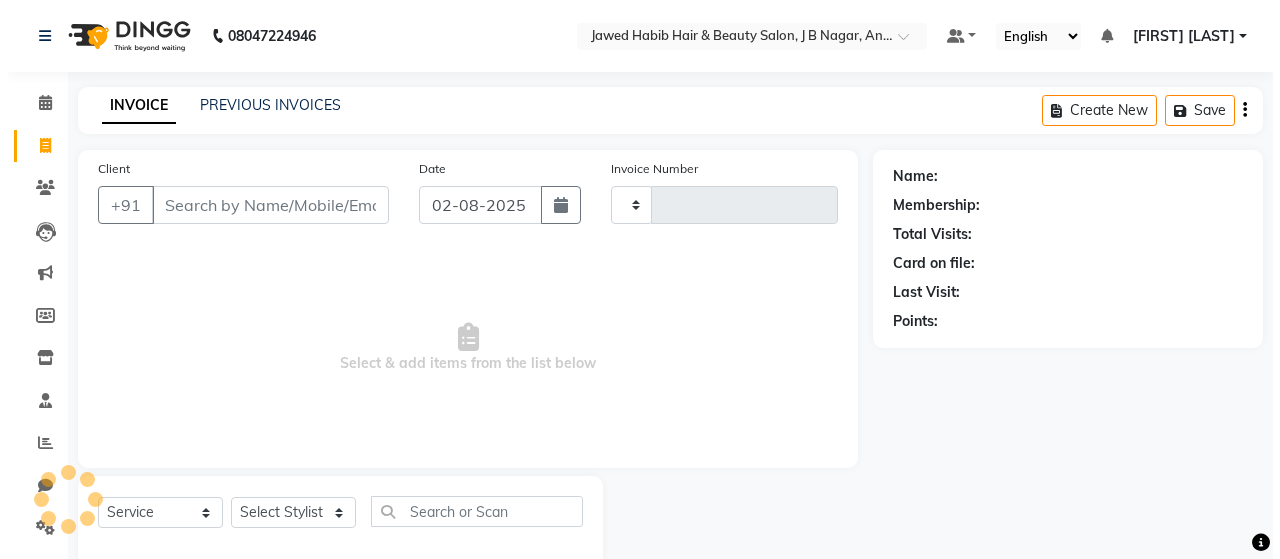 scroll, scrollTop: 42, scrollLeft: 0, axis: vertical 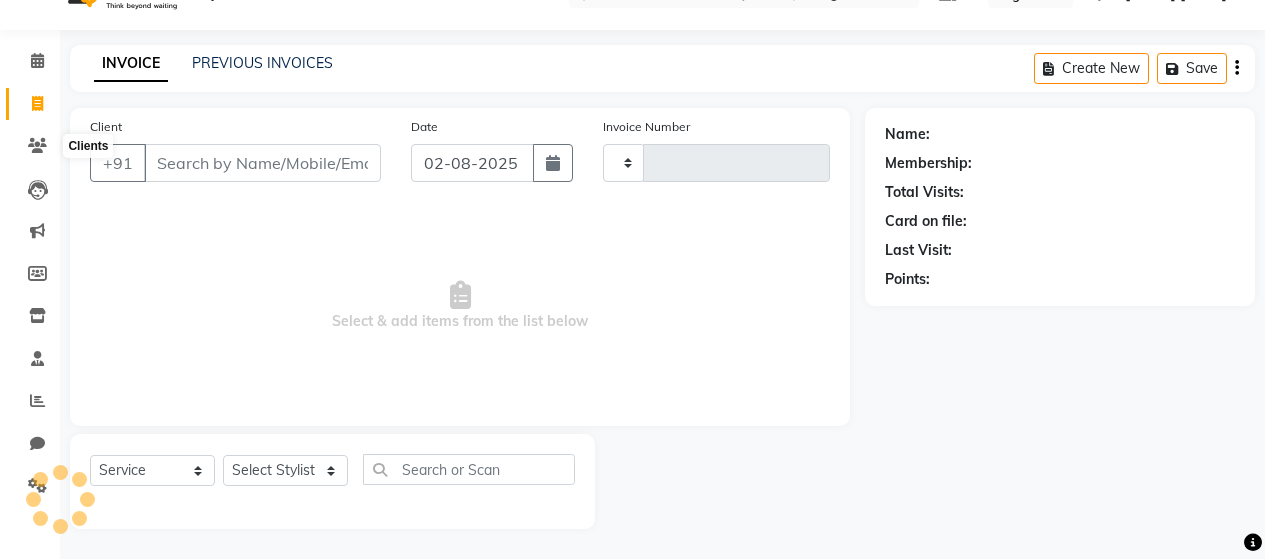 type on "1398" 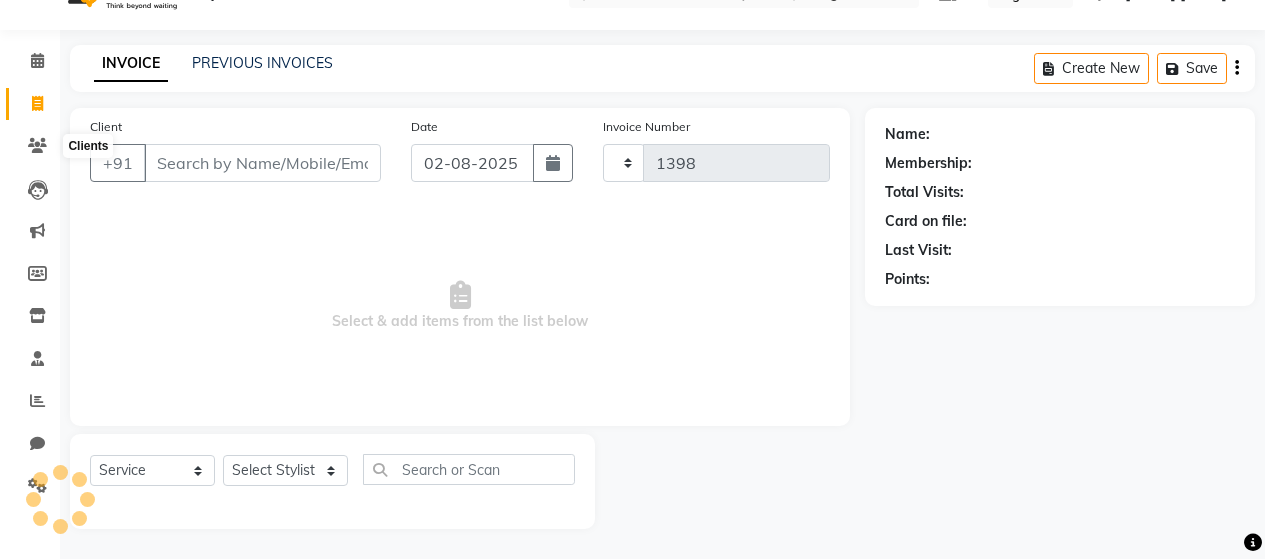 select on "7927" 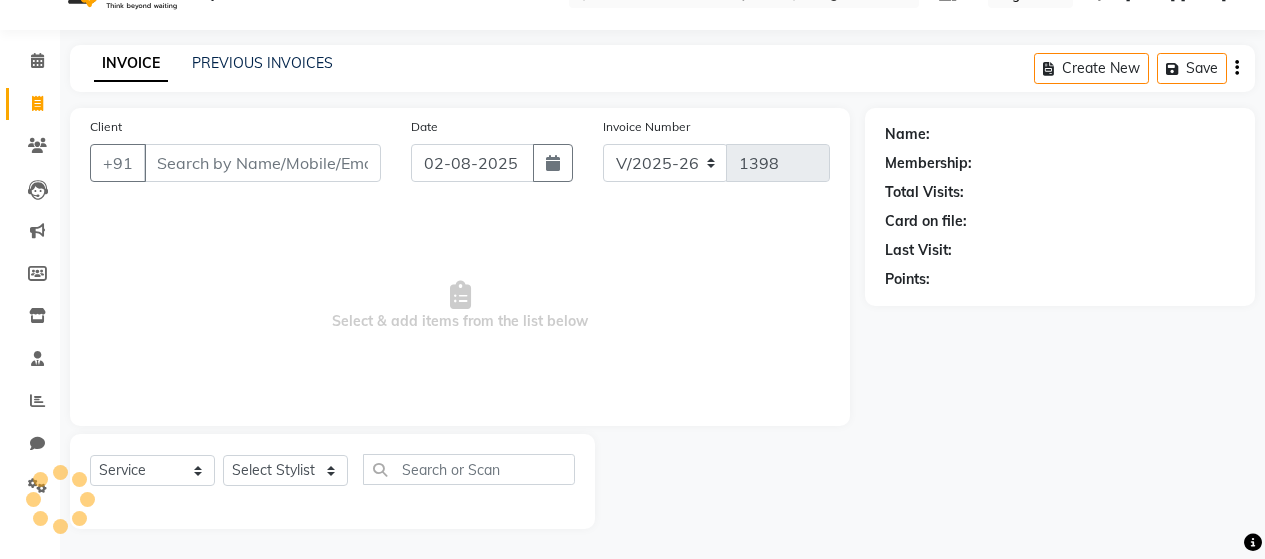 click on "Client" at bounding box center [262, 163] 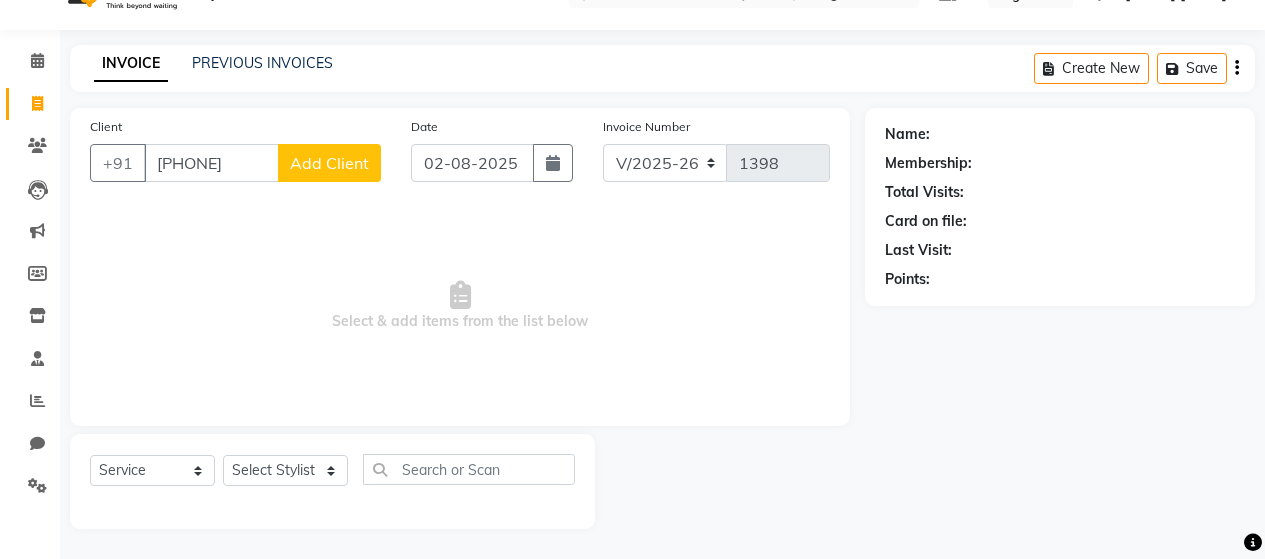 type on "[PHONE]" 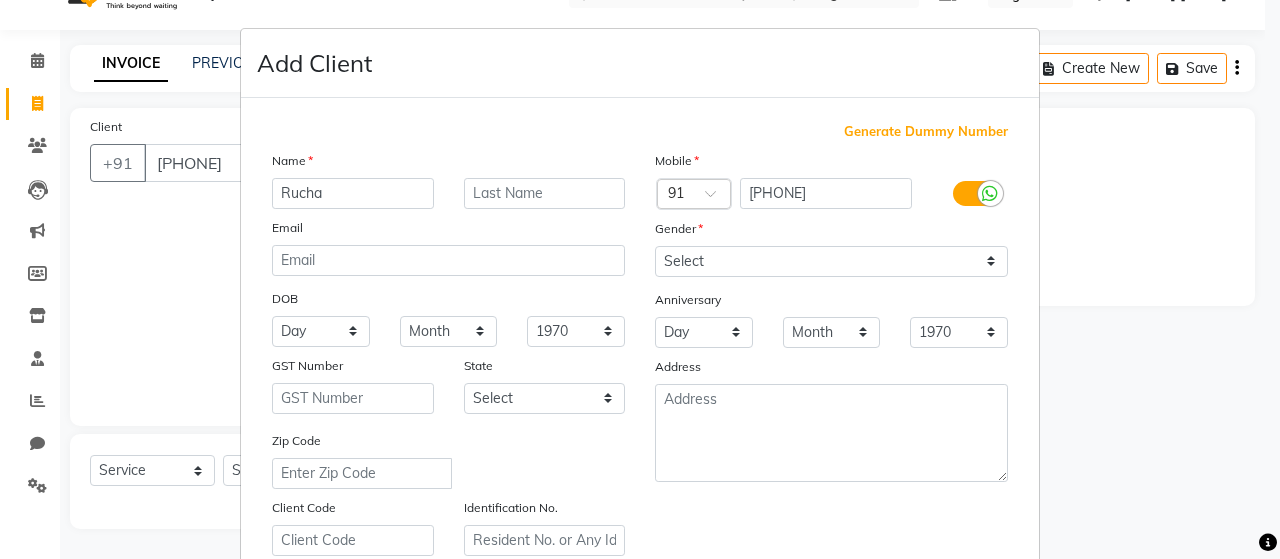 type on "Rucha" 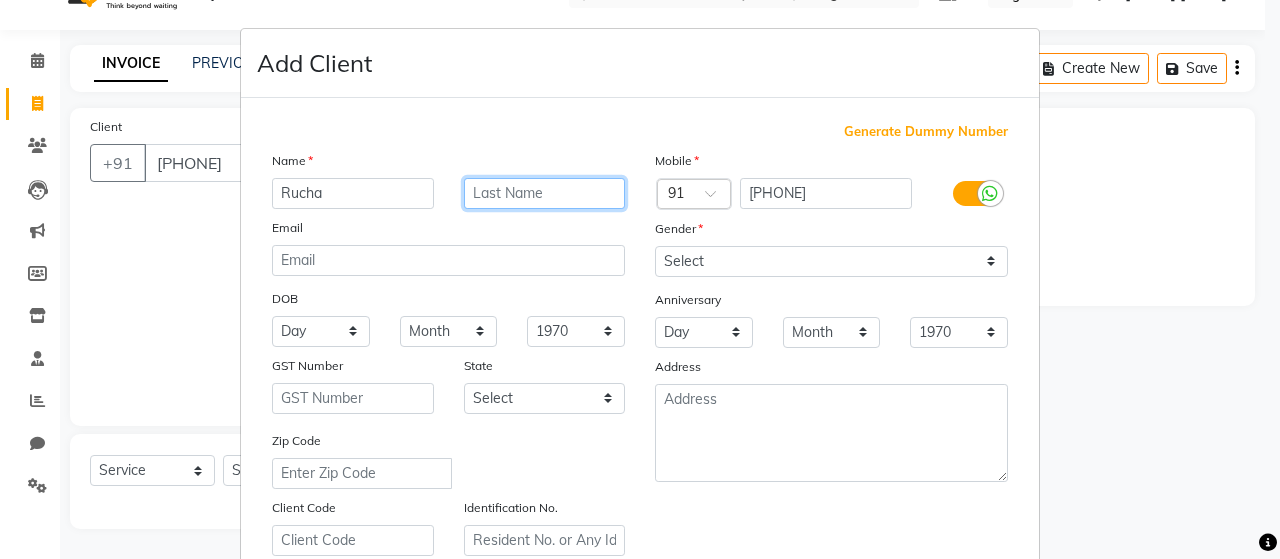 click at bounding box center (545, 193) 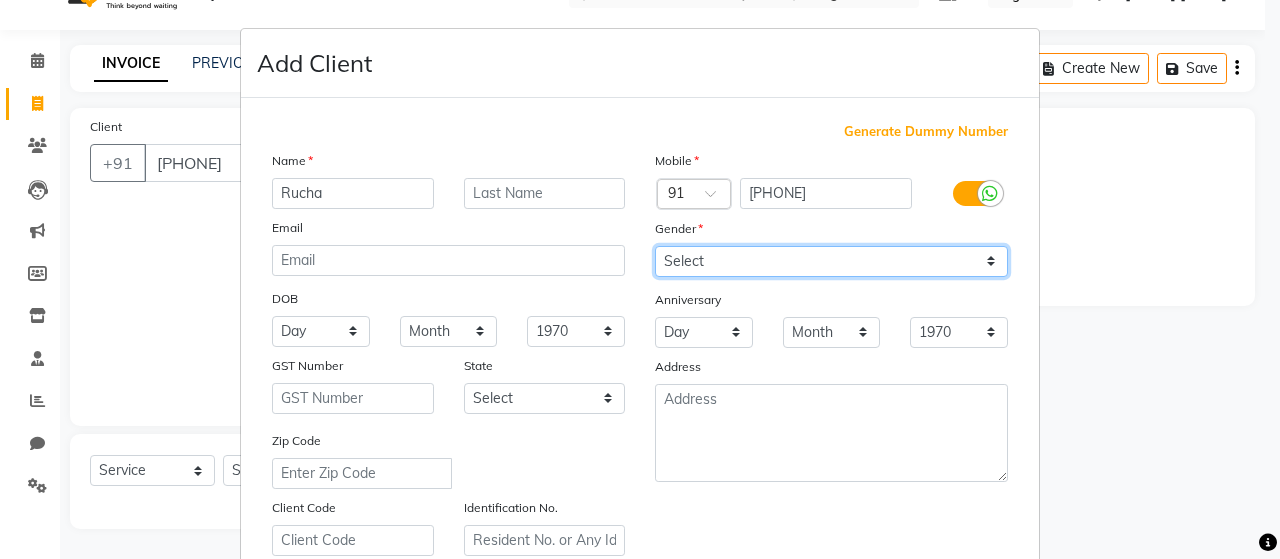 click on "Select Male Female Other Prefer Not To Say" at bounding box center (831, 261) 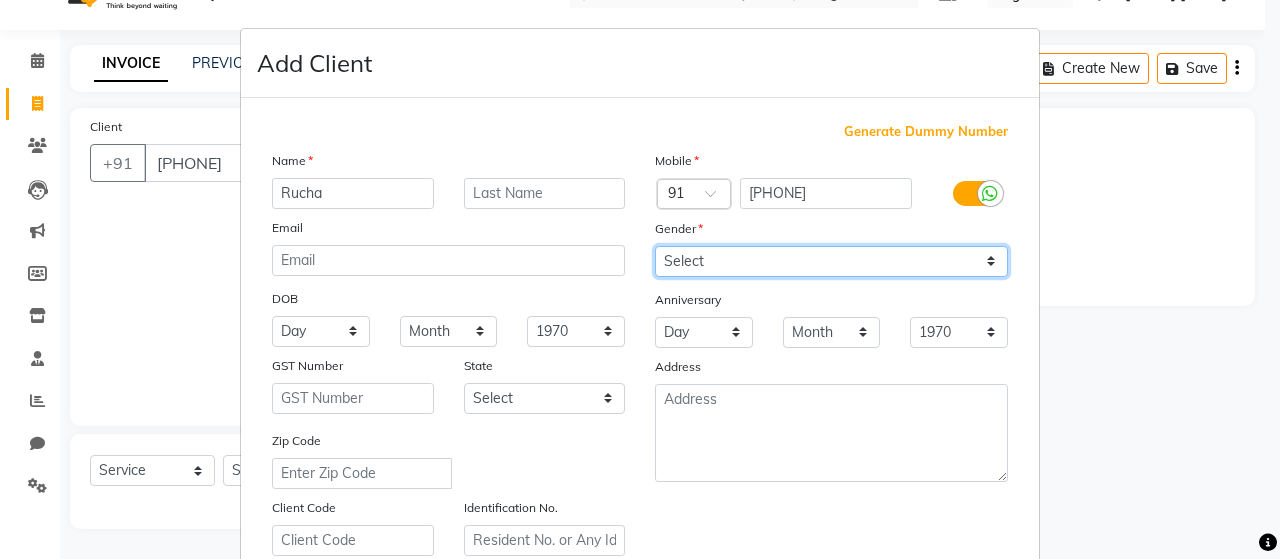 select on "female" 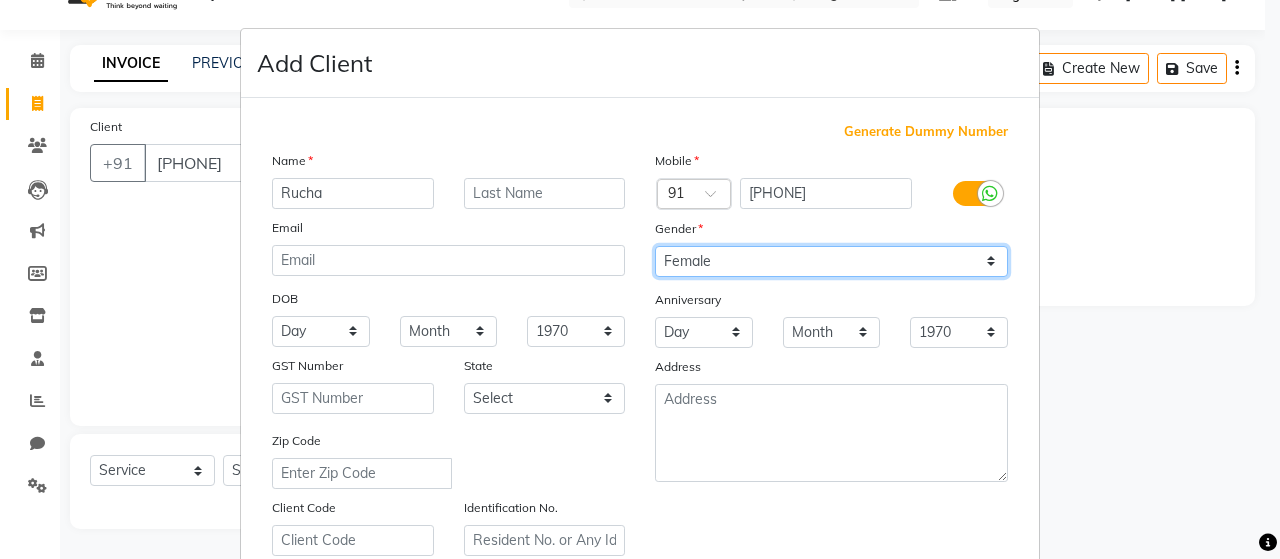 click on "Select Male Female Other Prefer Not To Say" at bounding box center (831, 261) 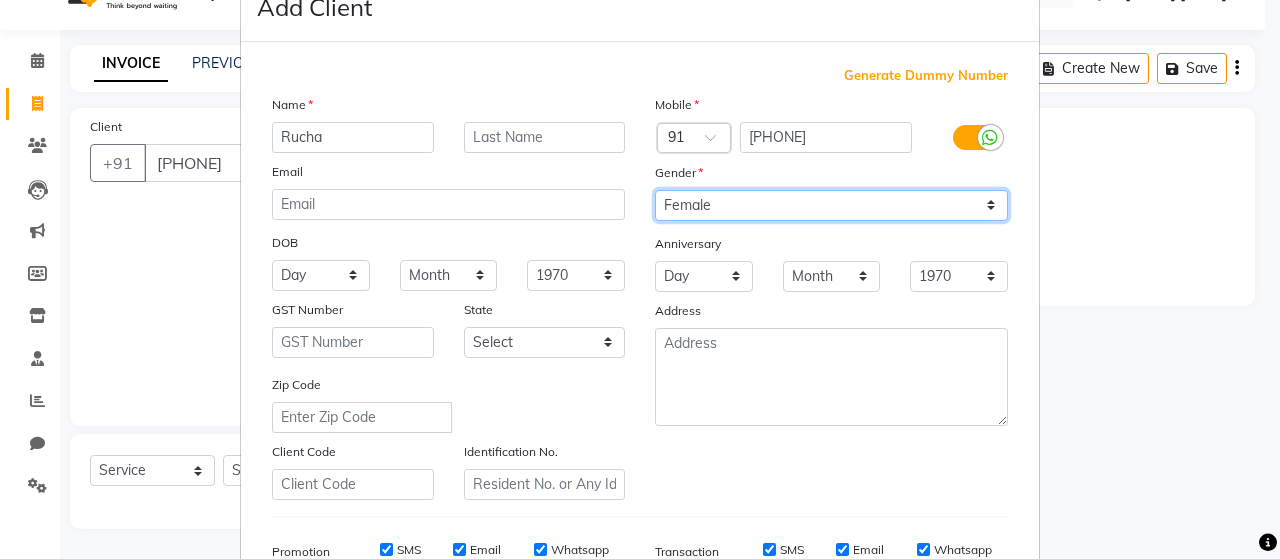 scroll, scrollTop: 100, scrollLeft: 0, axis: vertical 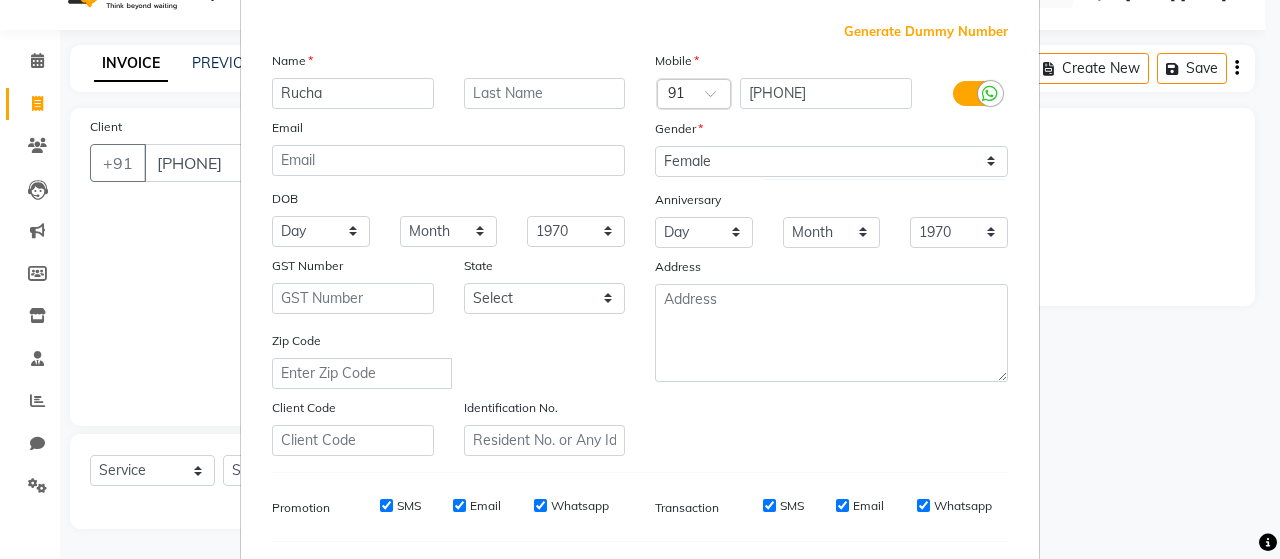 click on "SMS" at bounding box center (386, 505) 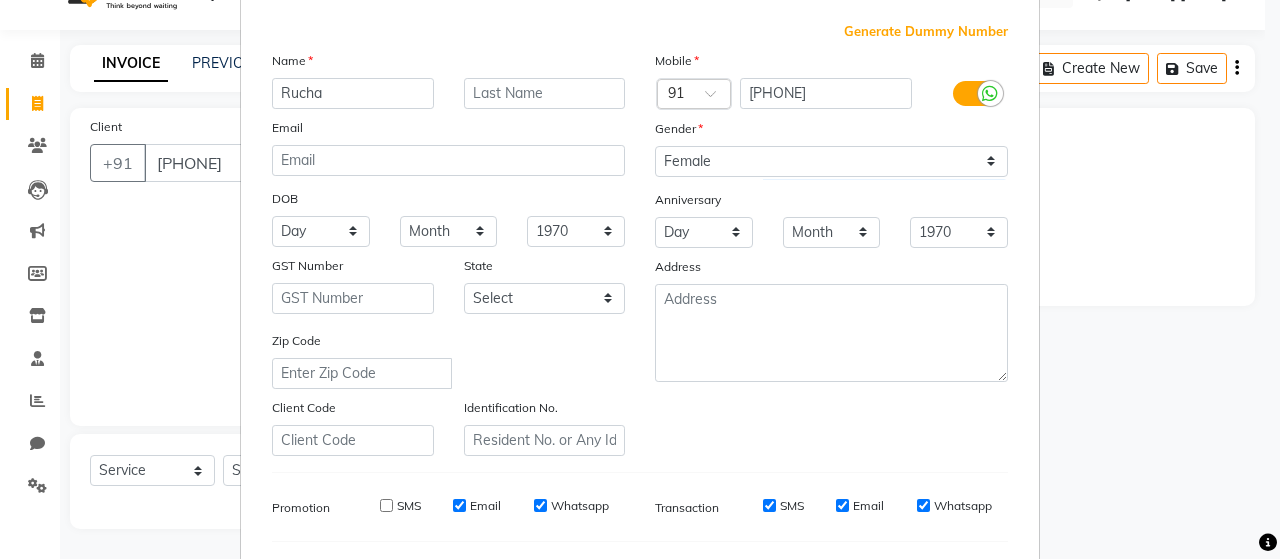 click on "Email" at bounding box center (459, 505) 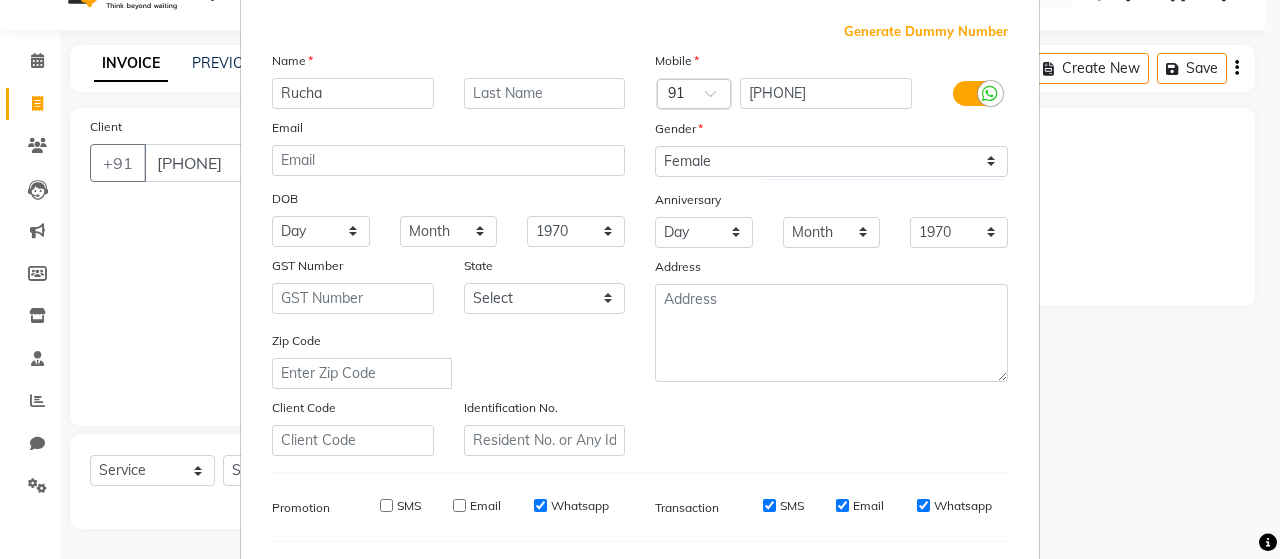 drag, startPoint x: 537, startPoint y: 503, endPoint x: 566, endPoint y: 514, distance: 31.016125 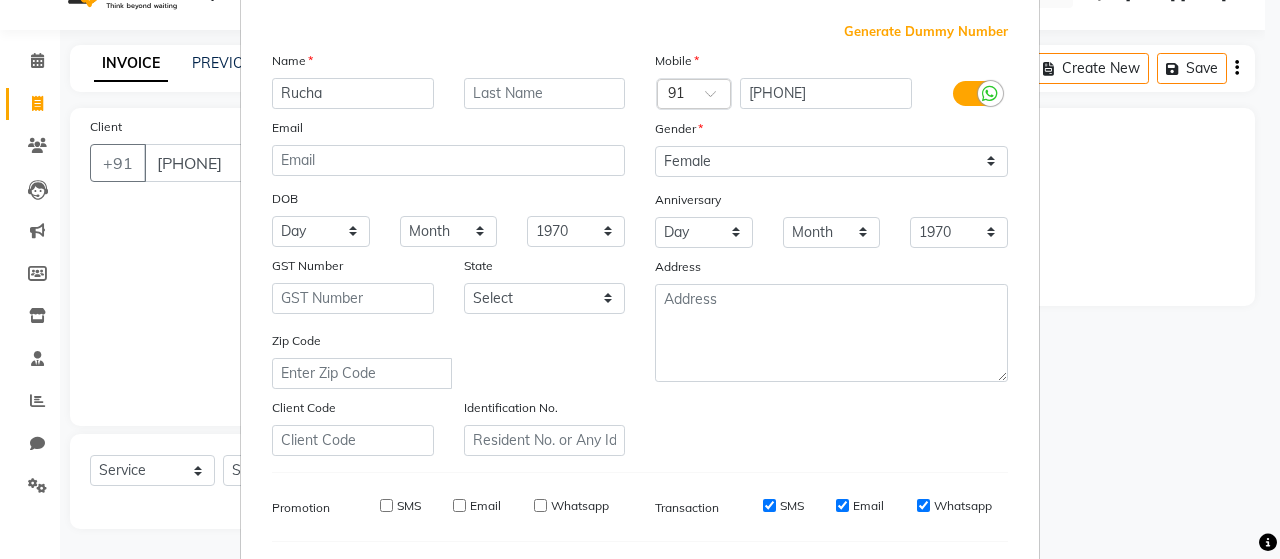 click on "SMS" at bounding box center [769, 505] 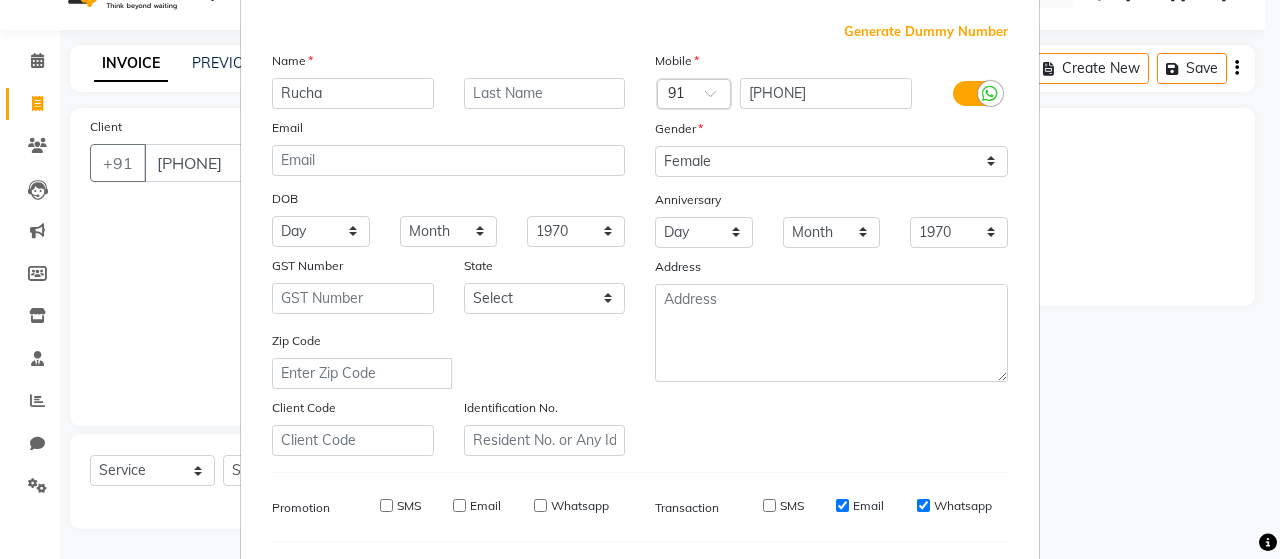 click on "Email" at bounding box center (842, 505) 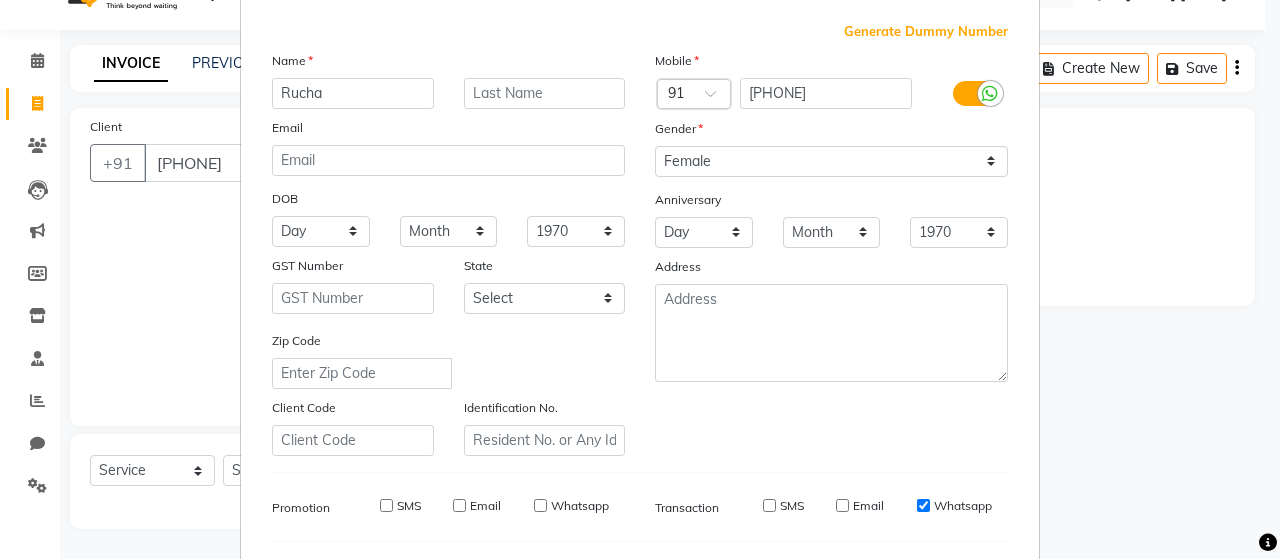 click on "Whatsapp" at bounding box center (923, 505) 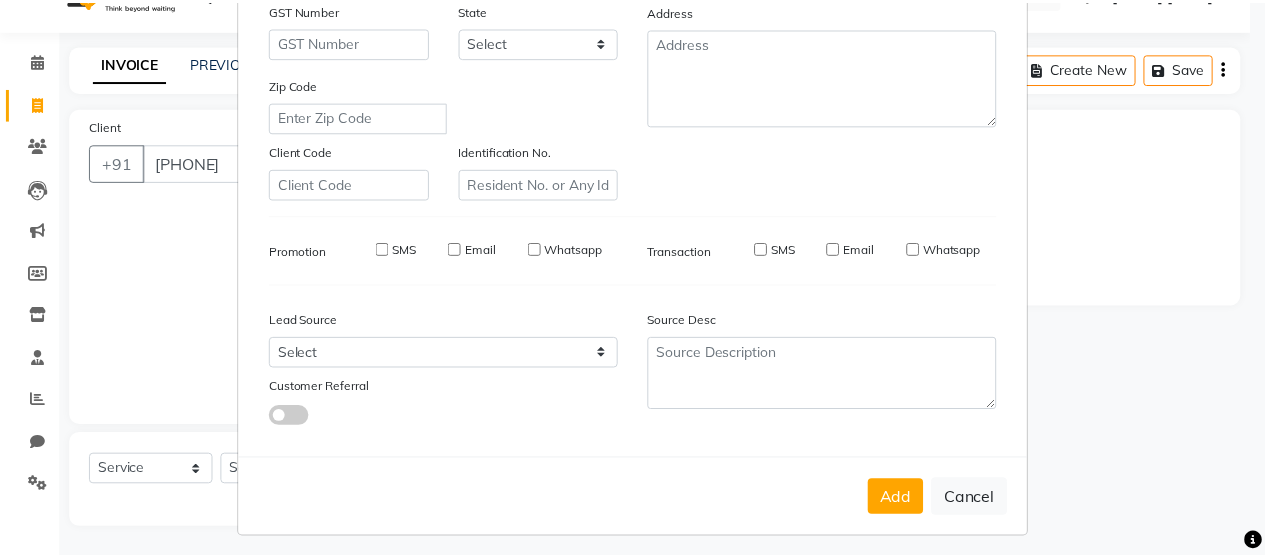 scroll, scrollTop: 364, scrollLeft: 0, axis: vertical 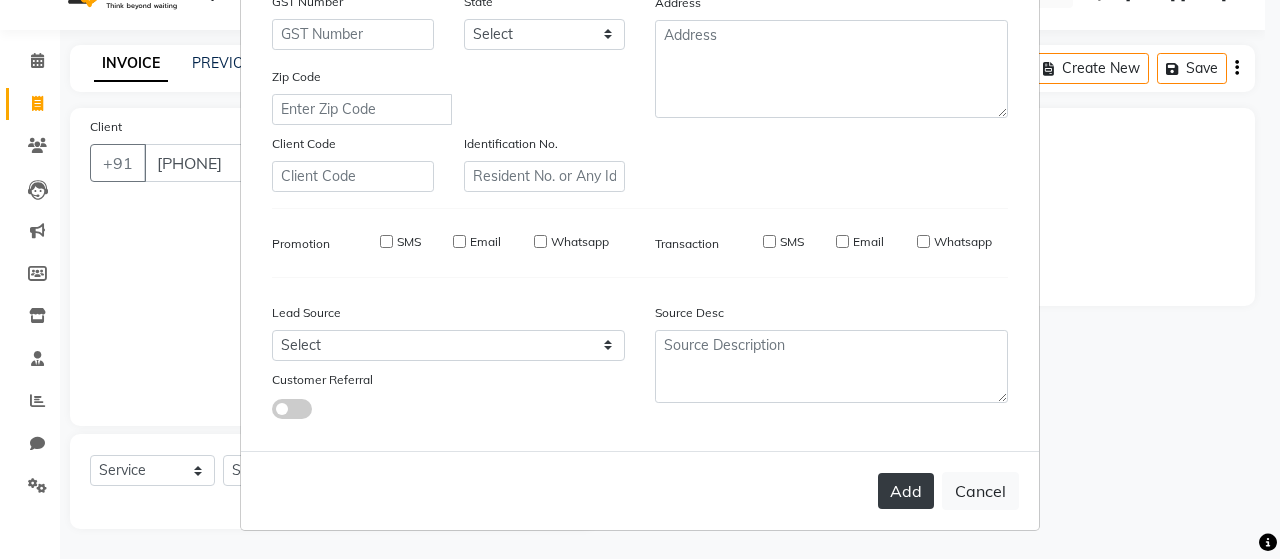 click on "Add" at bounding box center [906, 491] 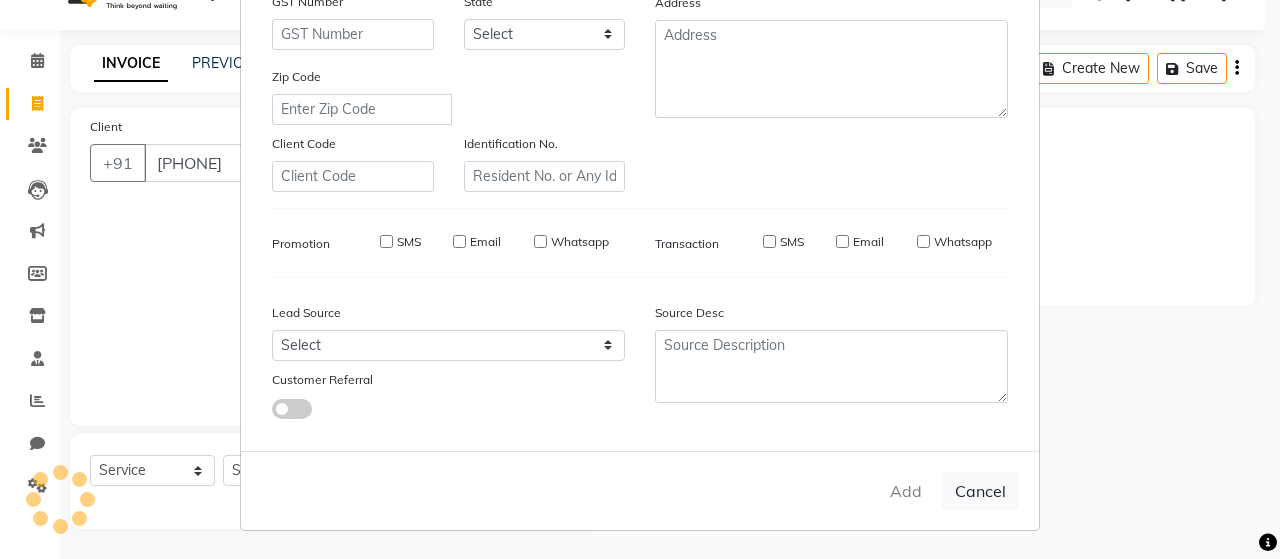 type 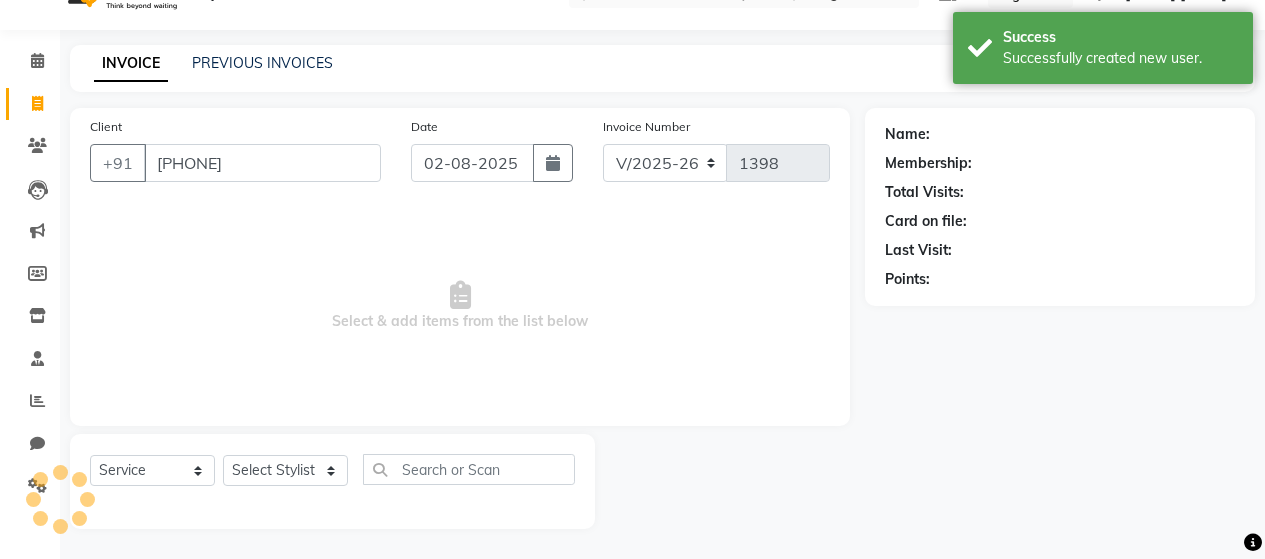 select on "1: Object" 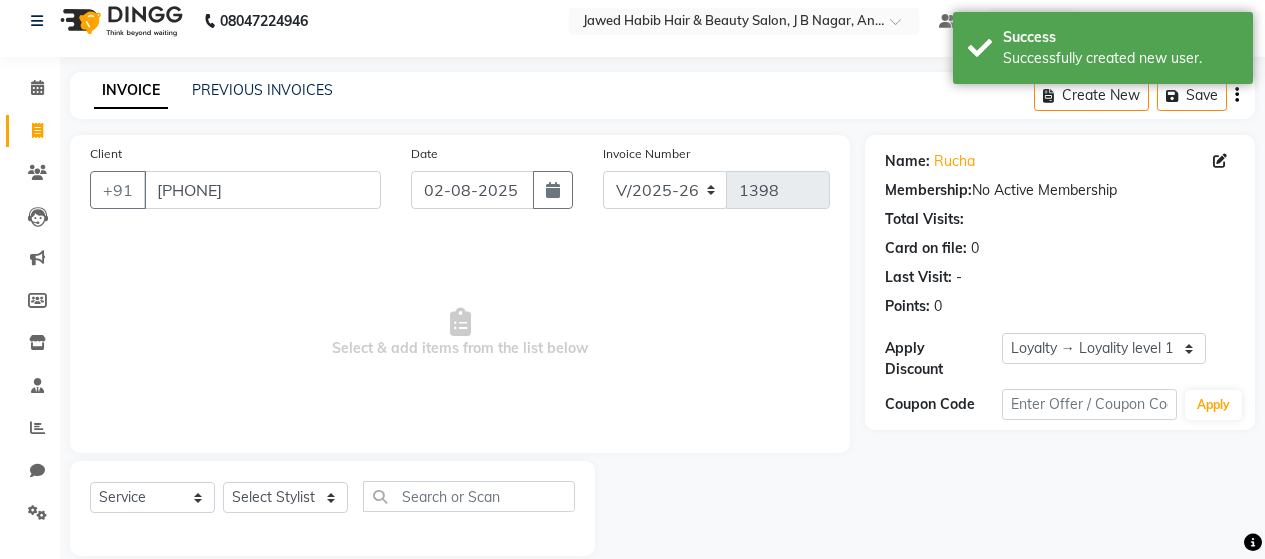 scroll, scrollTop: 0, scrollLeft: 0, axis: both 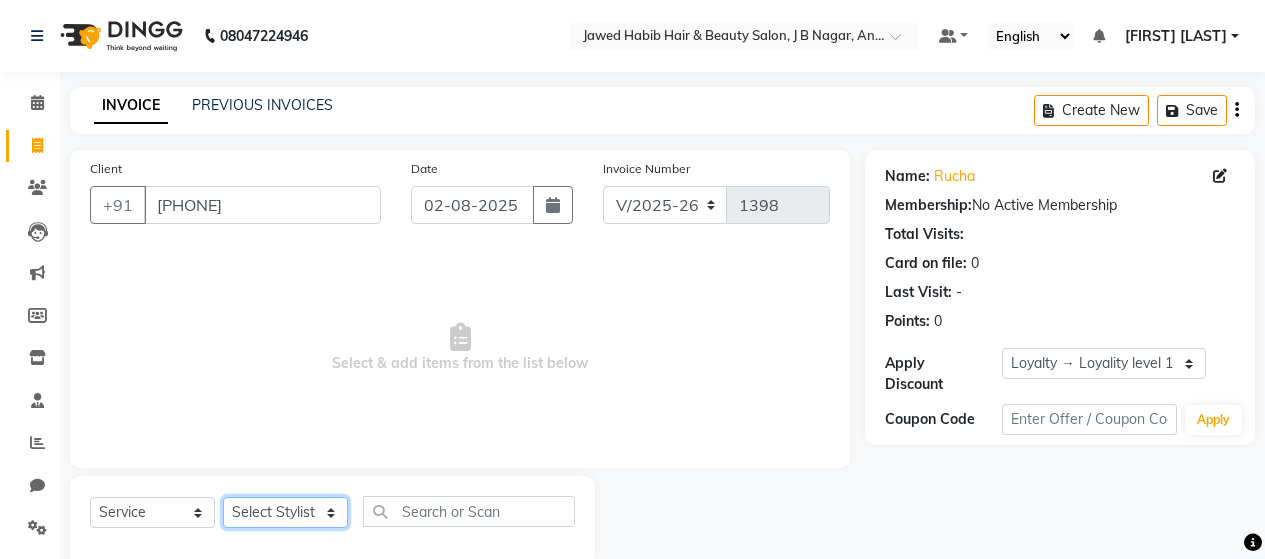 click on "Select Stylist [NAME] [NAME] [NAME] [NAME] [NAME] [NAME] [NAME] [NAME] [NAME] [NAME] [NAME] [NAME] [NAME] [NAME] [NAME]" 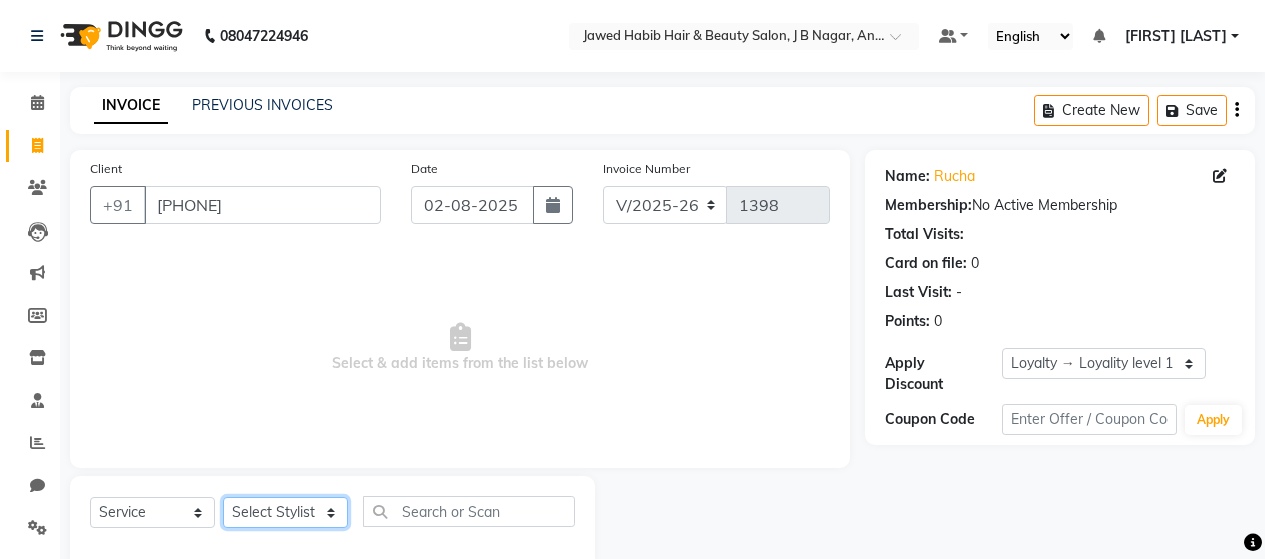 select on "72239" 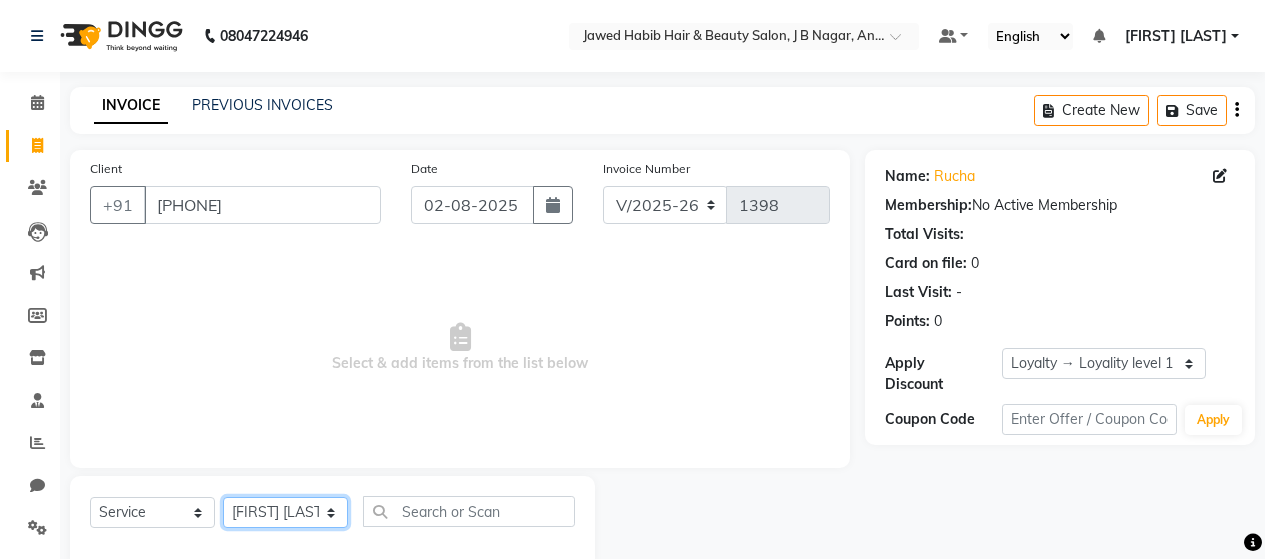 click on "Select Stylist [NAME] [NAME] [NAME] [NAME] [NAME] [NAME] [NAME] [NAME] [NAME] [NAME] [NAME] [NAME] [NAME] [NAME] [NAME]" 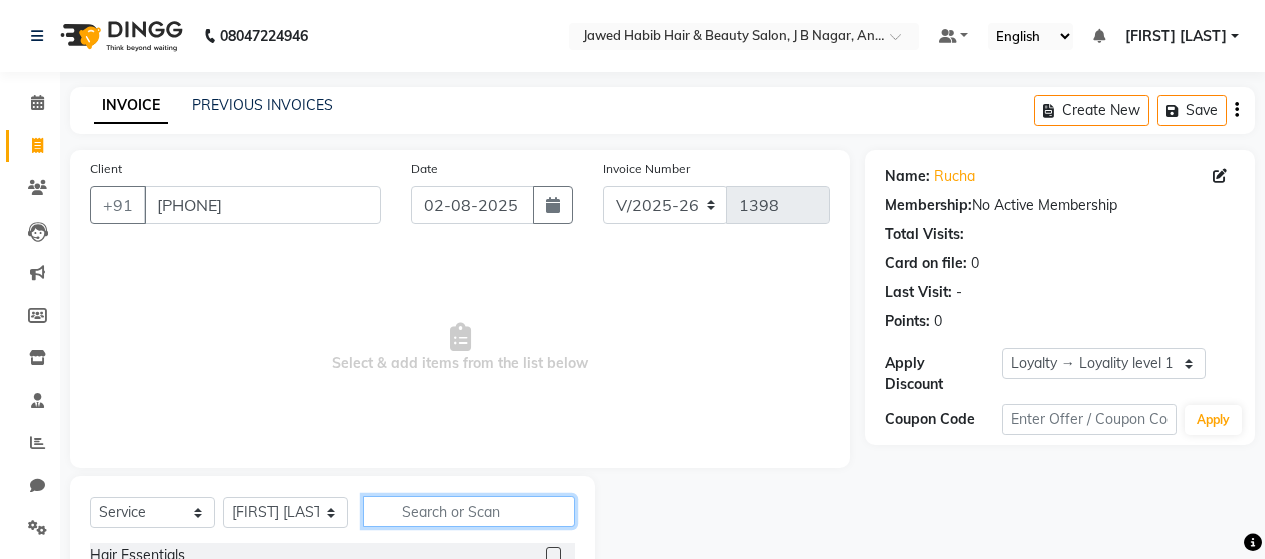 click 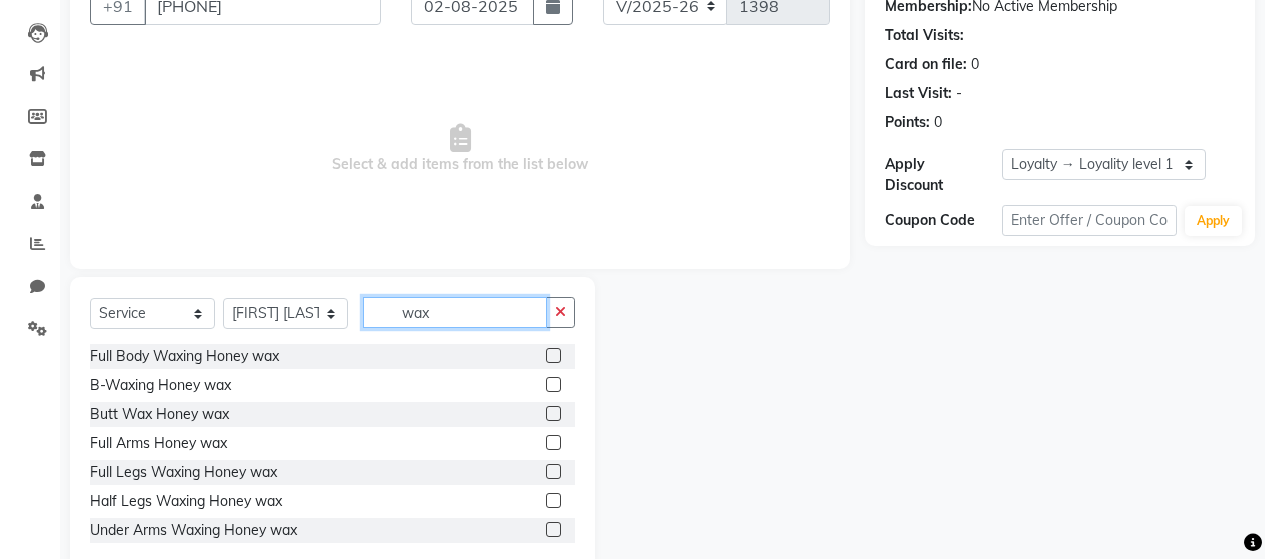 scroll, scrollTop: 200, scrollLeft: 0, axis: vertical 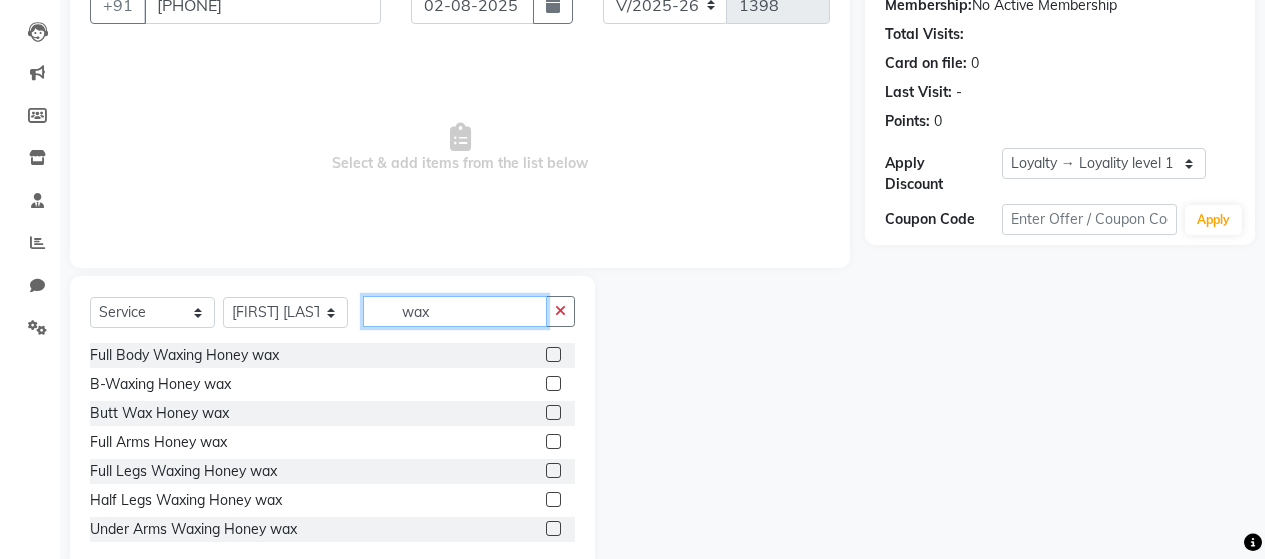 type on "wax" 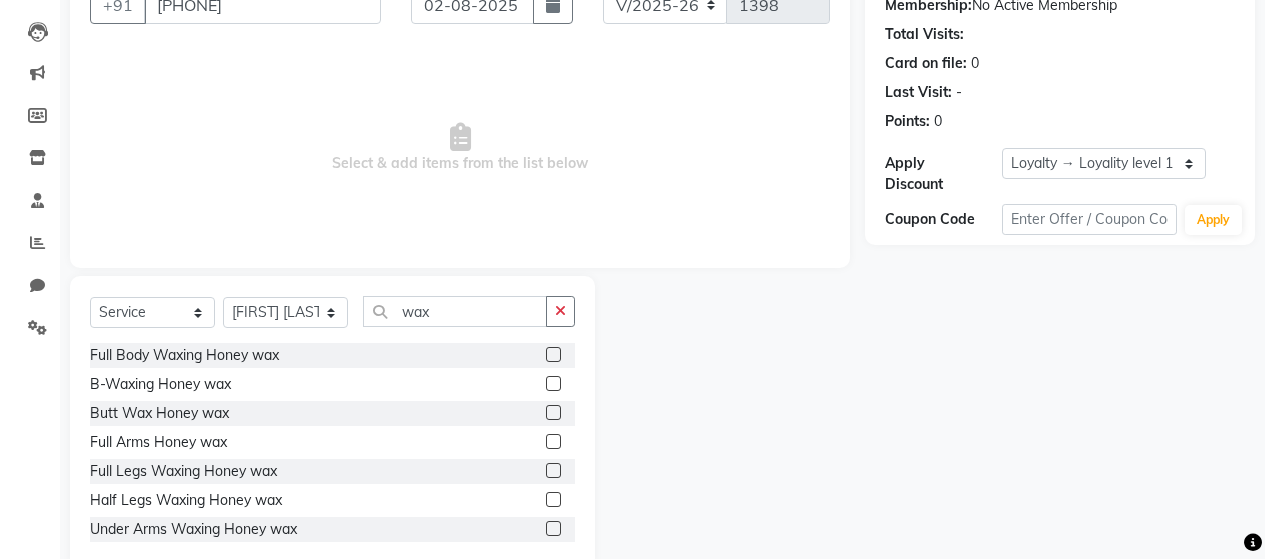 click 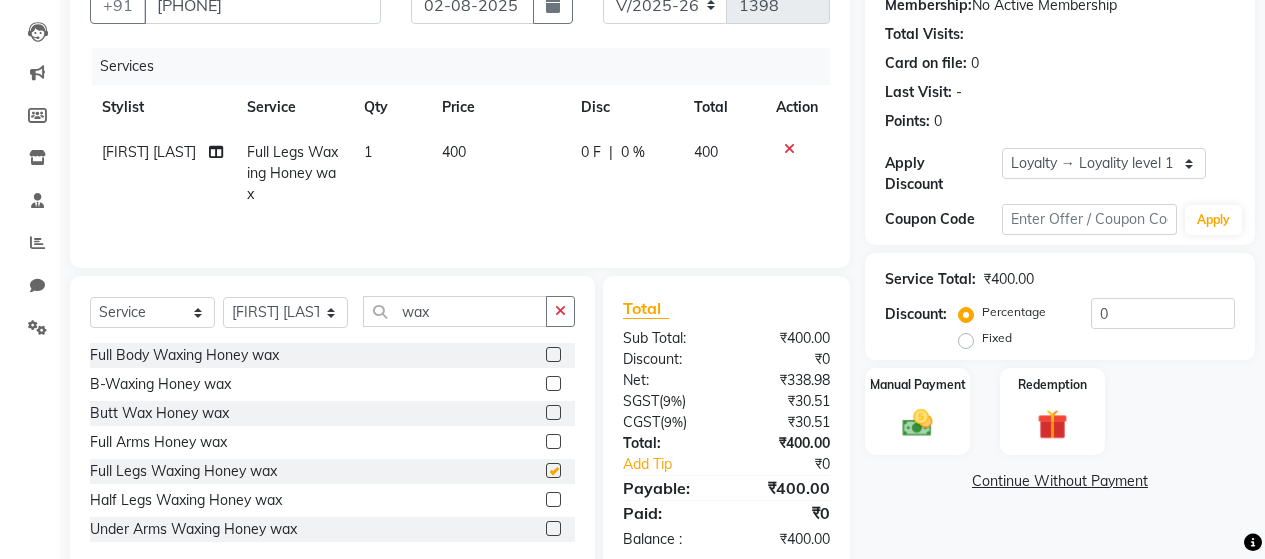 checkbox on "false" 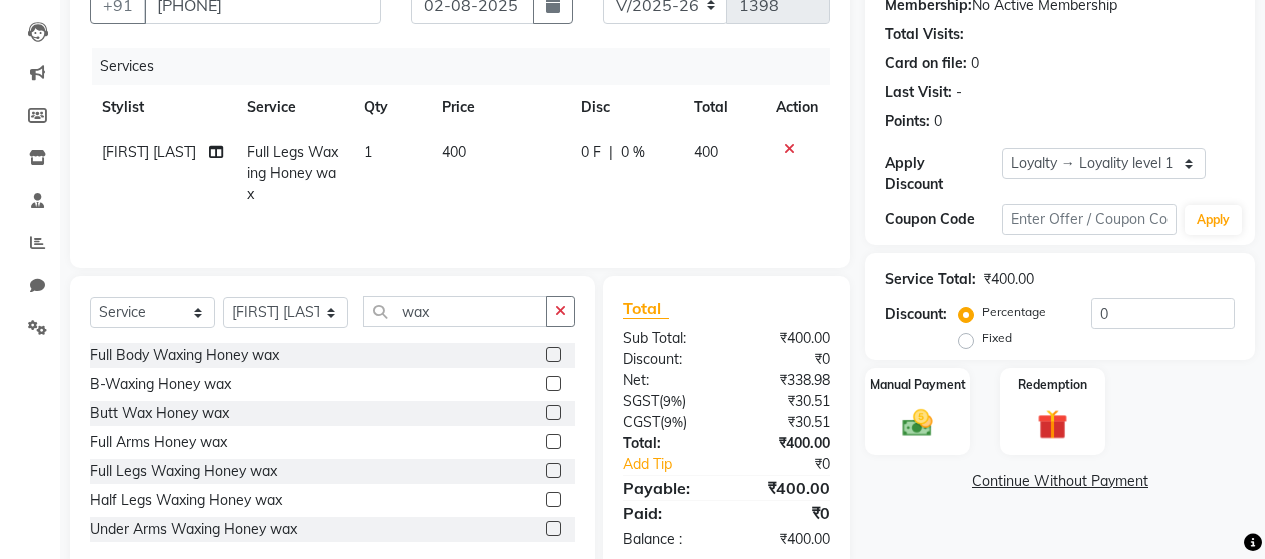 scroll, scrollTop: 100, scrollLeft: 0, axis: vertical 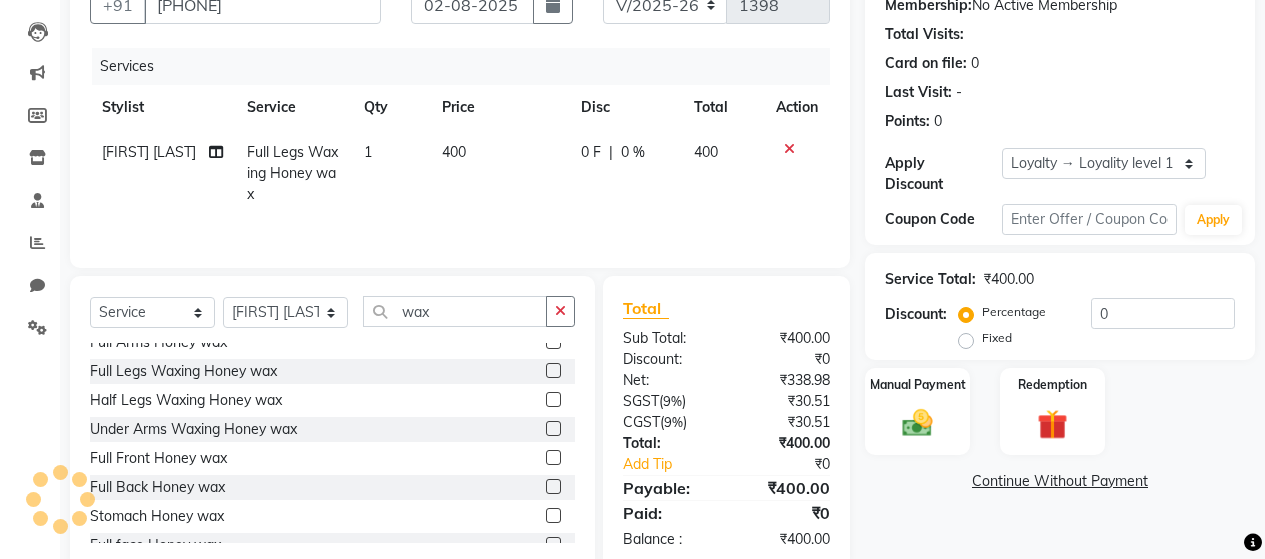 click 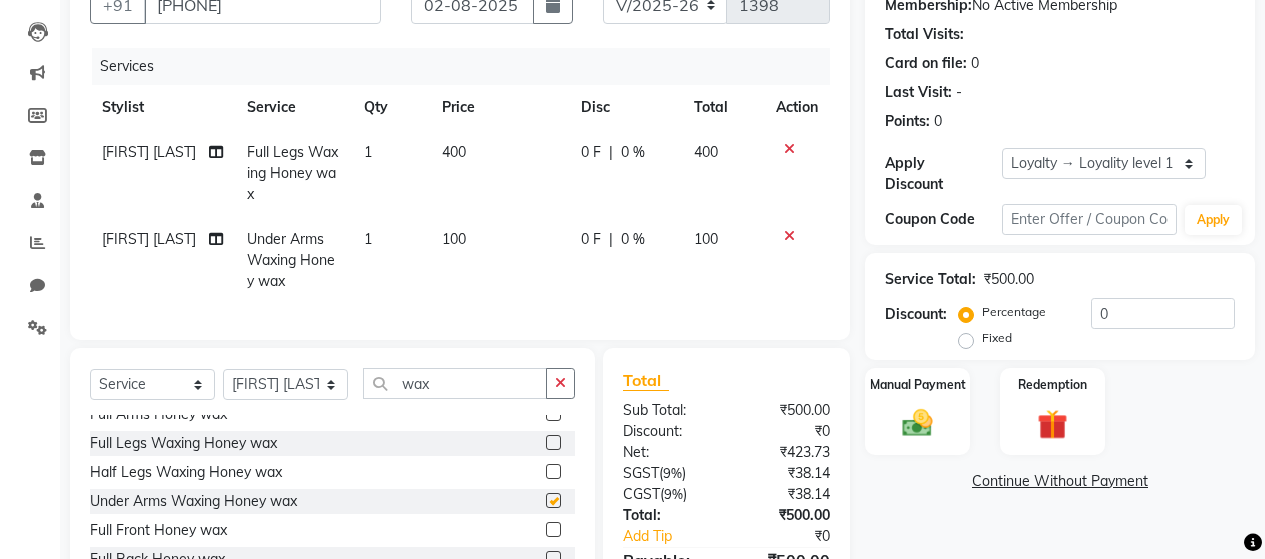 checkbox on "false" 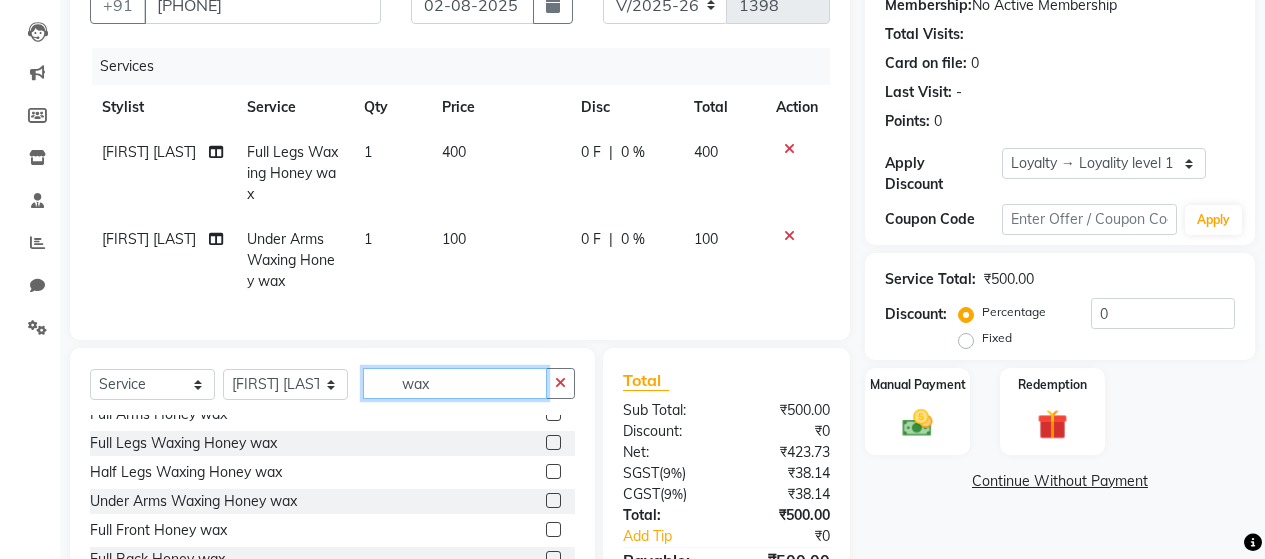 click on "wax" 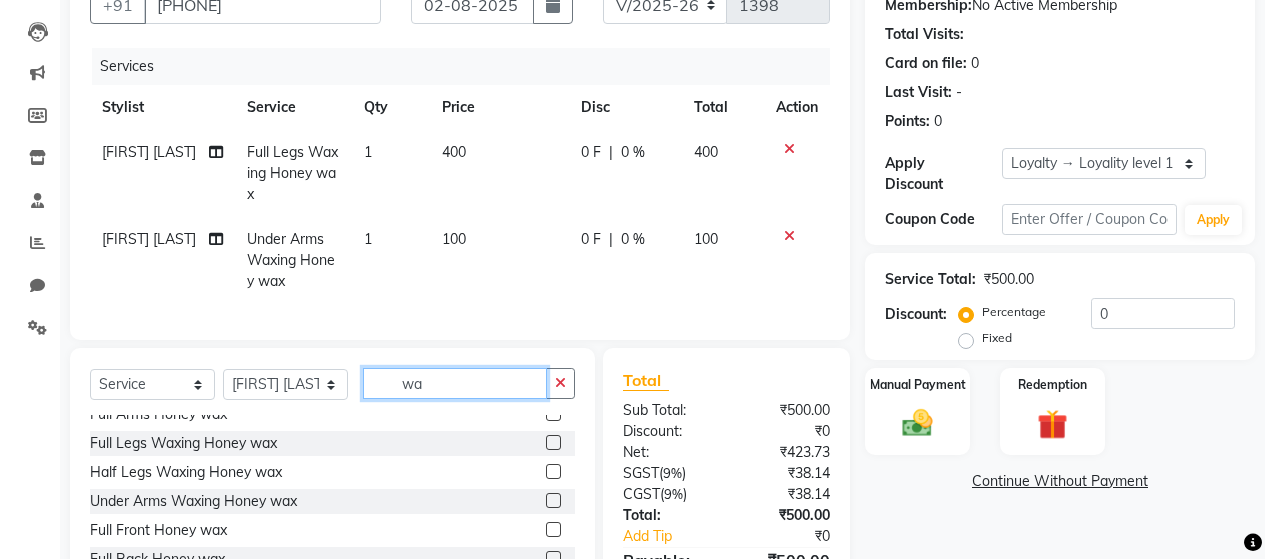 type on "w" 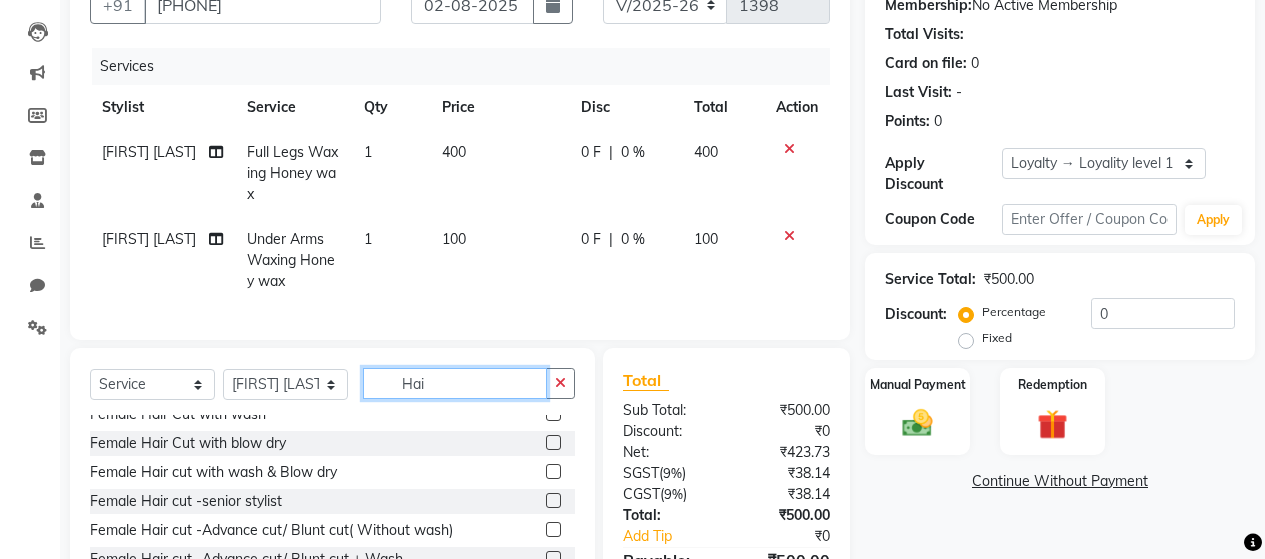 scroll, scrollTop: 71, scrollLeft: 0, axis: vertical 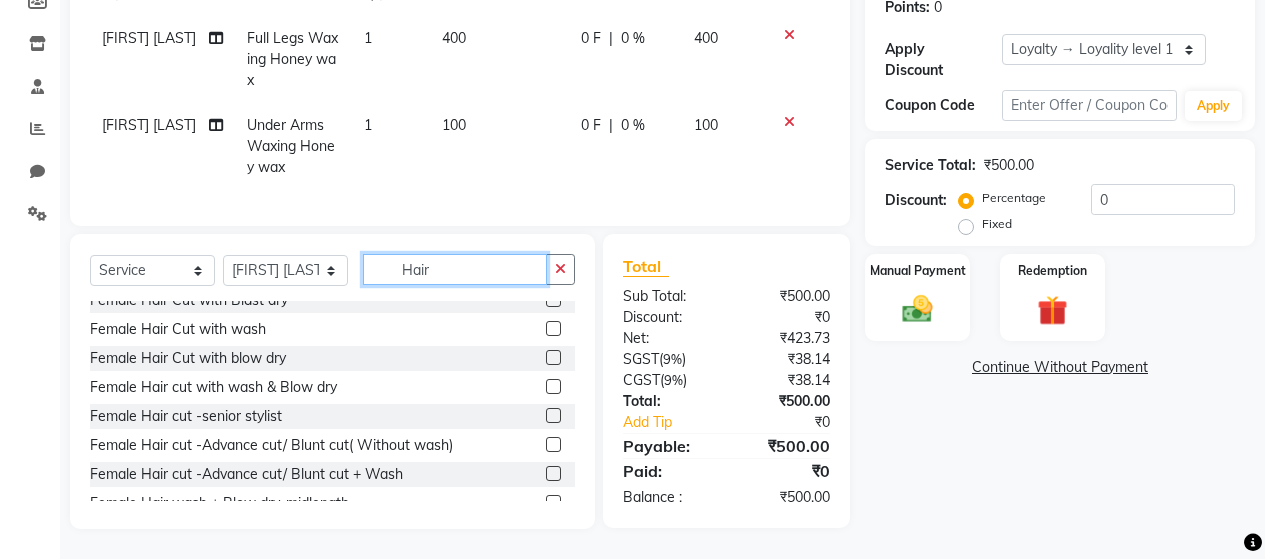 type on "Hair" 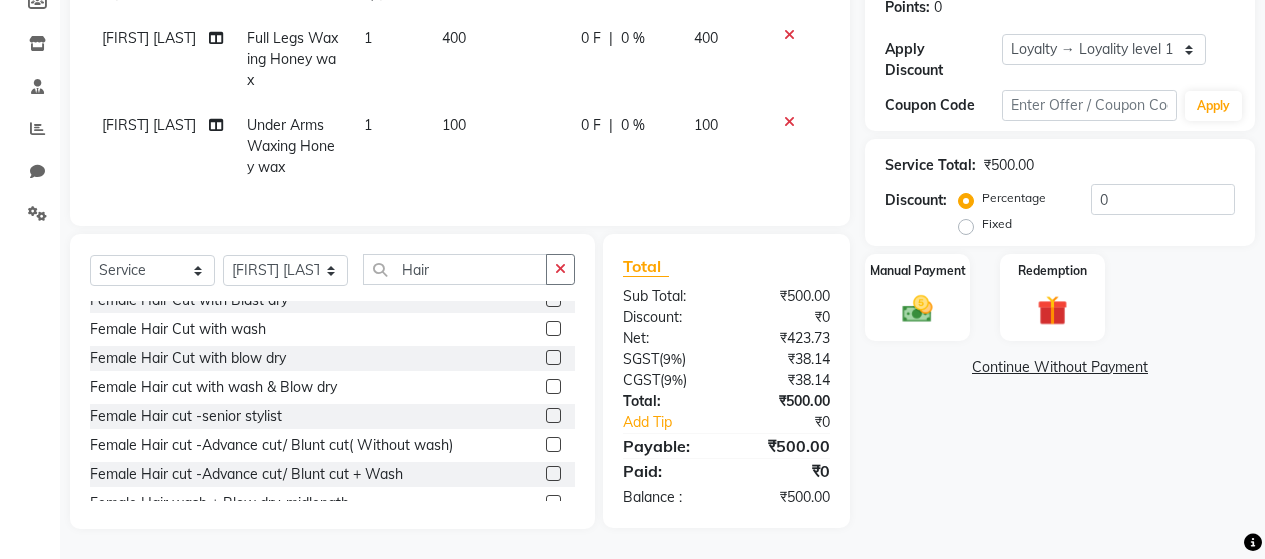 click 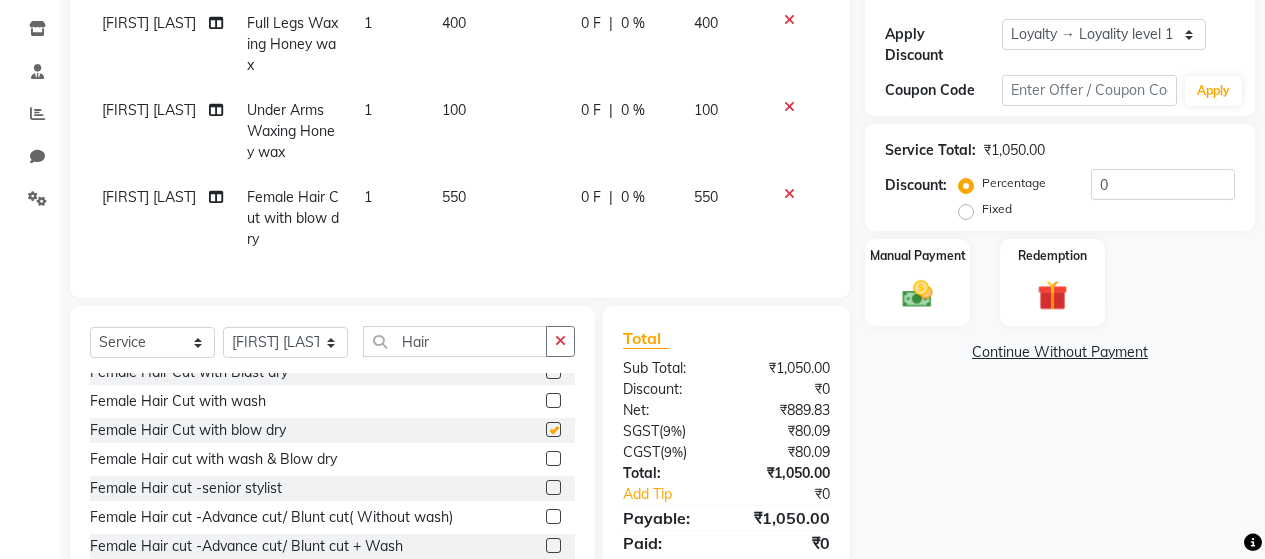 checkbox on "false" 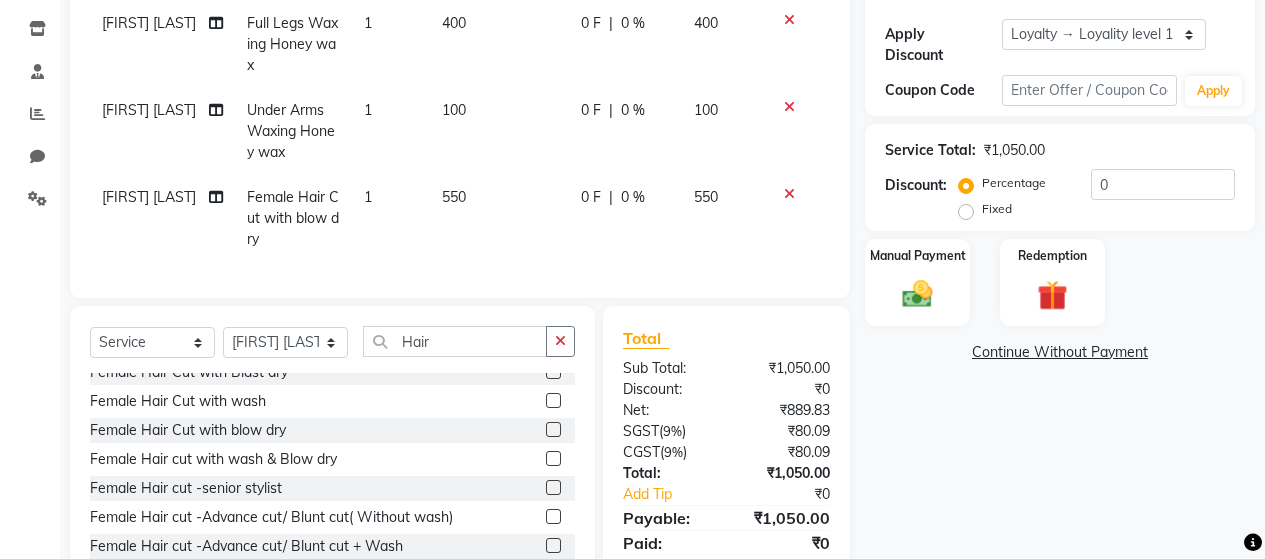 click 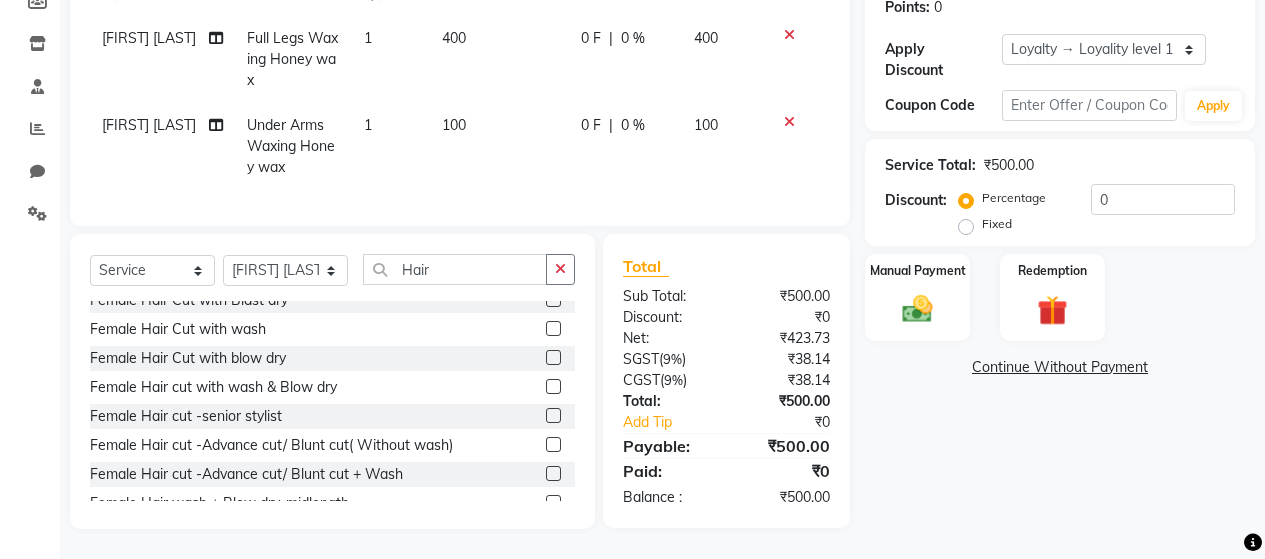 scroll, scrollTop: 0, scrollLeft: 0, axis: both 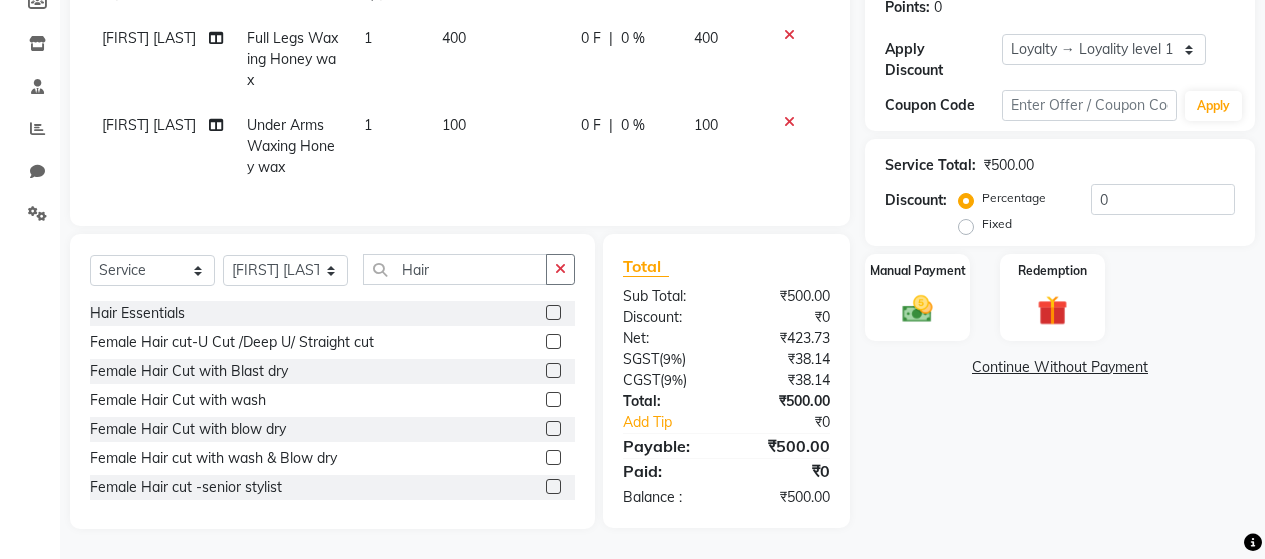 click 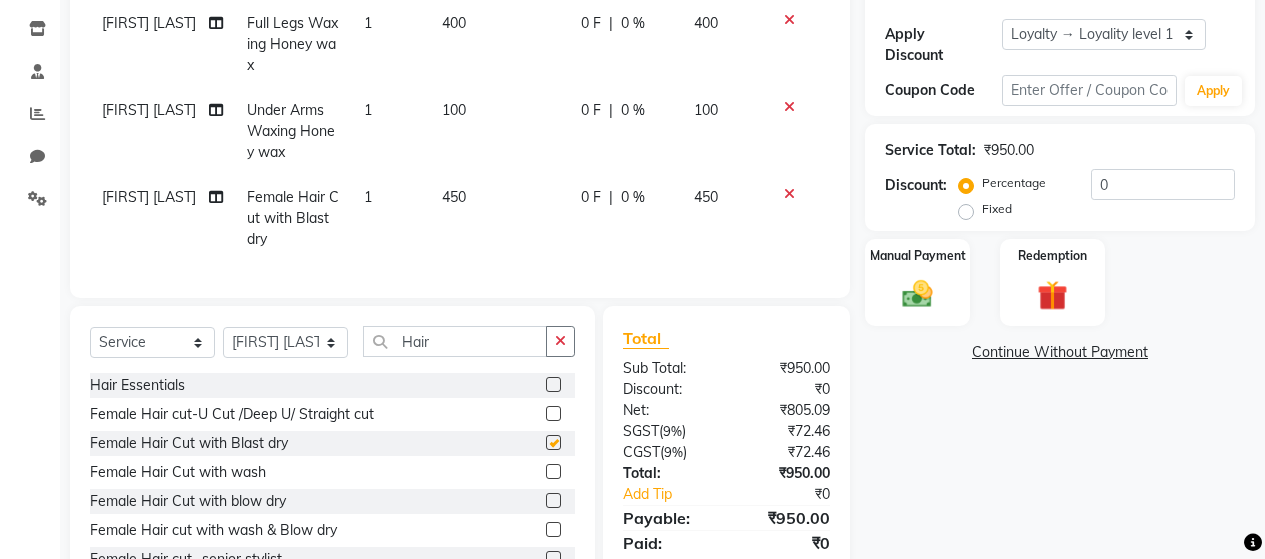 checkbox on "false" 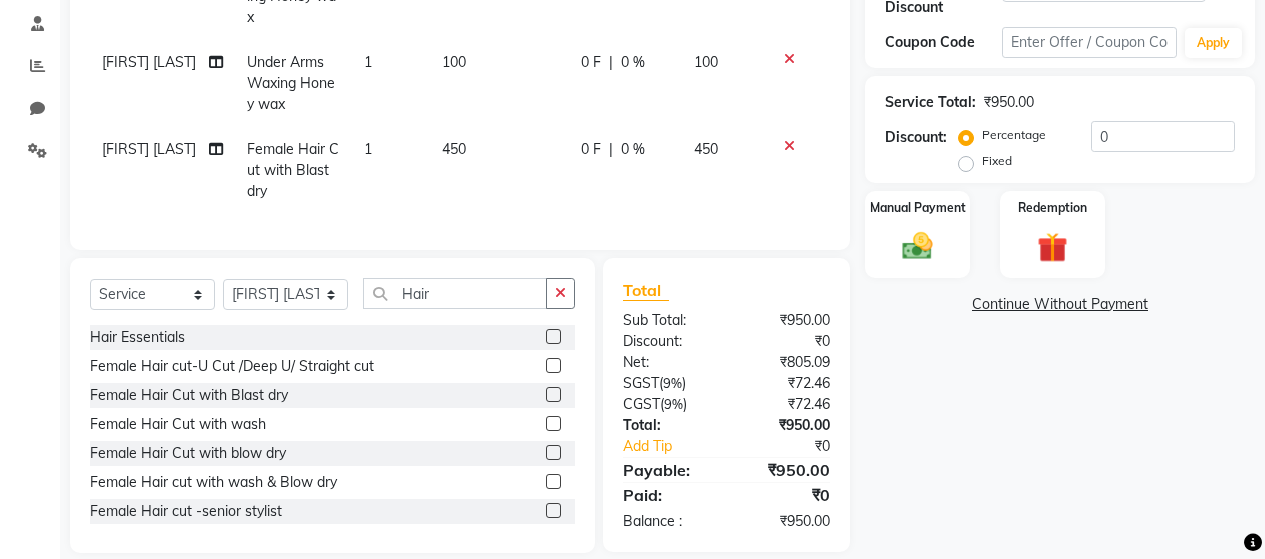 scroll, scrollTop: 416, scrollLeft: 0, axis: vertical 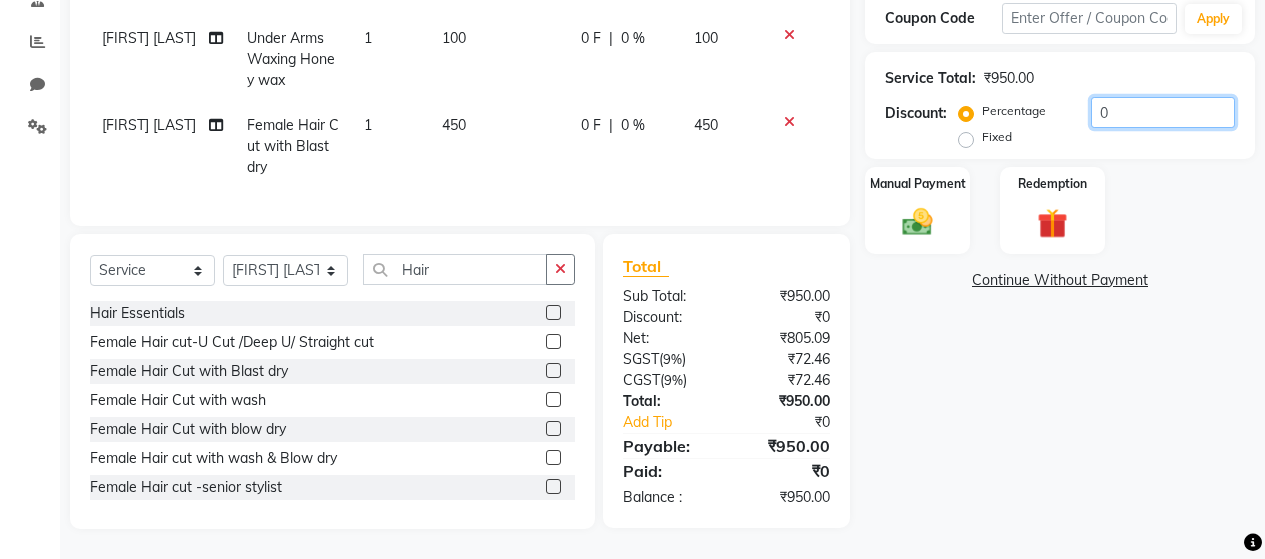 click on "0" 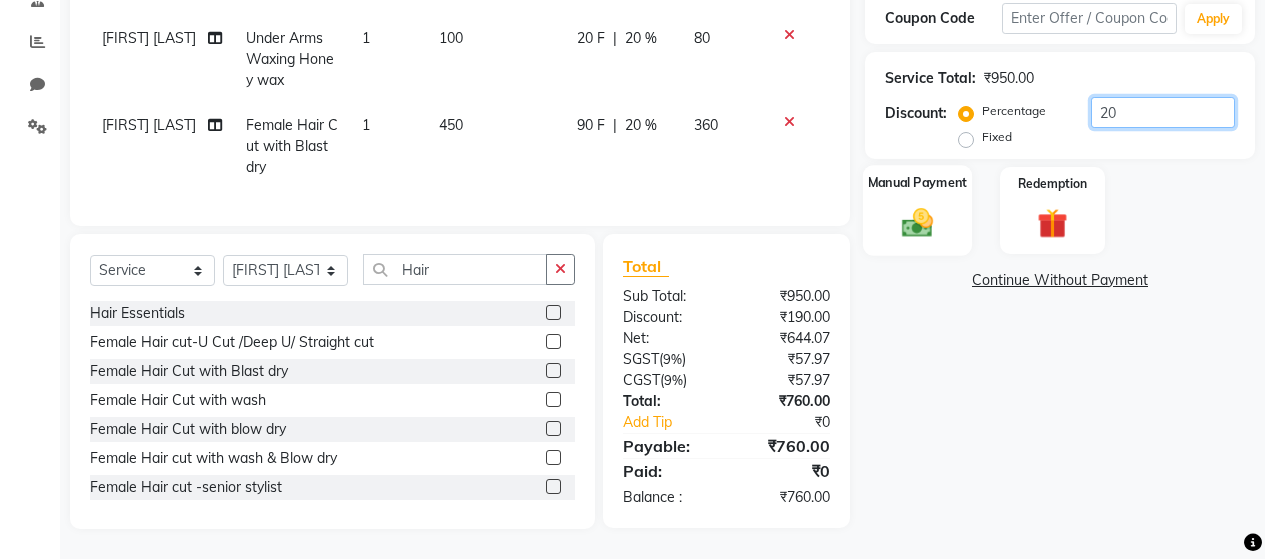 type on "20" 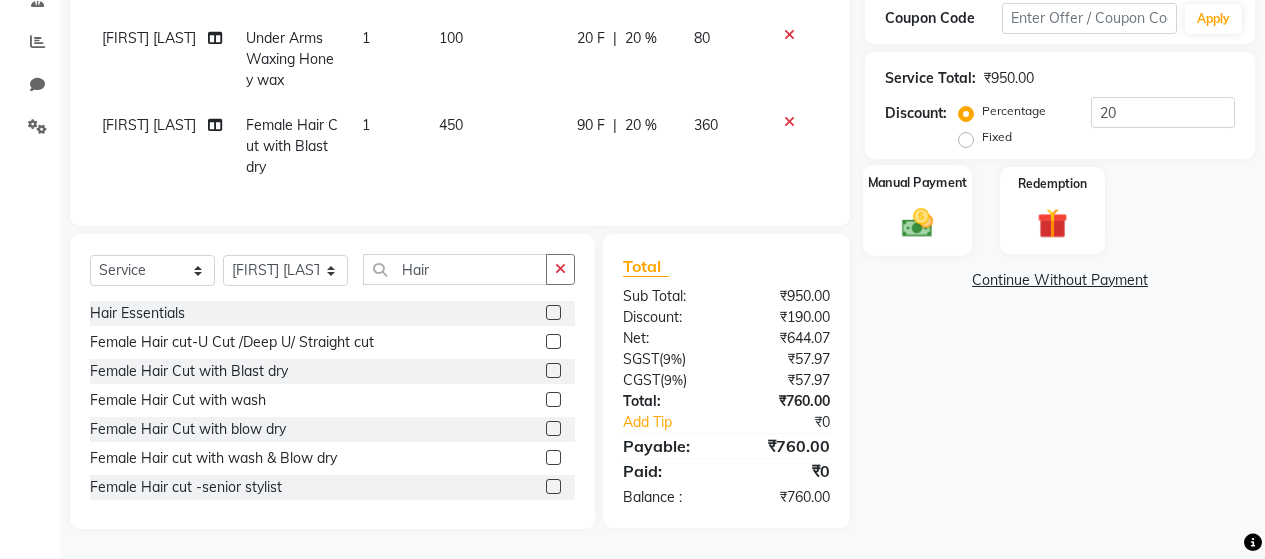 click 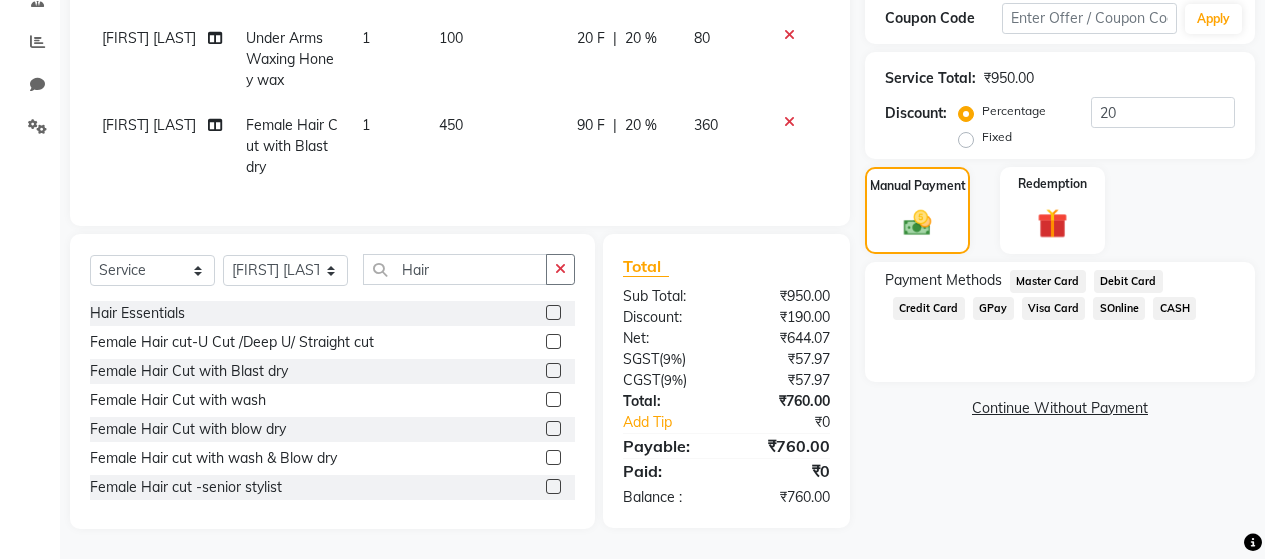 click on "GPay" 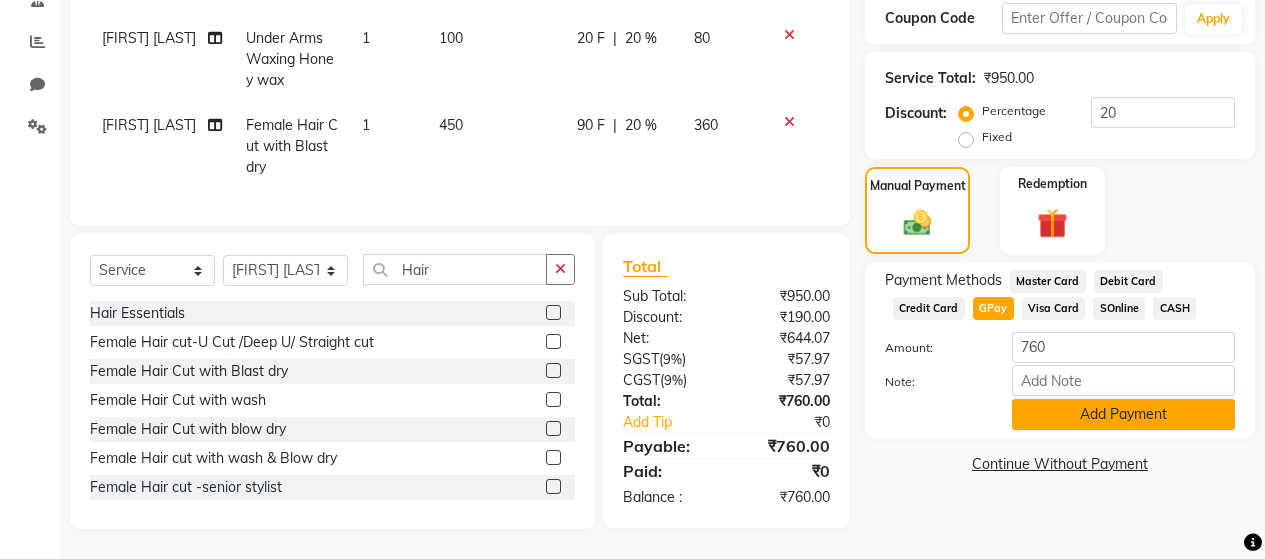 click on "Add Payment" 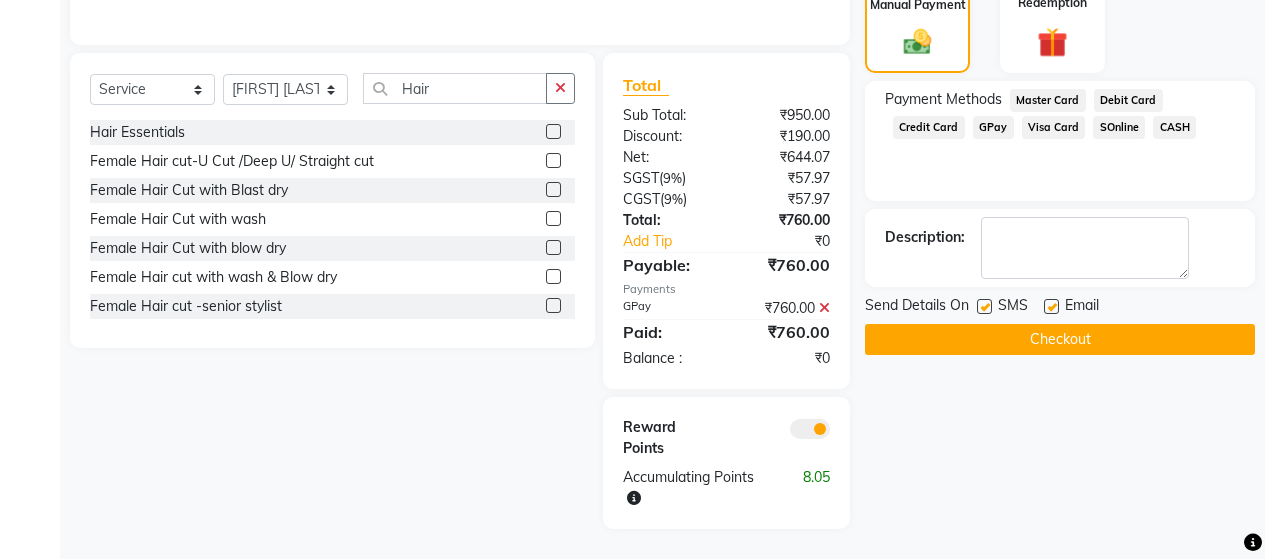 scroll, scrollTop: 597, scrollLeft: 0, axis: vertical 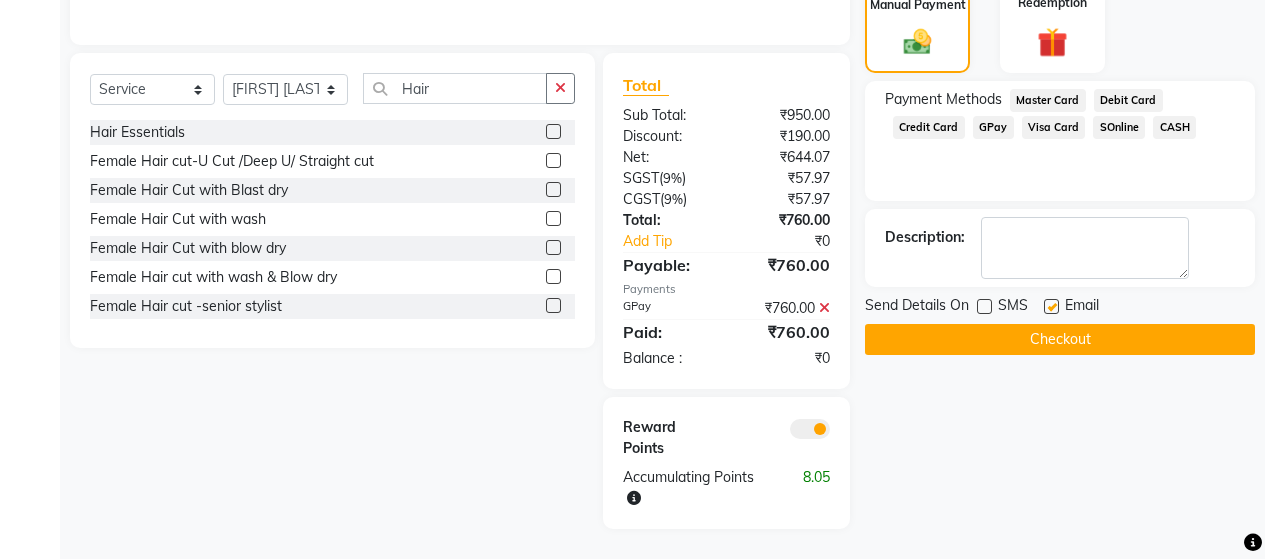click 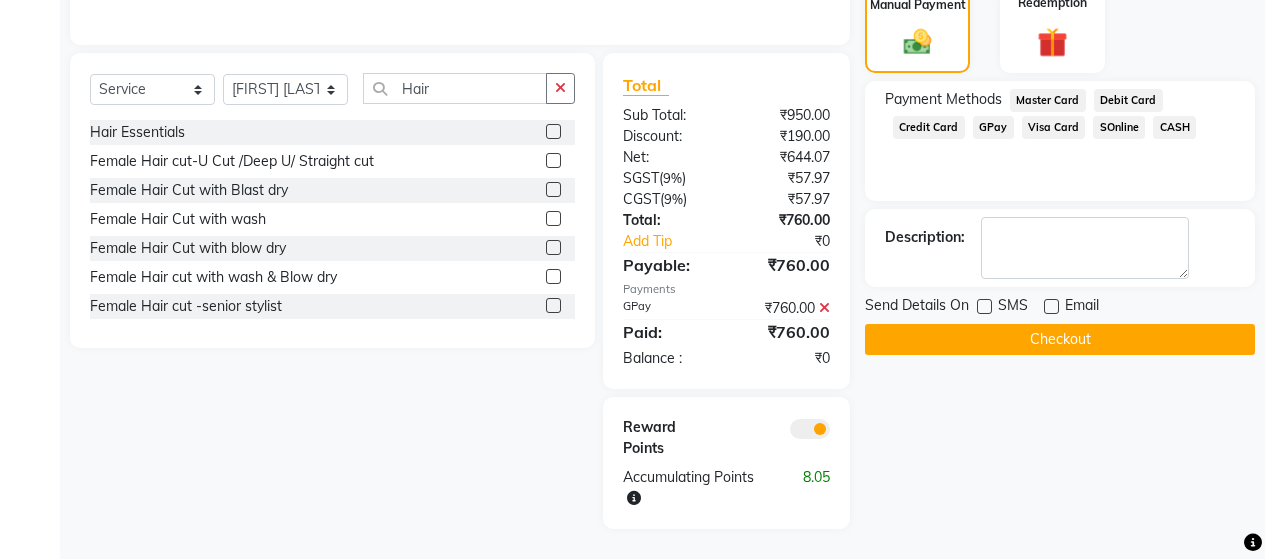 click on "Checkout" 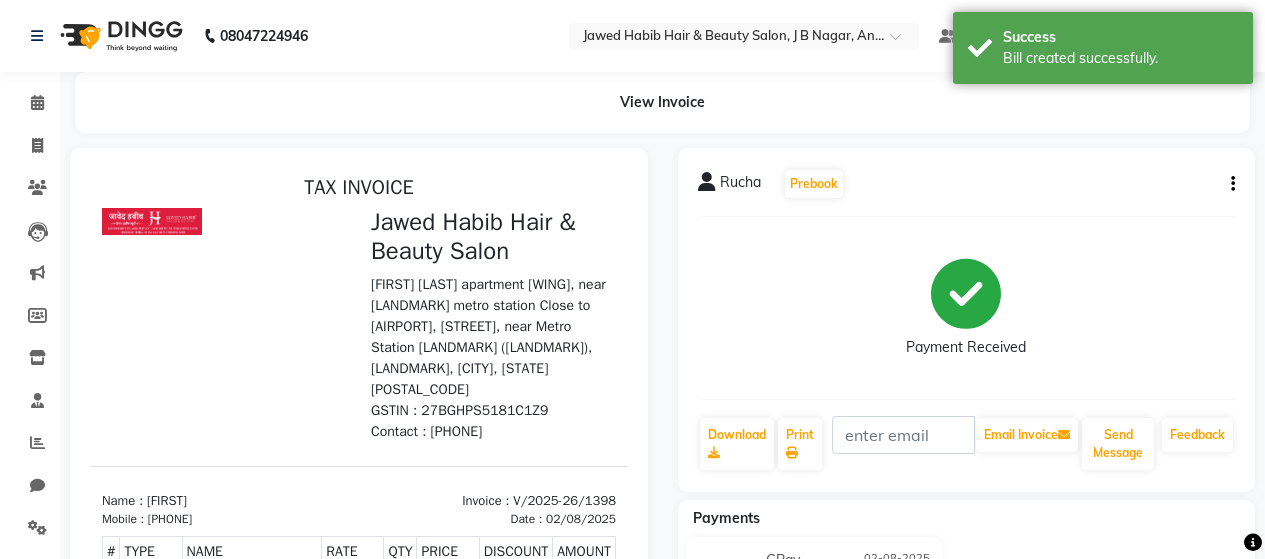scroll, scrollTop: 0, scrollLeft: 0, axis: both 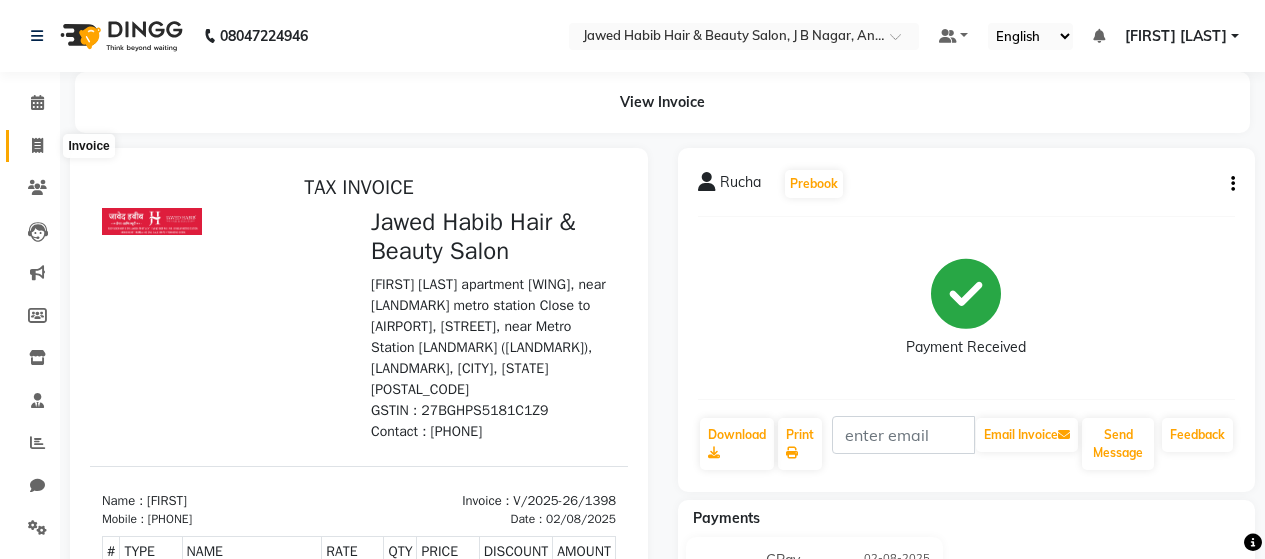 click 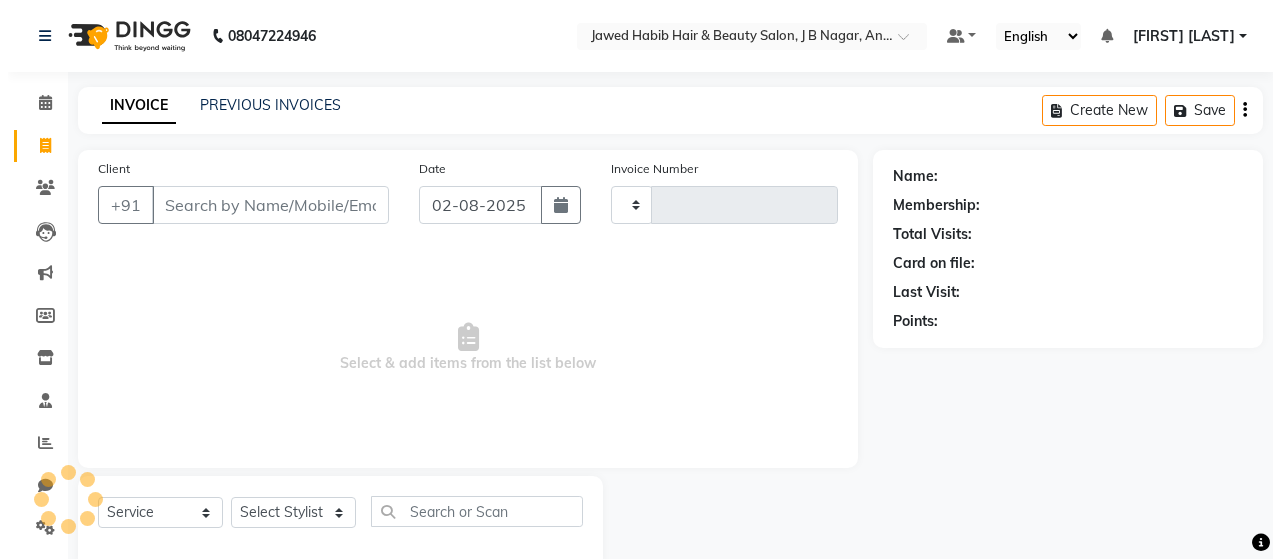 scroll, scrollTop: 42, scrollLeft: 0, axis: vertical 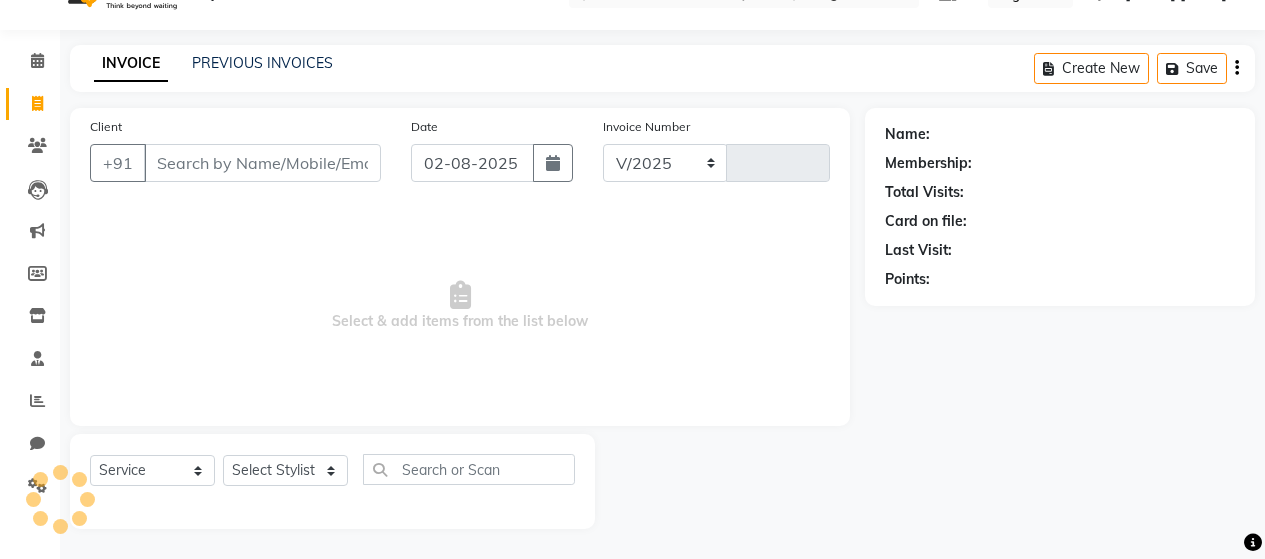 select on "7927" 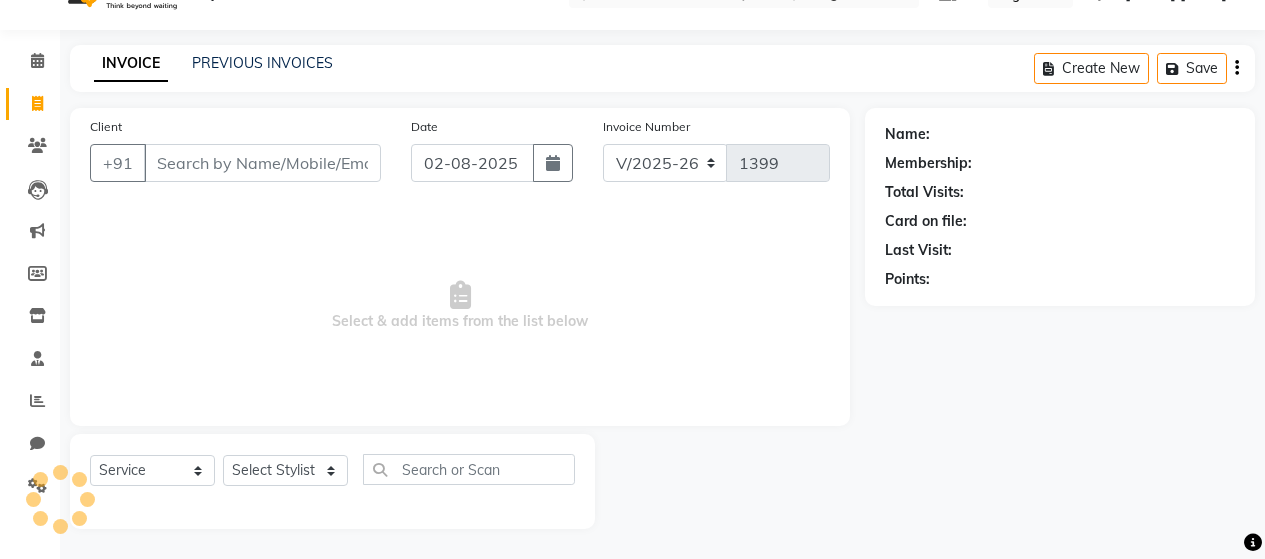 click on "Client" at bounding box center [262, 163] 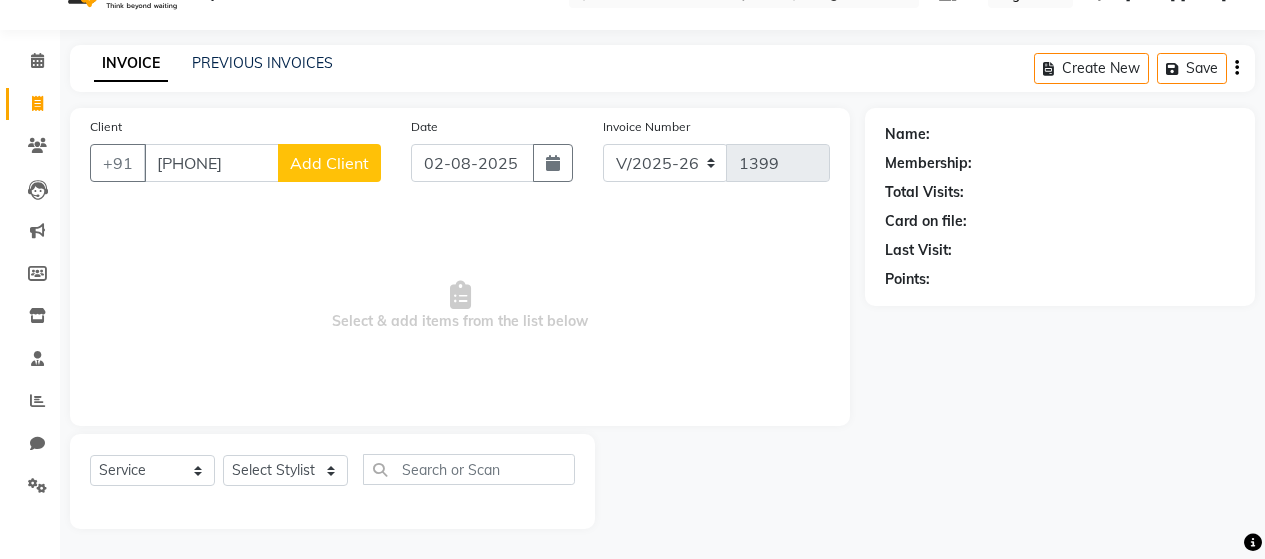 type on "[PHONE]" 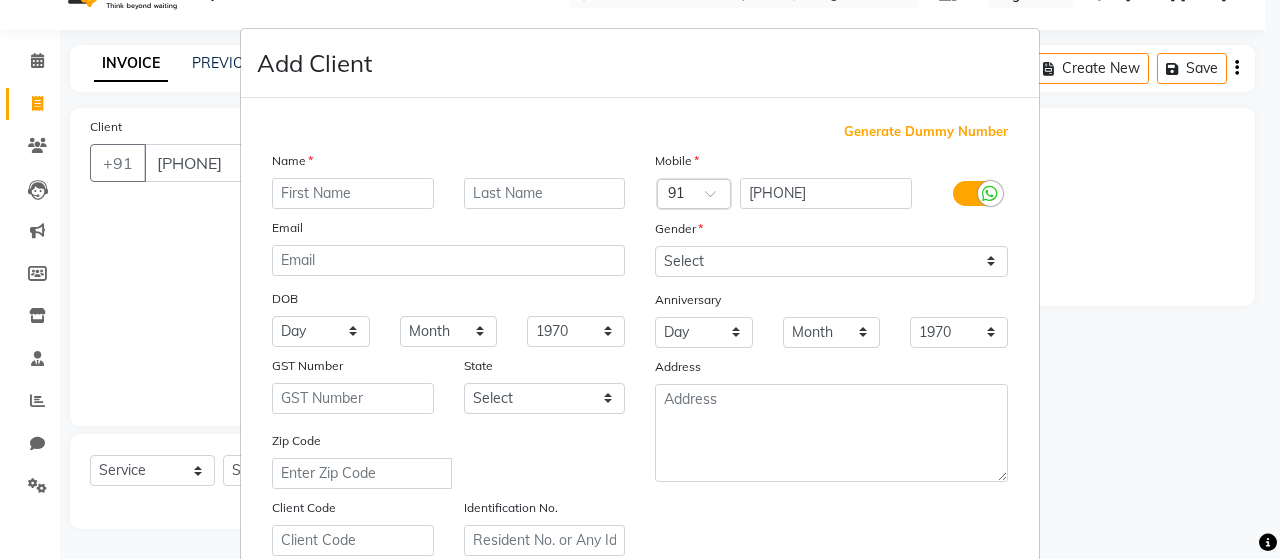 click at bounding box center (353, 193) 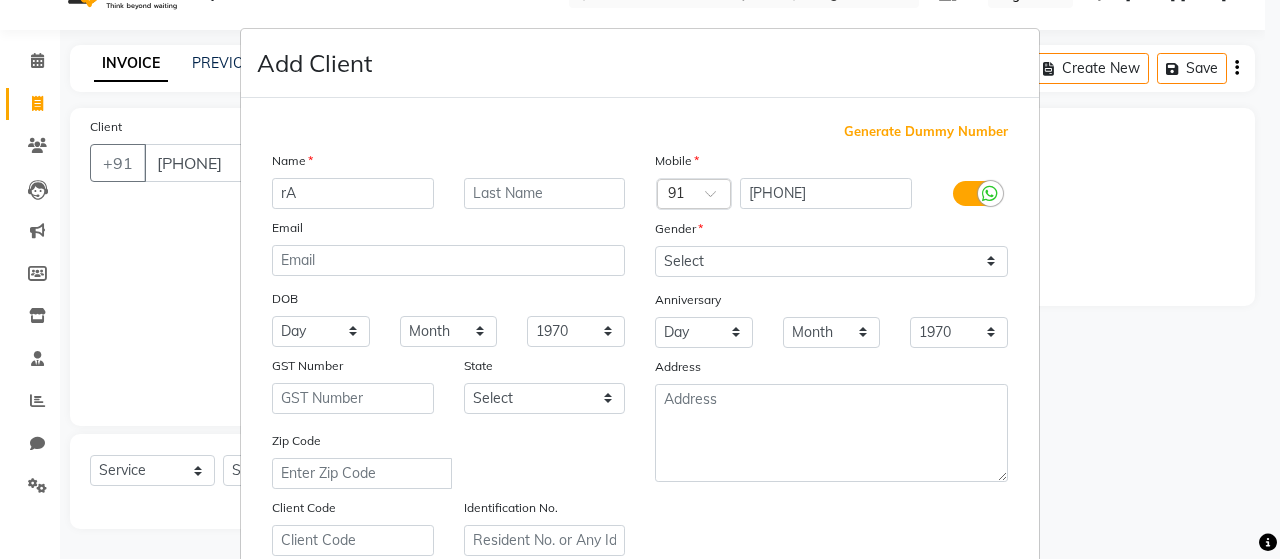 type on "r" 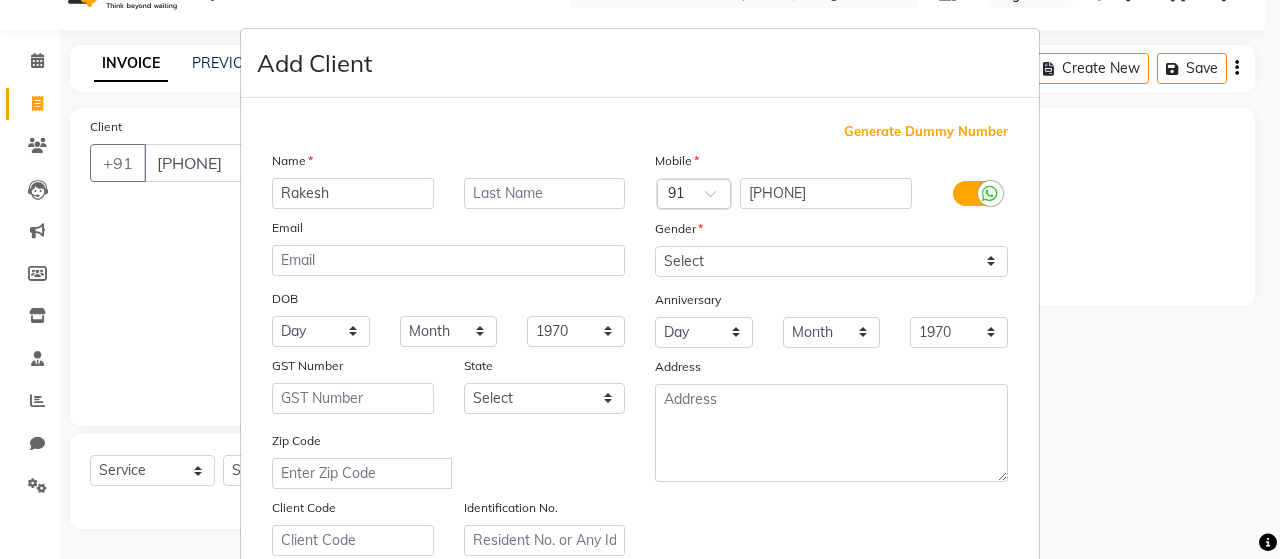 type on "Rakesh" 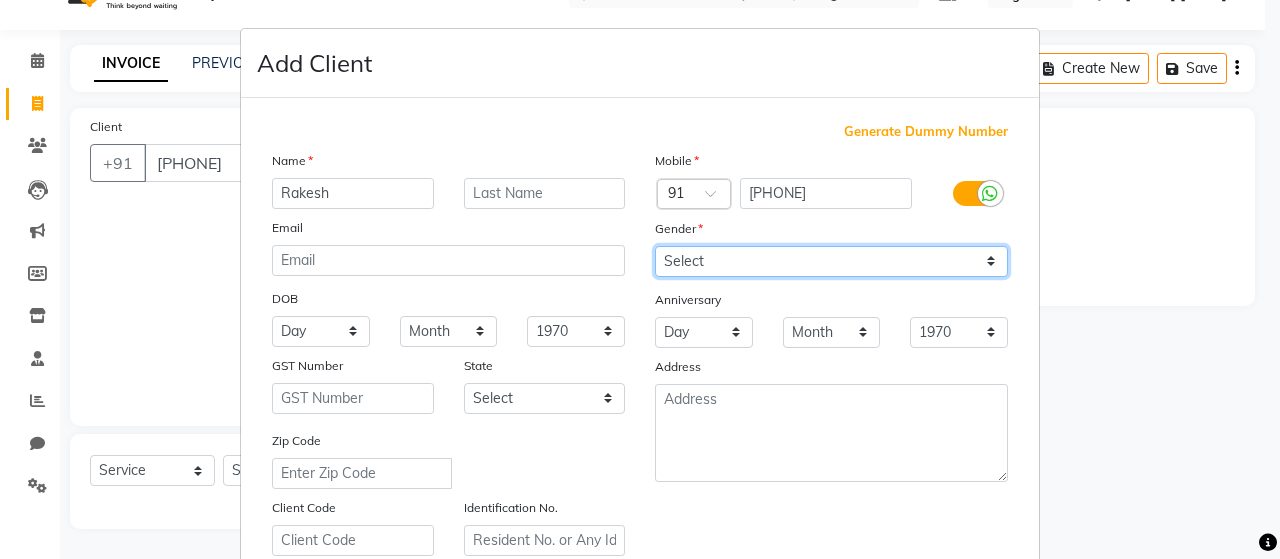 click on "Select Male Female Other Prefer Not To Say" at bounding box center (831, 261) 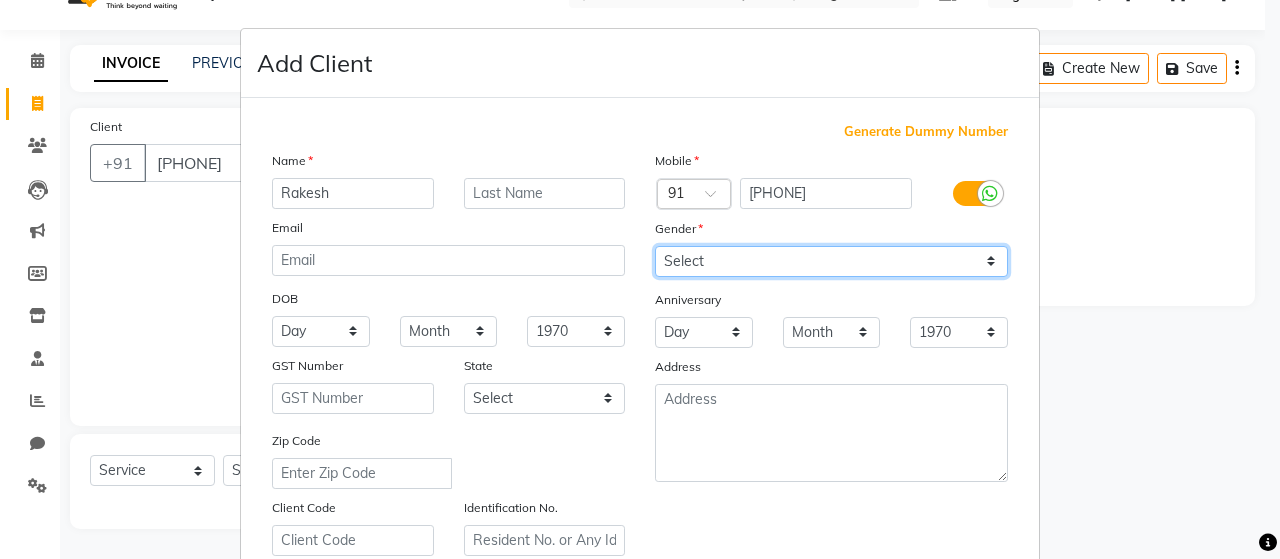 select on "male" 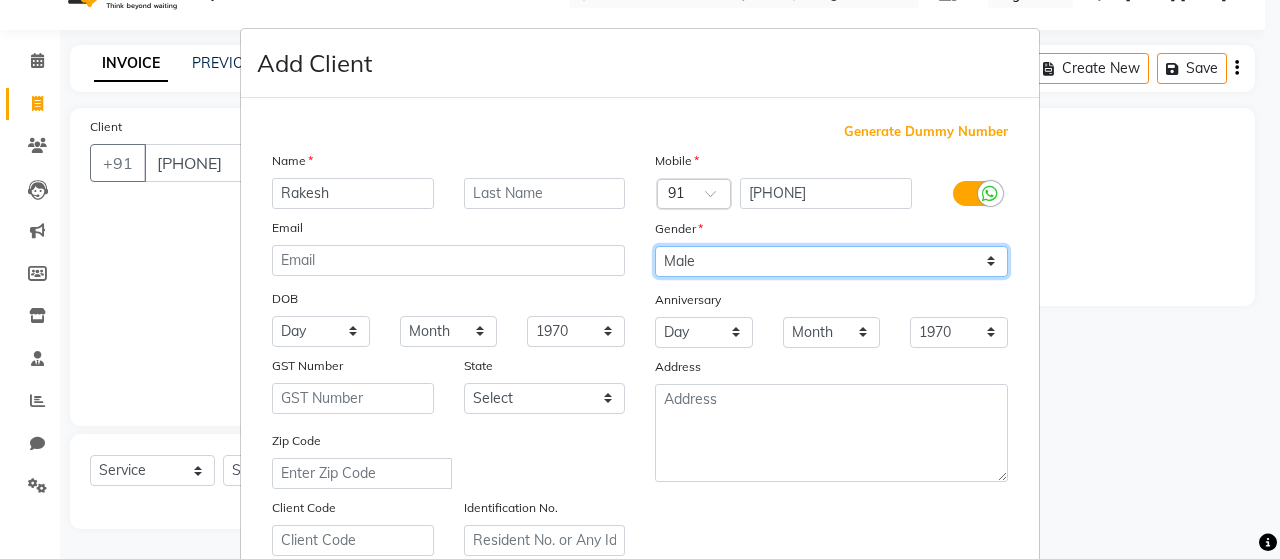 click on "Select Male Female Other Prefer Not To Say" at bounding box center [831, 261] 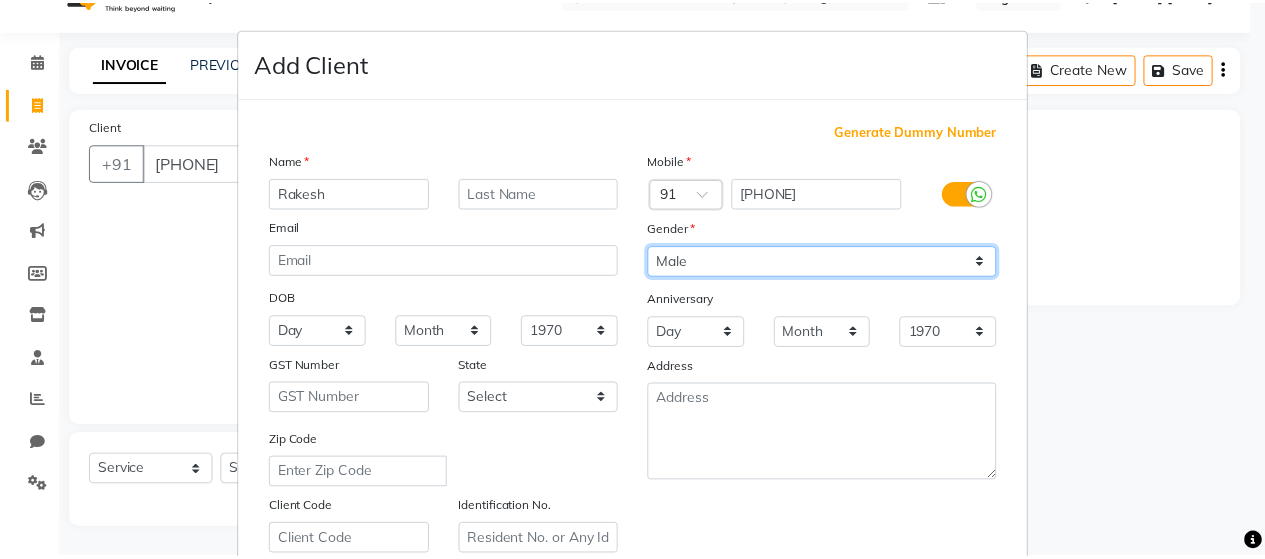 scroll, scrollTop: 300, scrollLeft: 0, axis: vertical 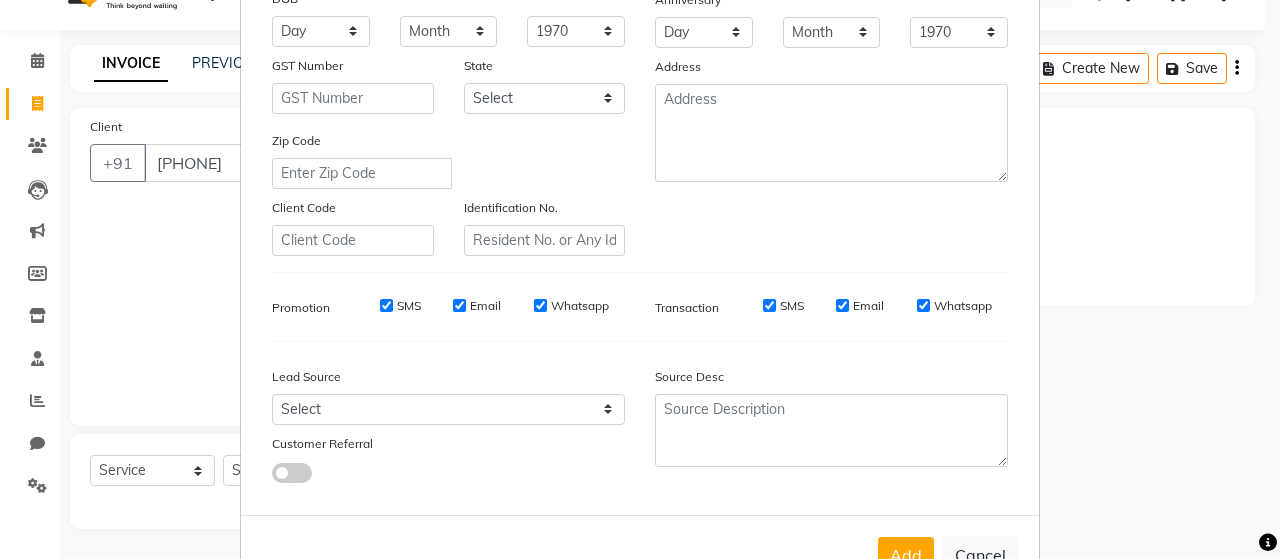 click on "SMS" at bounding box center [386, 305] 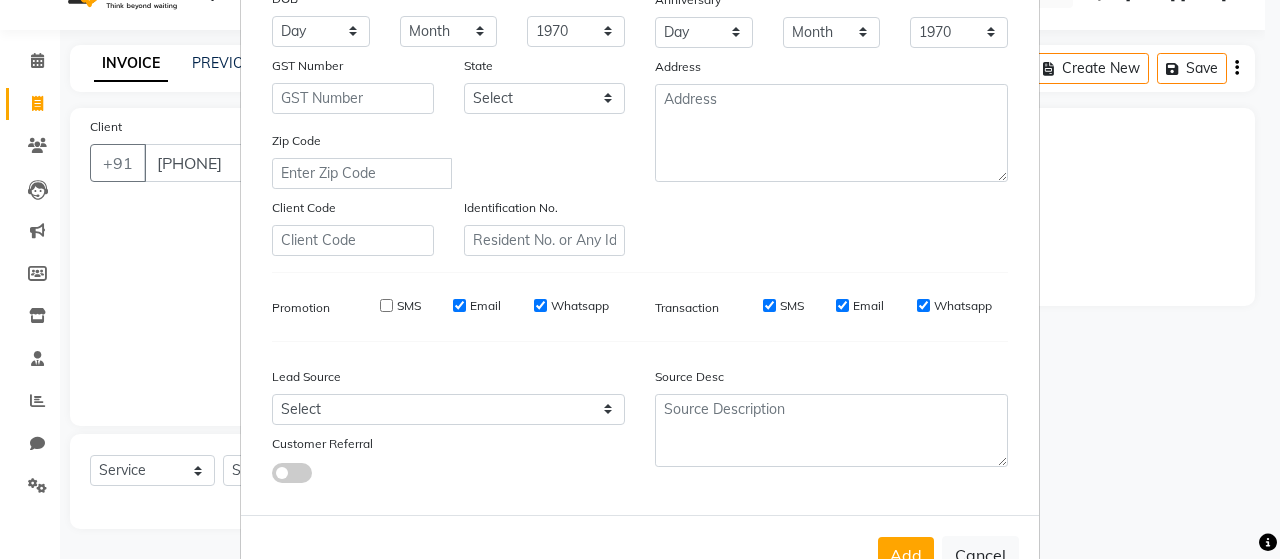 click on "Email" at bounding box center (459, 305) 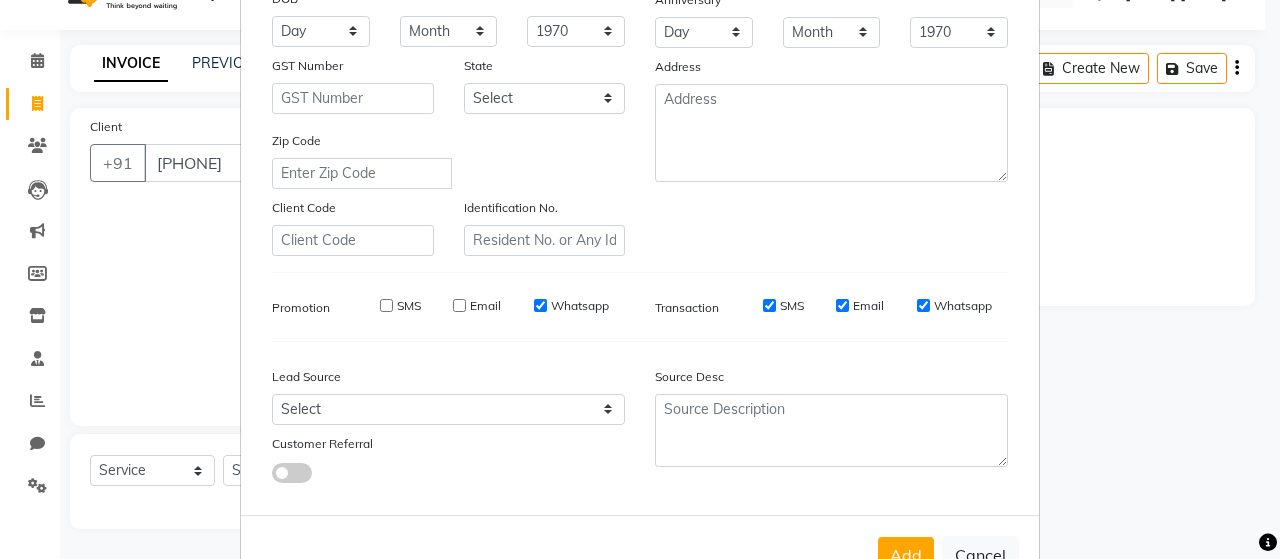 click on "Whatsapp" at bounding box center (540, 305) 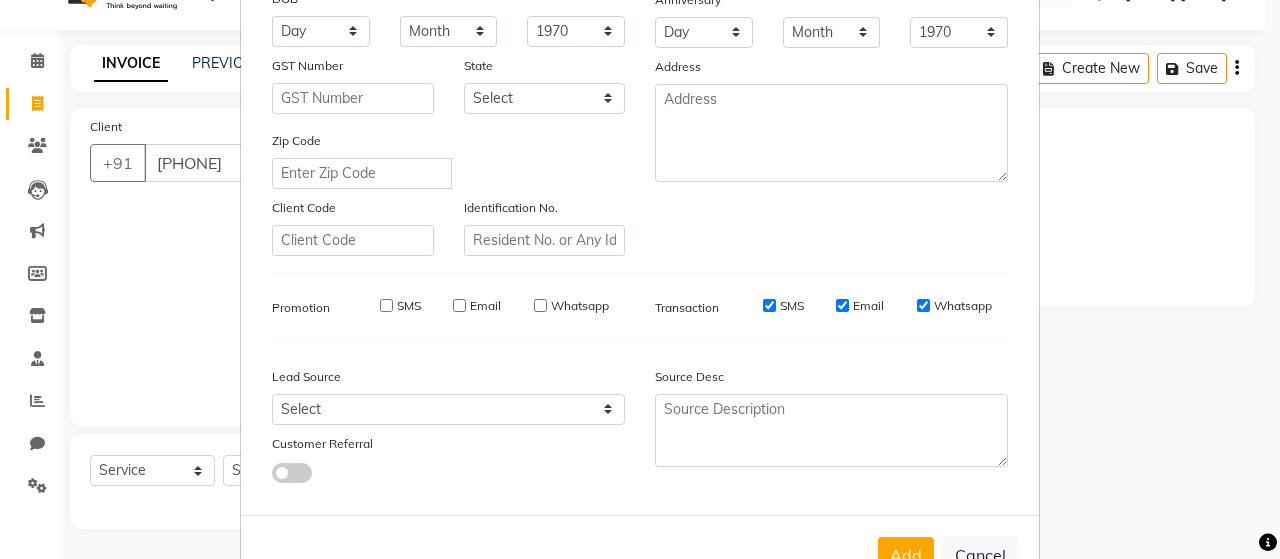 click on "SMS" at bounding box center (769, 305) 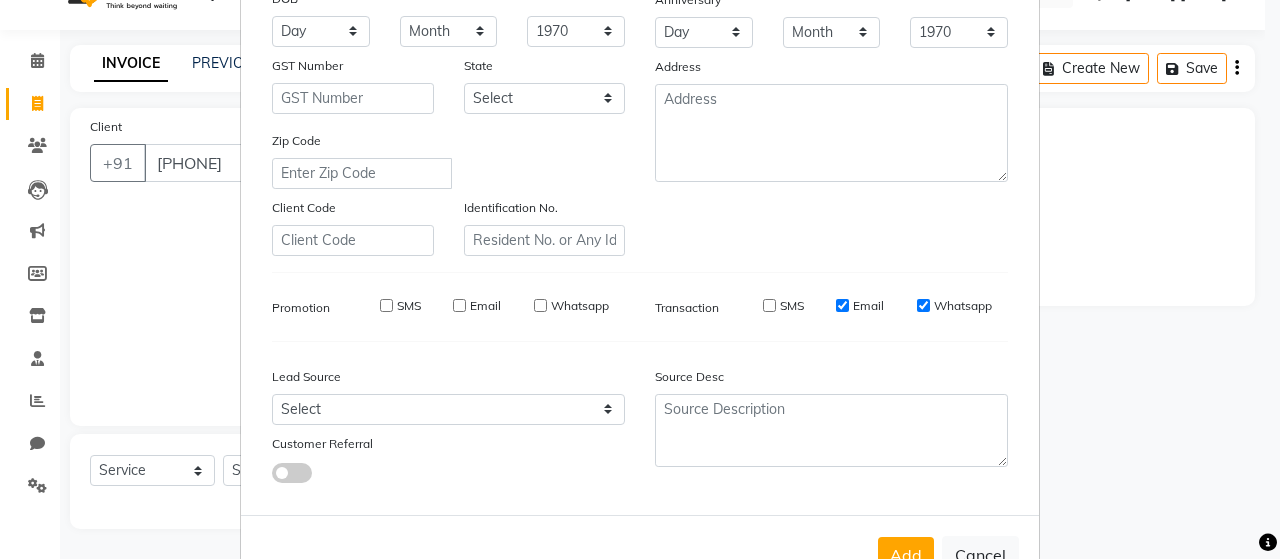 click on "Email" at bounding box center [842, 305] 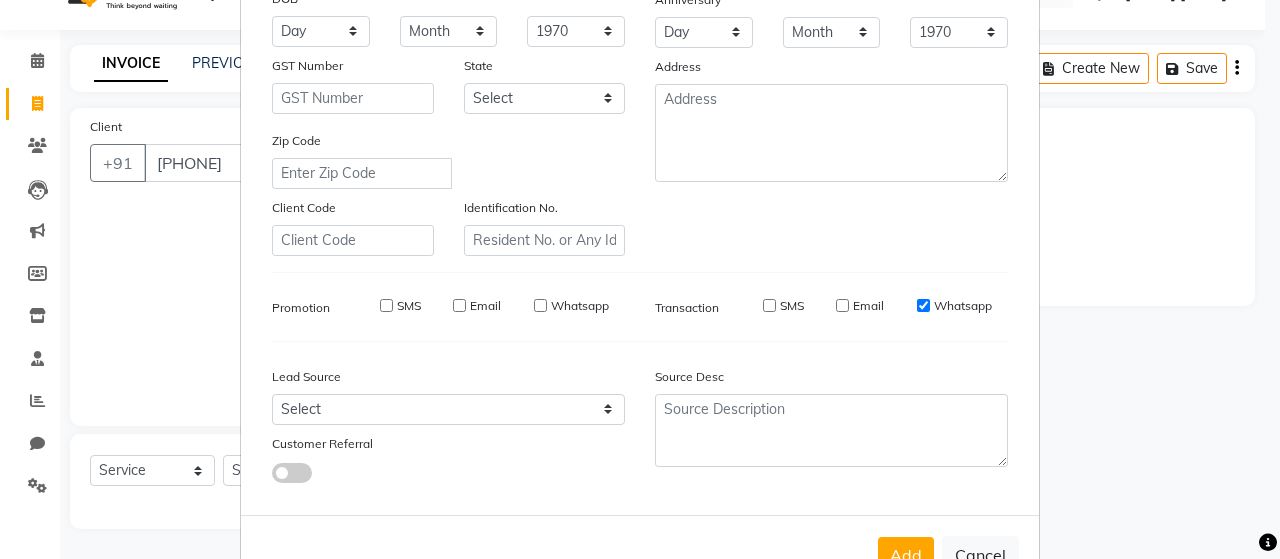 click on "Whatsapp" at bounding box center [923, 305] 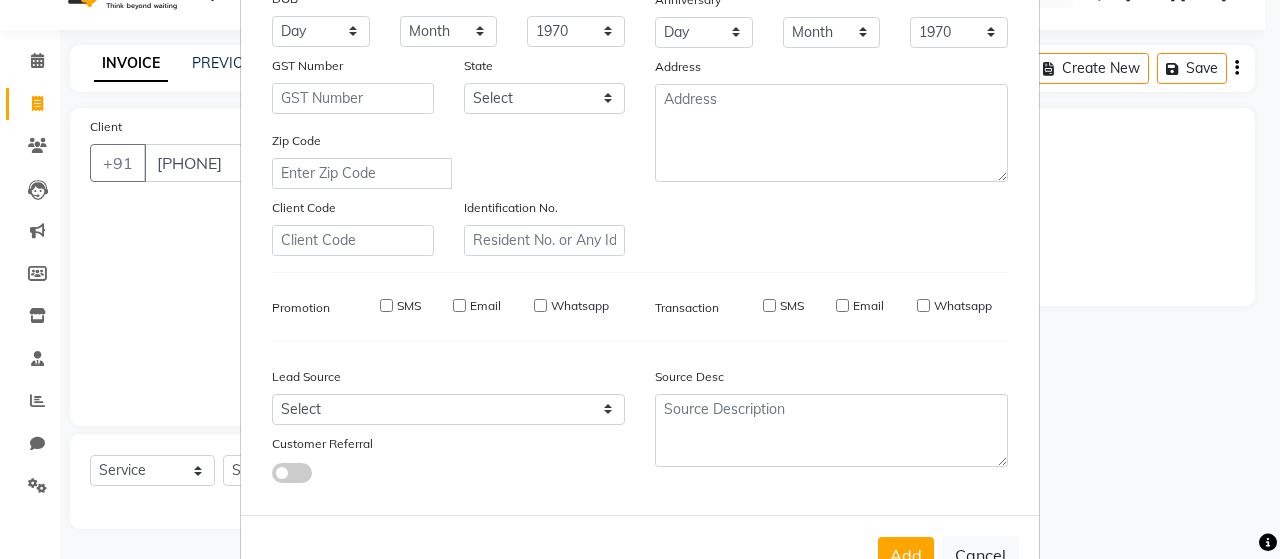 click on "Add" at bounding box center [906, 555] 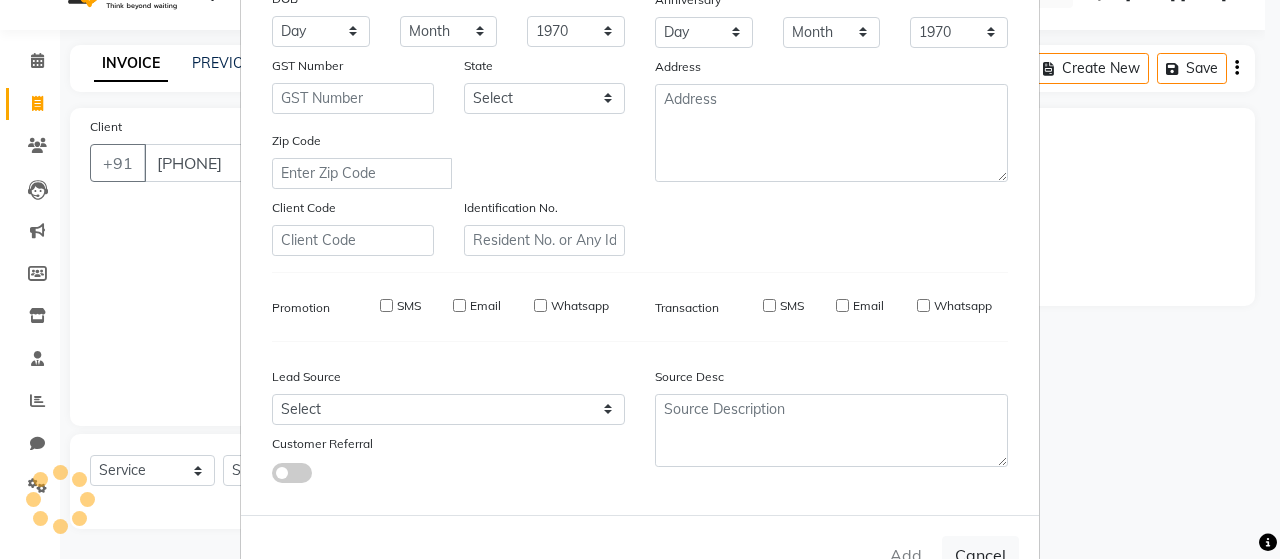 type 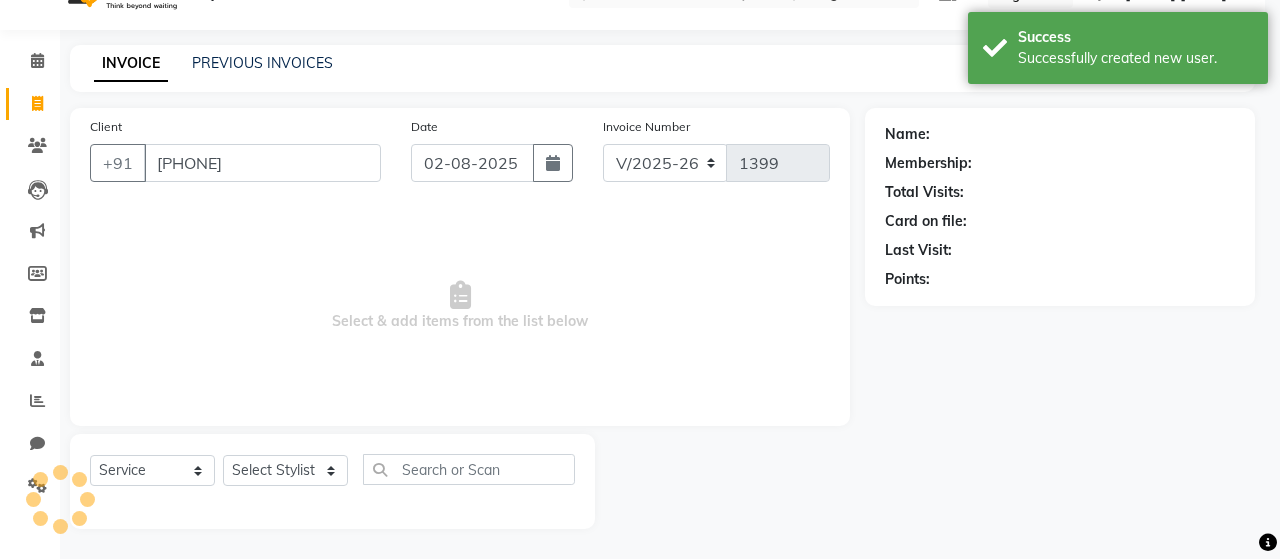 select on "1: Object" 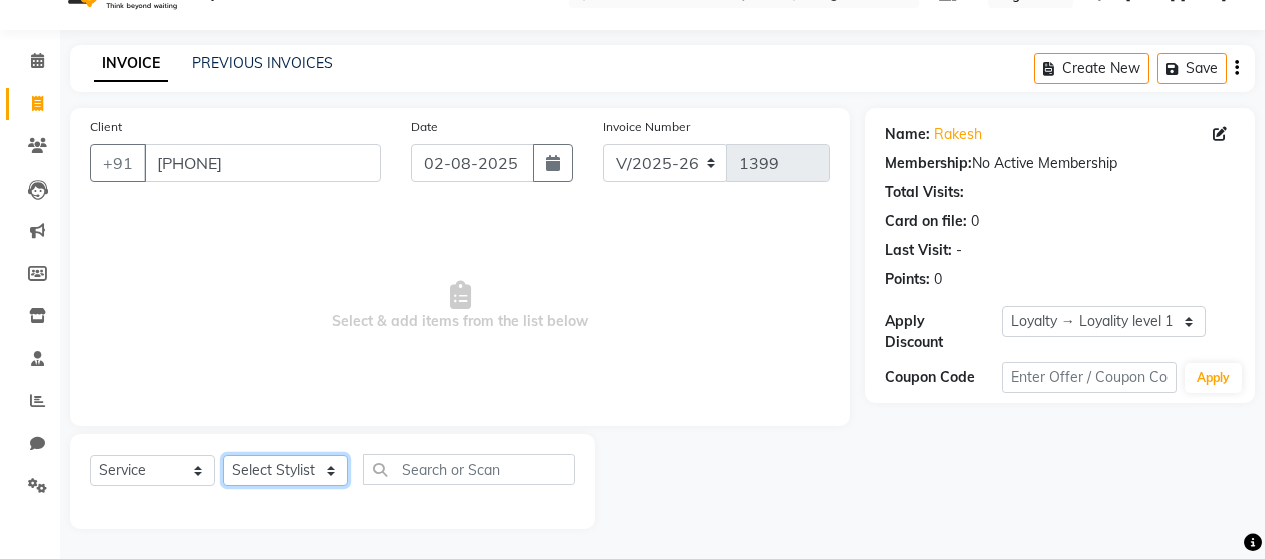 click on "Select Stylist [NAME] [NAME] [NAME] [NAME] [NAME] [NAME] [NAME] [NAME] [NAME] [NAME] [NAME] [NAME] [NAME] [NAME] [NAME]" 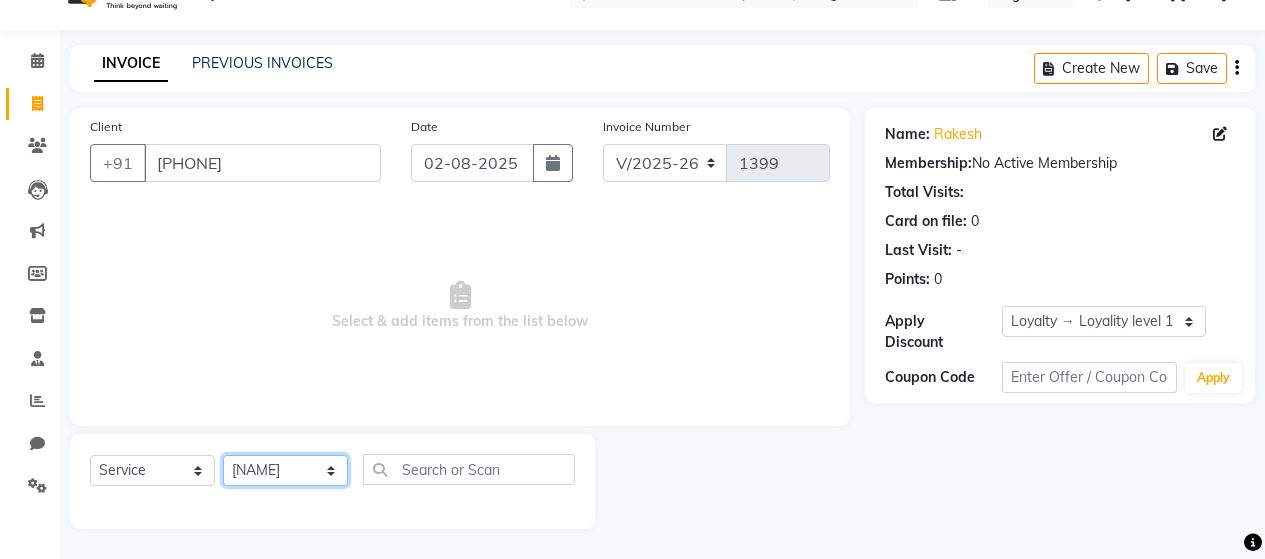 click on "Select Stylist [NAME] [NAME] [NAME] [NAME] [NAME] [NAME] [NAME] [NAME] [NAME] [NAME] [NAME] [NAME] [NAME] [NAME] [NAME]" 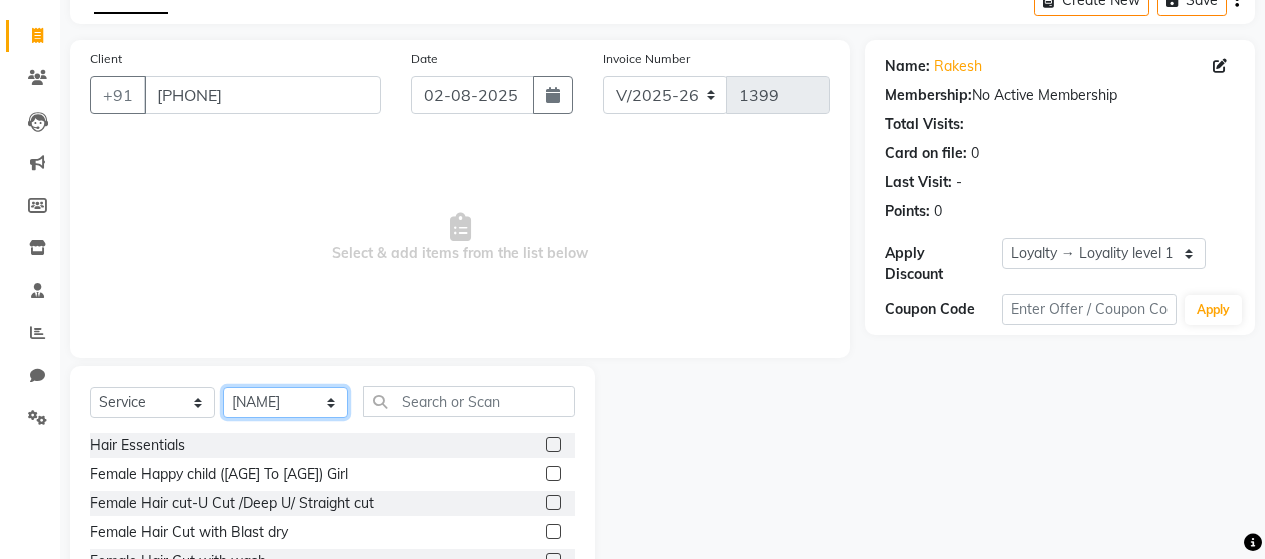 scroll, scrollTop: 242, scrollLeft: 0, axis: vertical 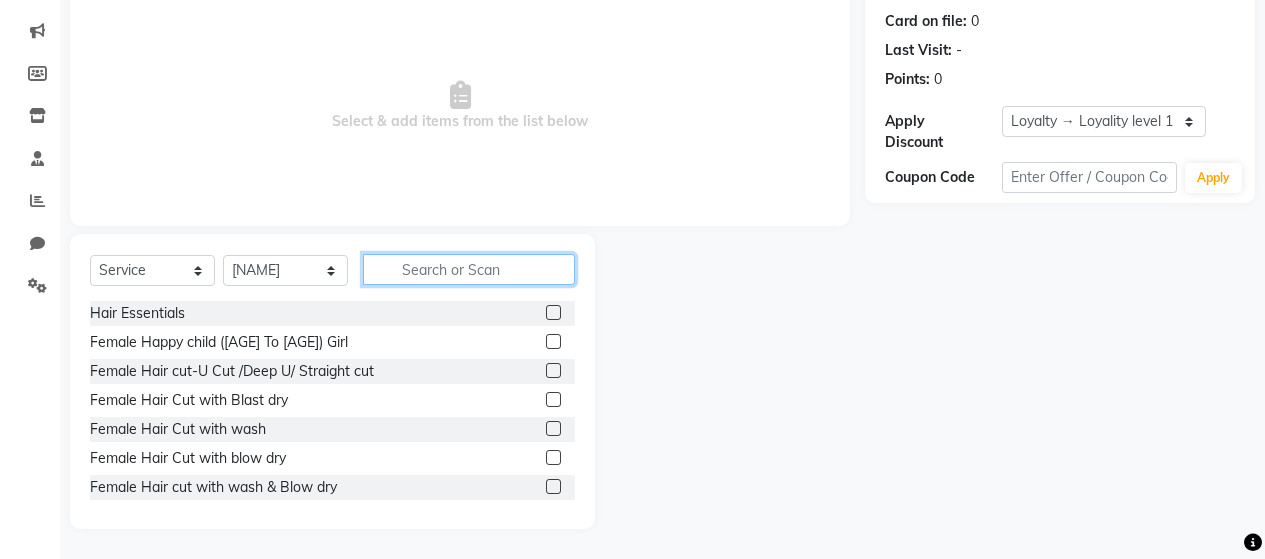 click 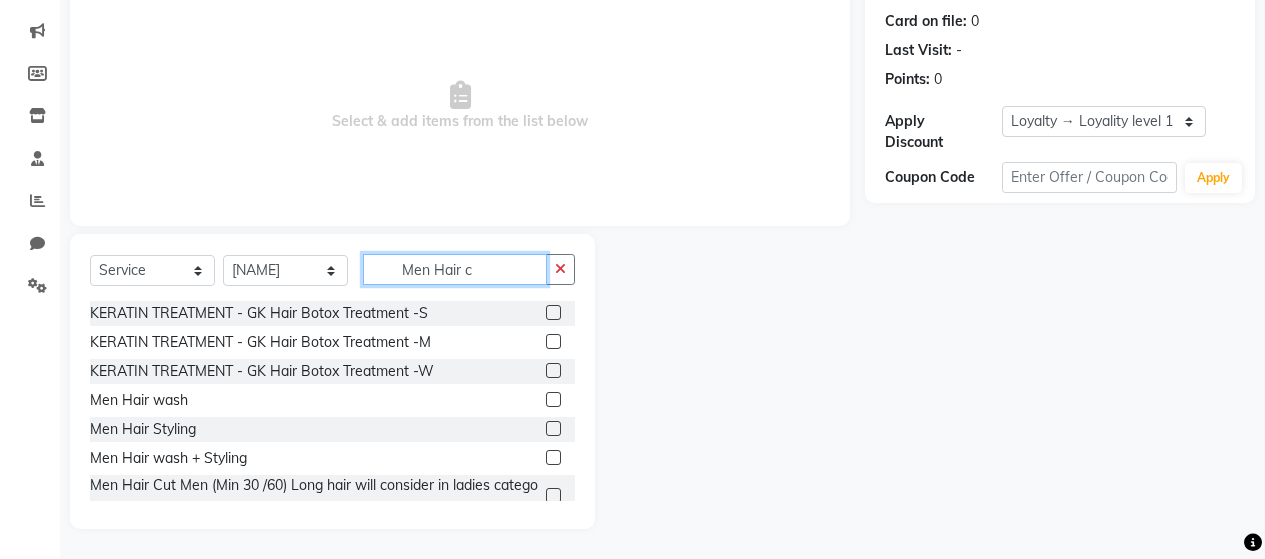 scroll, scrollTop: 204, scrollLeft: 0, axis: vertical 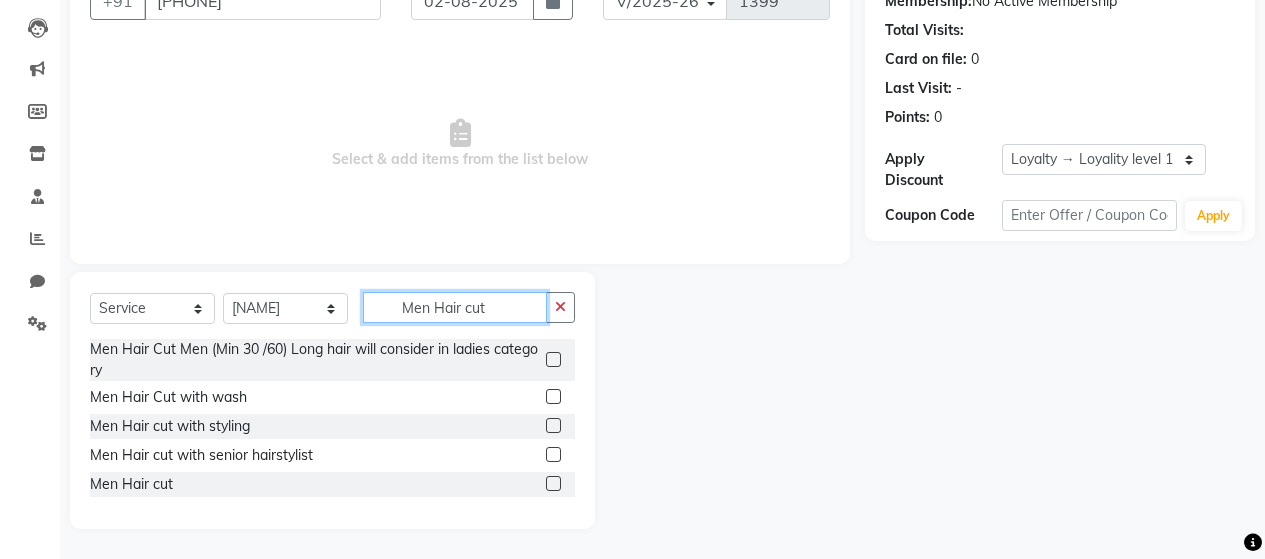 type on "Men Hair cut" 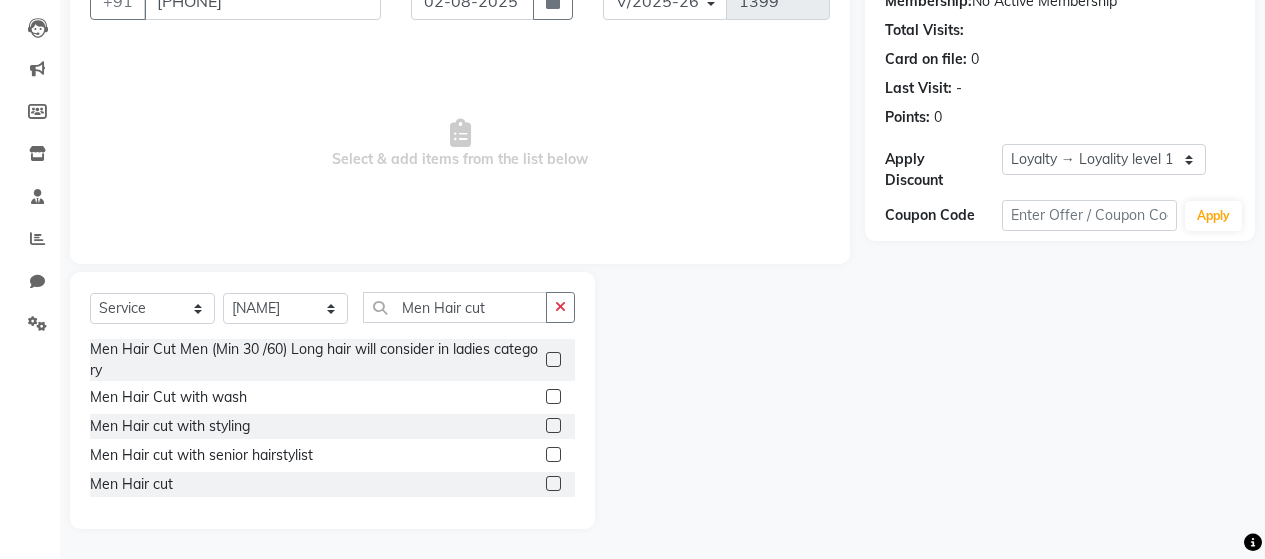 click 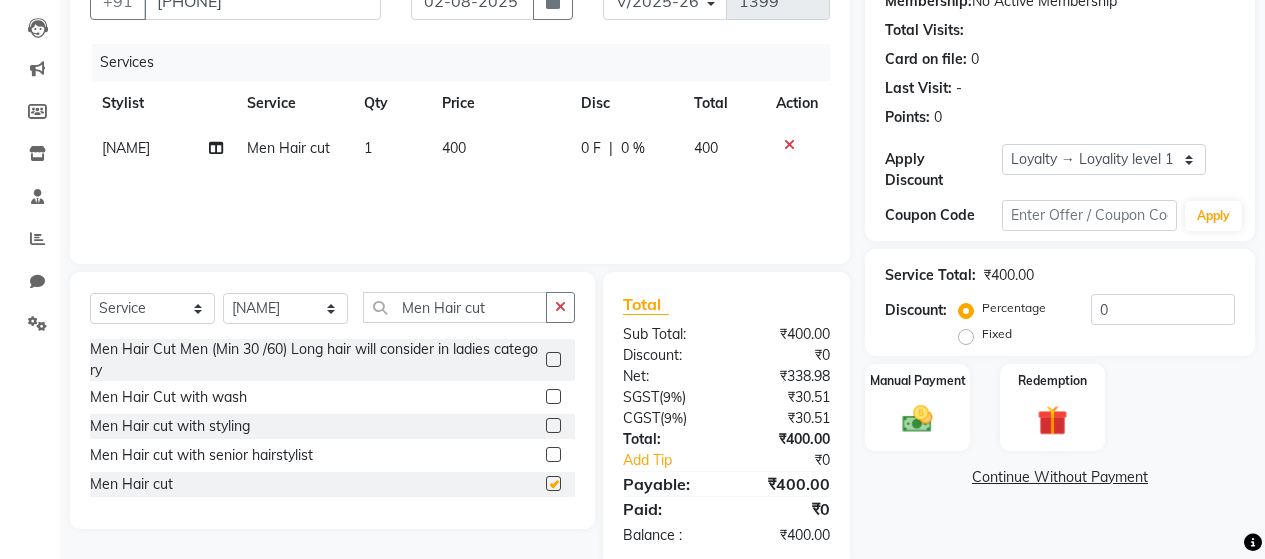 checkbox on "false" 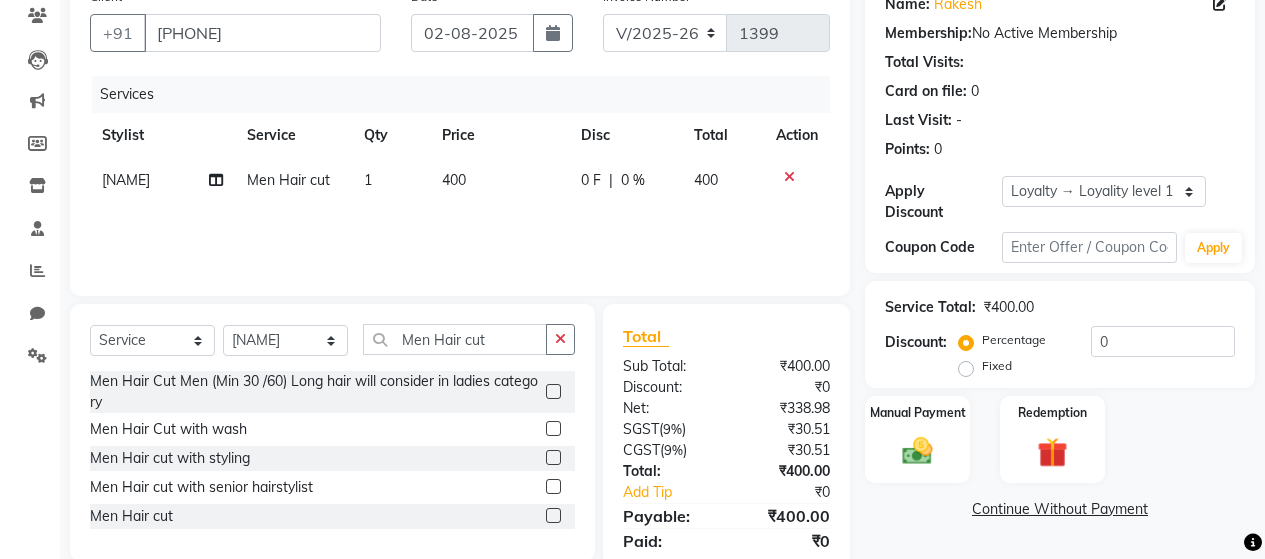scroll, scrollTop: 200, scrollLeft: 0, axis: vertical 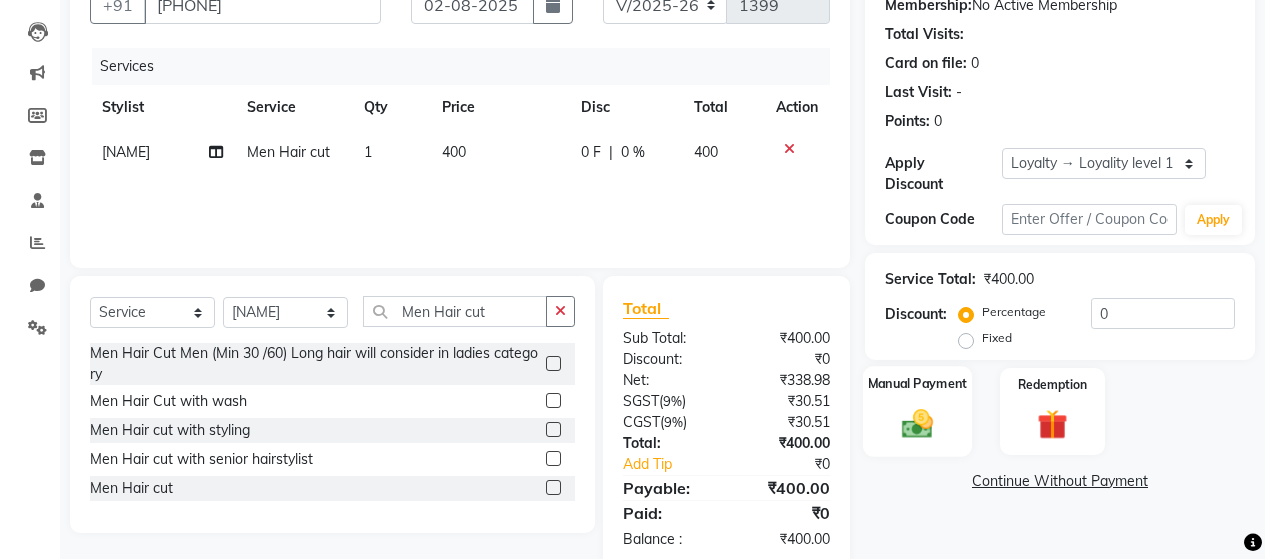 click 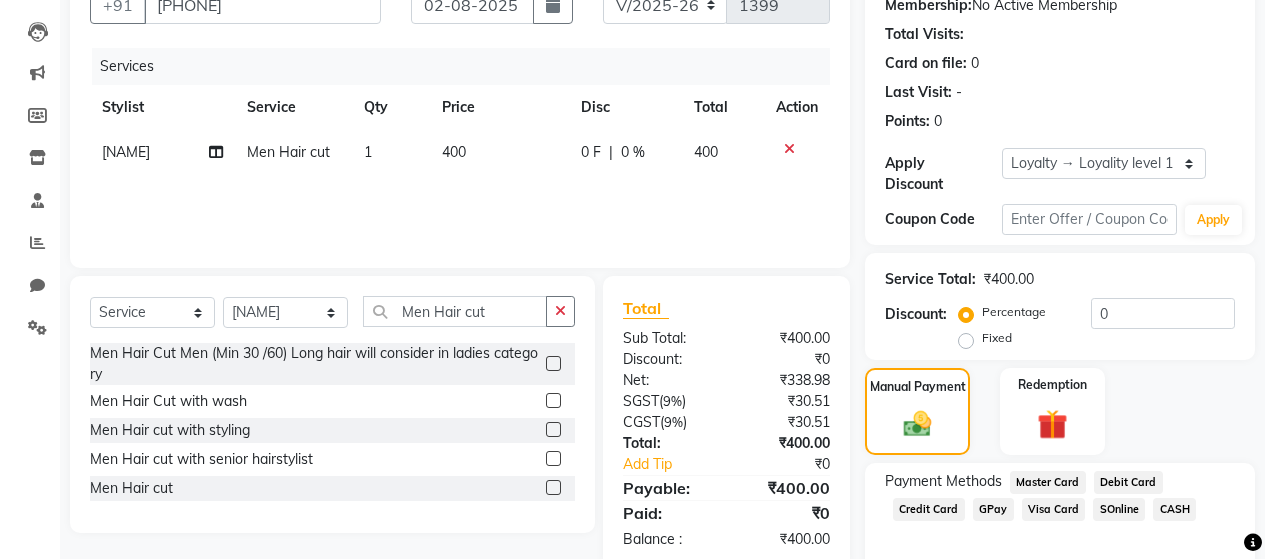click on "GPay" 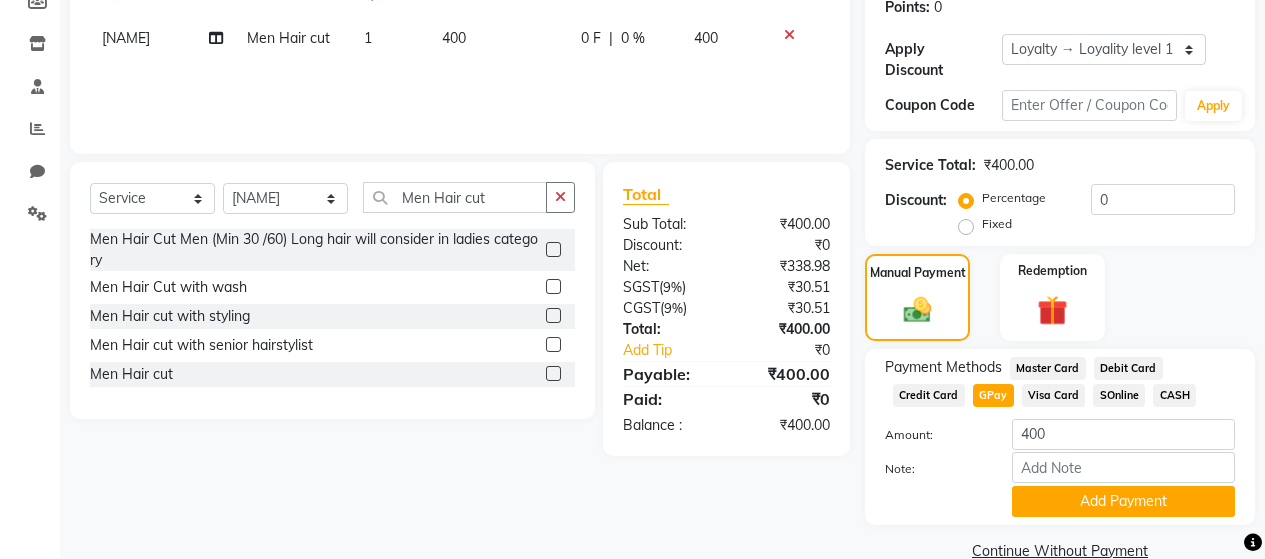 scroll, scrollTop: 335, scrollLeft: 0, axis: vertical 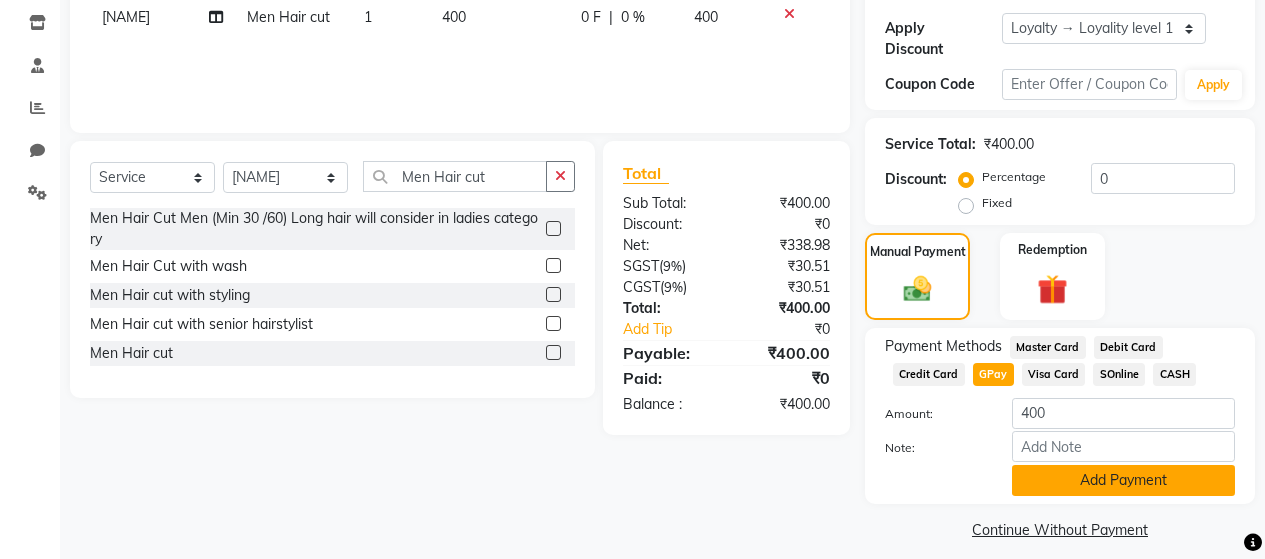 click on "Add Payment" 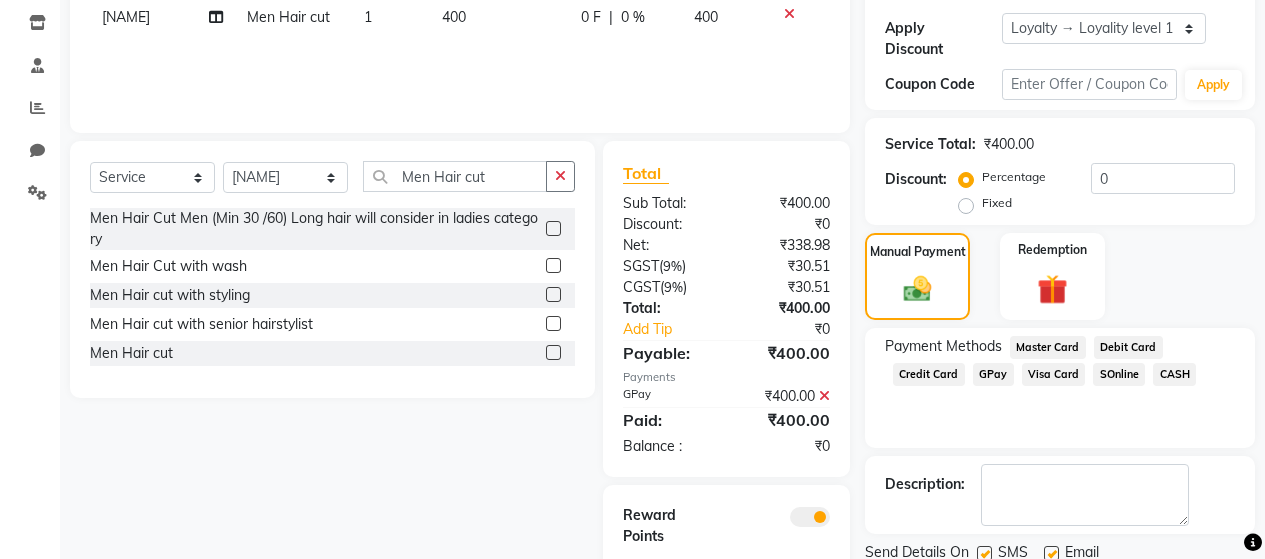 click 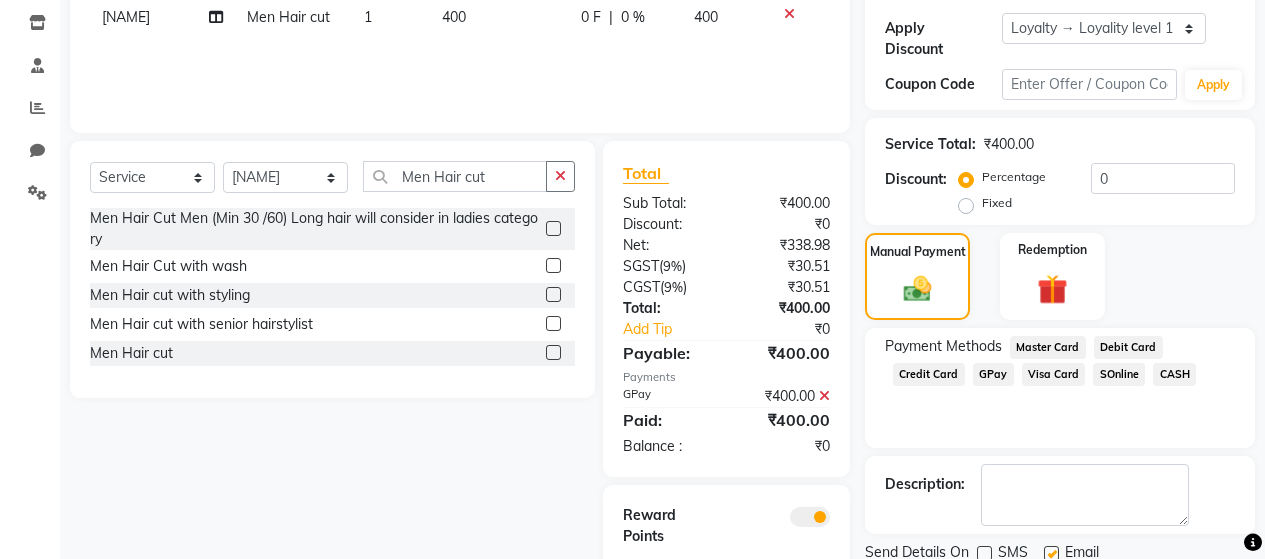 click 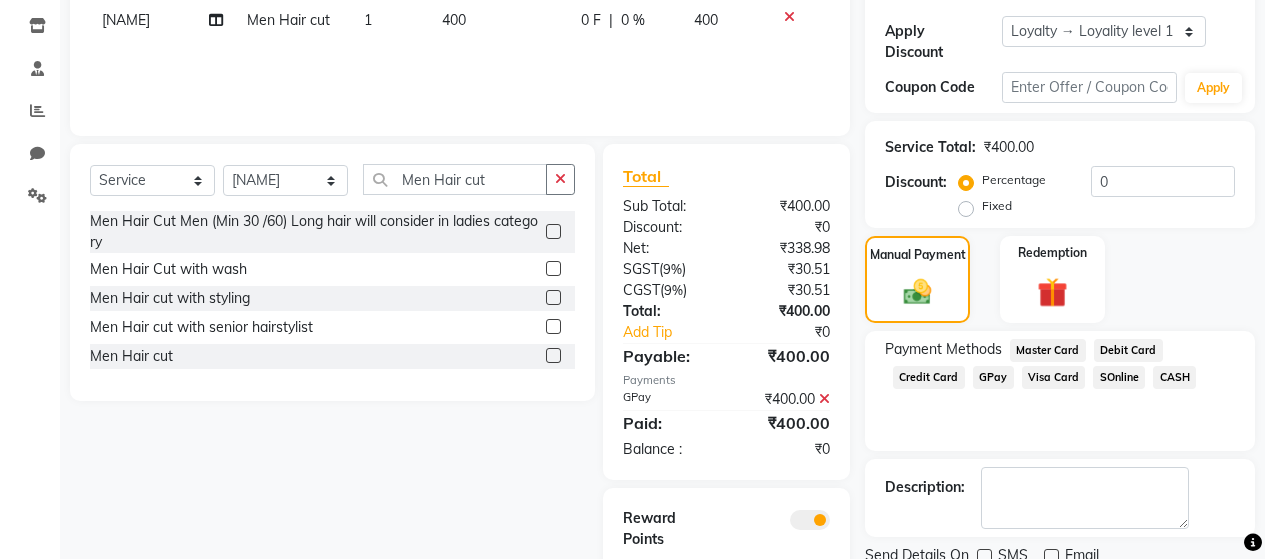 scroll, scrollTop: 323, scrollLeft: 0, axis: vertical 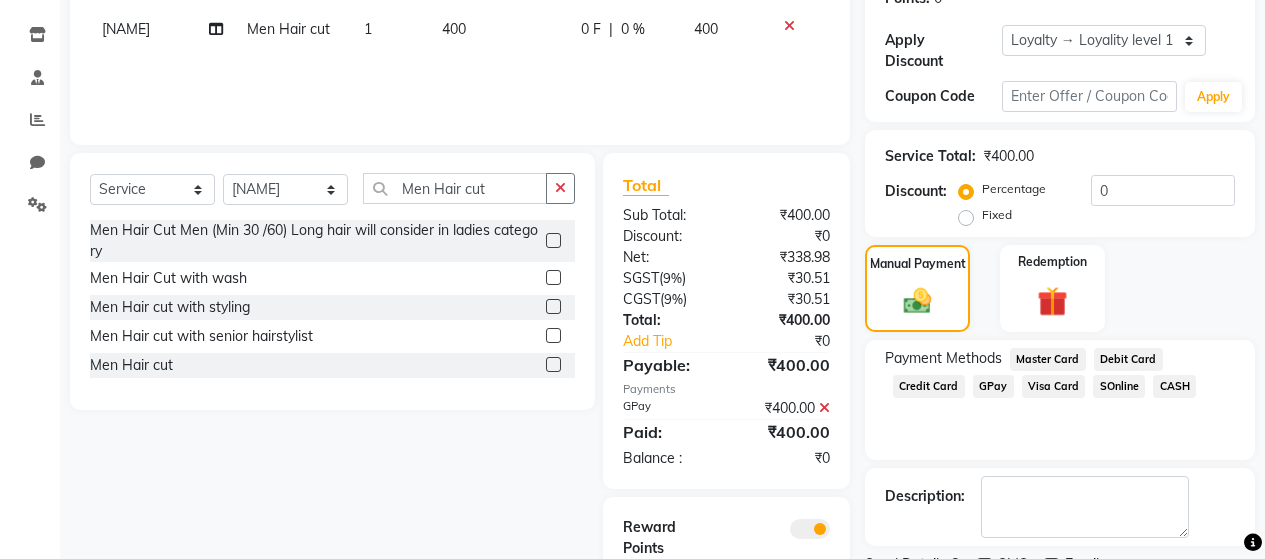 click on "GPay" 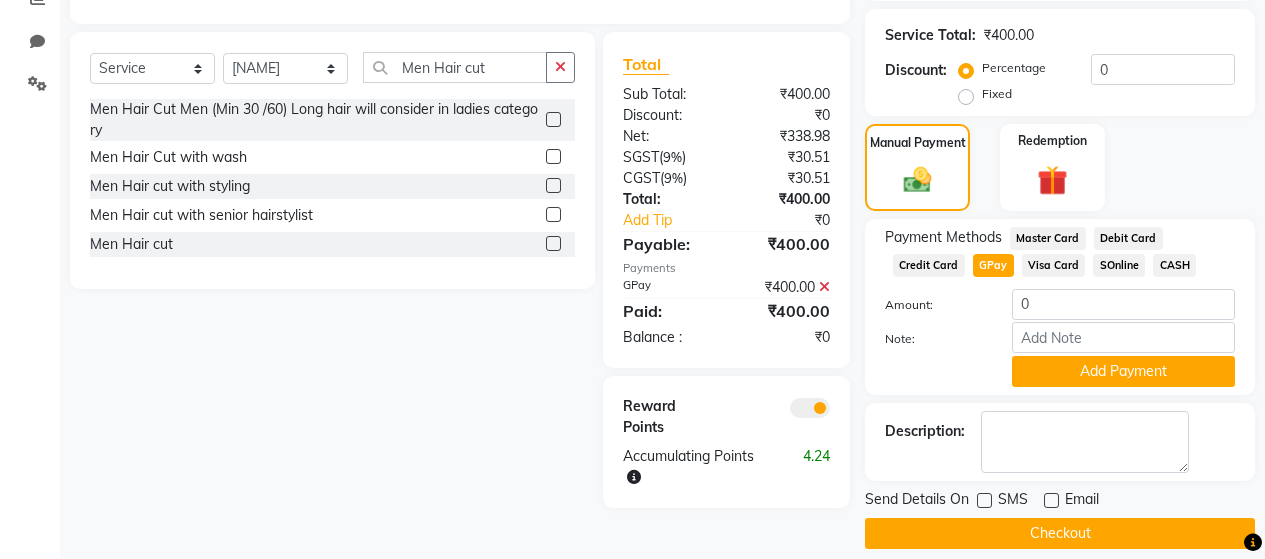 scroll, scrollTop: 448, scrollLeft: 0, axis: vertical 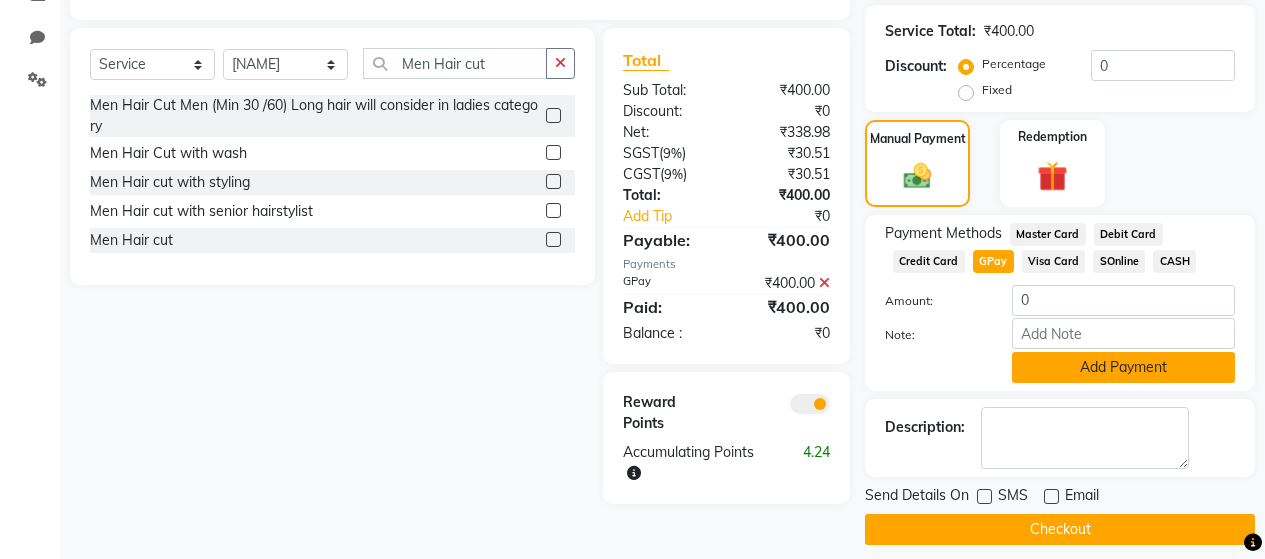 click on "Add Payment" 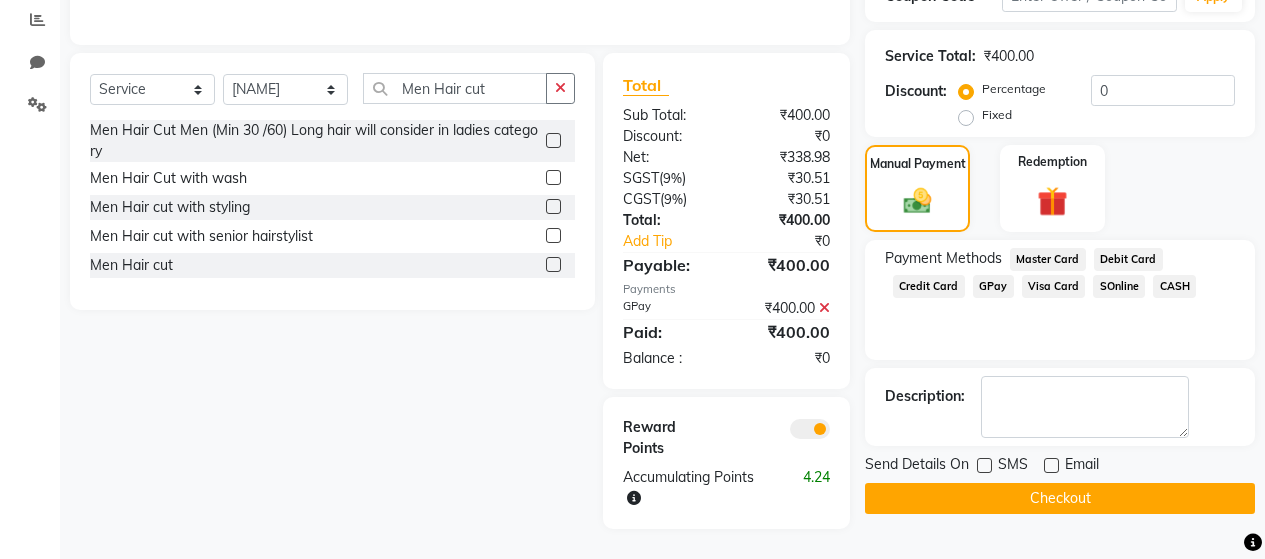 click on "Checkout" 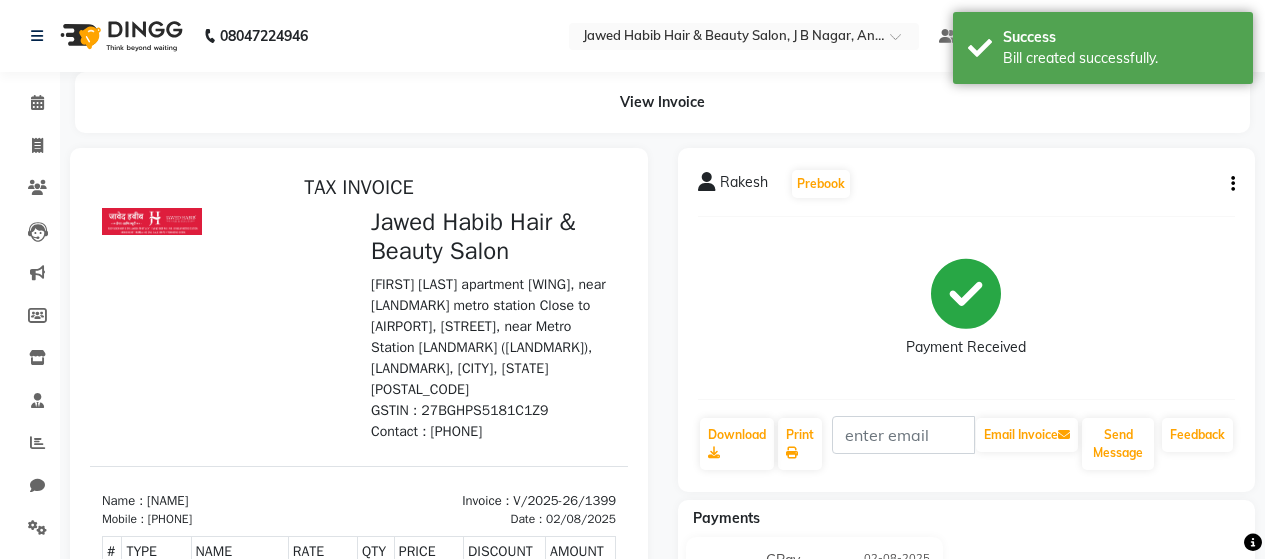scroll, scrollTop: 0, scrollLeft: 0, axis: both 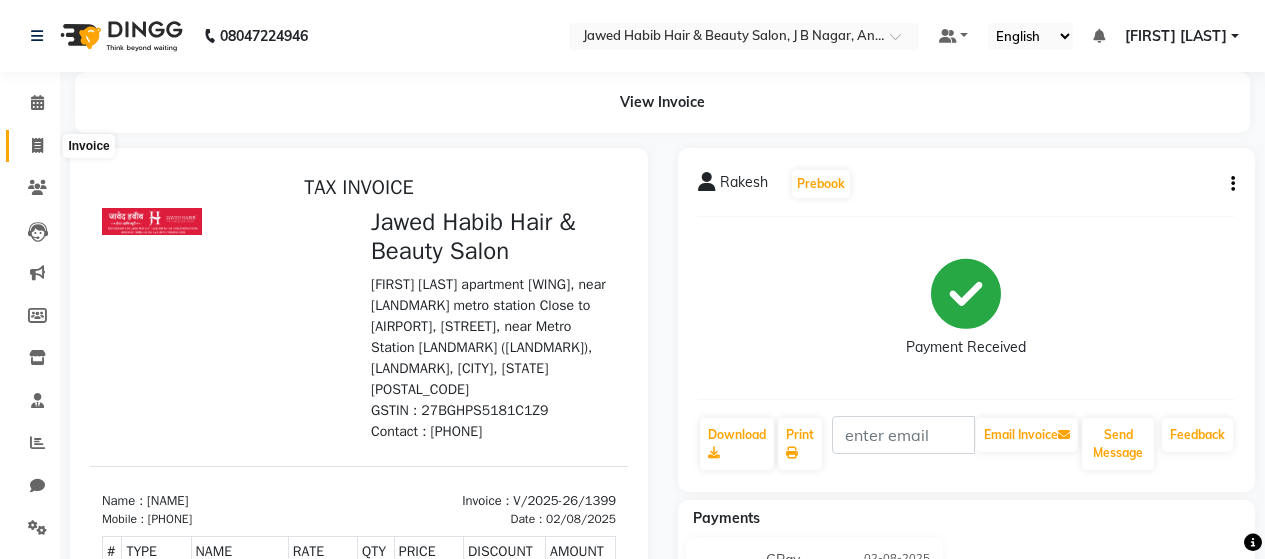 click 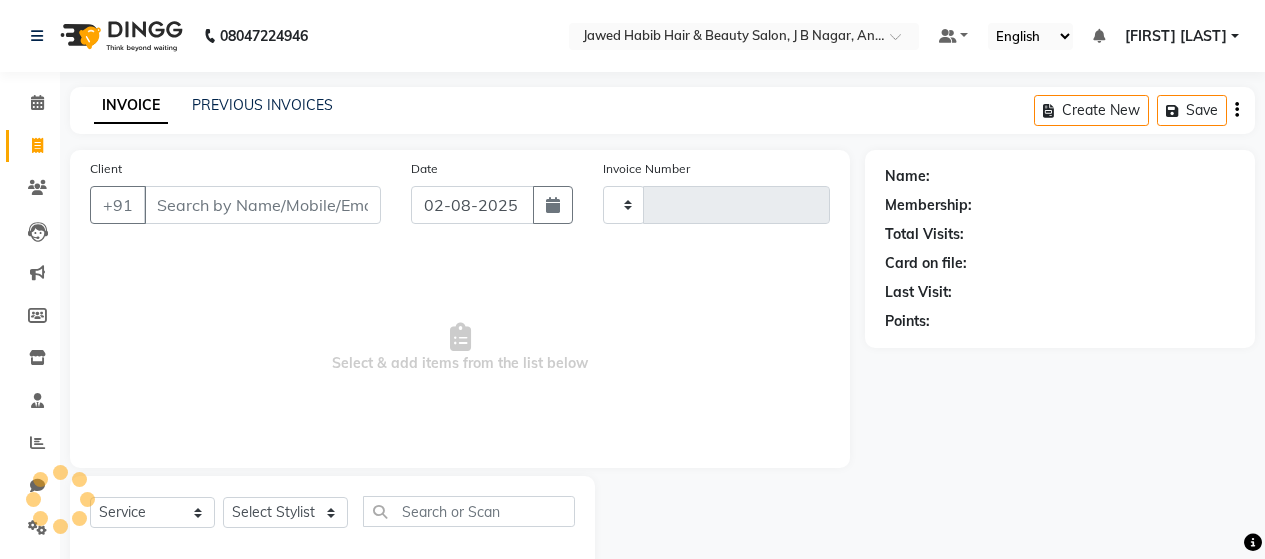 scroll, scrollTop: 42, scrollLeft: 0, axis: vertical 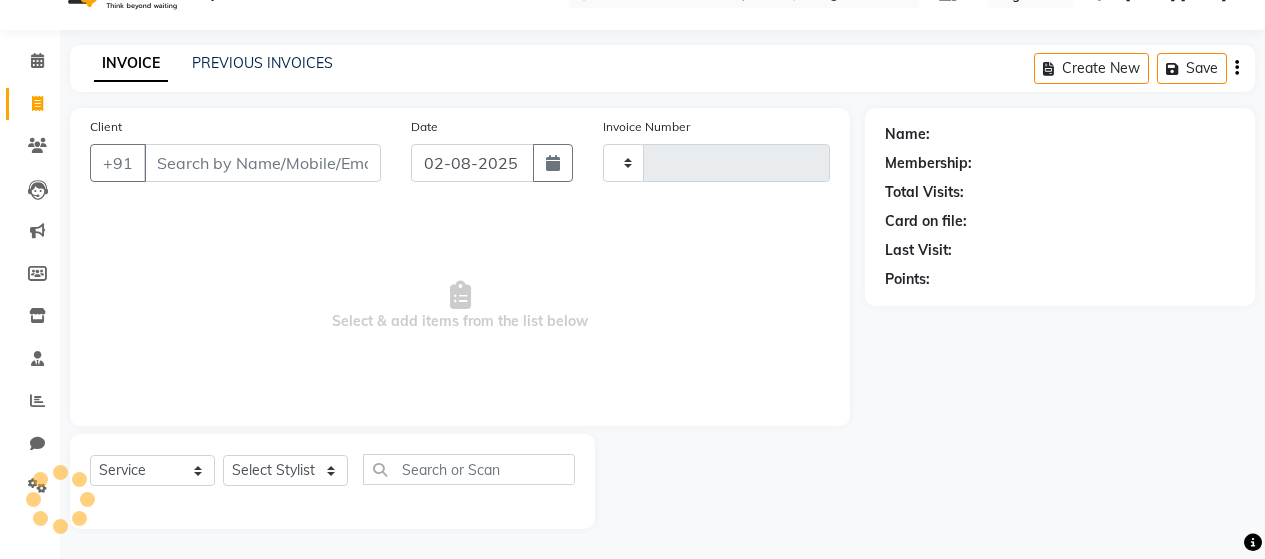 type on "1400" 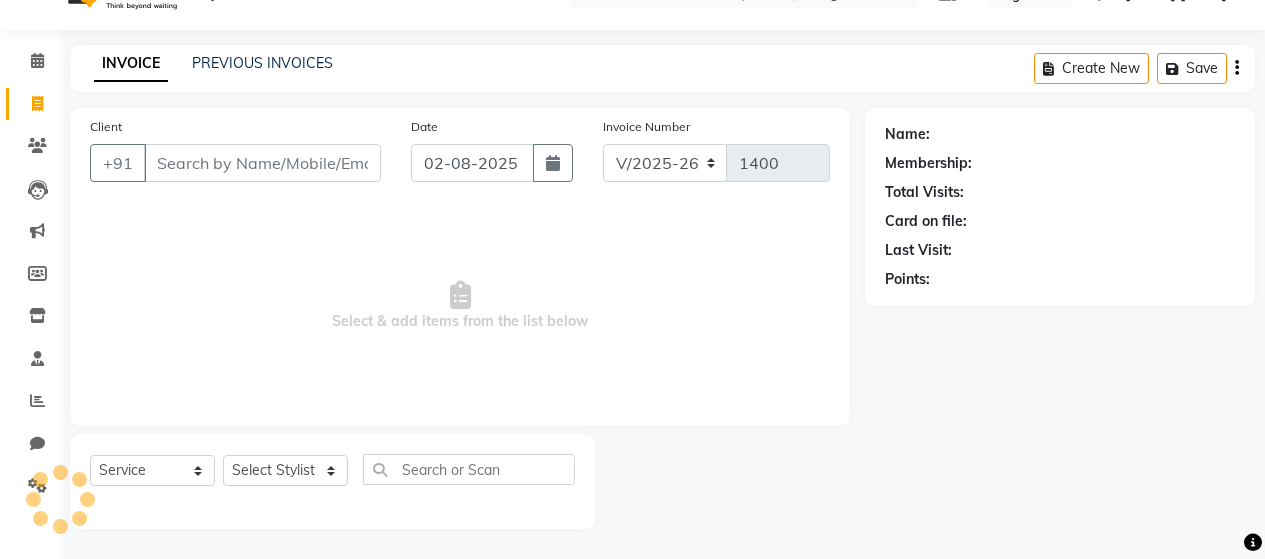 click on "Client" at bounding box center (262, 163) 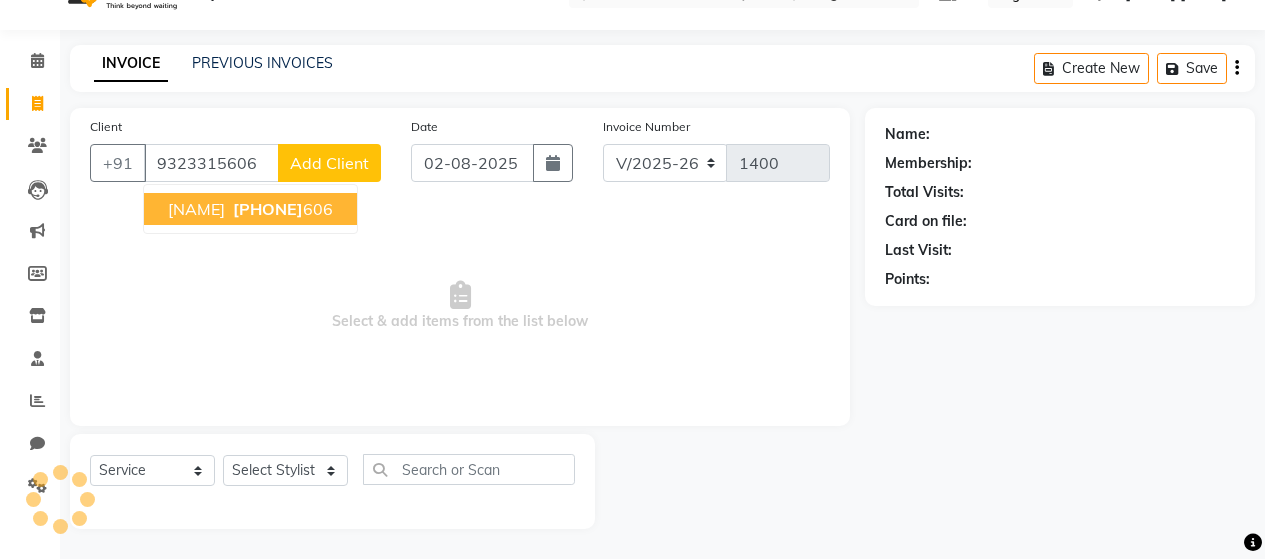 type on "9323315606" 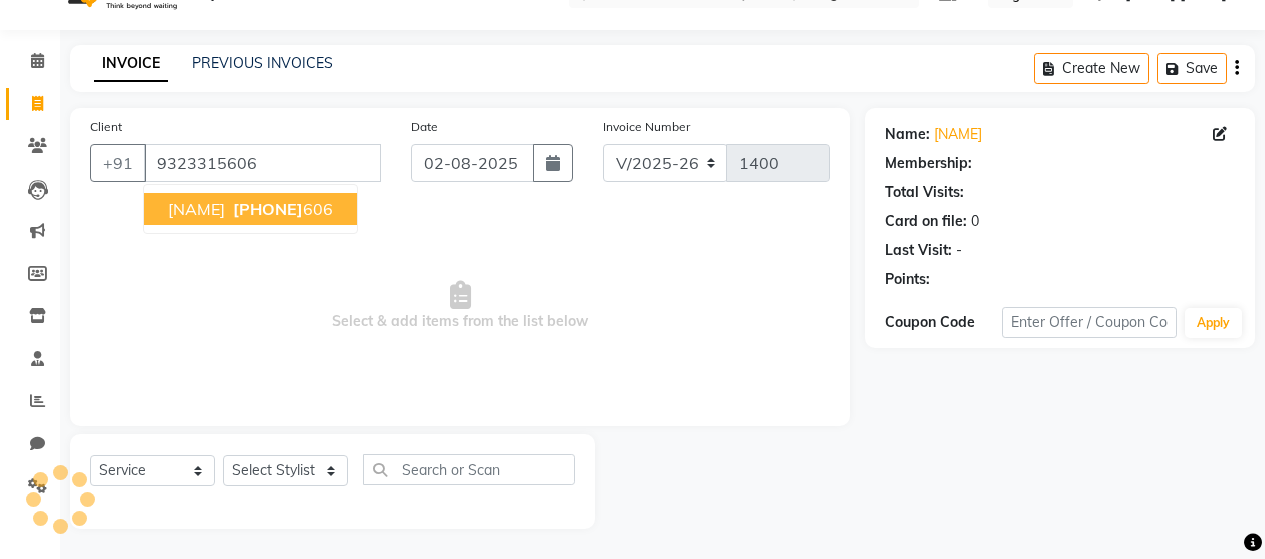 select on "1: Object" 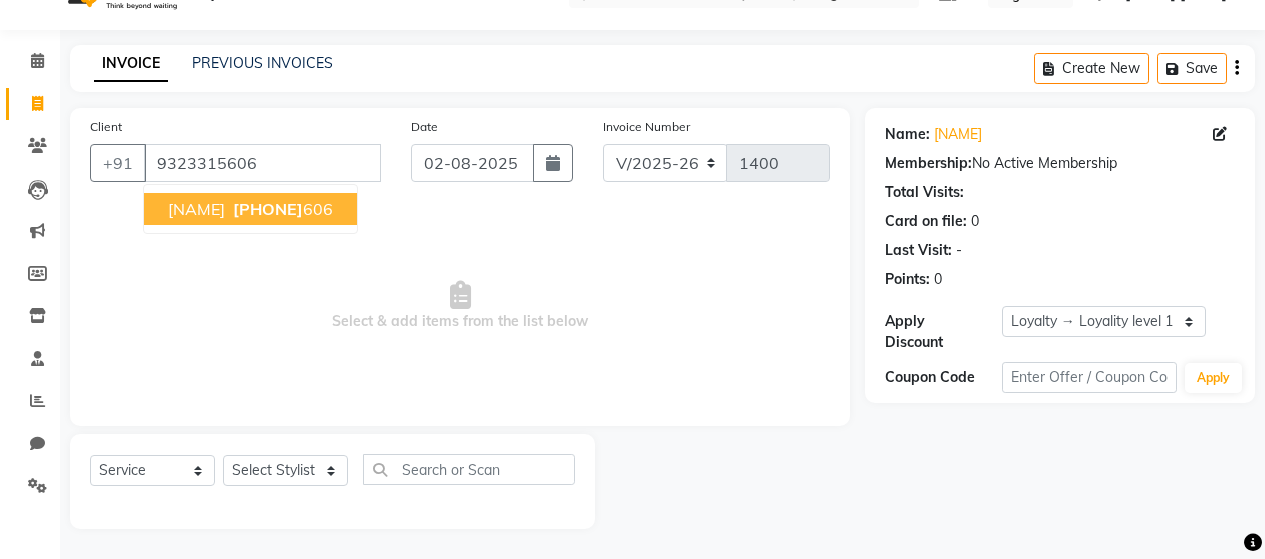 click on "[NAME]" at bounding box center (196, 209) 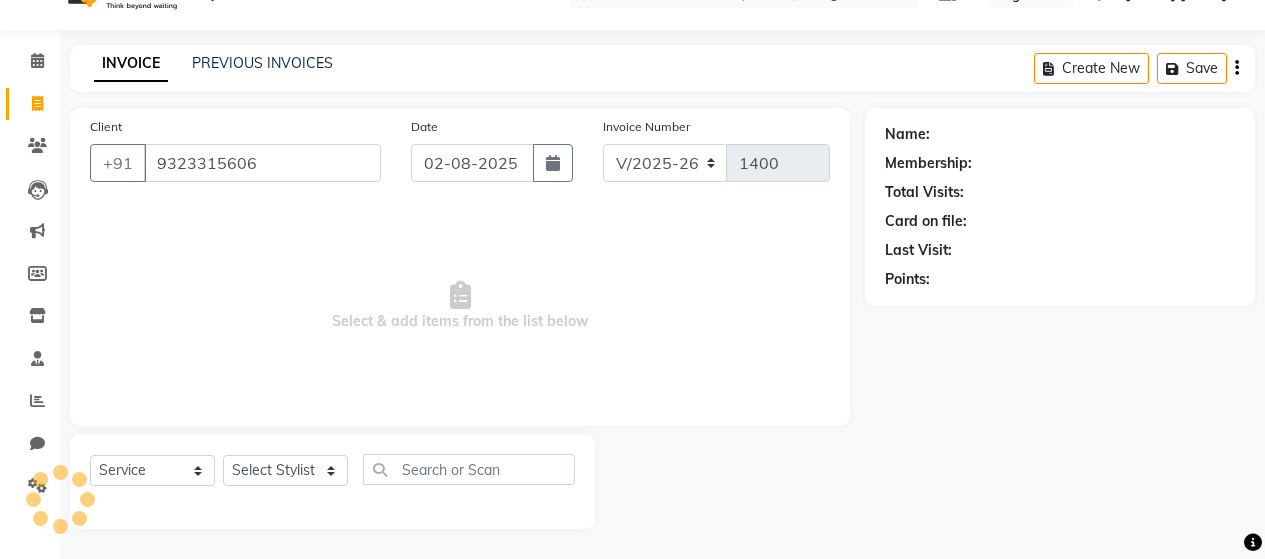 select on "1: Object" 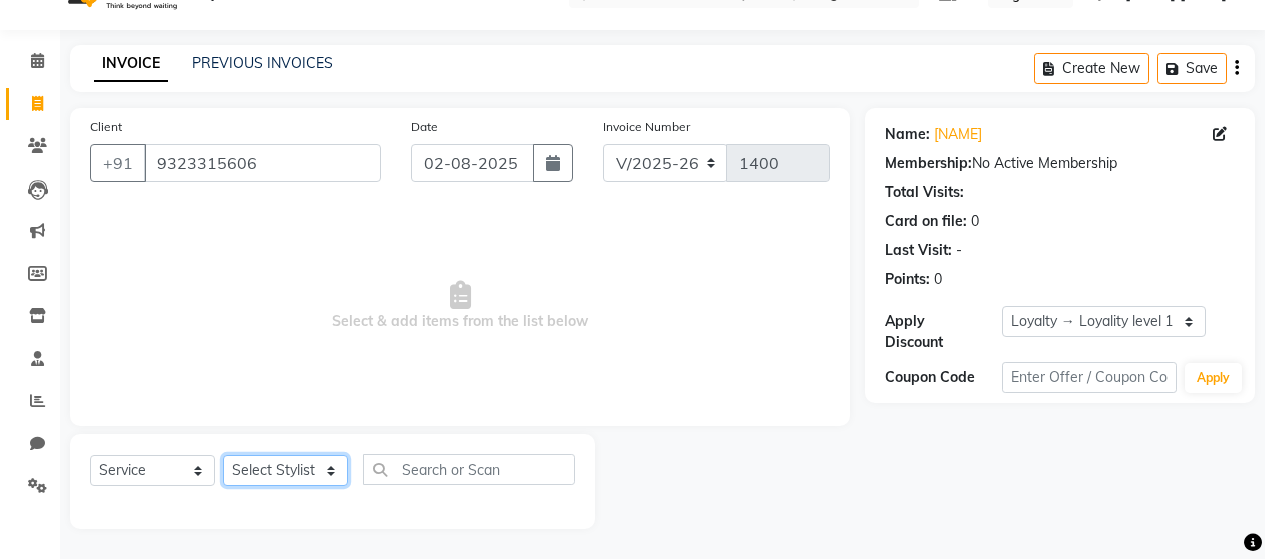 click on "Select Stylist [NAME] [NAME] [NAME] [NAME] [NAME] [NAME] [NAME] [NAME] [NAME] [NAME] [NAME] [NAME] [NAME] [NAME] [NAME]" 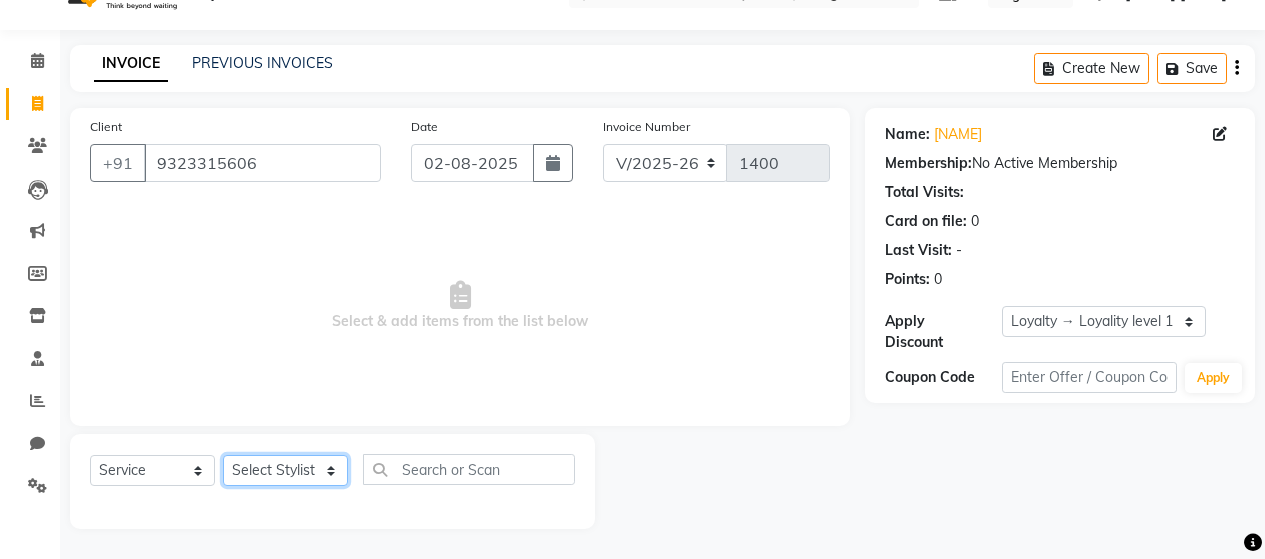 select on "72243" 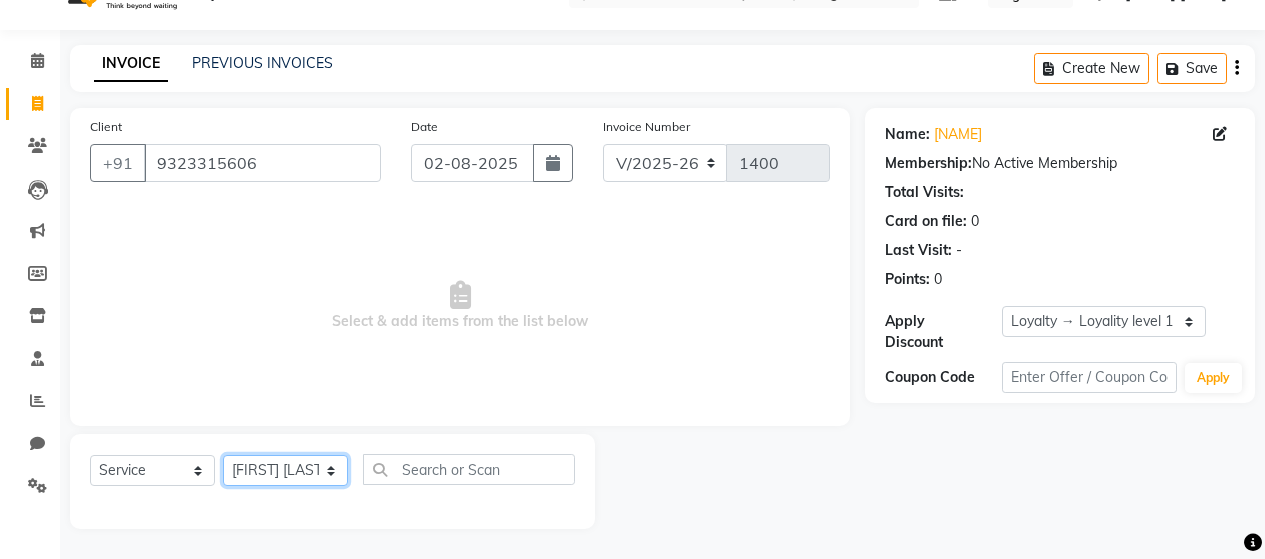 click on "Select Stylist [NAME] [NAME] [NAME] [NAME] [NAME] [NAME] [NAME] [NAME] [NAME] [NAME] [NAME] [NAME] [NAME] [NAME] [NAME]" 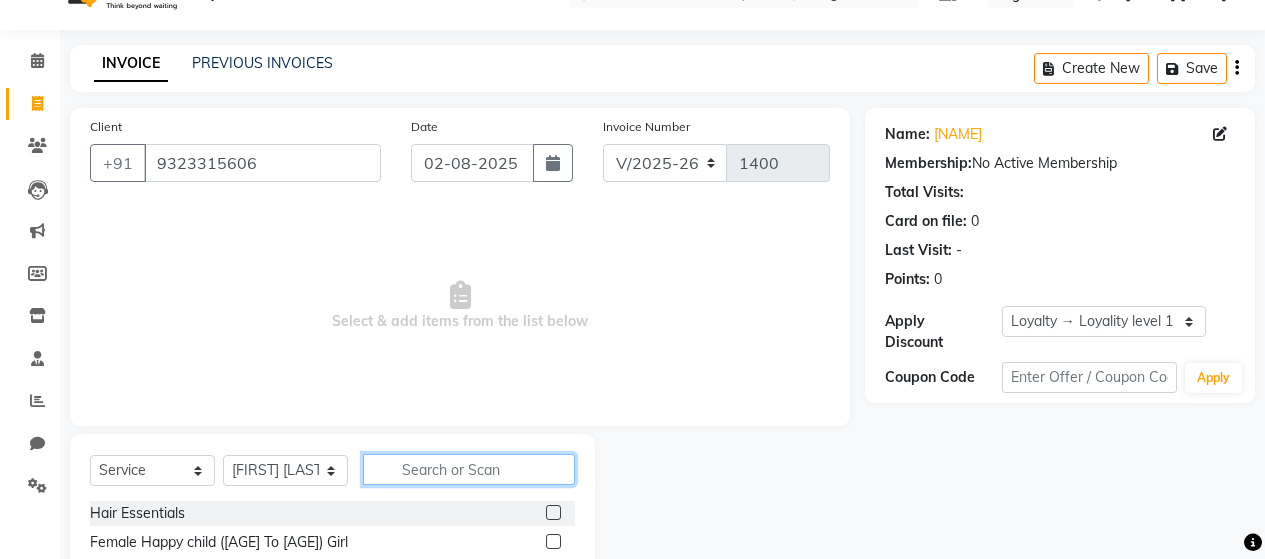 click 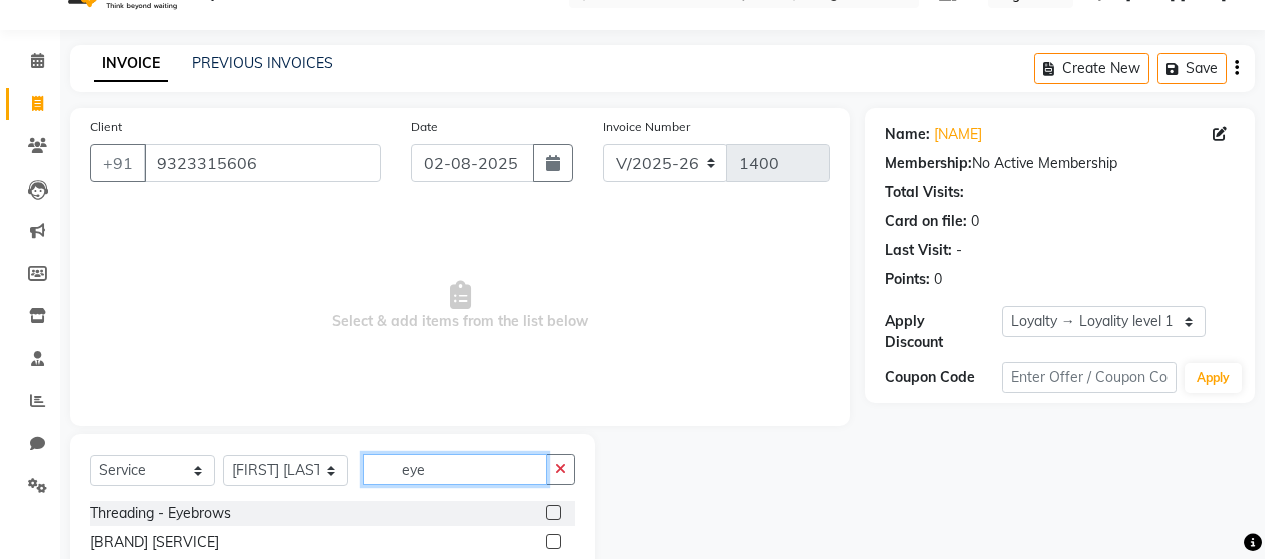 type on "eye" 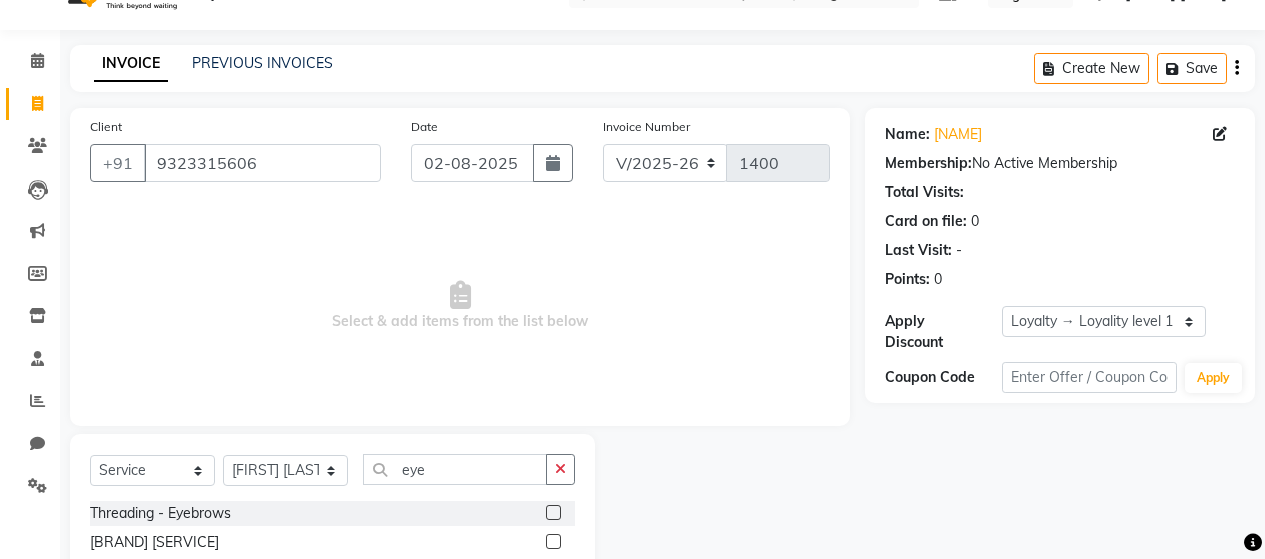 click 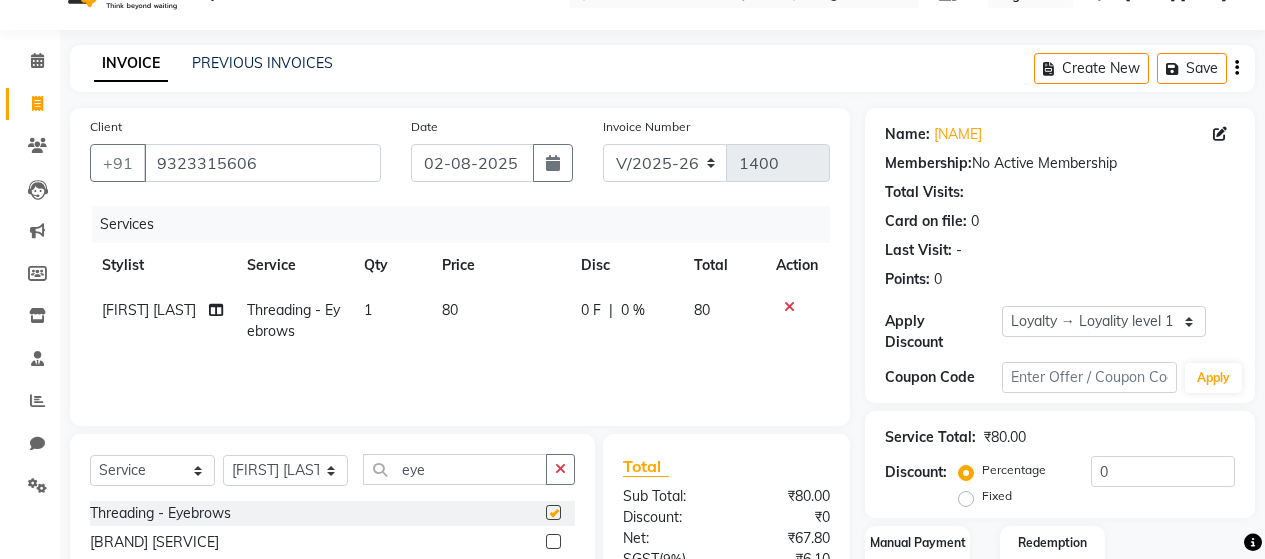 checkbox on "false" 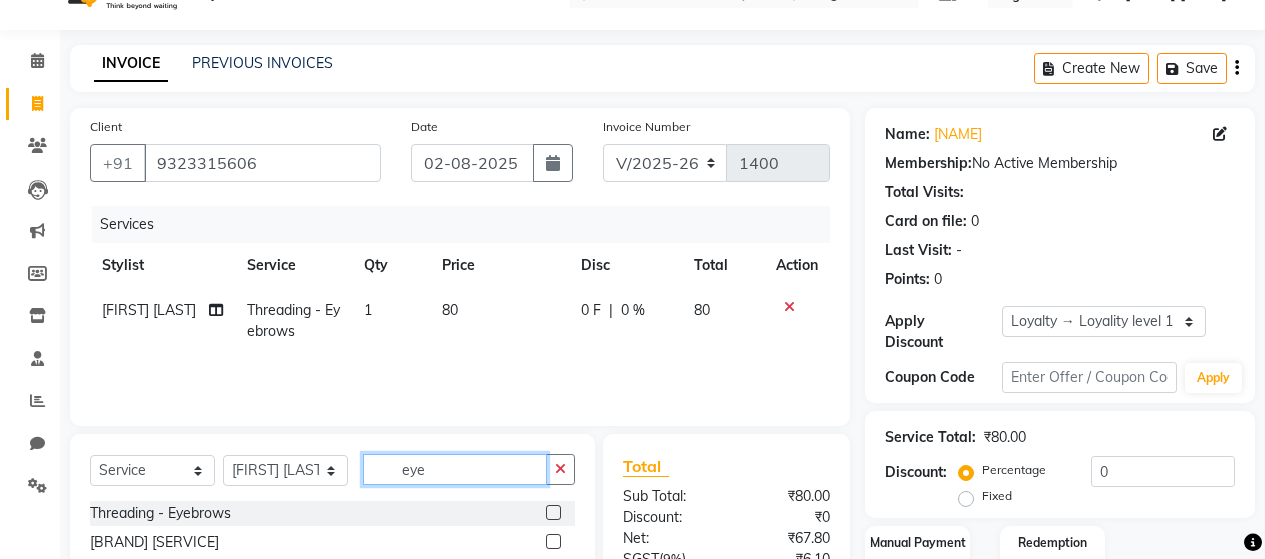 click on "eye" 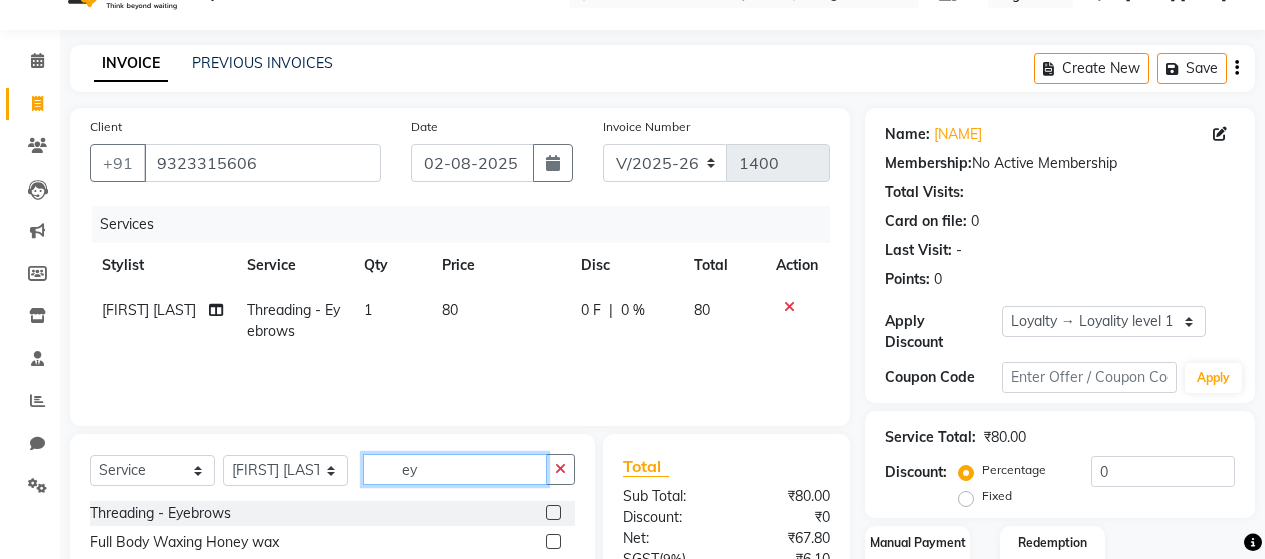 type on "e" 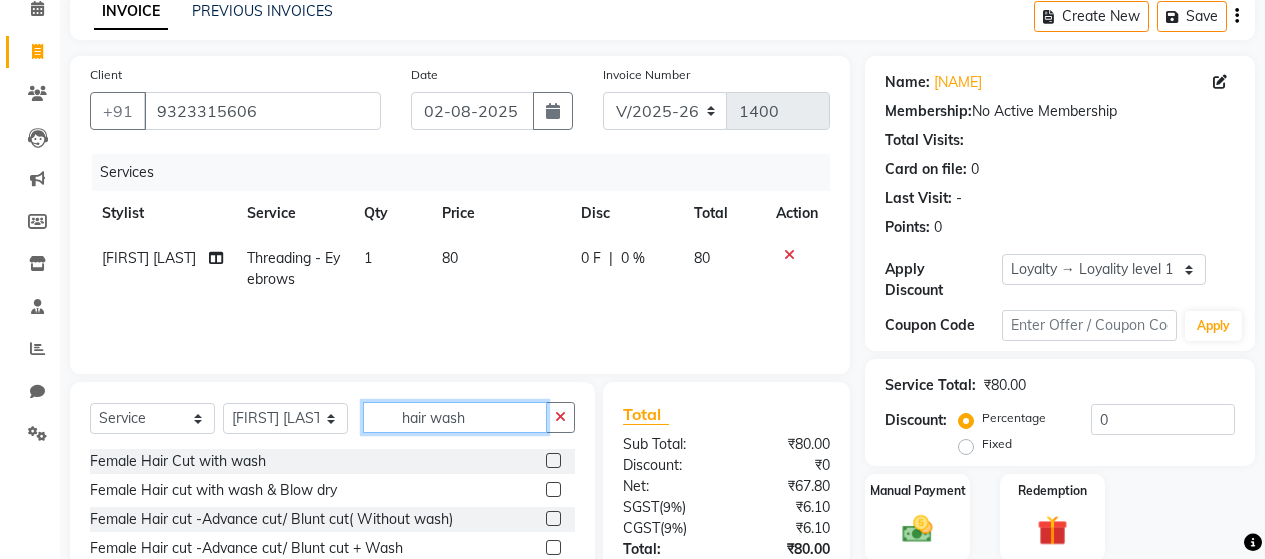 scroll, scrollTop: 142, scrollLeft: 0, axis: vertical 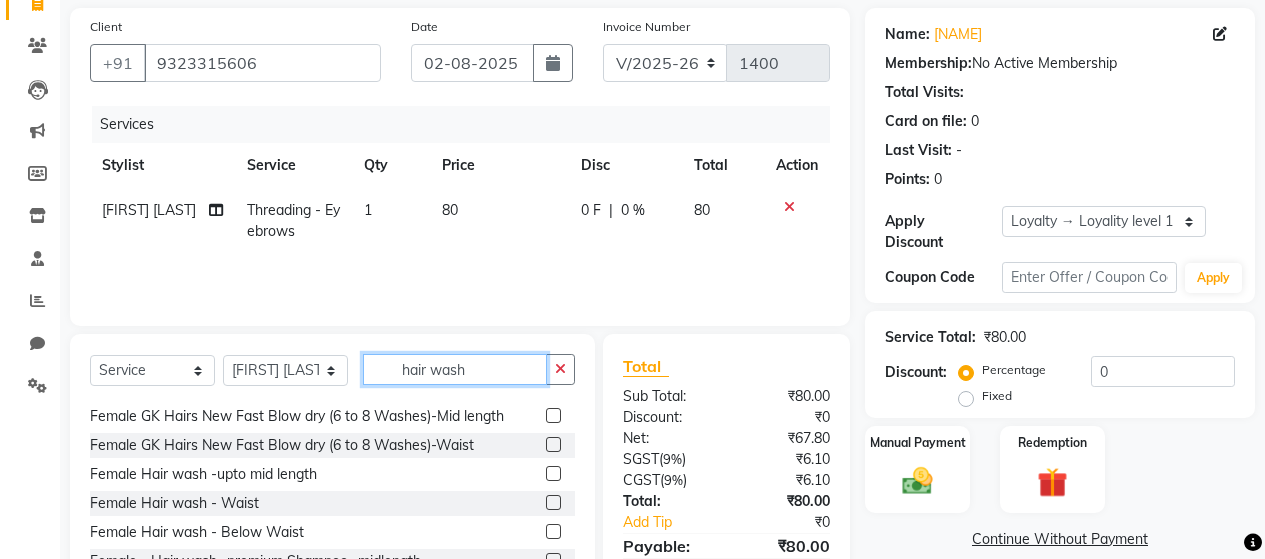 type on "hair wash" 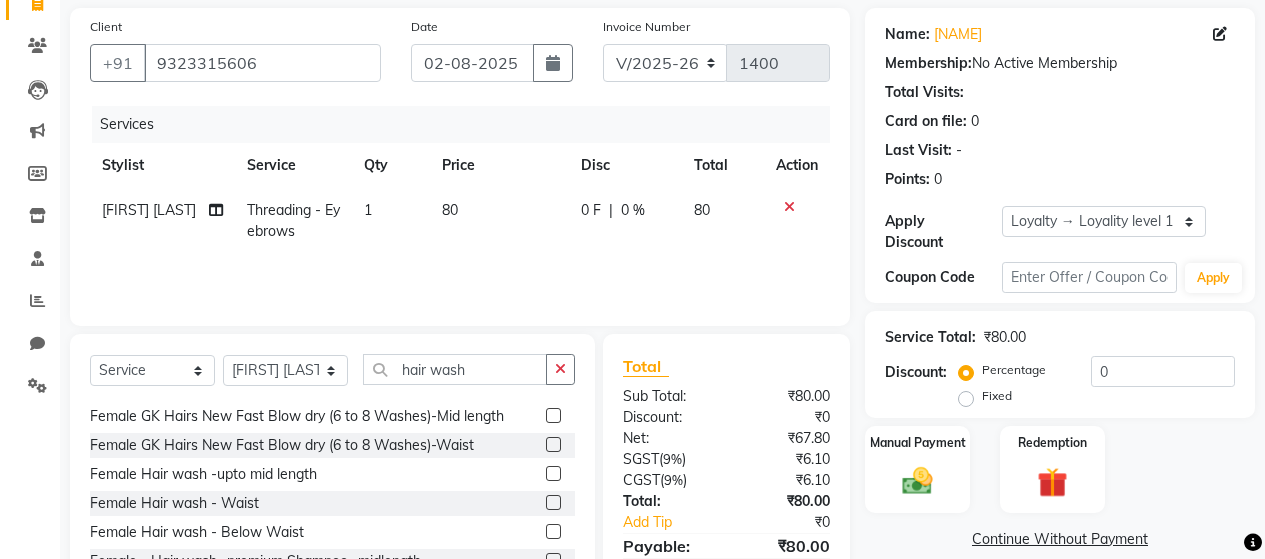 click 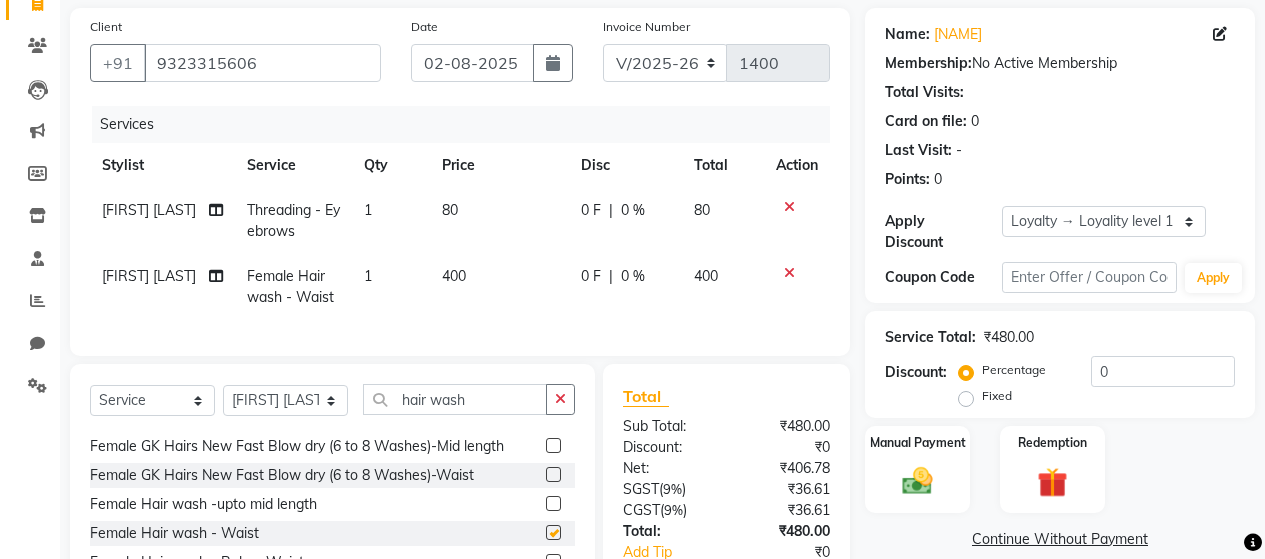 checkbox on "false" 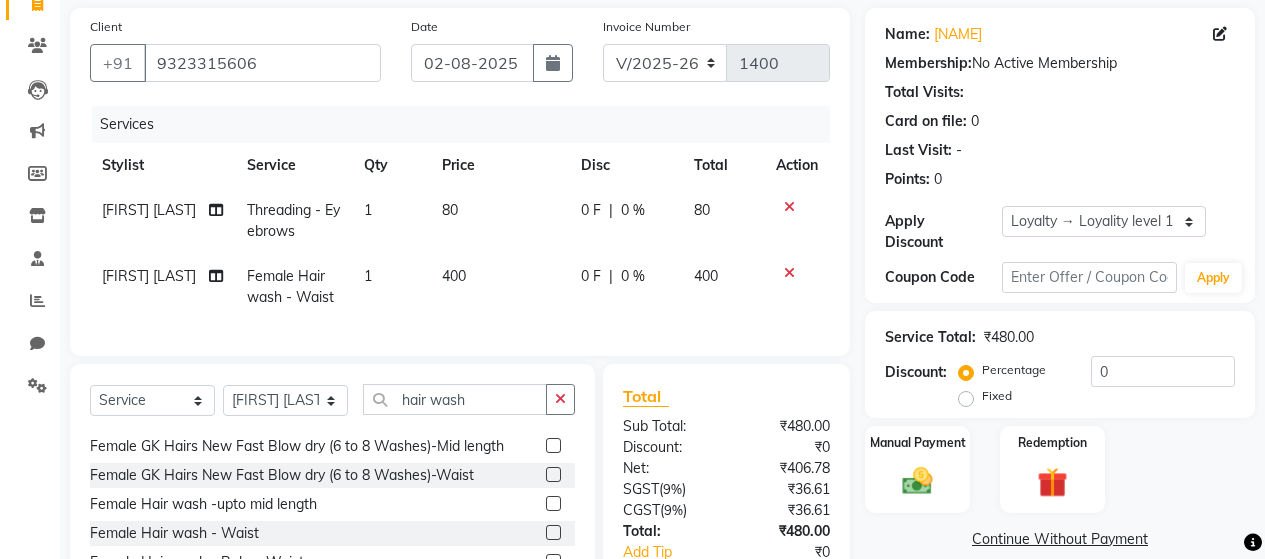 click on "400" 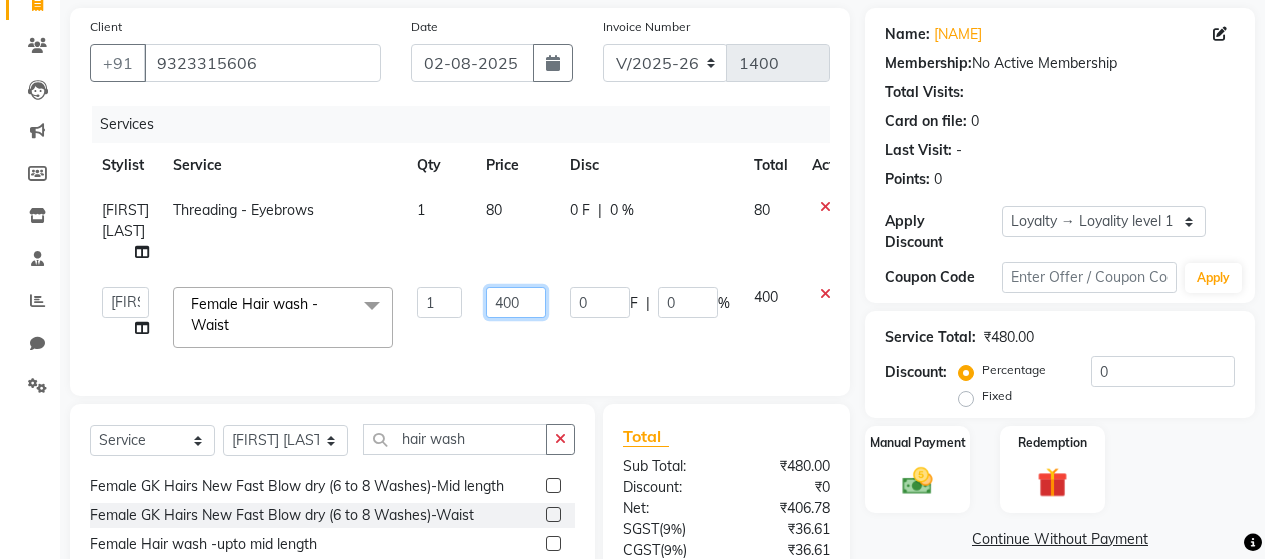 click on "400" 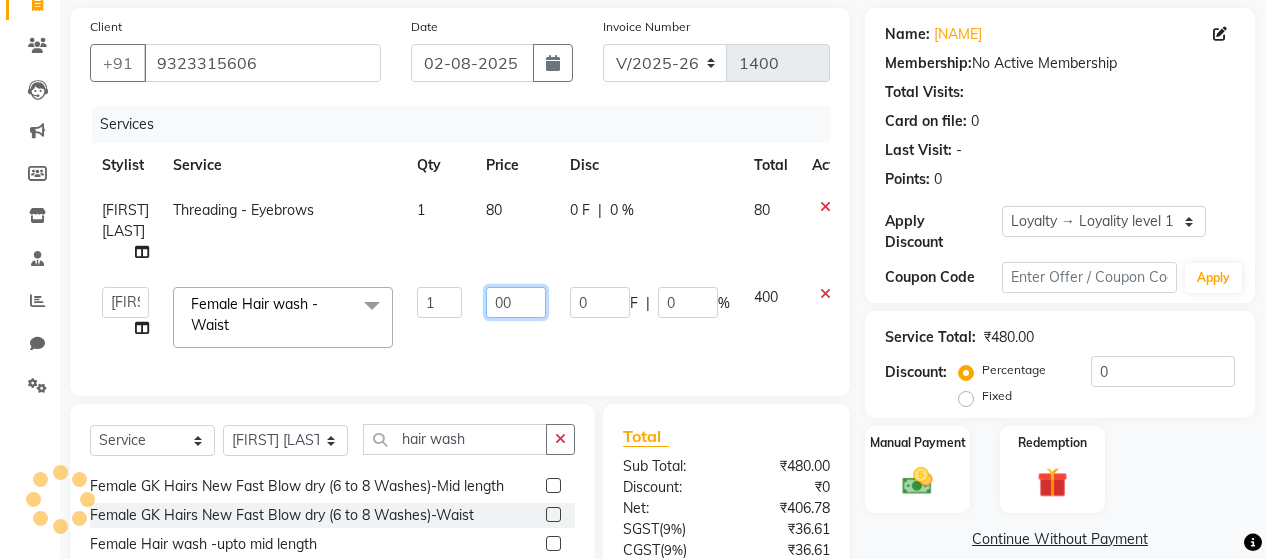 type on "500" 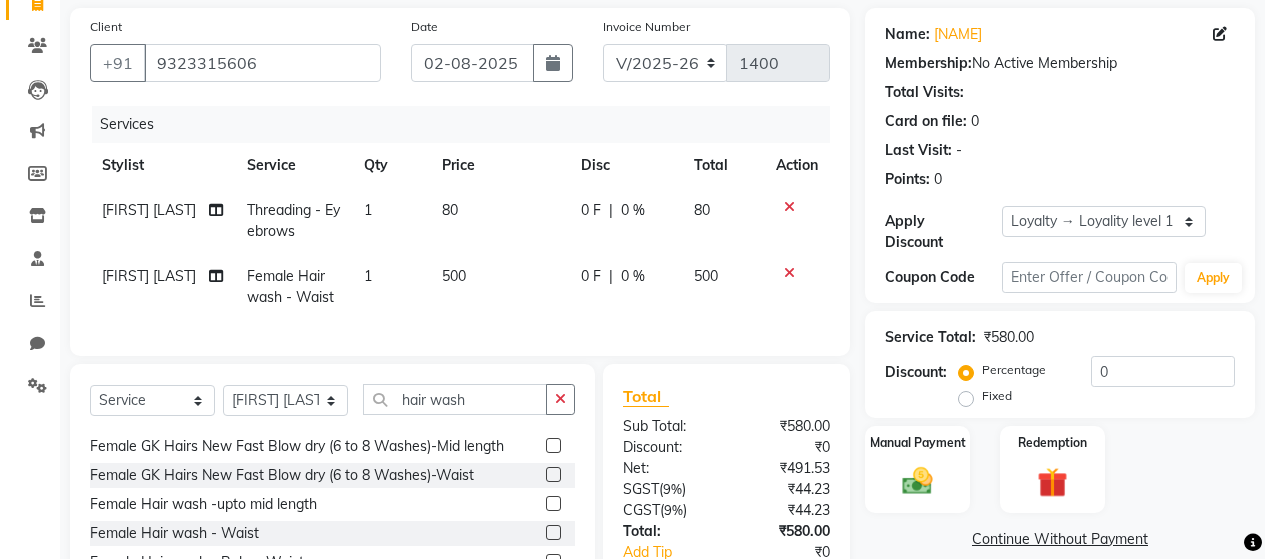 click on "Services Stylist Service Qty Price Disc Total Action [FIRST] Threading - Eyebrows 1 80 0 F | 0 % 80 [FIRST] Female Hair wash - Waist 1 500 0 F | 0 % 500" 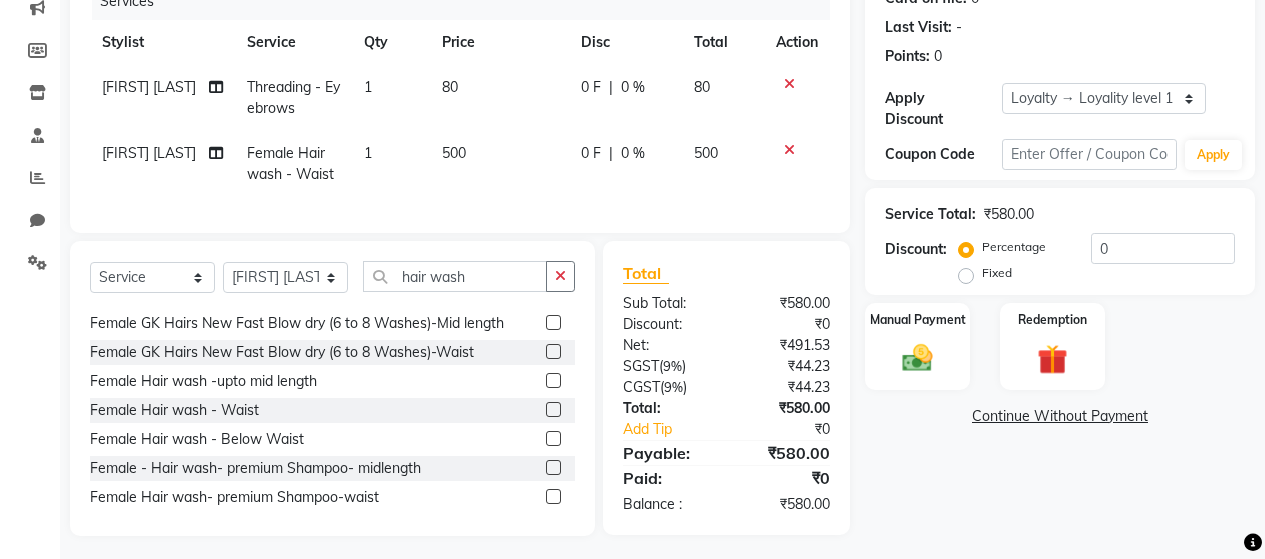 scroll, scrollTop: 287, scrollLeft: 0, axis: vertical 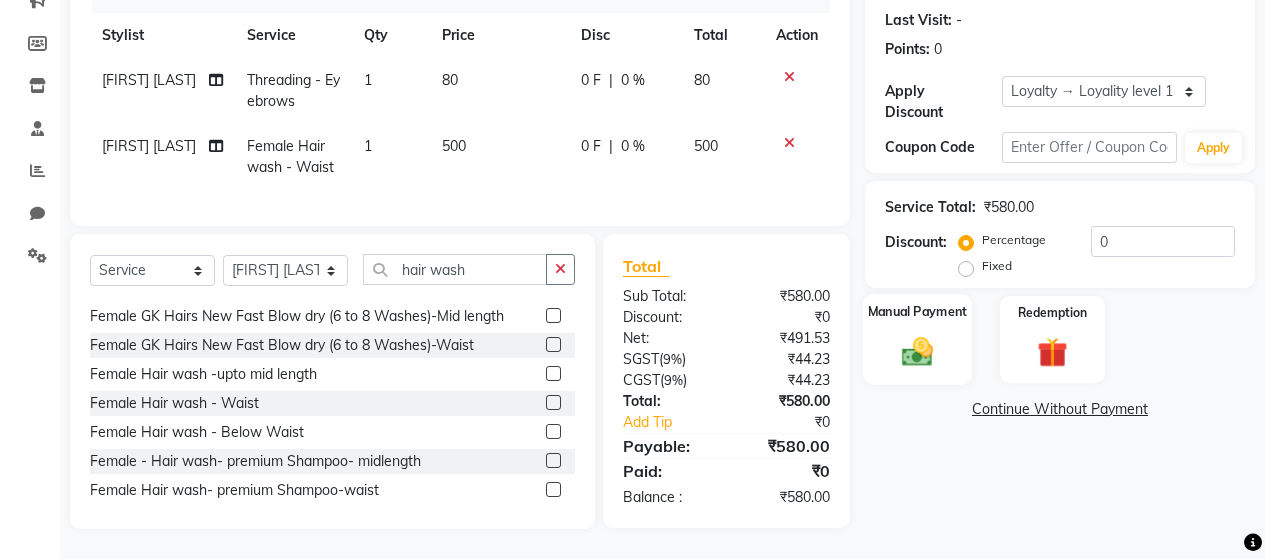click 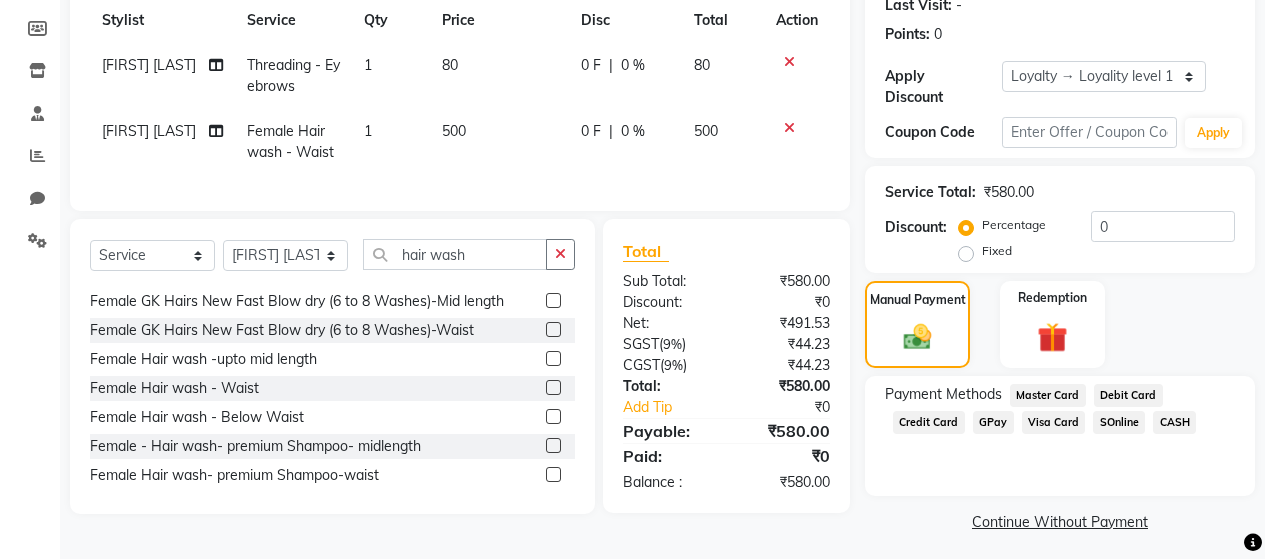click on "GPay" 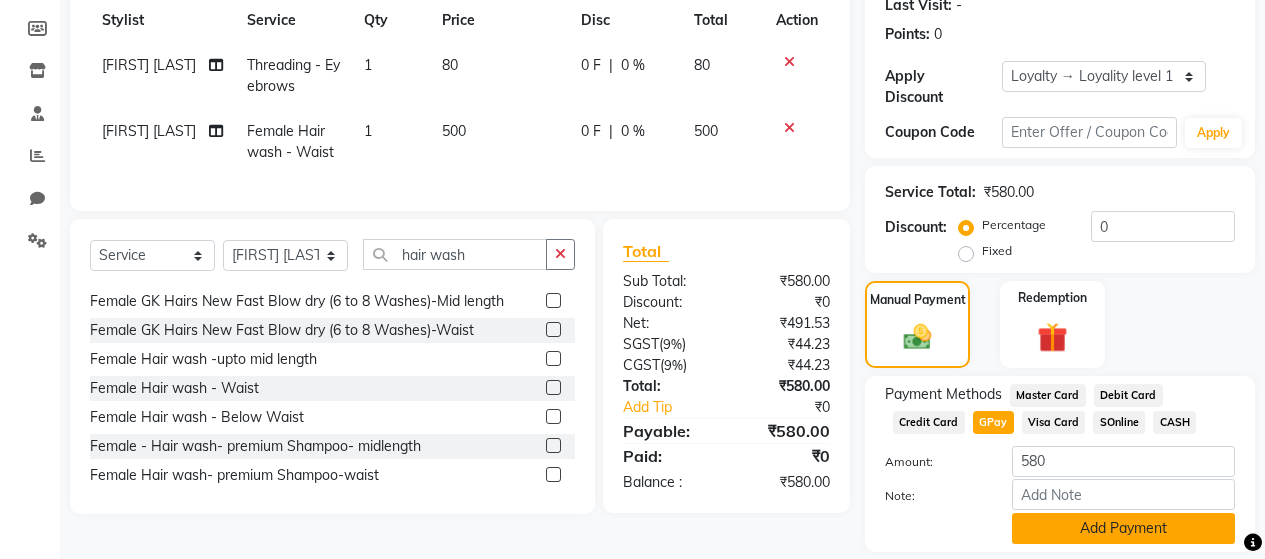 click on "Add Payment" 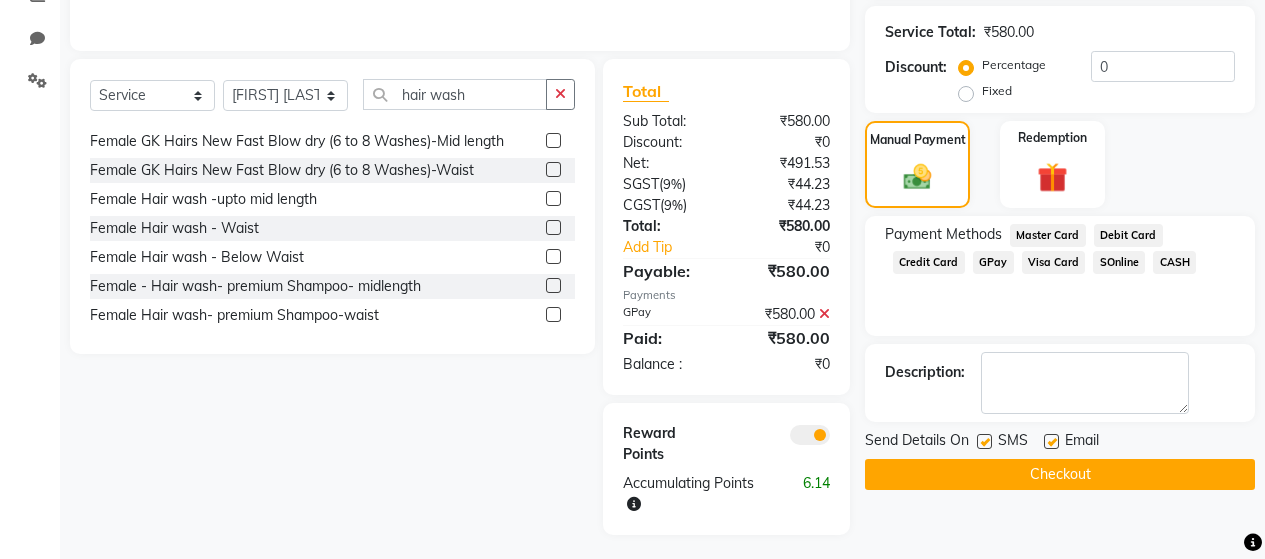scroll, scrollTop: 468, scrollLeft: 0, axis: vertical 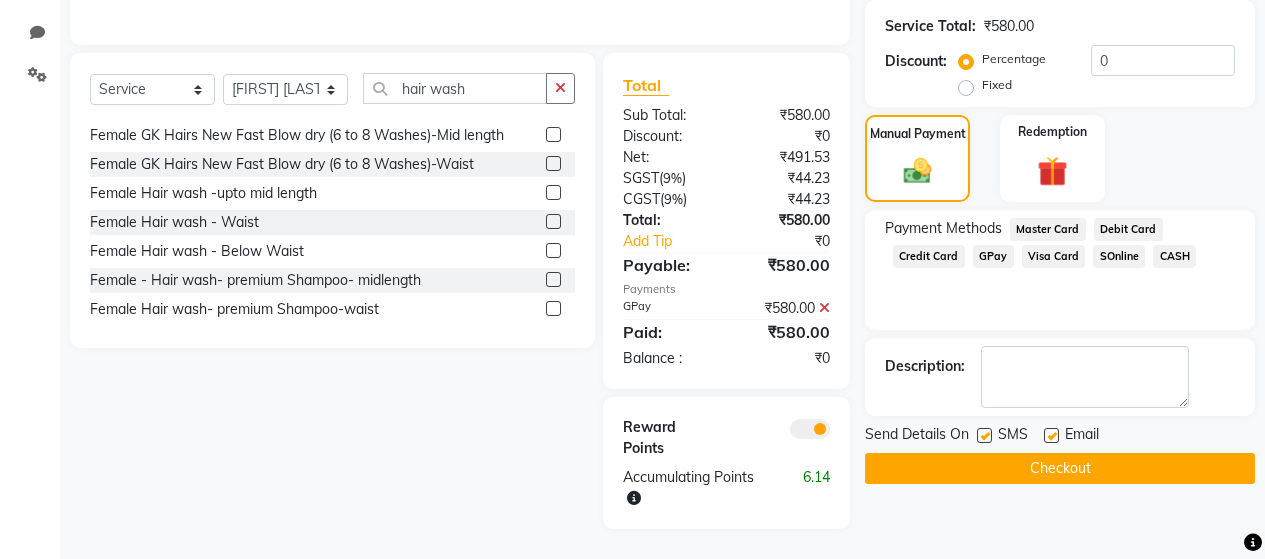 click 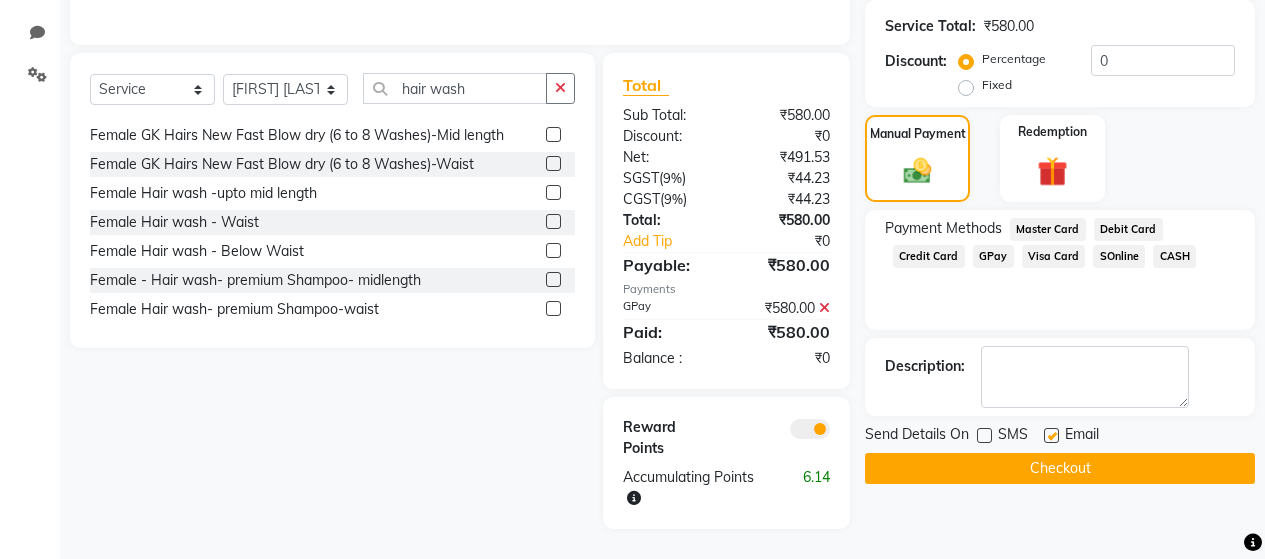 click 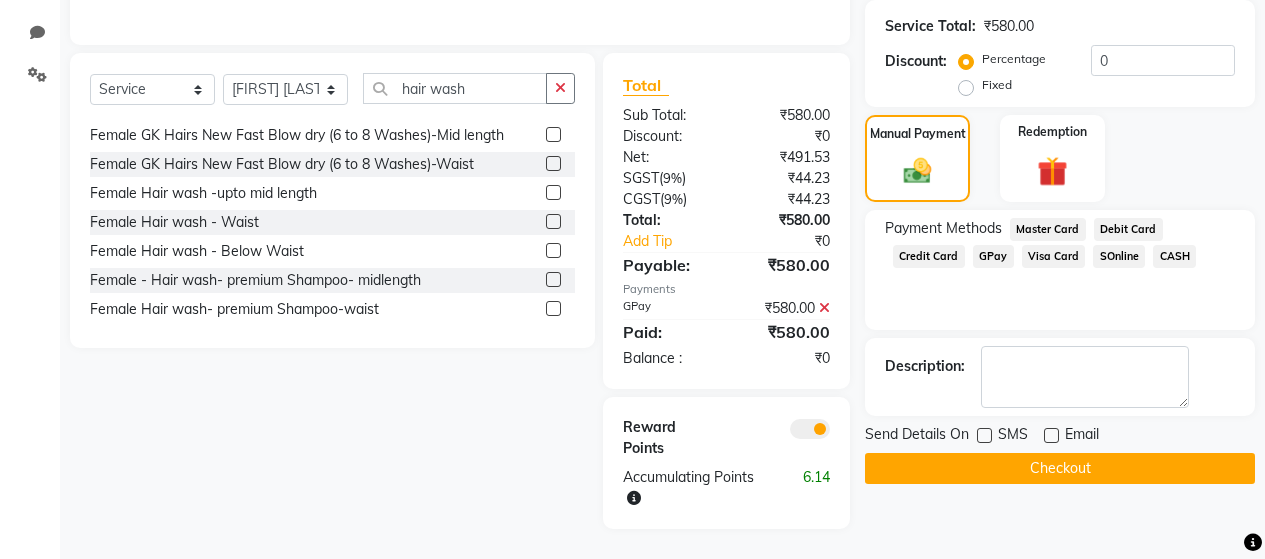 click on "Checkout" 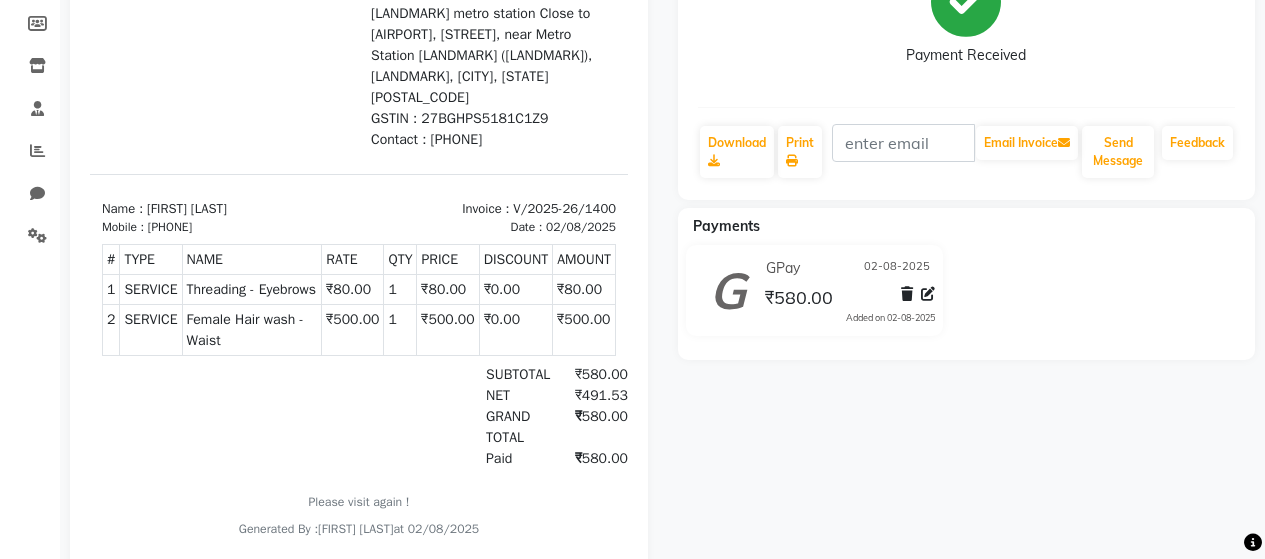 scroll, scrollTop: 0, scrollLeft: 0, axis: both 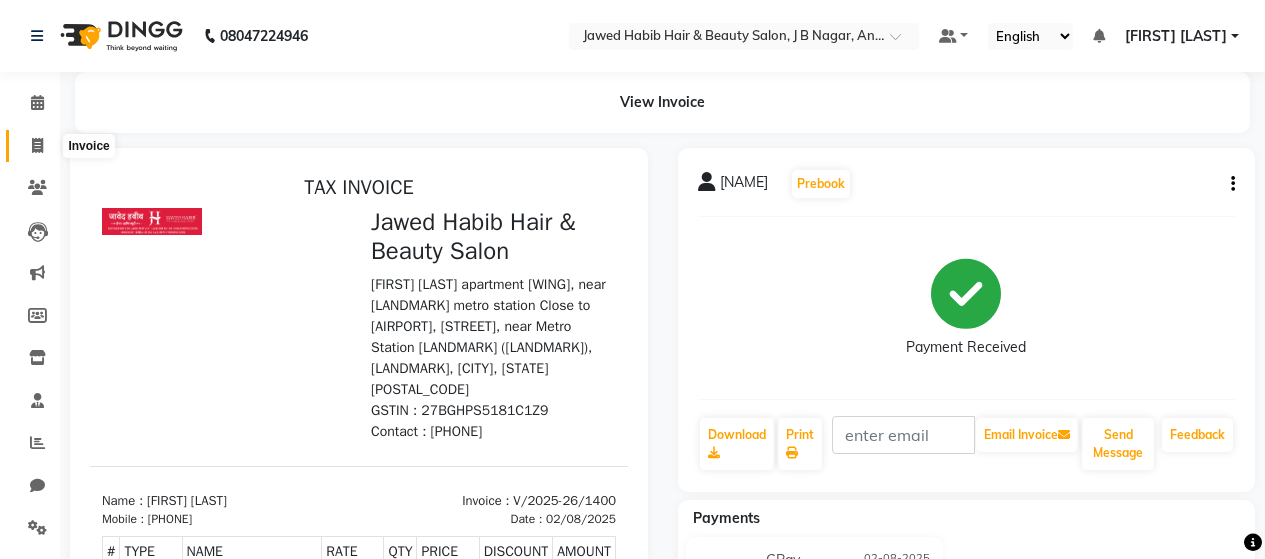 click 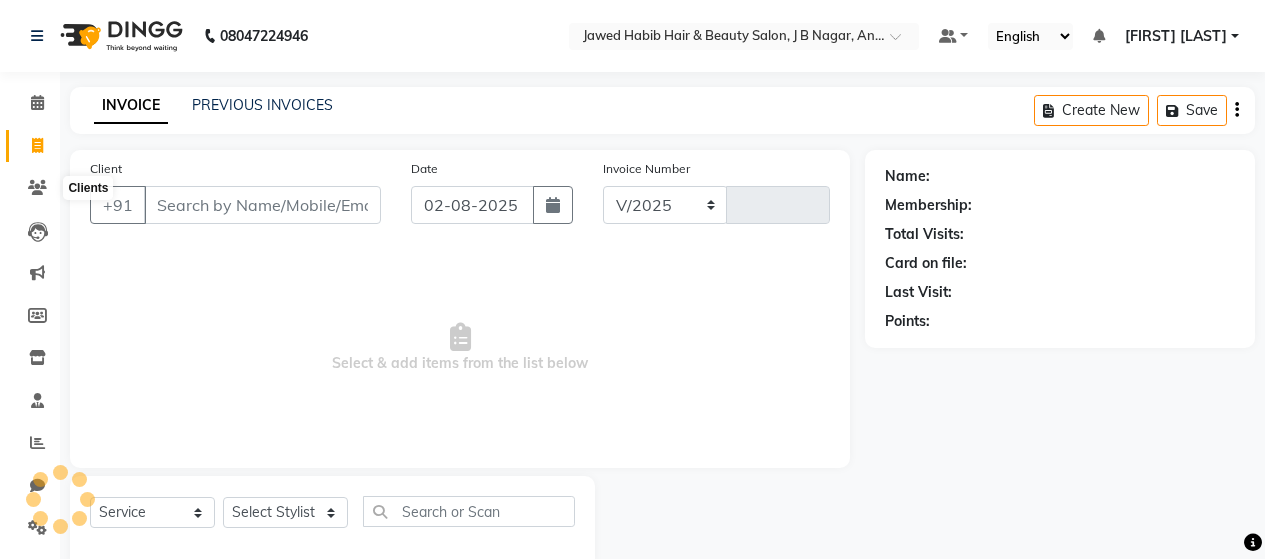 select on "7927" 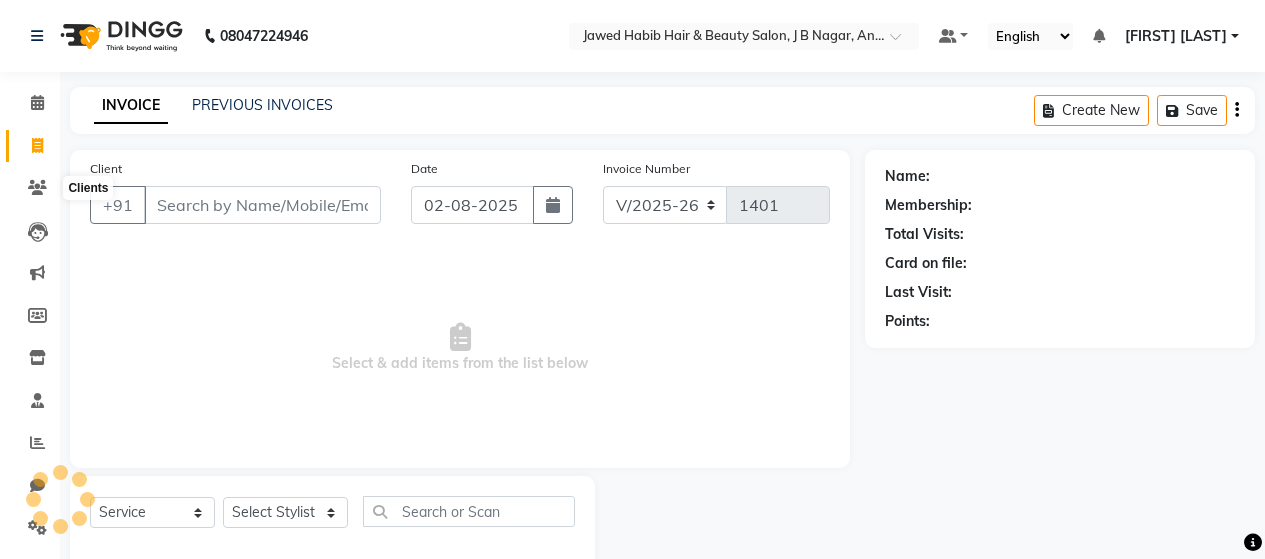scroll, scrollTop: 42, scrollLeft: 0, axis: vertical 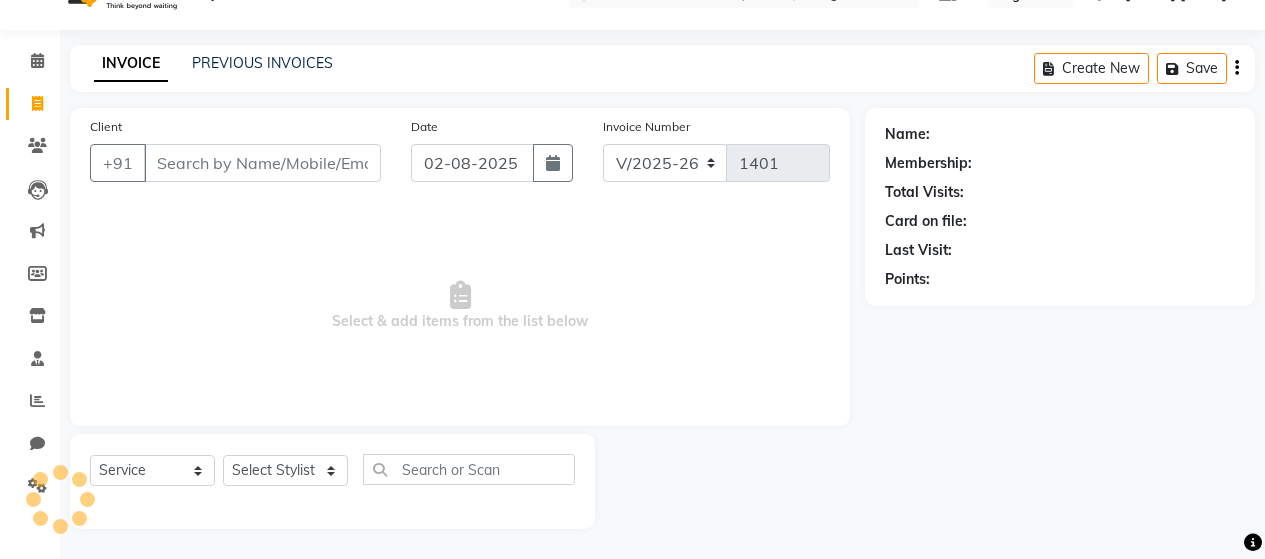 click on "Client" at bounding box center (262, 163) 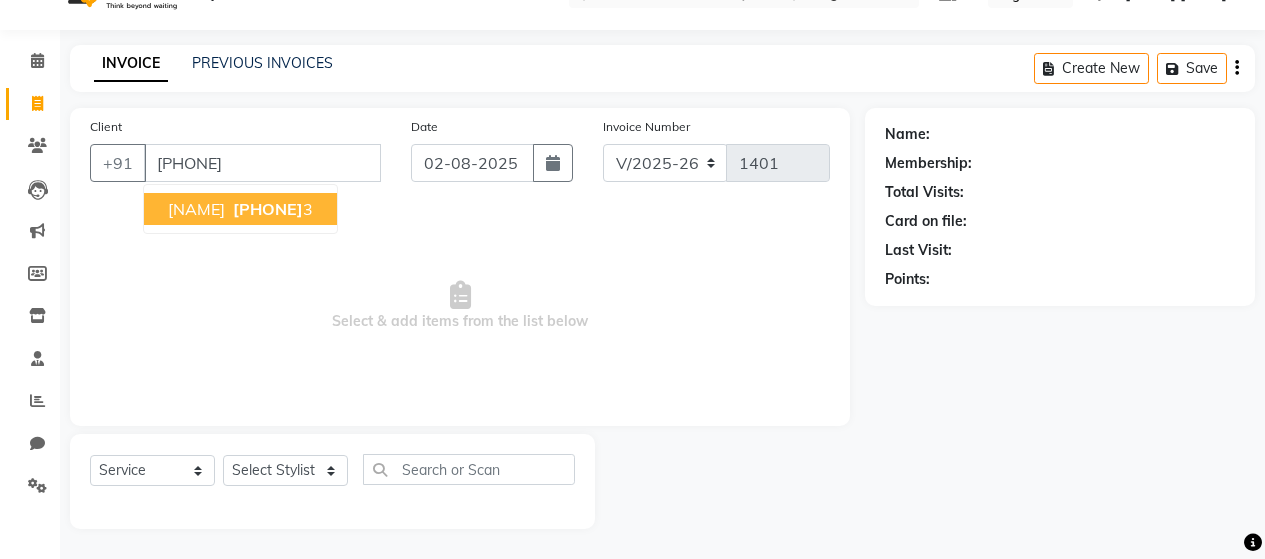 type on "[PHONE]" 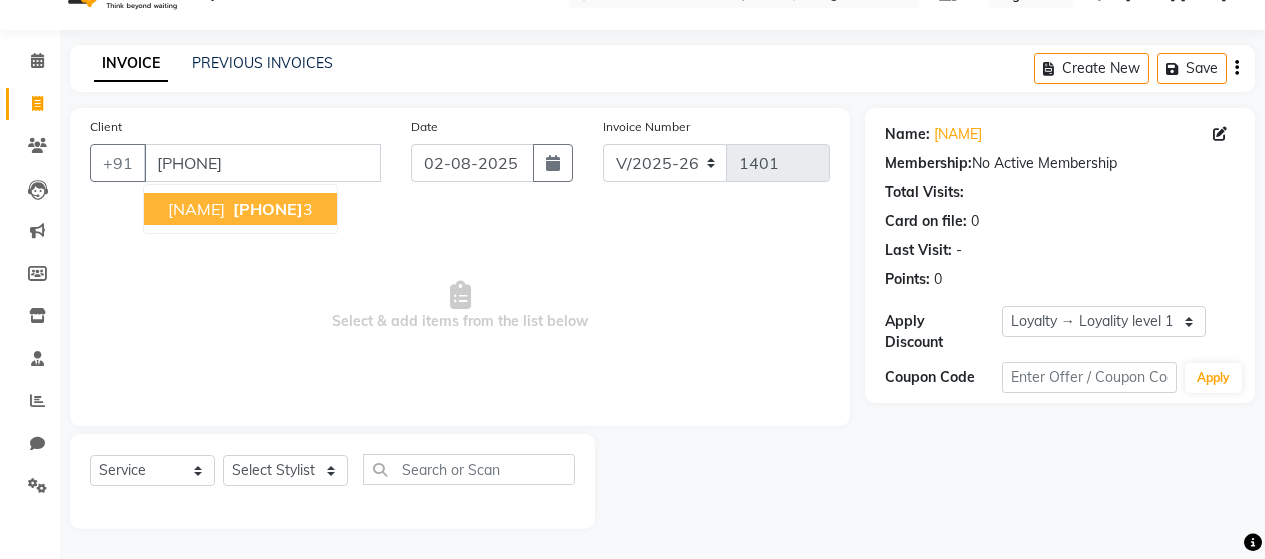 click on "[NAME]" at bounding box center [196, 209] 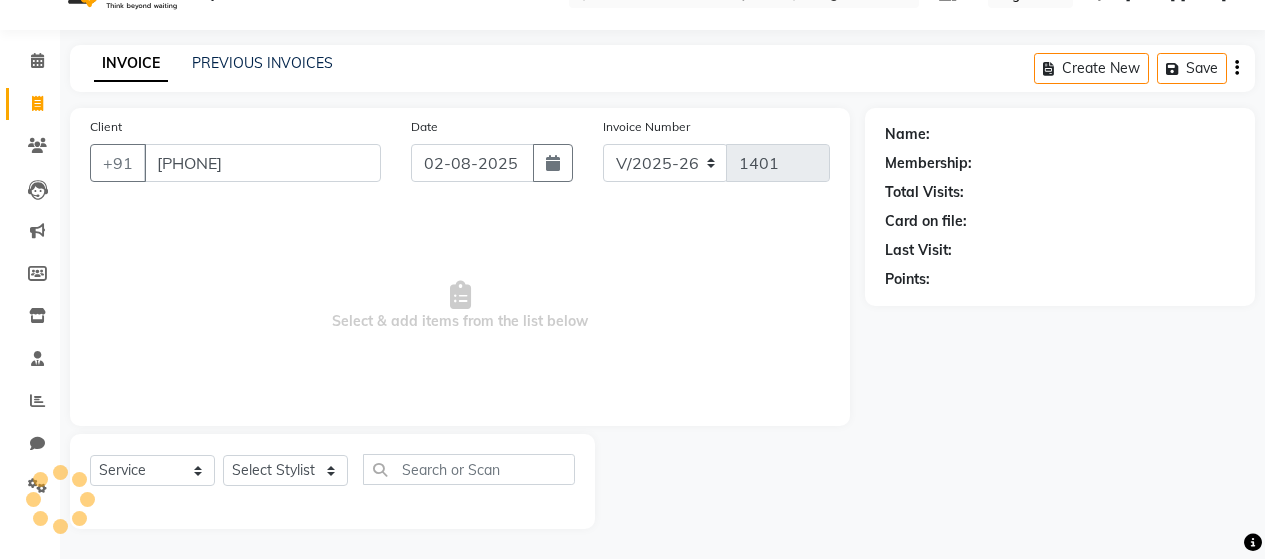 select on "1: Object" 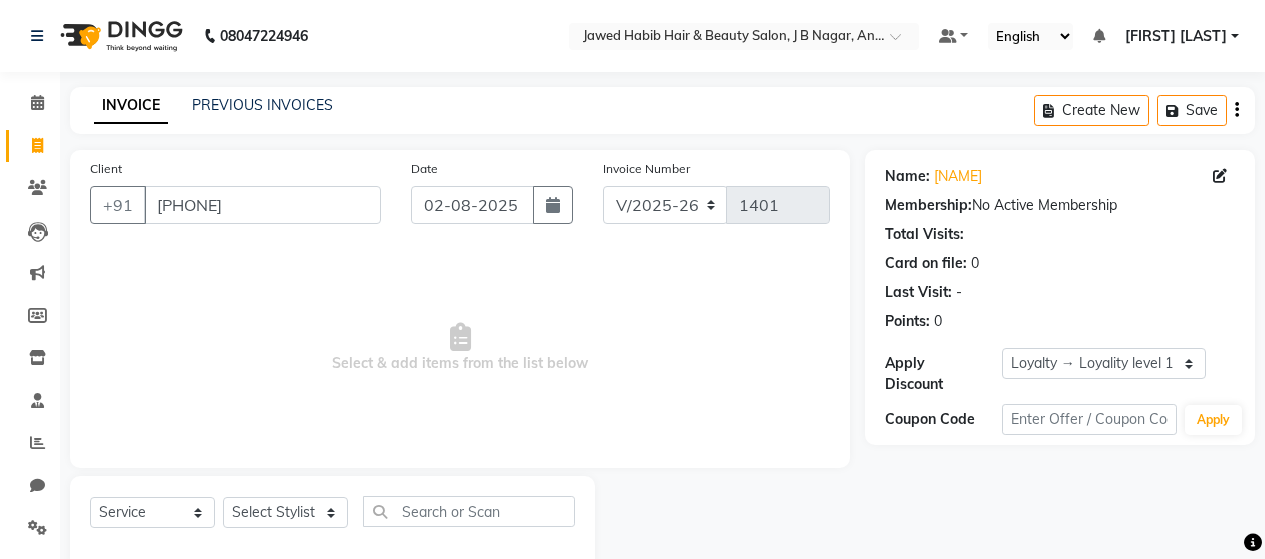 scroll, scrollTop: 42, scrollLeft: 0, axis: vertical 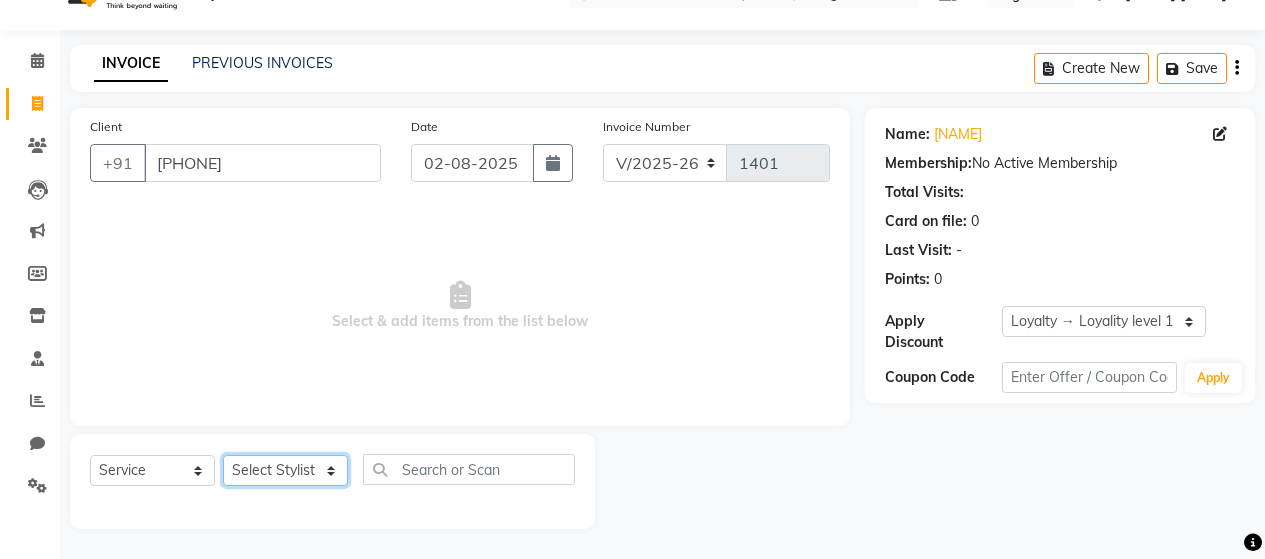 click on "Select Stylist [NAME] [NAME] [NAME] [NAME] [NAME] [NAME] [NAME] [NAME] [NAME] [NAME] [NAME] [NAME] [NAME] [NAME] [NAME]" 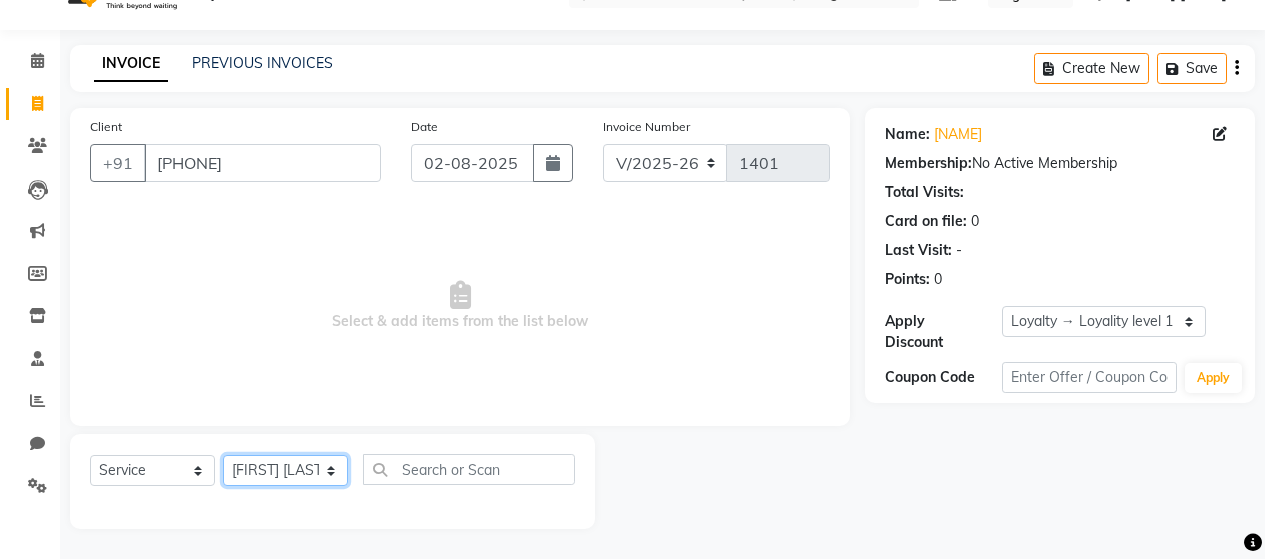 click on "Select Stylist [NAME] [NAME] [NAME] [NAME] [NAME] [NAME] [NAME] [NAME] [NAME] [NAME] [NAME] [NAME] [NAME] [NAME] [NAME]" 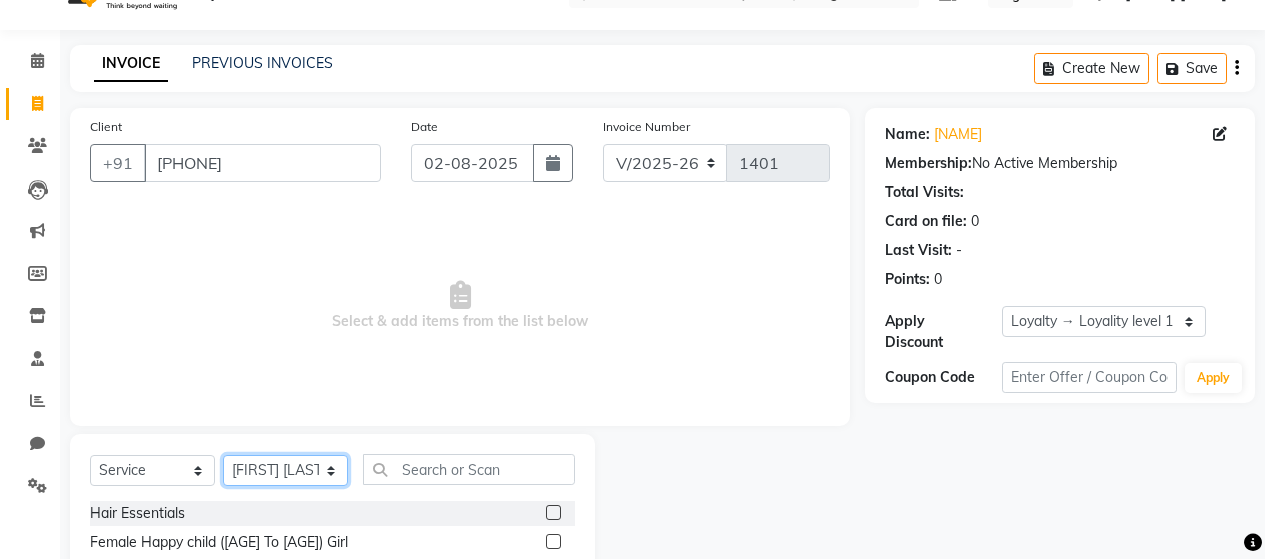 click on "Select Stylist [NAME] [NAME] [NAME] [NAME] [NAME] [NAME] [NAME] [NAME] [NAME] [NAME] [NAME] [NAME] [NAME] [NAME] [NAME]" 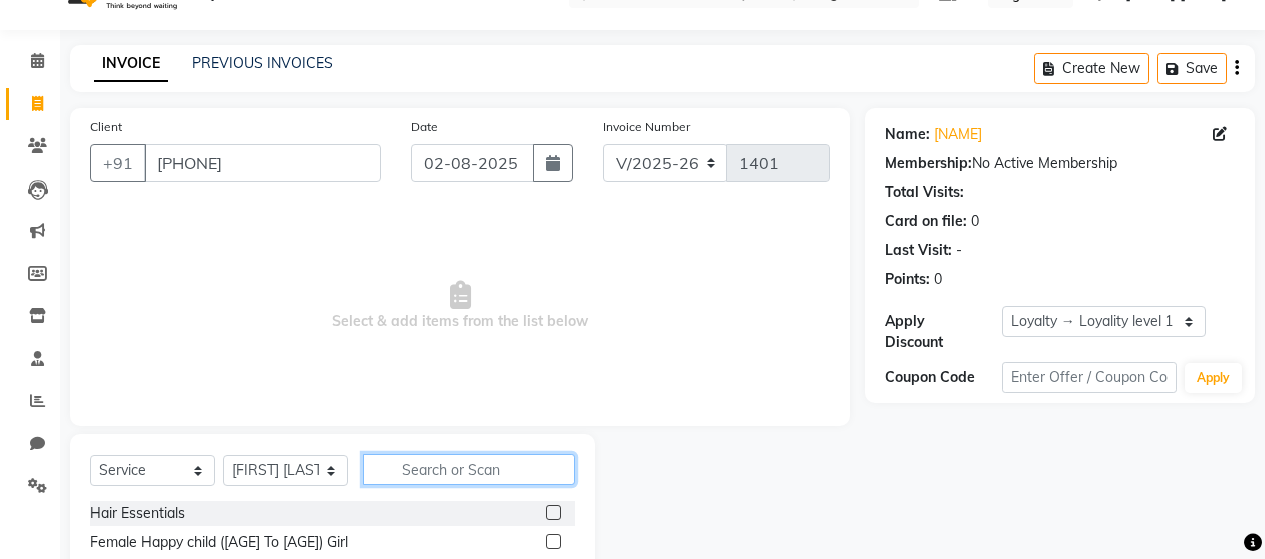click 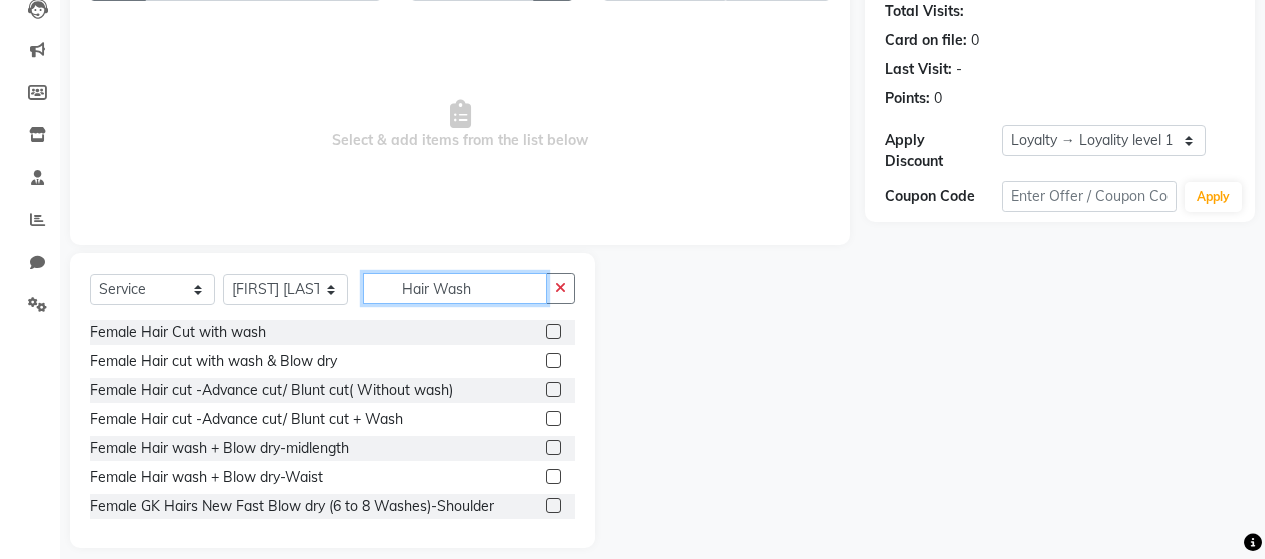 scroll, scrollTop: 242, scrollLeft: 0, axis: vertical 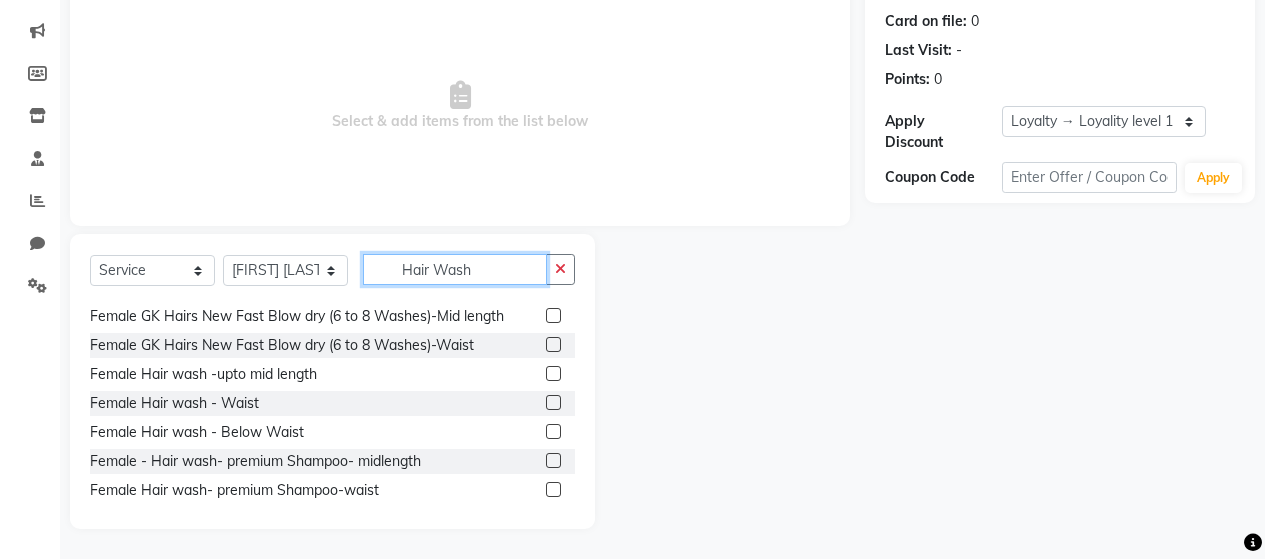 type on "Hair Wash" 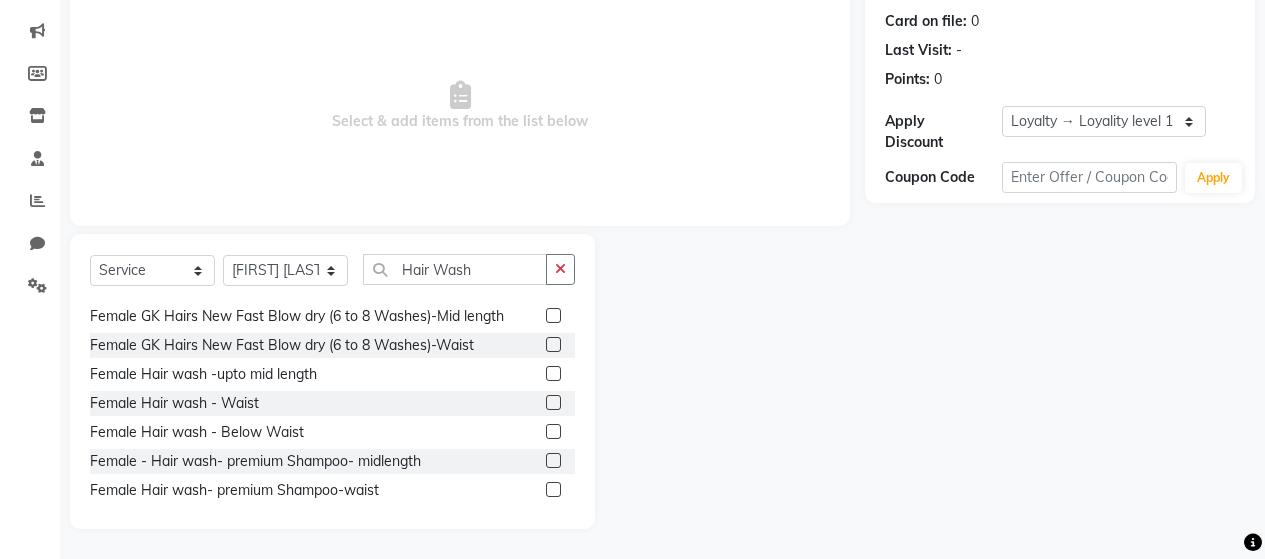 click 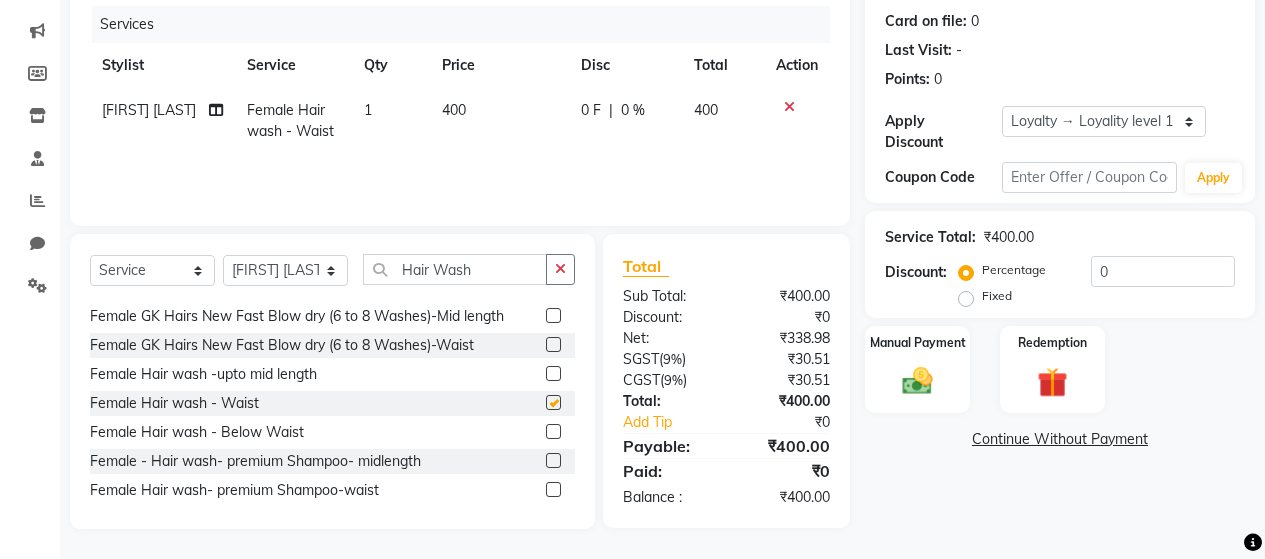 checkbox on "false" 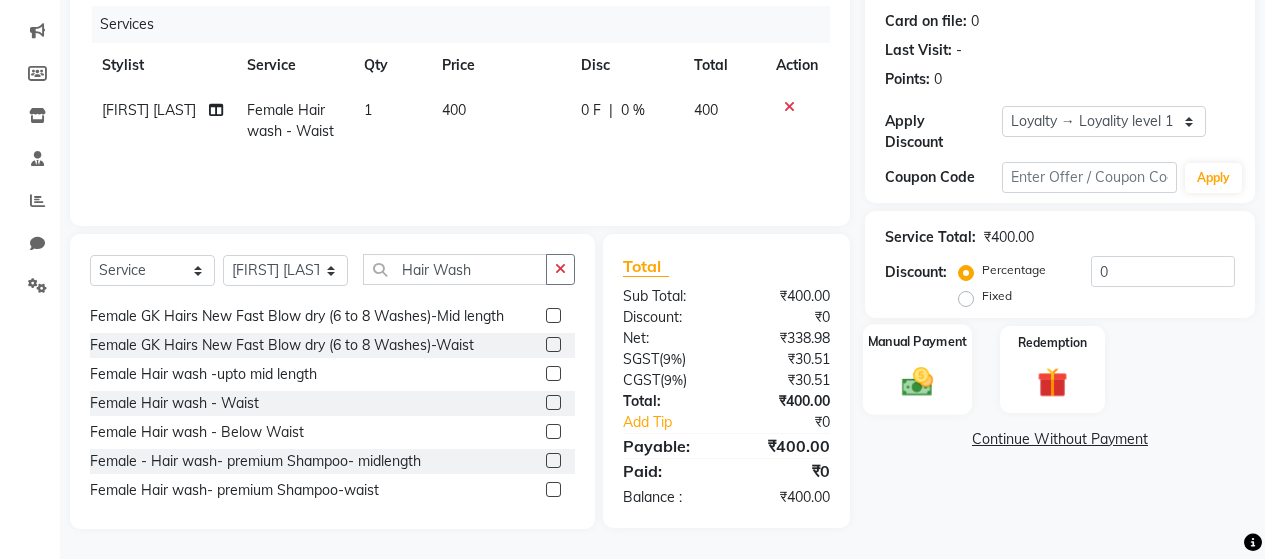 click 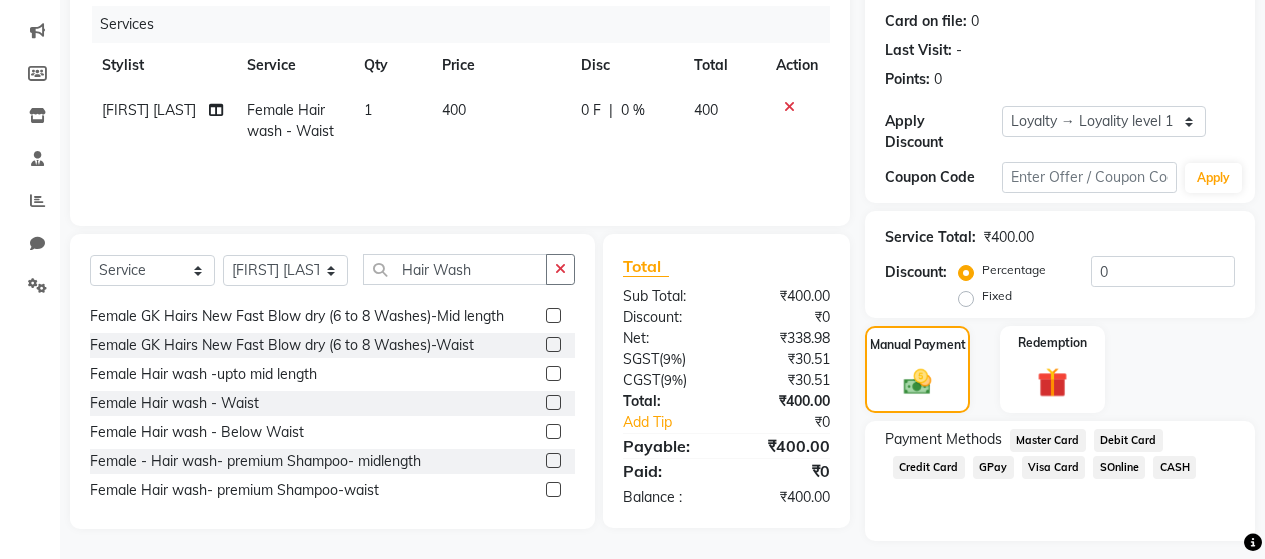 click on "CASH" 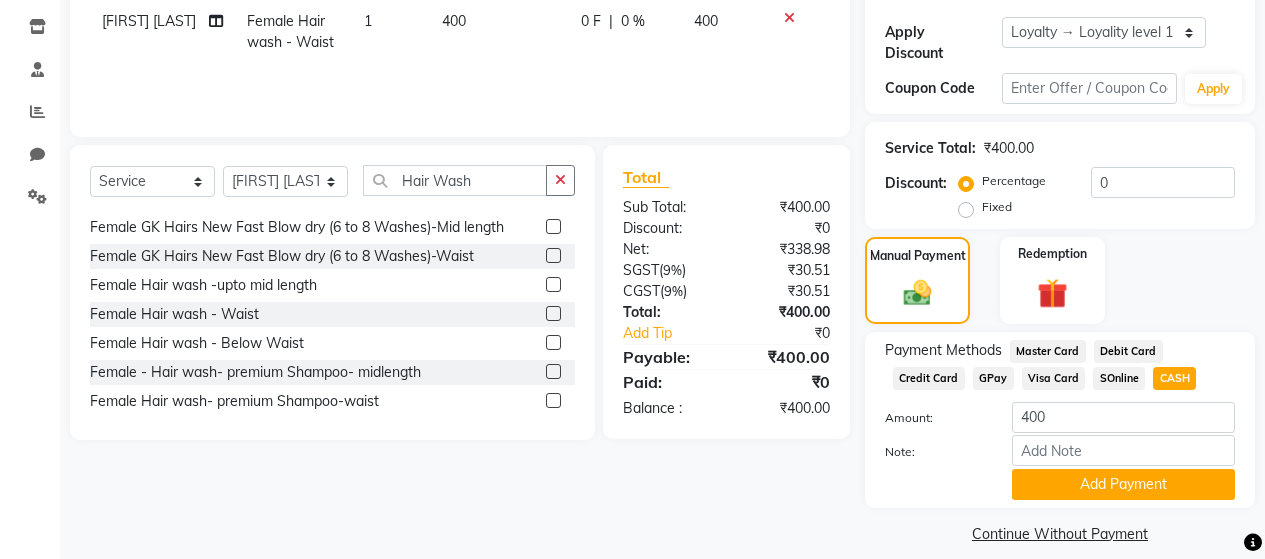 scroll, scrollTop: 335, scrollLeft: 0, axis: vertical 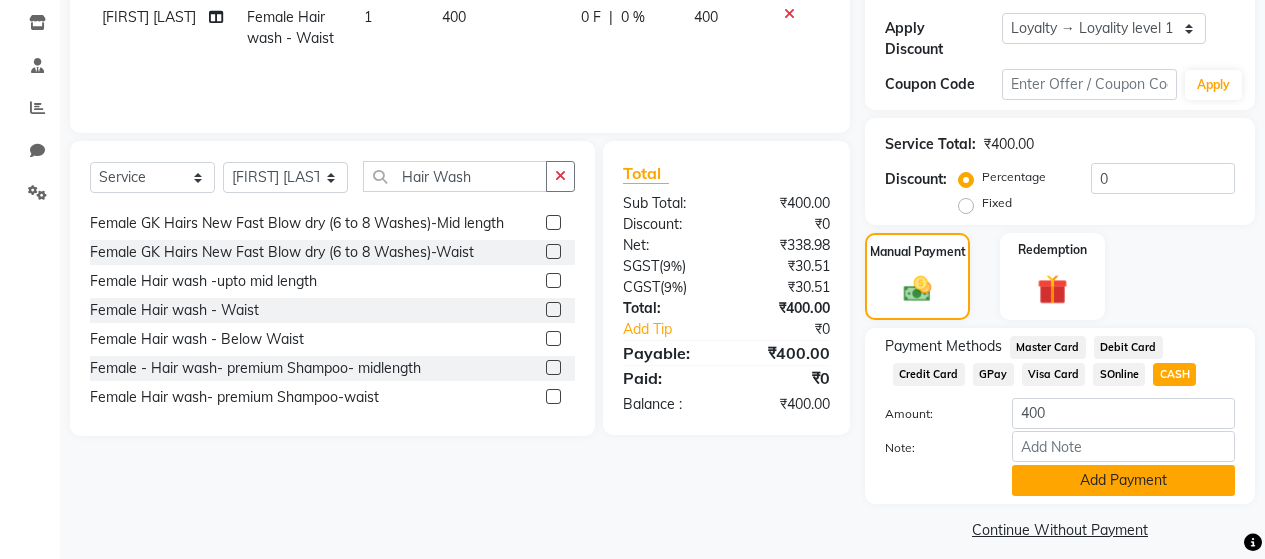 click on "Add Payment" 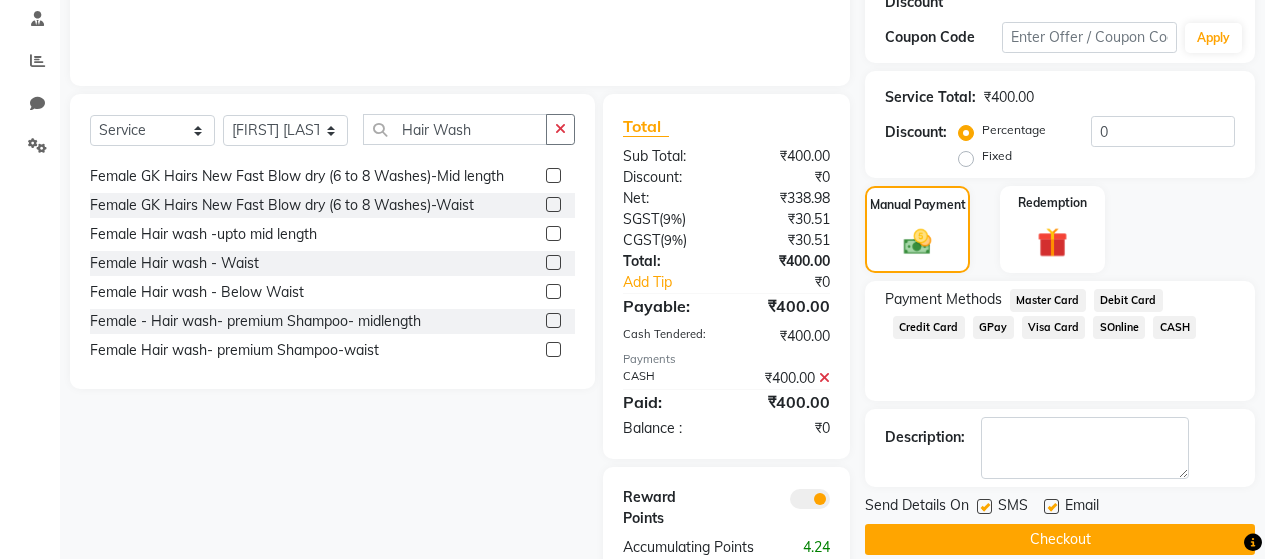 scroll, scrollTop: 452, scrollLeft: 0, axis: vertical 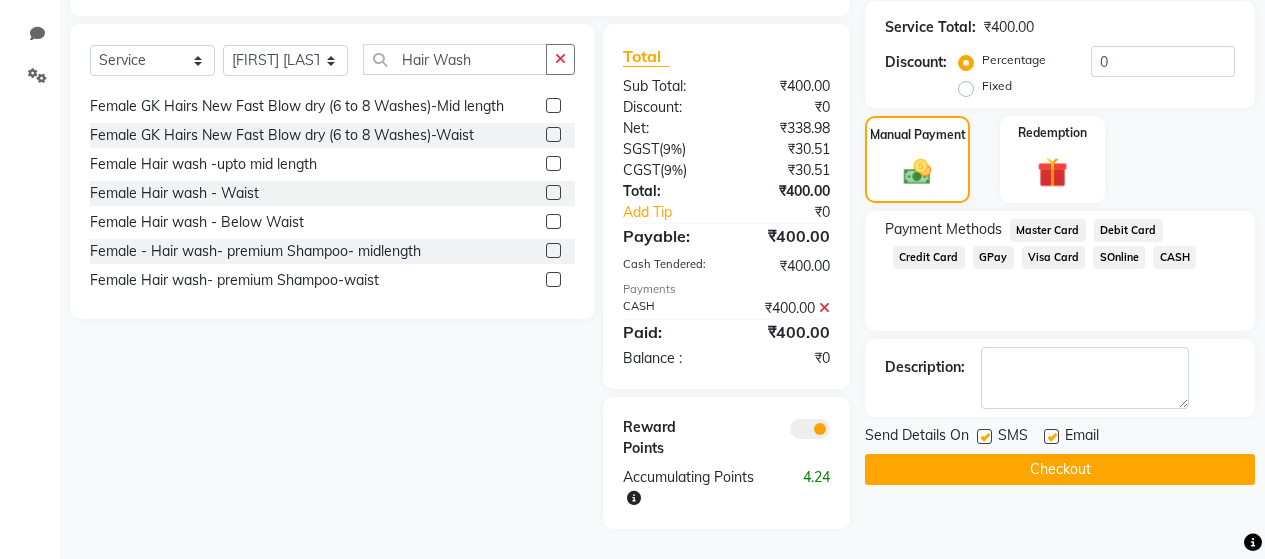 click 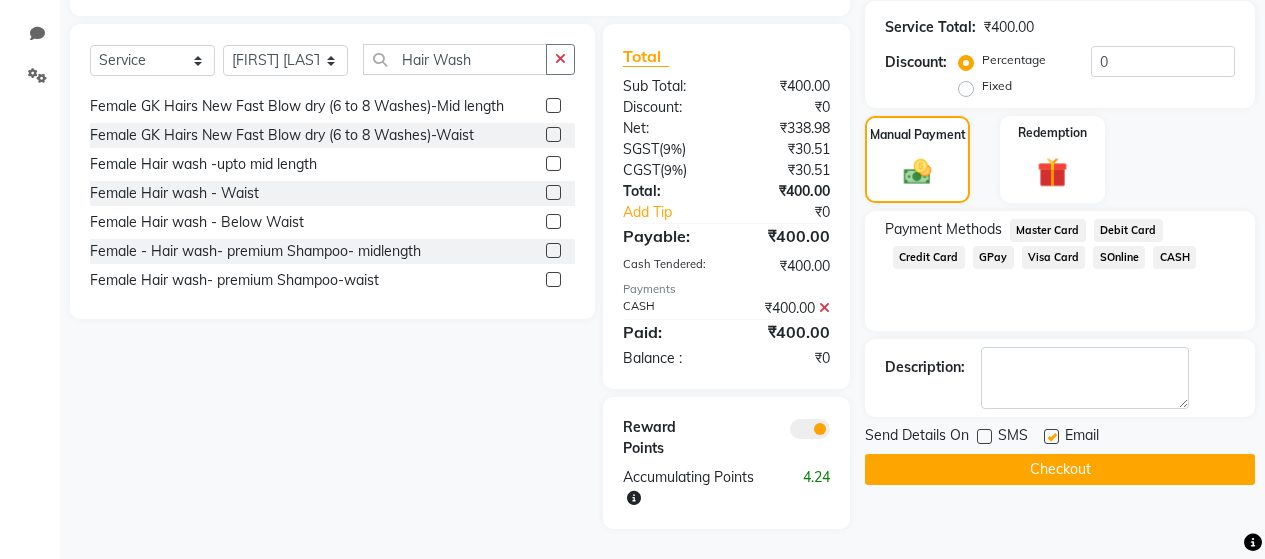 click 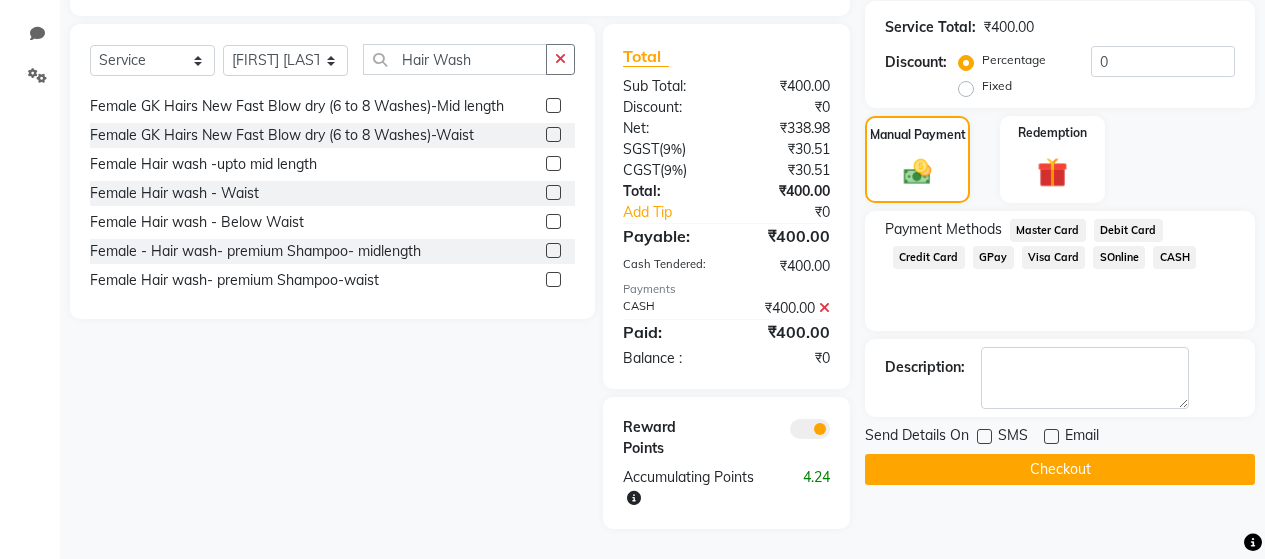 click on "Checkout" 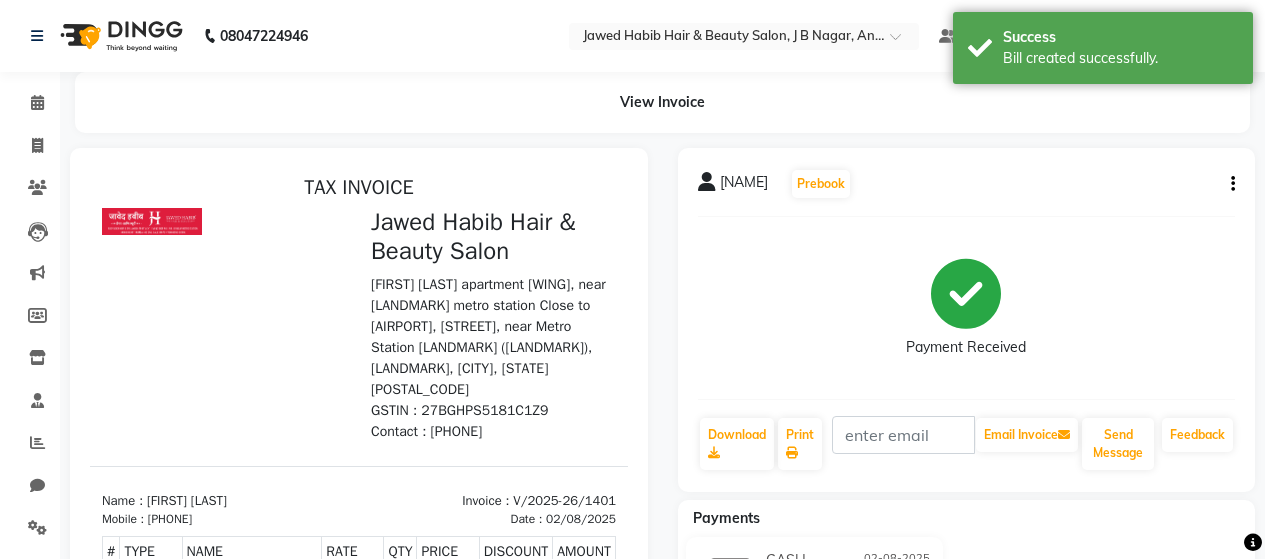 scroll, scrollTop: 0, scrollLeft: 0, axis: both 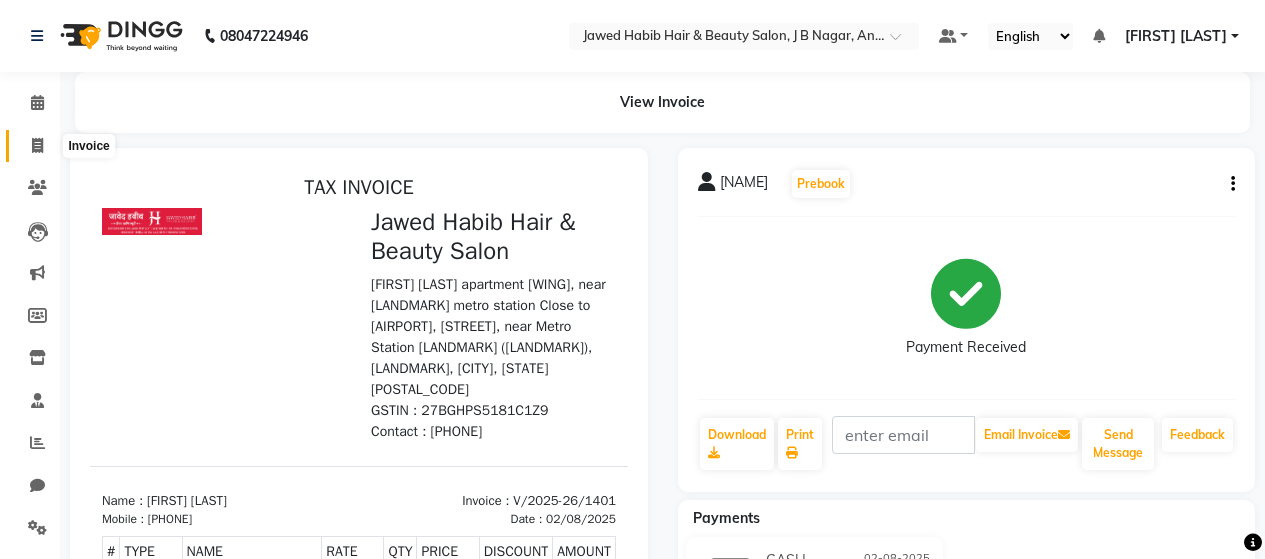 click 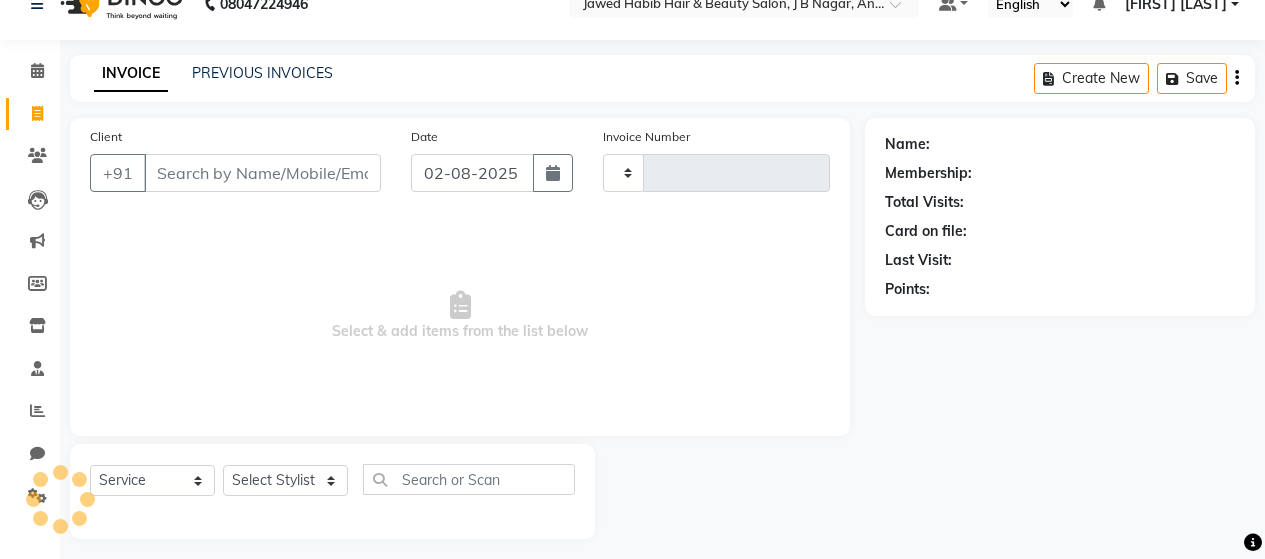 type on "1402" 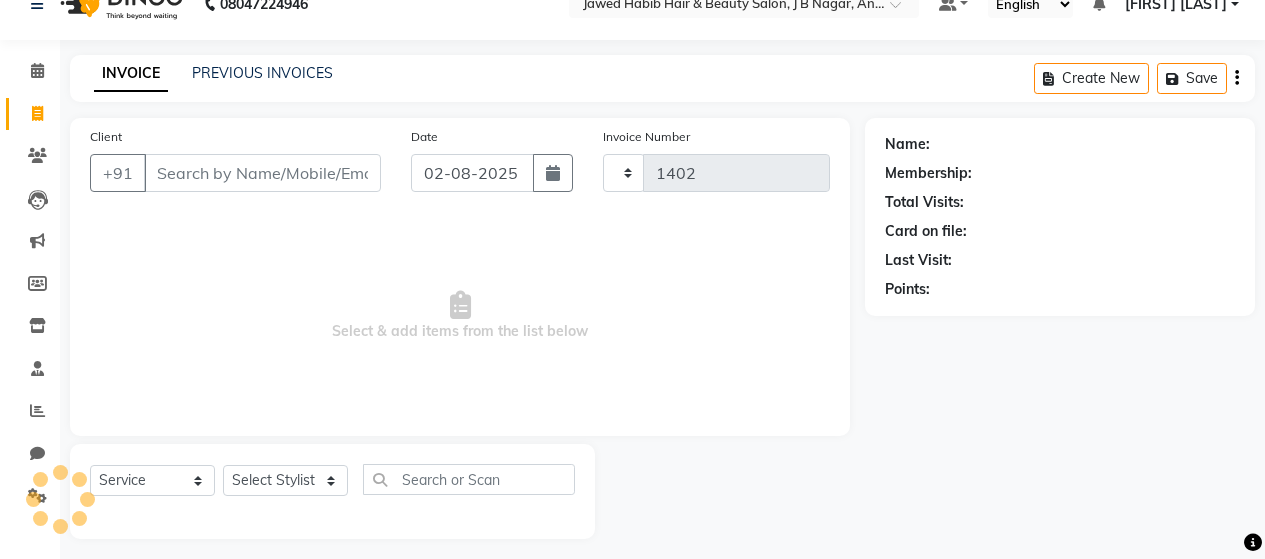 select on "7927" 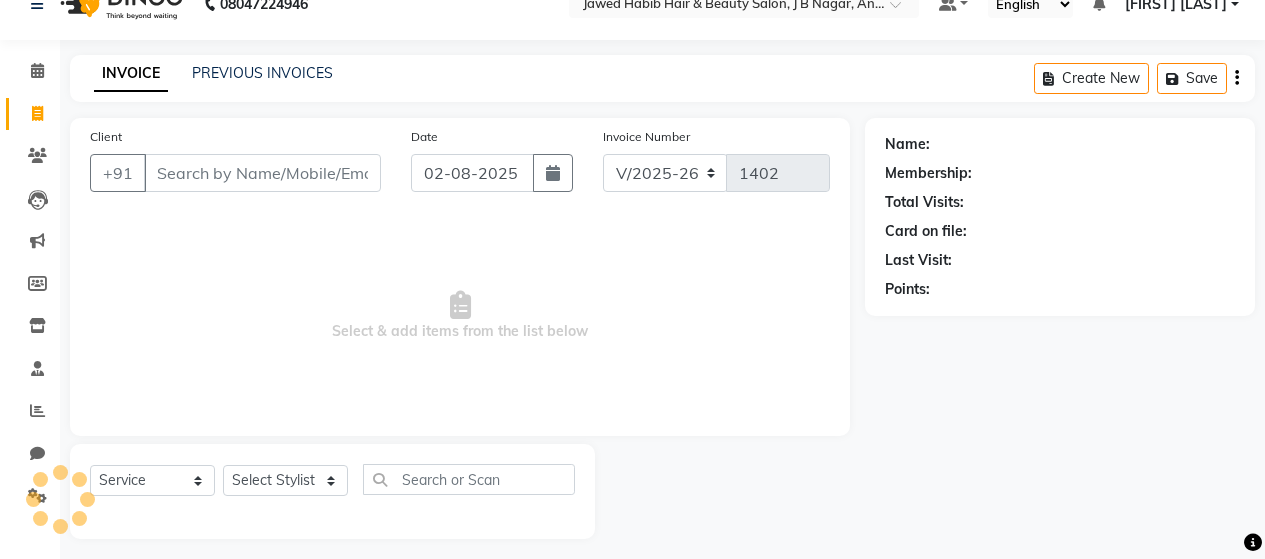 scroll, scrollTop: 42, scrollLeft: 0, axis: vertical 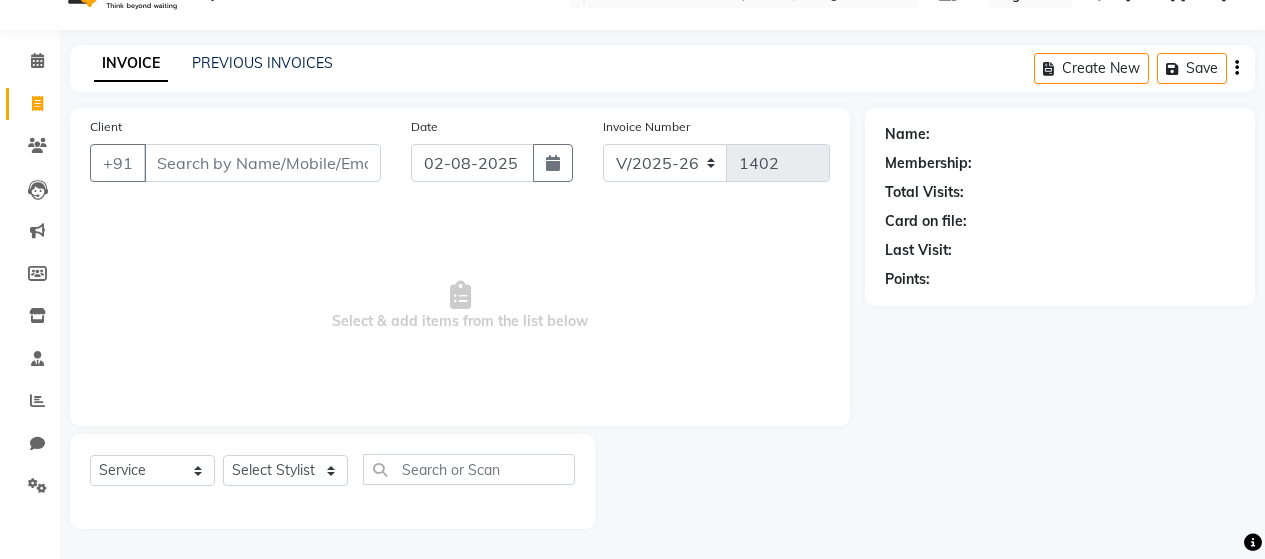 click on "Client" at bounding box center (262, 163) 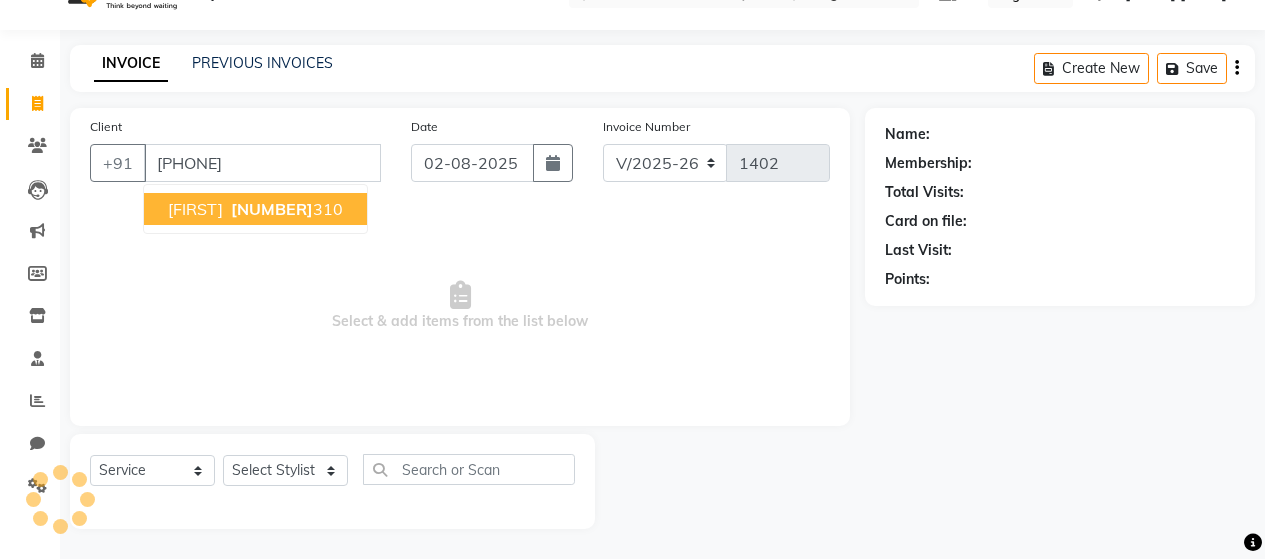 type on "[PHONE]" 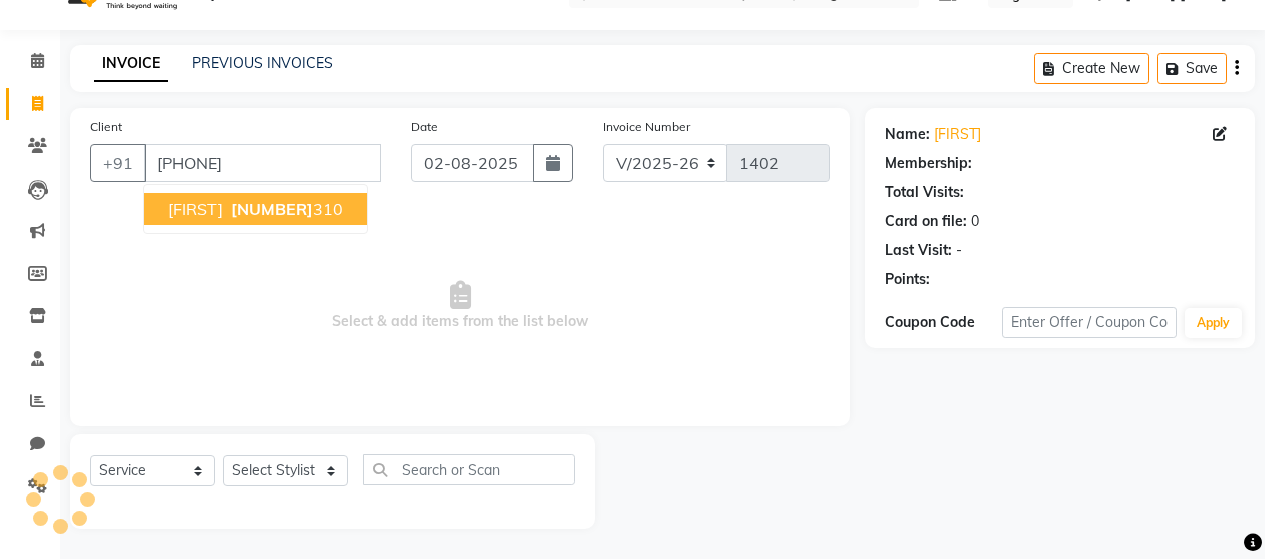 select on "1: Object" 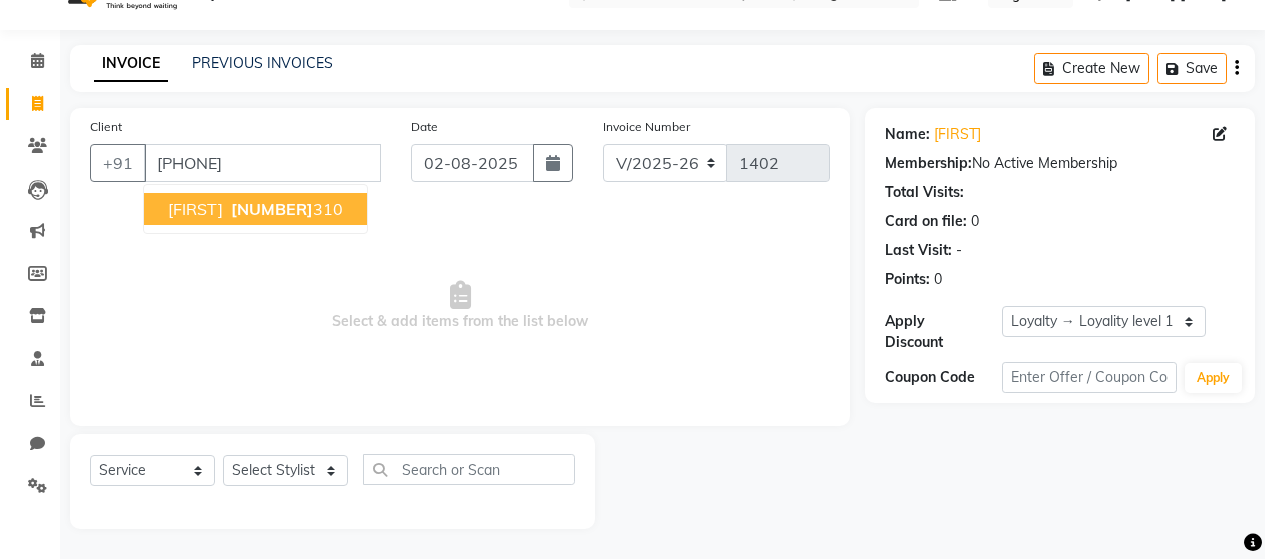 click on "[FIRST] [PHONE]" at bounding box center (255, 209) 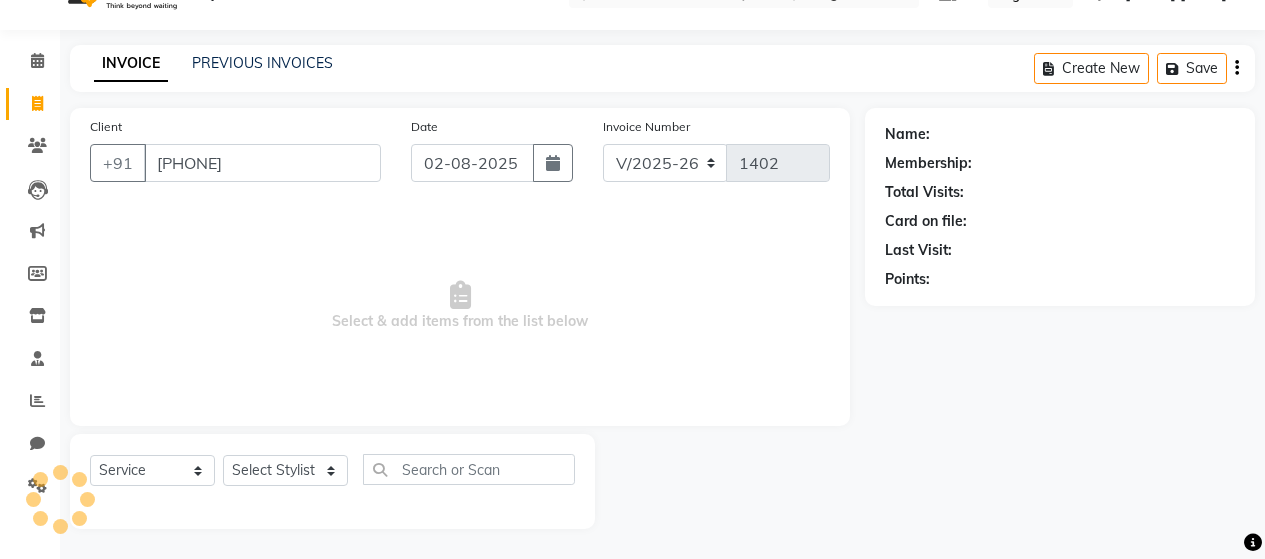 select on "1: Object" 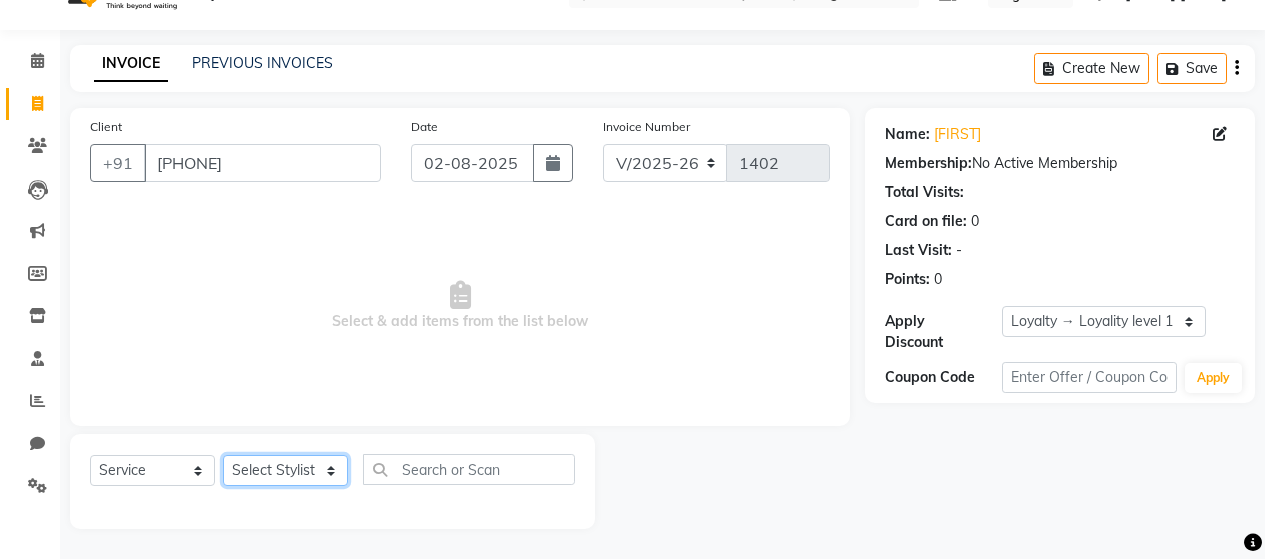 click on "Select Stylist [NAME] [NAME] [NAME] [NAME] [NAME] [NAME] [NAME] [NAME] [NAME] [NAME] [NAME] [NAME] [NAME] [NAME] [NAME]" 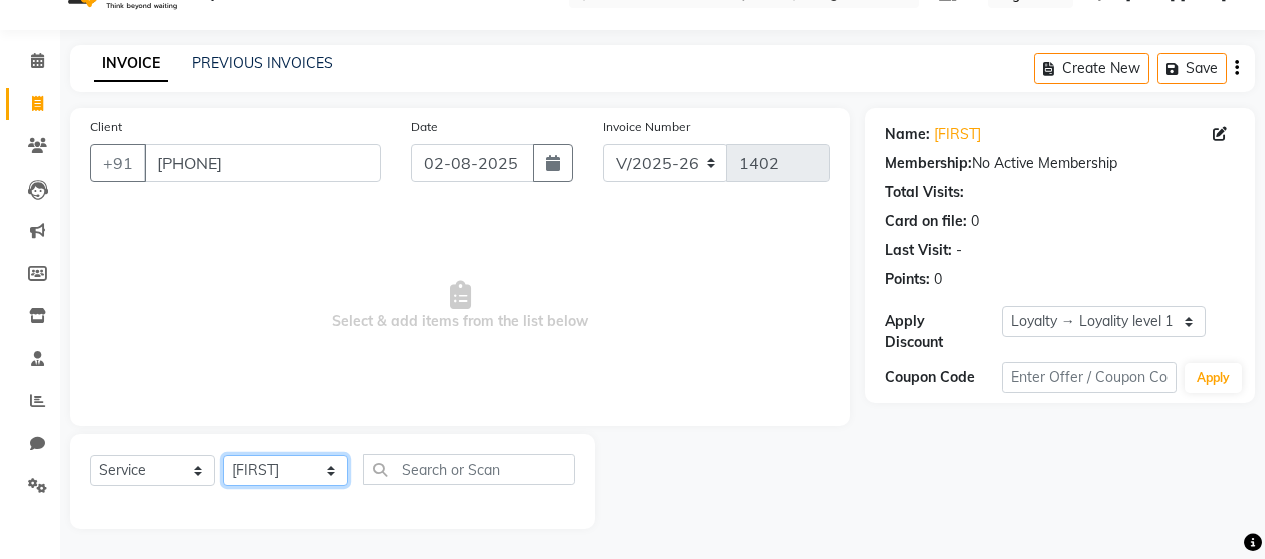 click on "Select Stylist [NAME] [NAME] [NAME] [NAME] [NAME] [NAME] [NAME] [NAME] [NAME] [NAME] [NAME] [NAME] [NAME] [NAME] [NAME]" 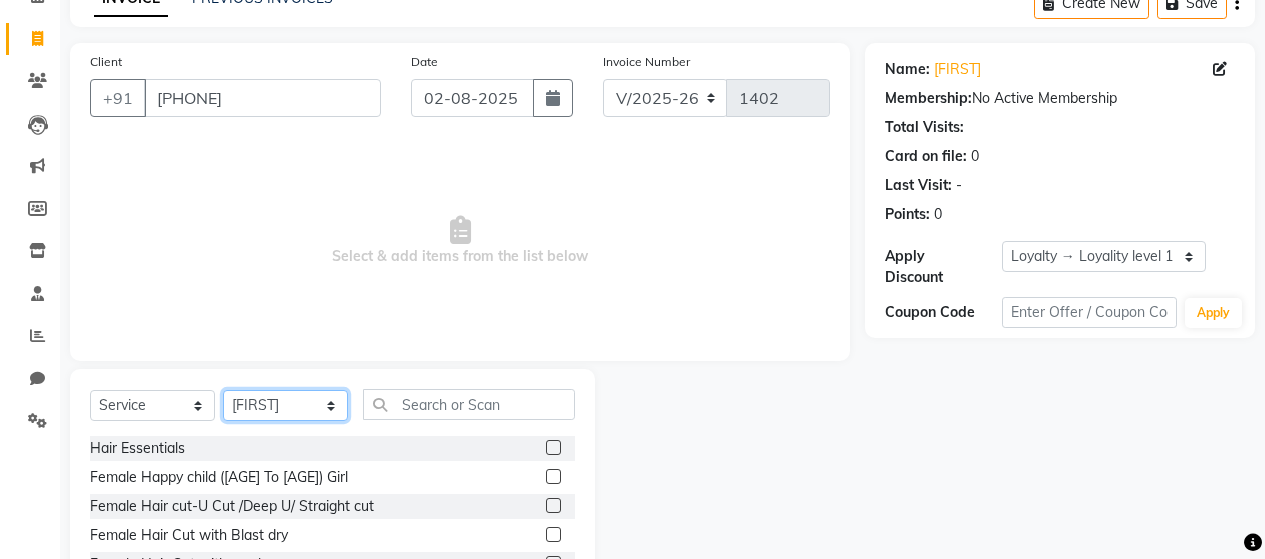 scroll, scrollTop: 142, scrollLeft: 0, axis: vertical 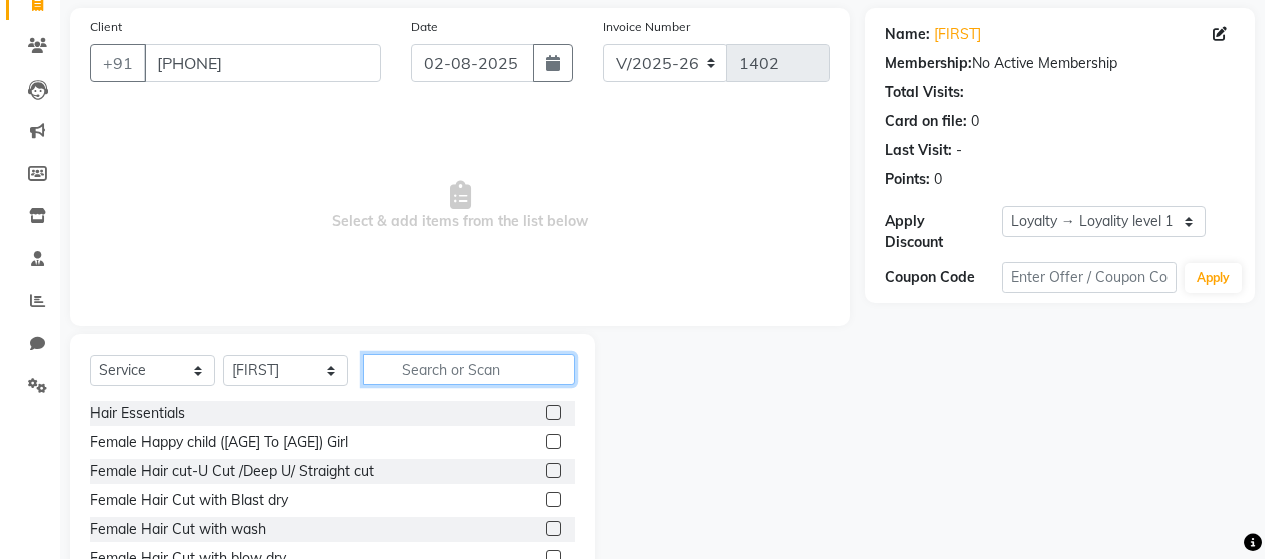click 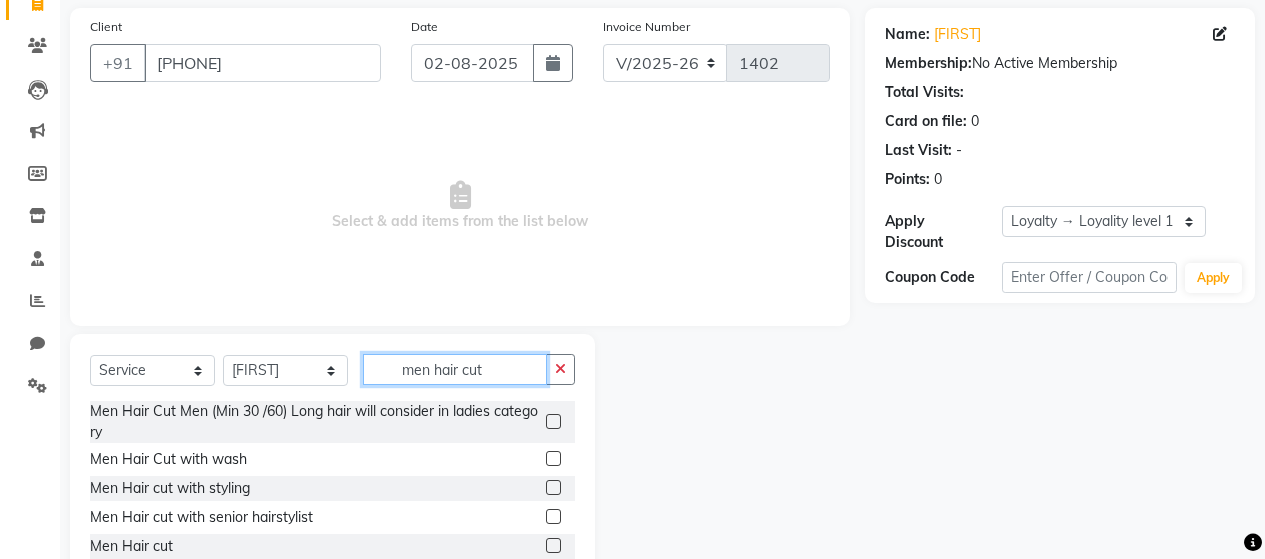 scroll, scrollTop: 204, scrollLeft: 0, axis: vertical 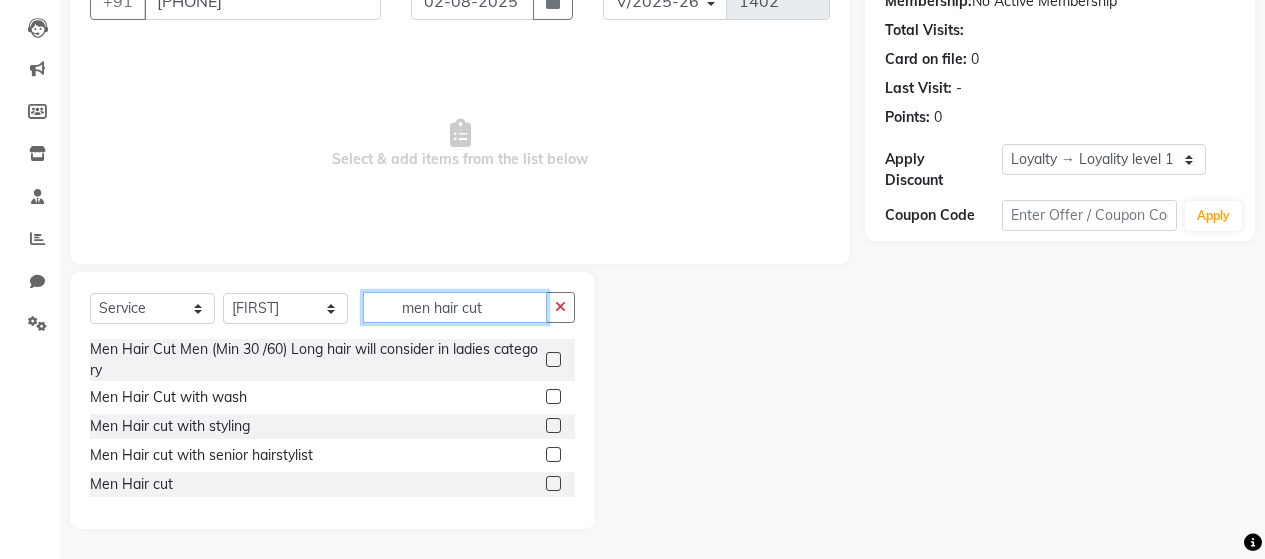 type on "men hair cut" 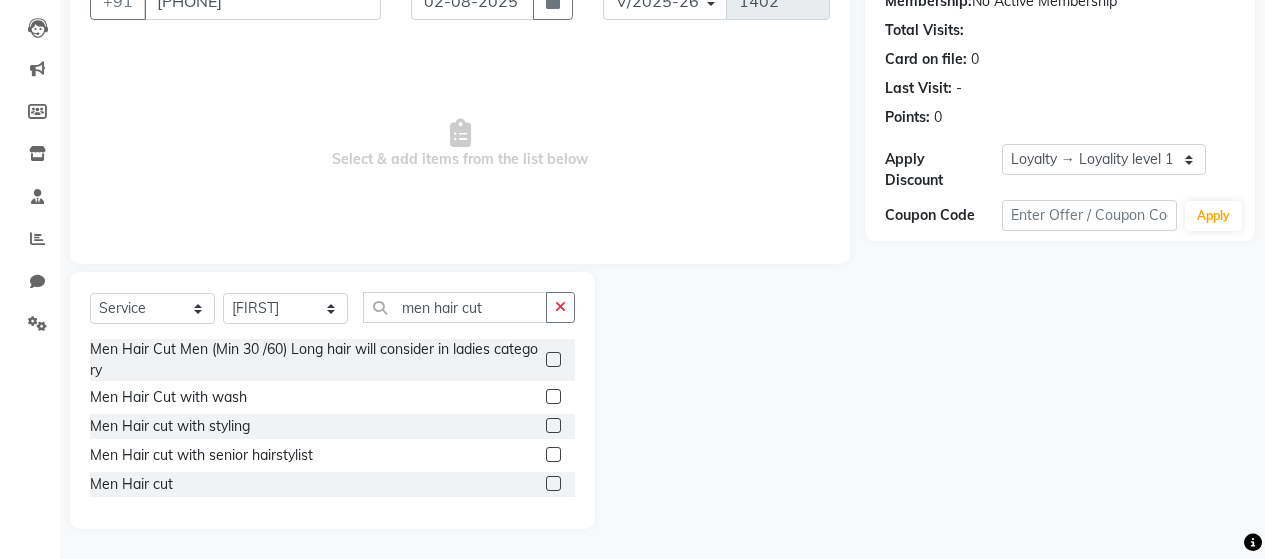 click 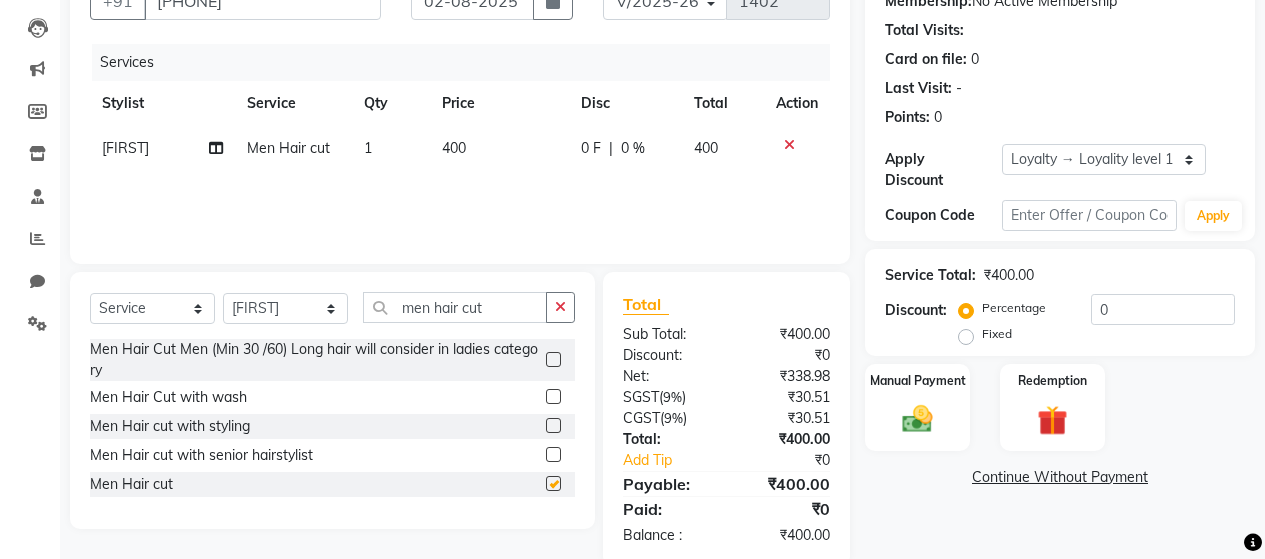 checkbox on "false" 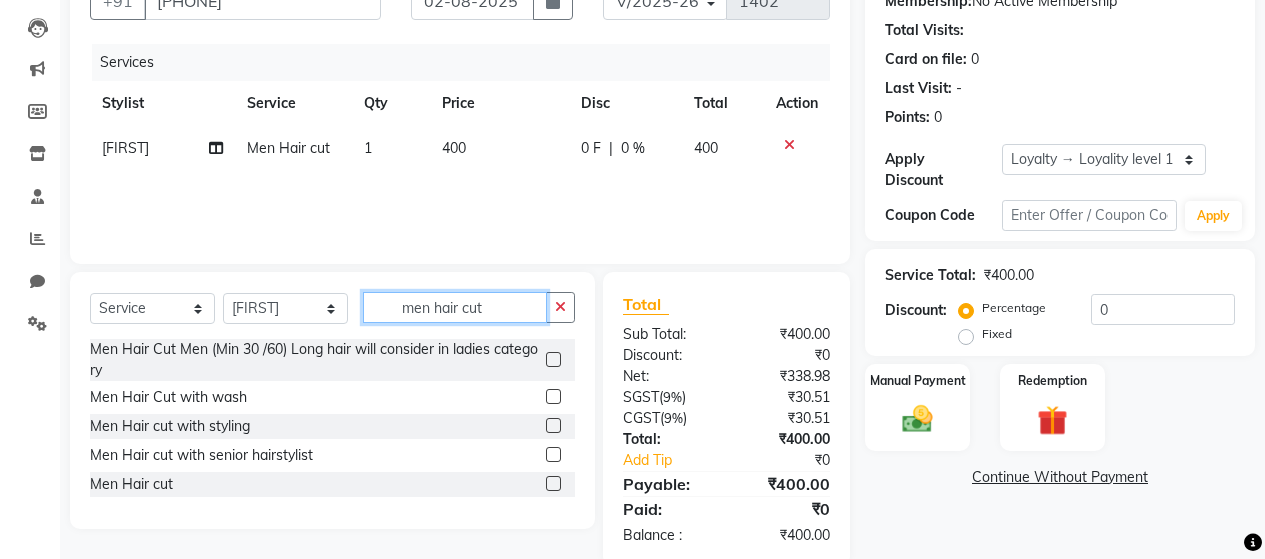 click on "men hair cut" 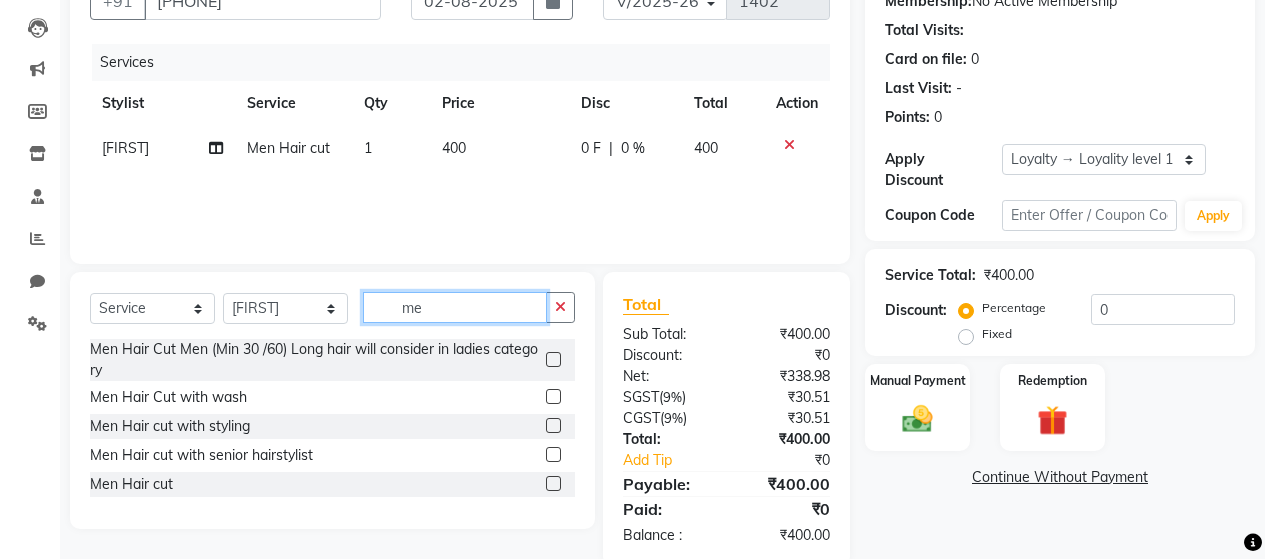type on "m" 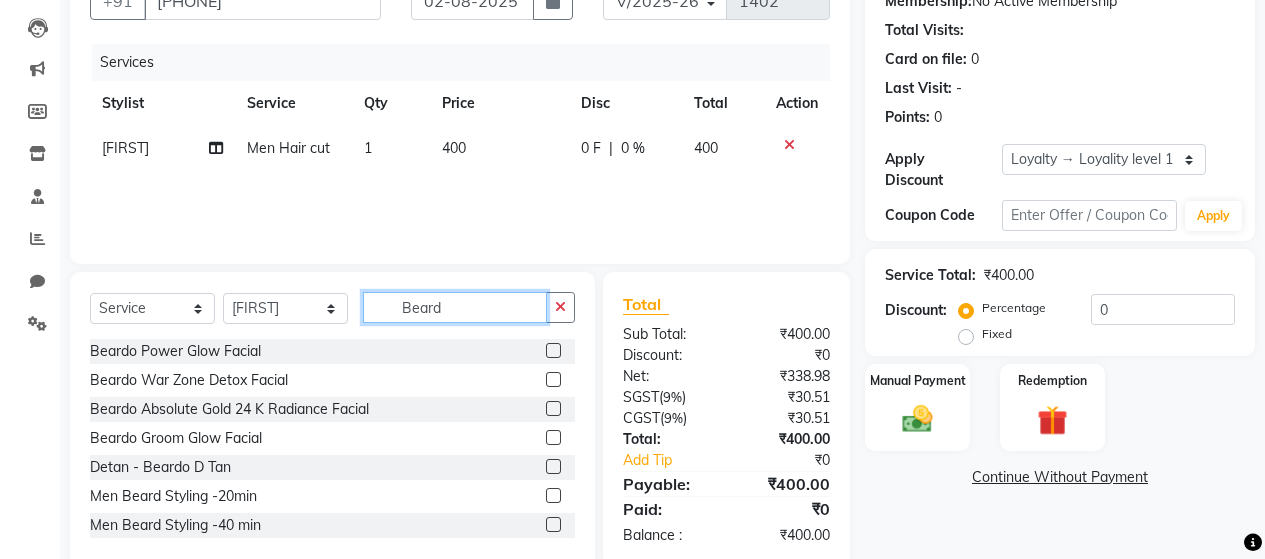type on "Beard" 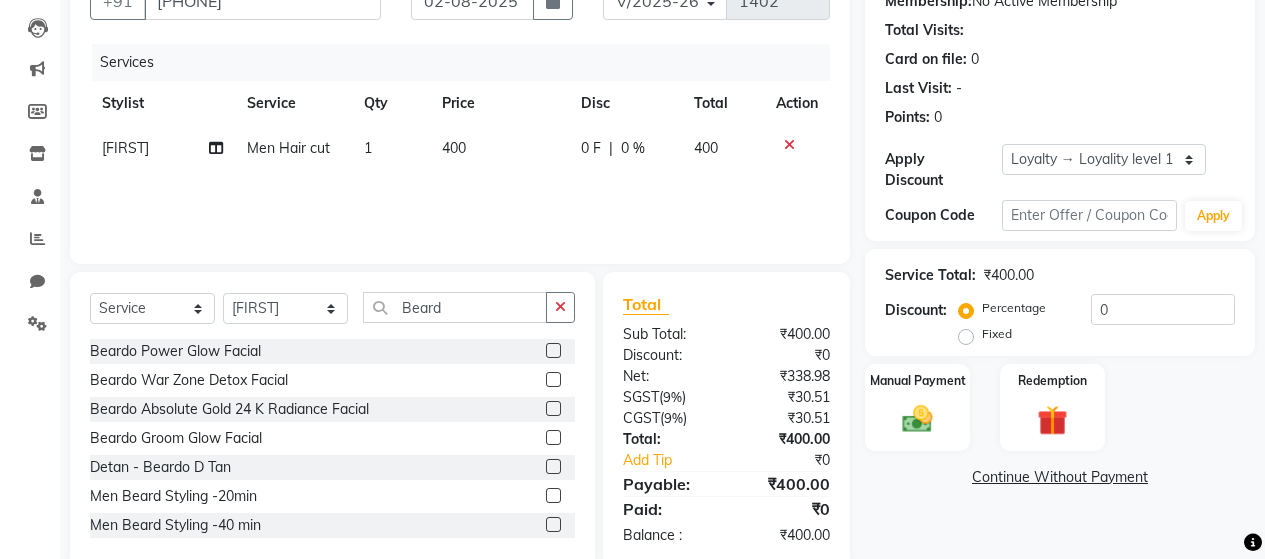 click 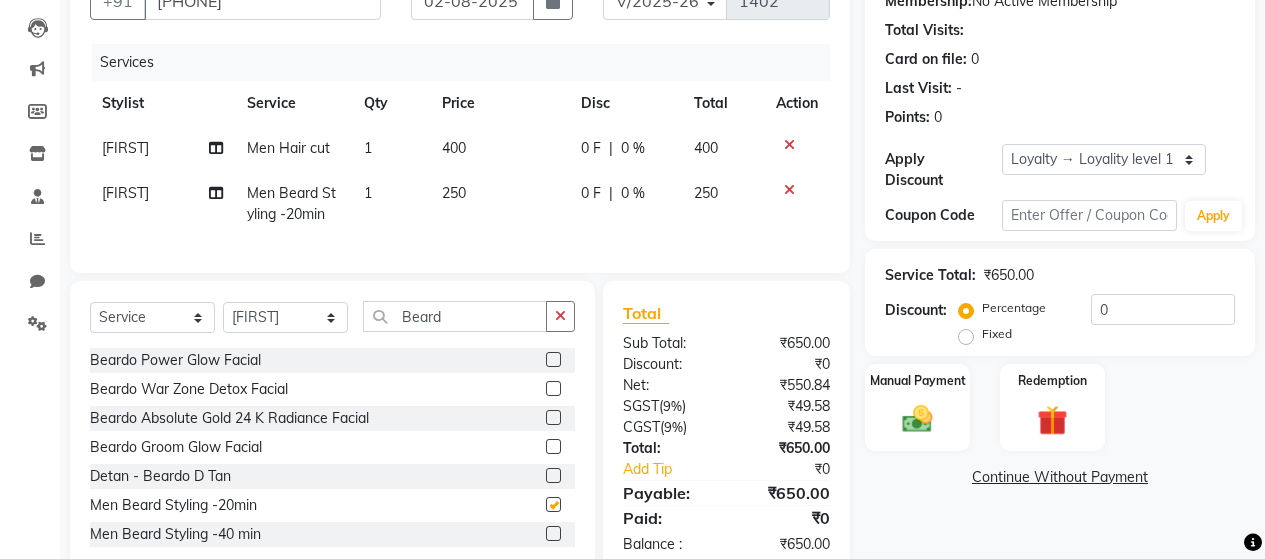 checkbox on "false" 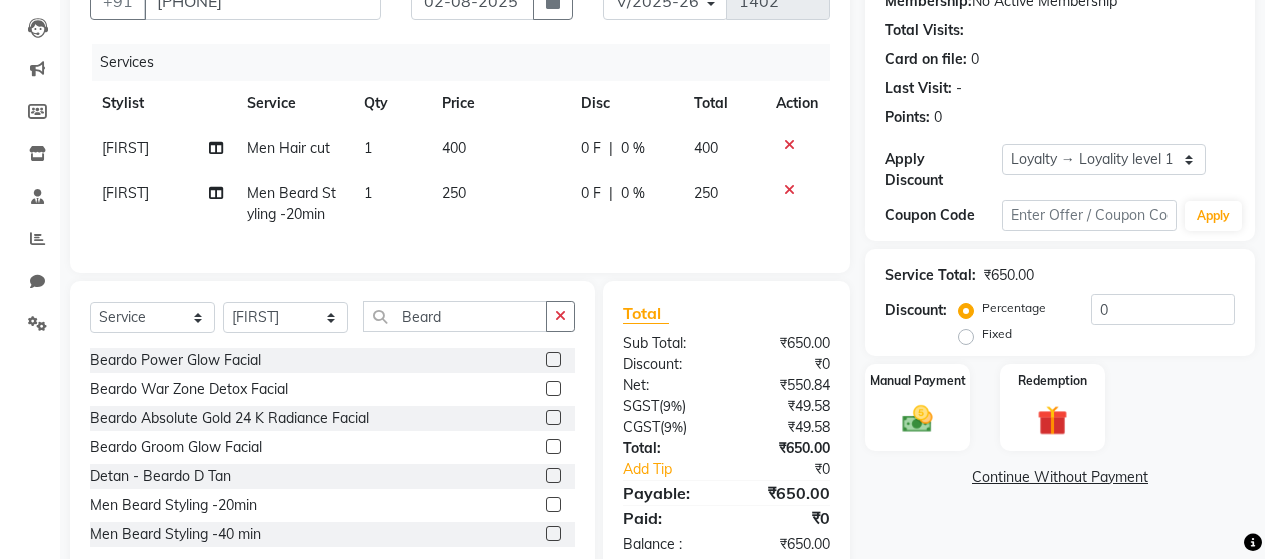 scroll, scrollTop: 266, scrollLeft: 0, axis: vertical 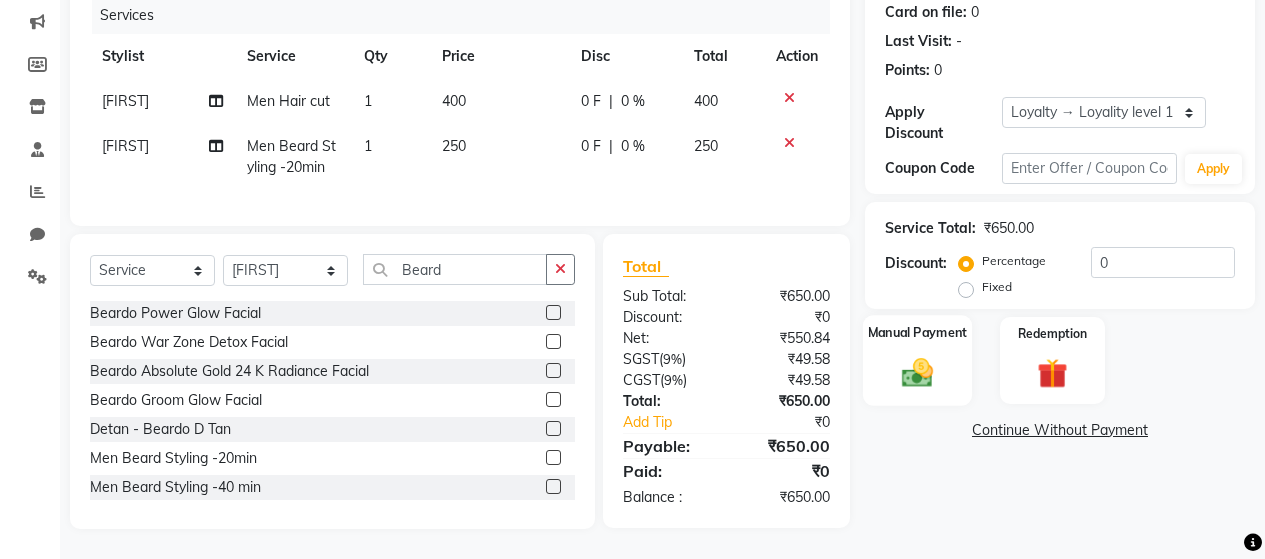 click 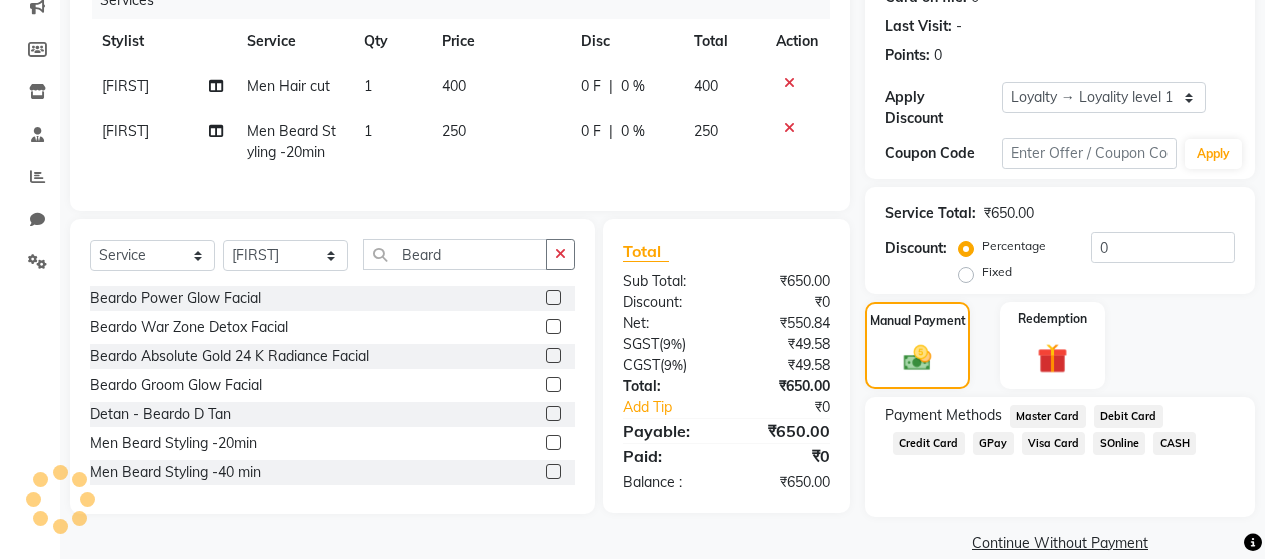 click on "GPay" 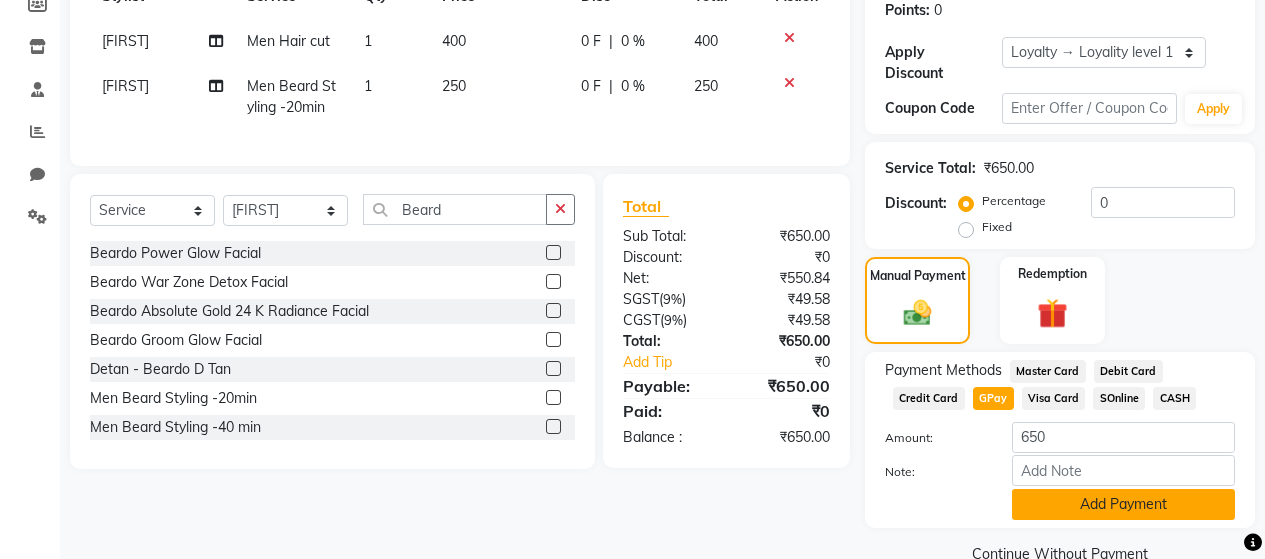scroll, scrollTop: 335, scrollLeft: 0, axis: vertical 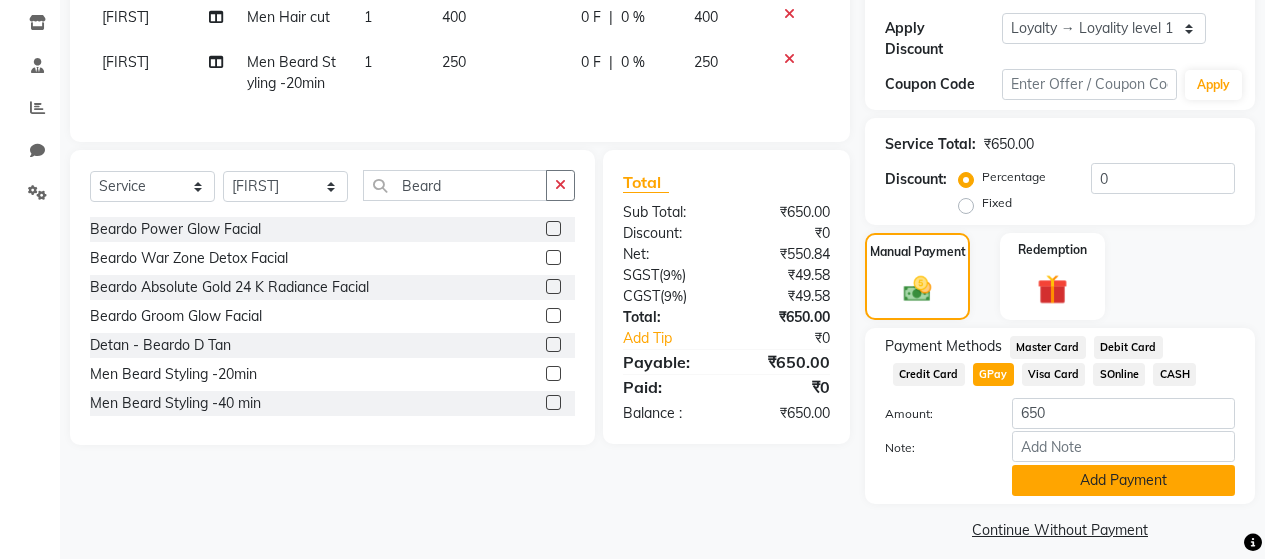 click on "Add Payment" 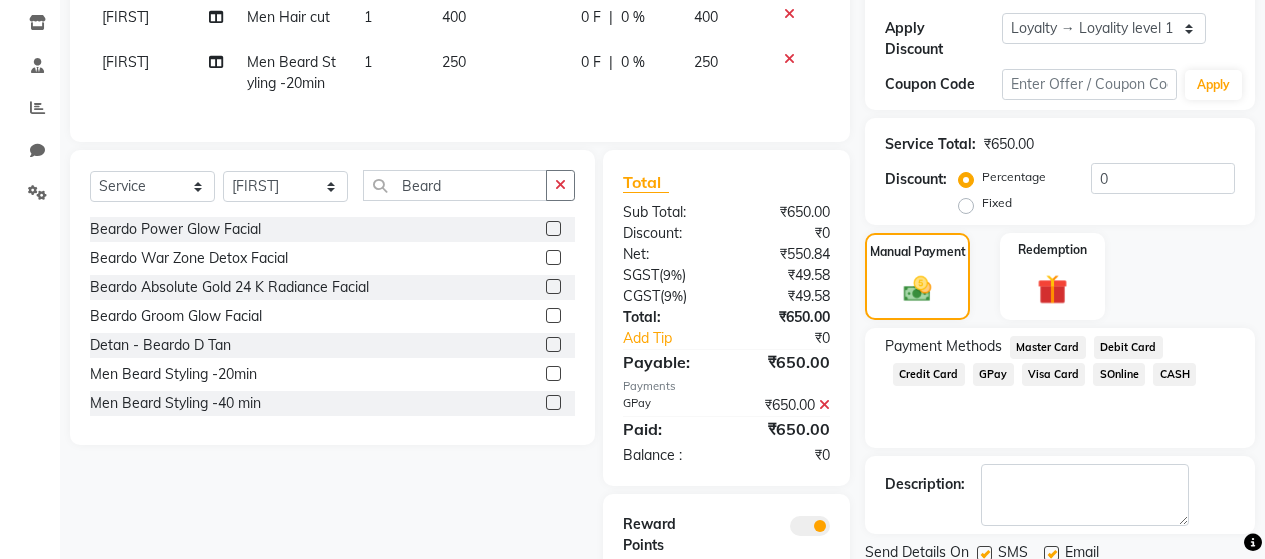click 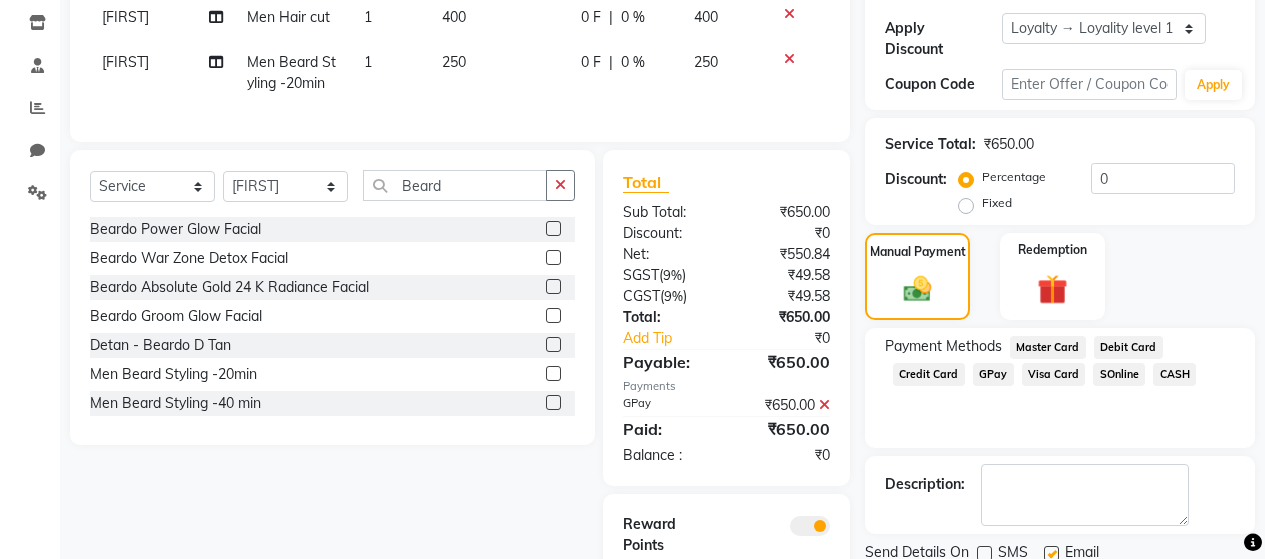 click 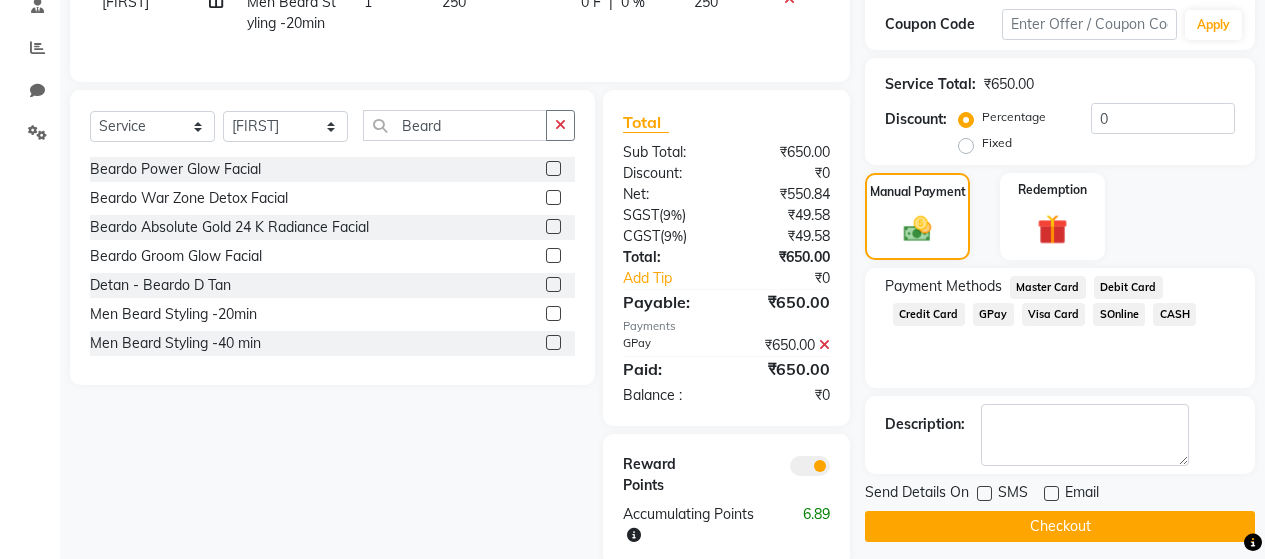 scroll, scrollTop: 447, scrollLeft: 0, axis: vertical 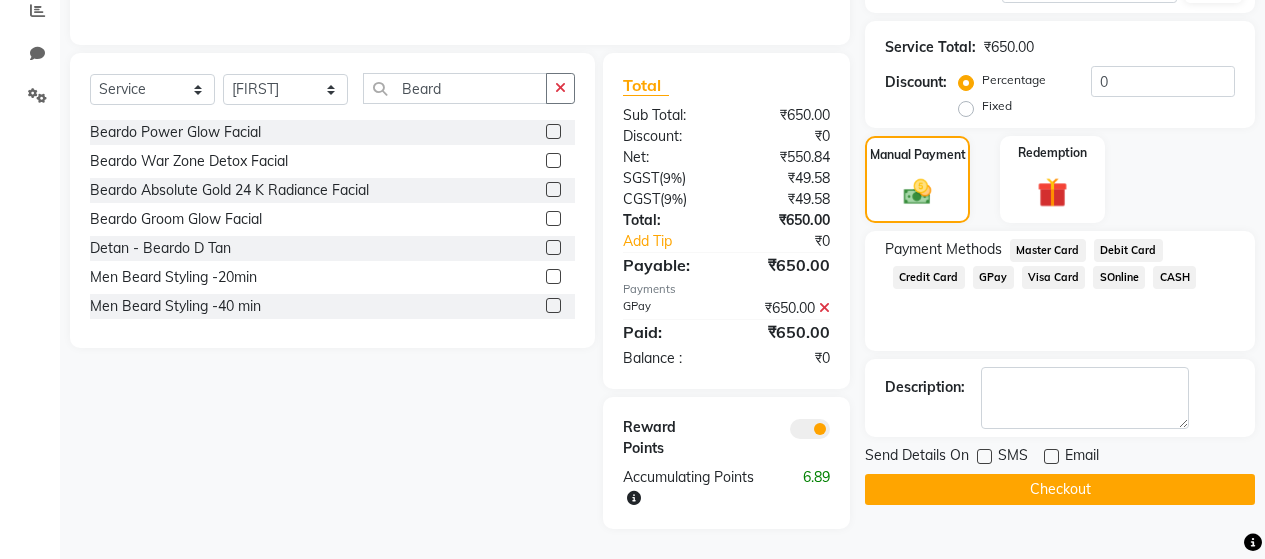 click on "Checkout" 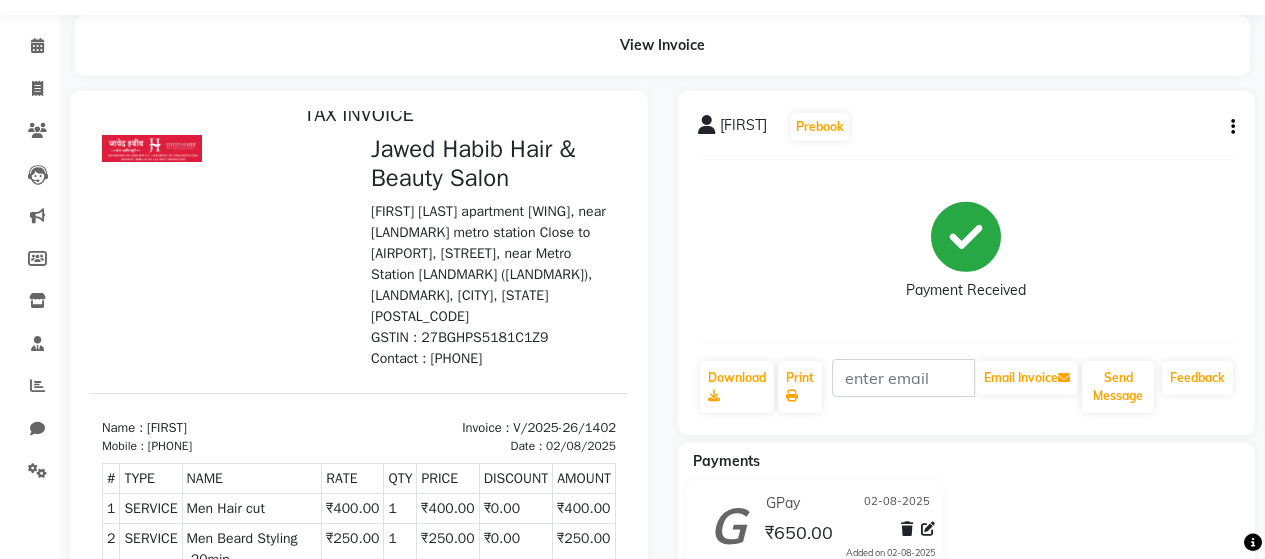 scroll, scrollTop: 100, scrollLeft: 0, axis: vertical 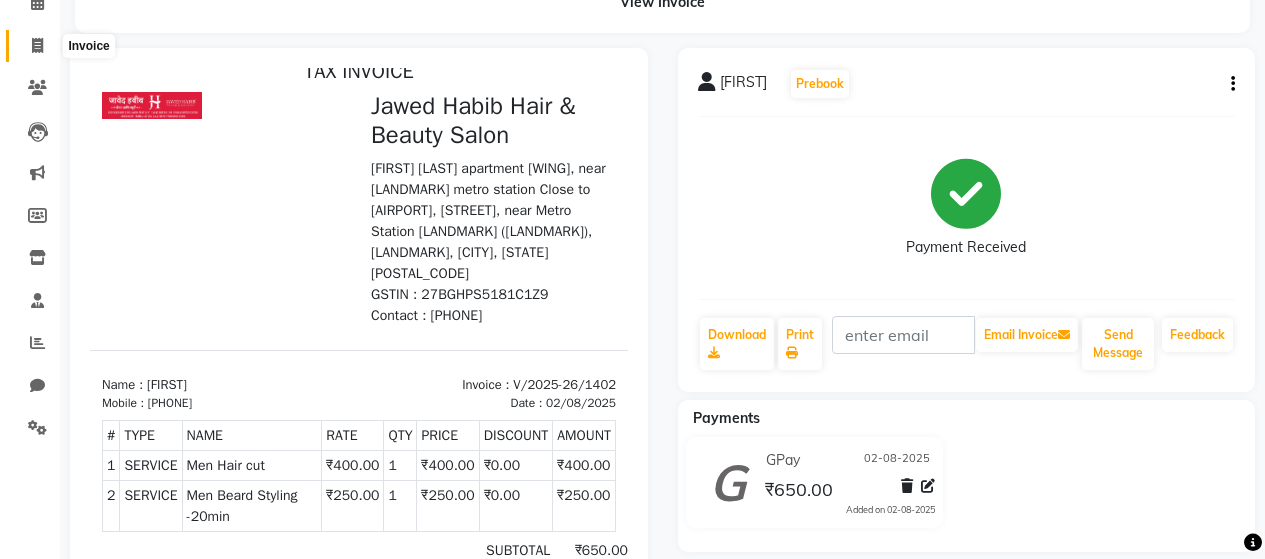 click 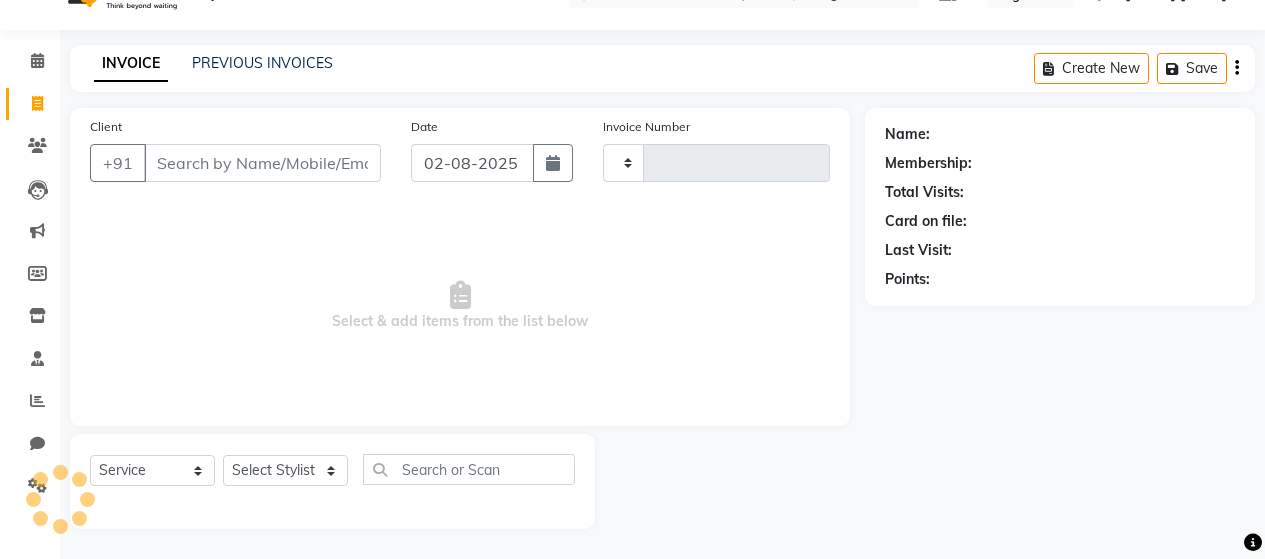 scroll, scrollTop: 42, scrollLeft: 0, axis: vertical 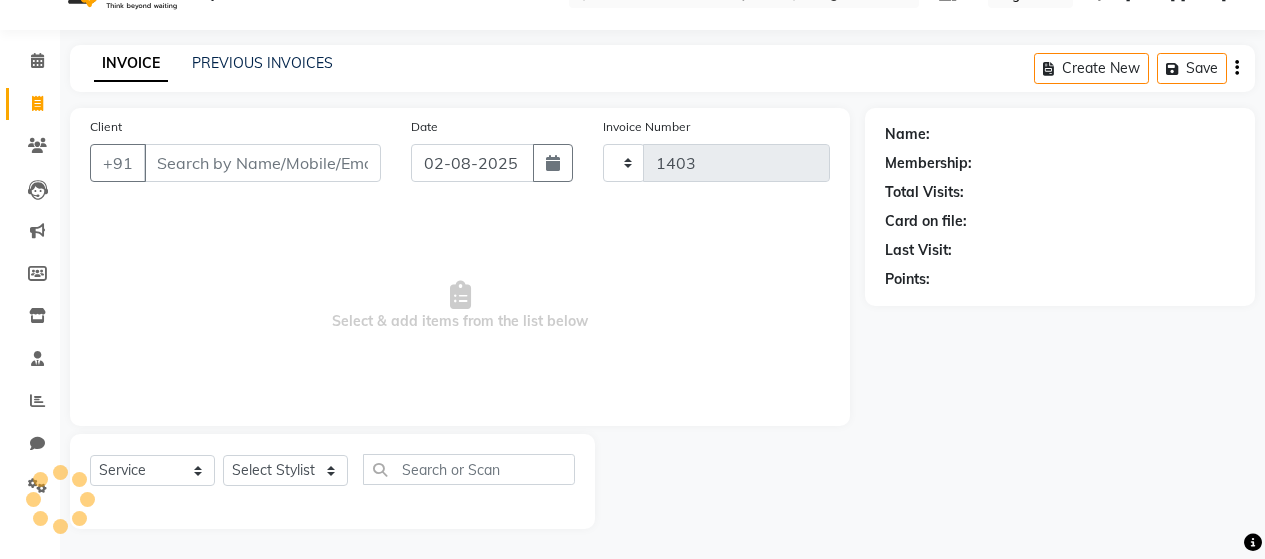 select on "7927" 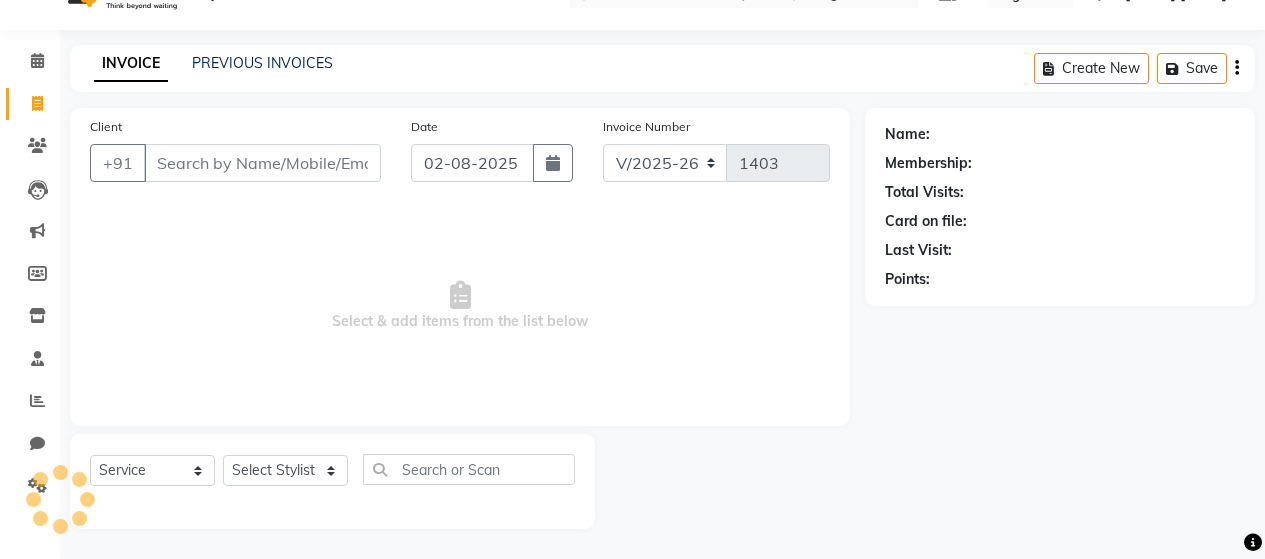click on "Client" at bounding box center (262, 163) 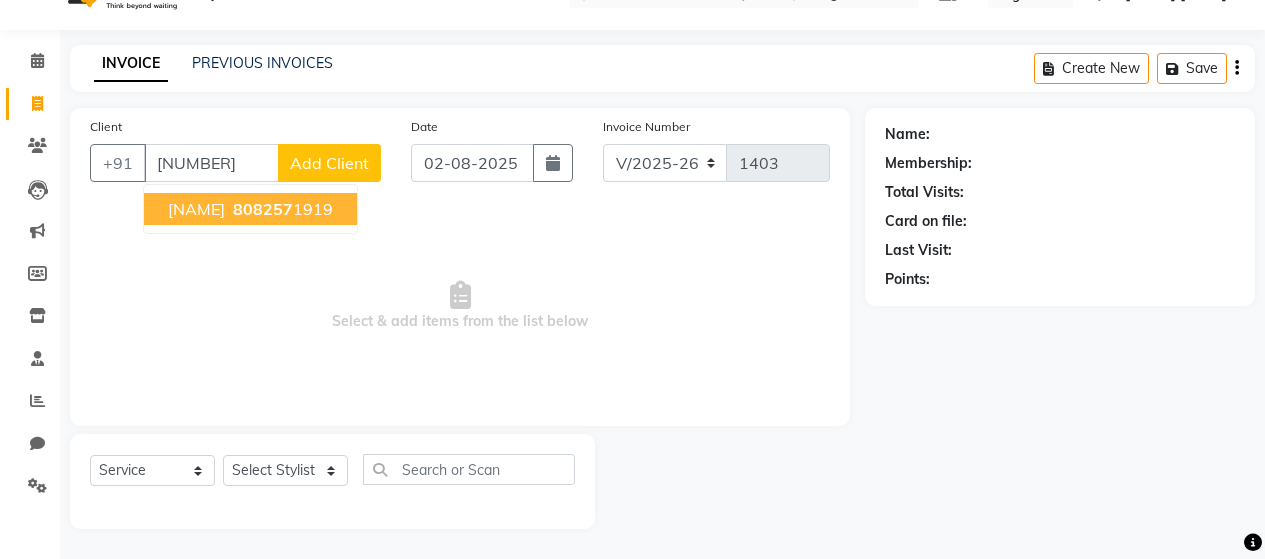 scroll, scrollTop: 42, scrollLeft: 0, axis: vertical 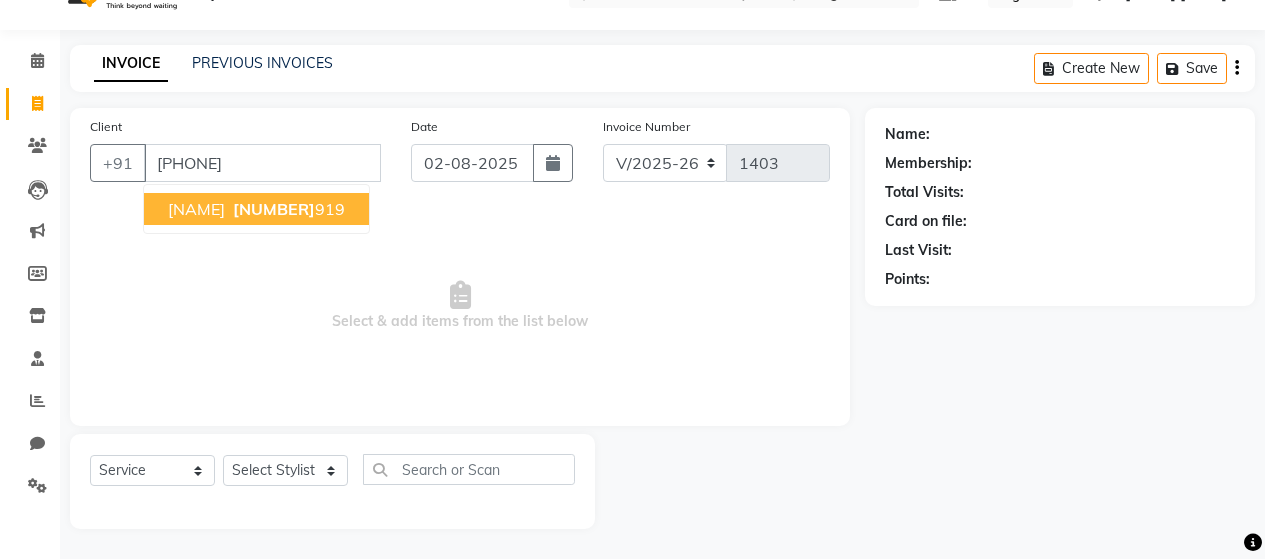 type on "[PHONE]" 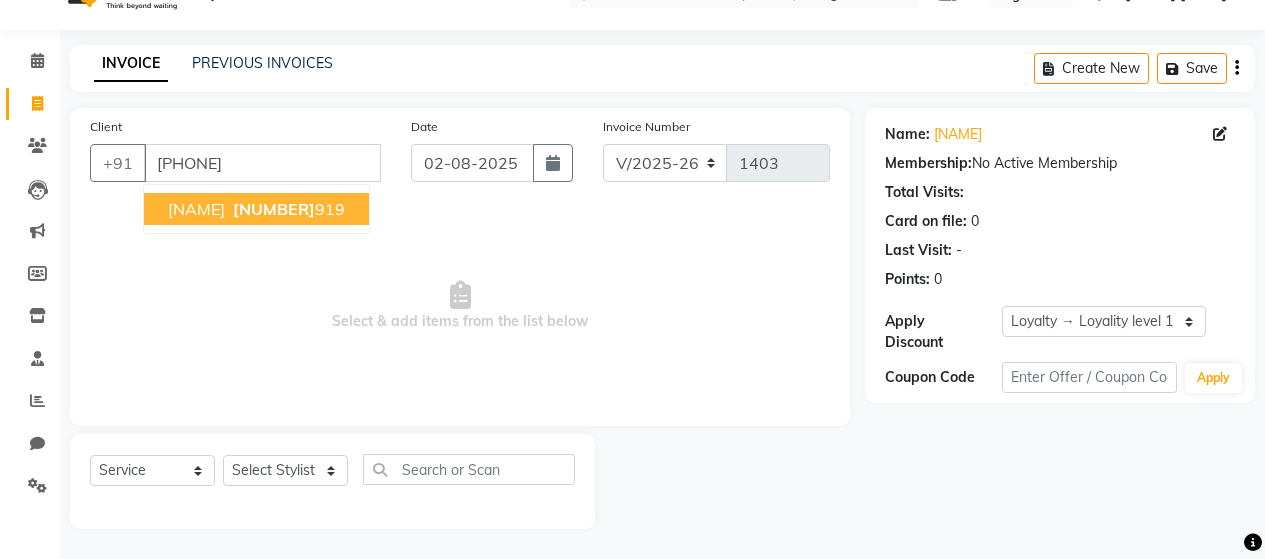 click on "[NUMBER]" at bounding box center [274, 209] 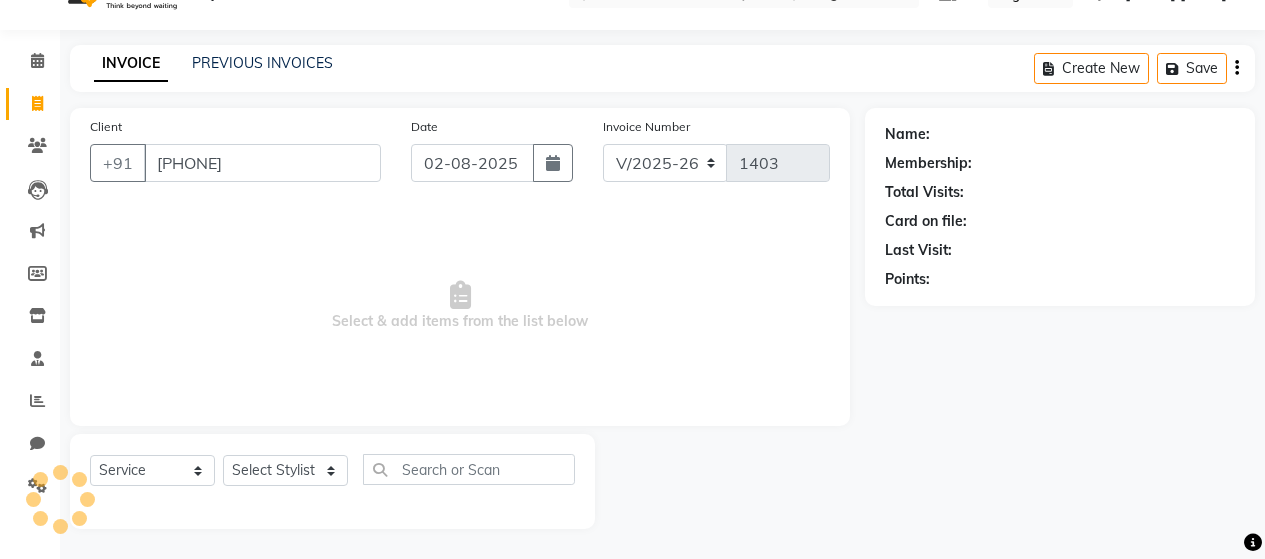 select on "1: Object" 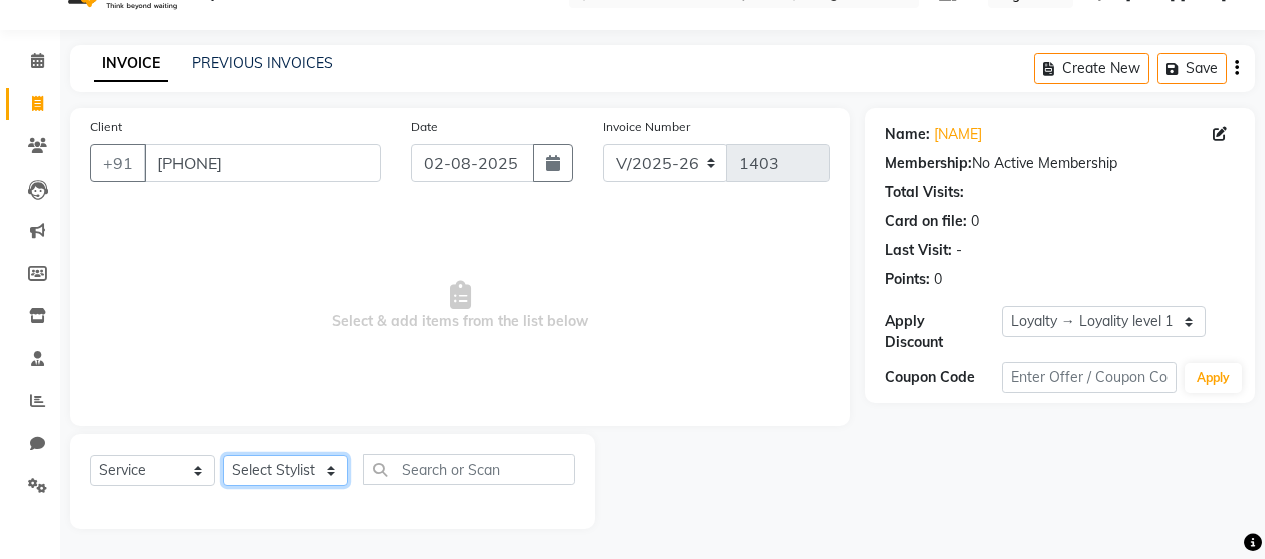 click on "Select Stylist [NAME] [NAME] [NAME] [NAME] [NAME] [NAME] [NAME] [NAME] [NAME] [NAME] [NAME] [NAME] [NAME] [NAME] [NAME]" 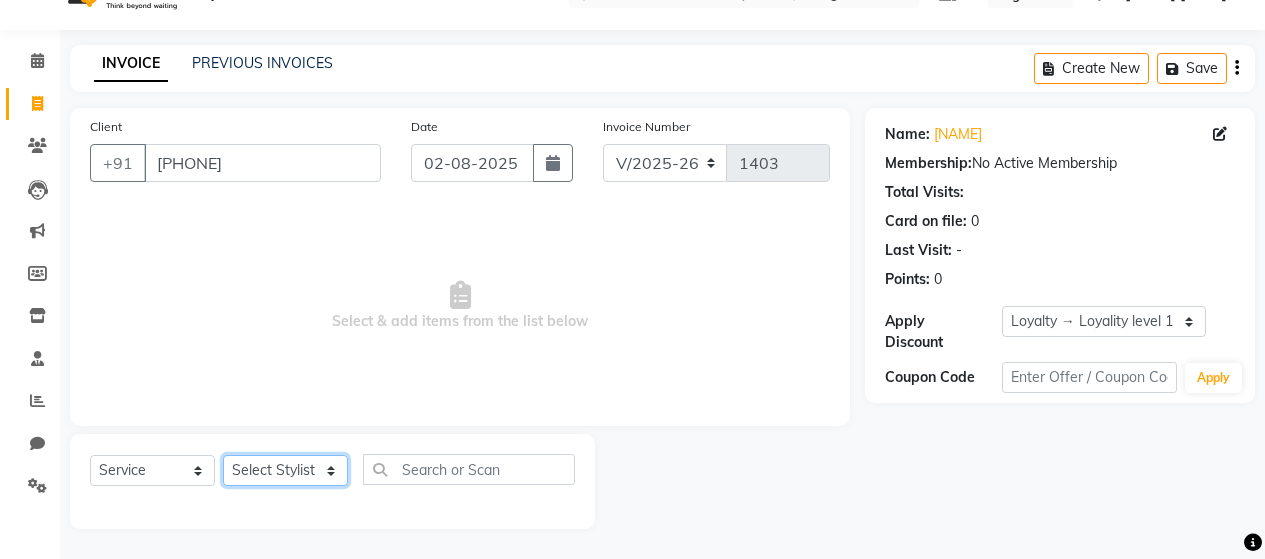 select on "72245" 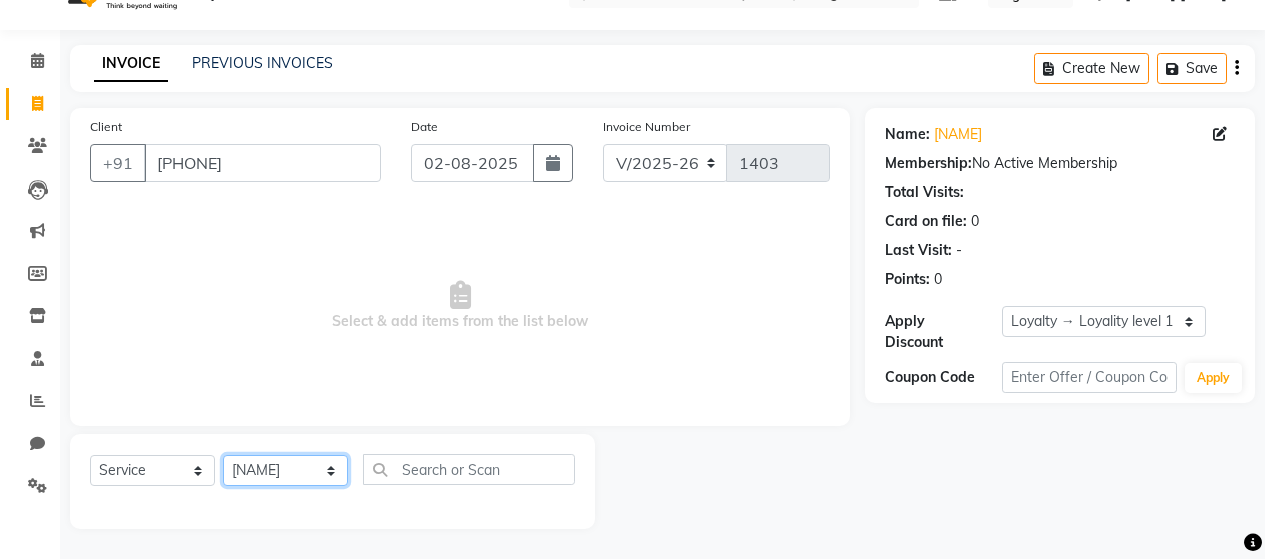 click on "Select Stylist [NAME] [NAME] [NAME] [NAME] [NAME] [NAME] [NAME] [NAME] [NAME] [NAME] [NAME] [NAME] [NAME] [NAME] [NAME]" 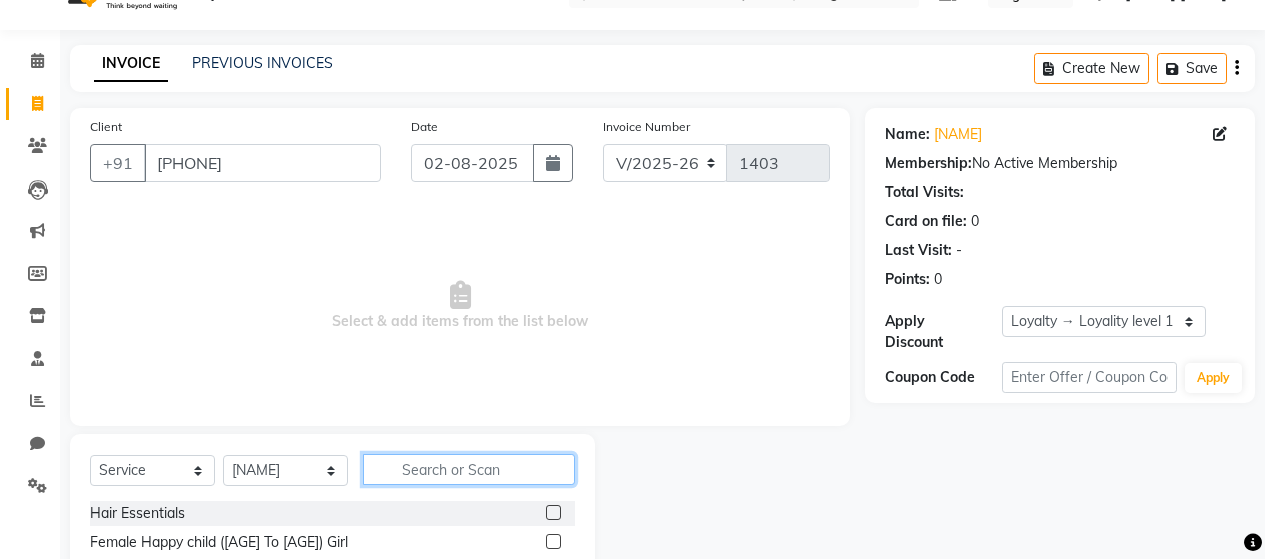click 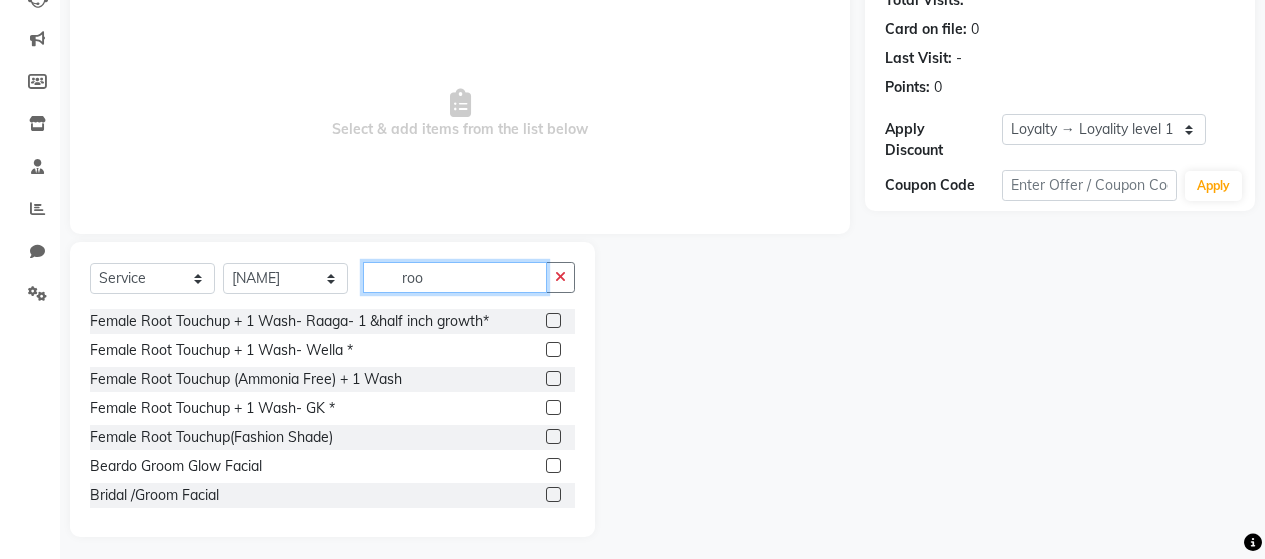 scroll, scrollTop: 242, scrollLeft: 0, axis: vertical 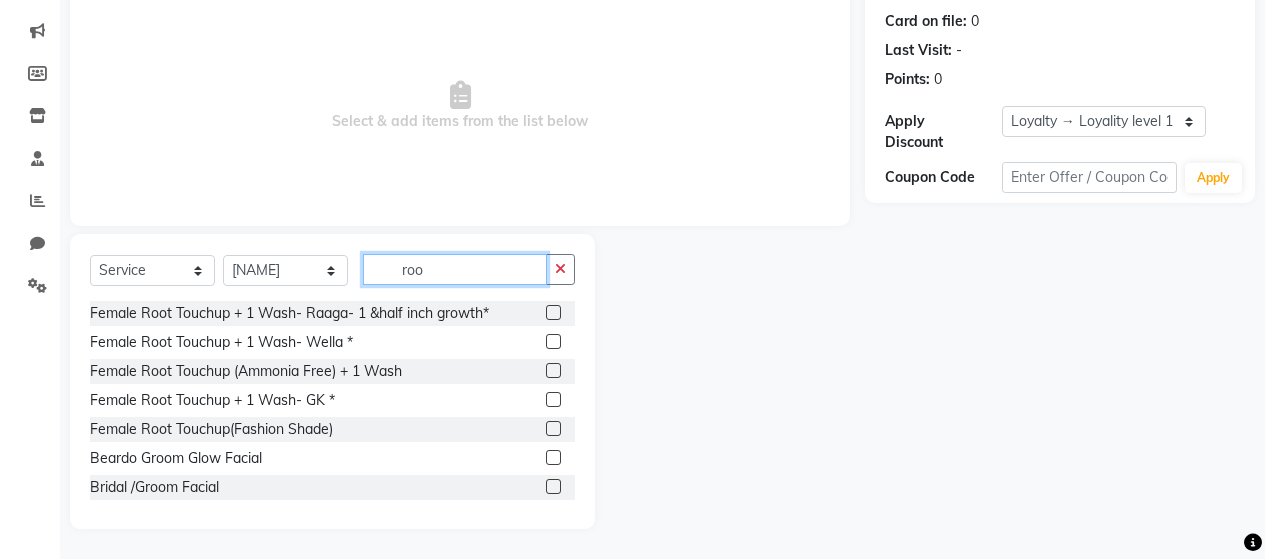 type 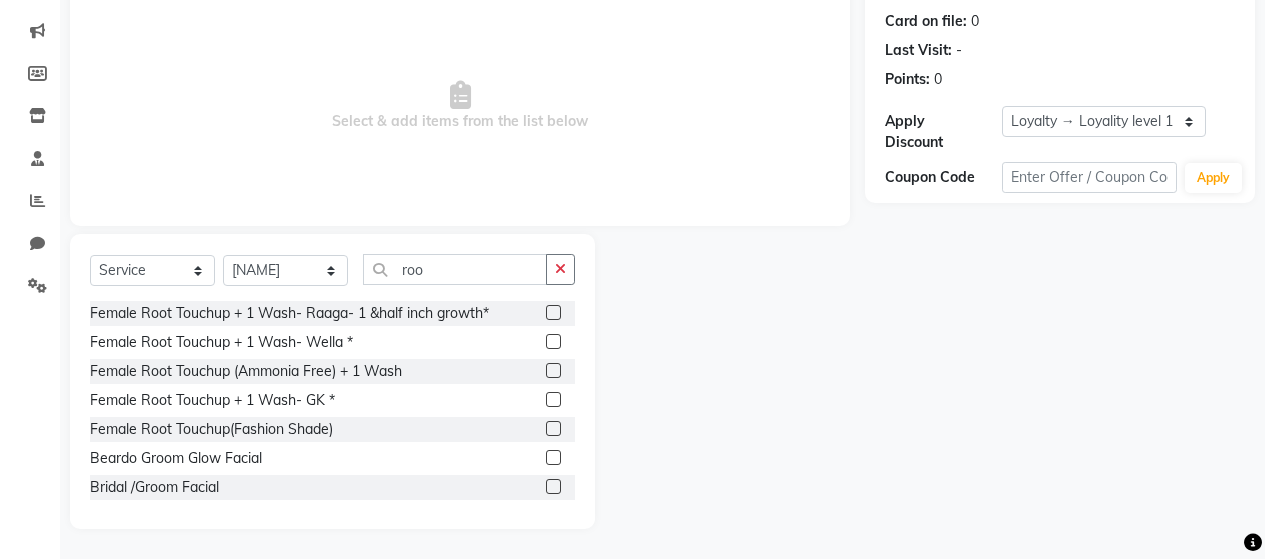 click 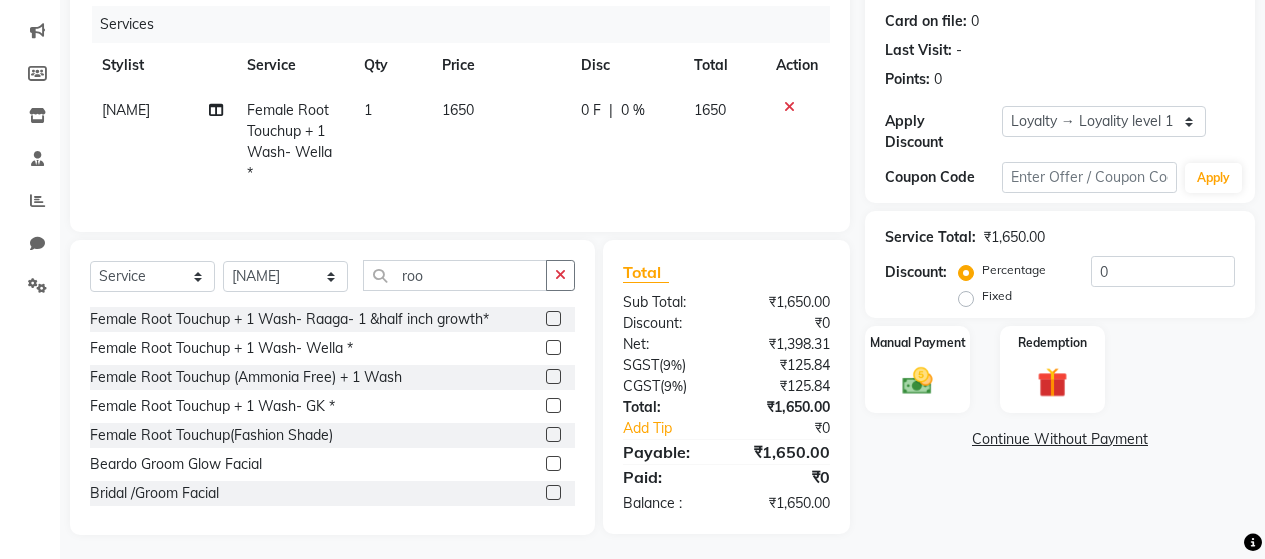 click on "1650" 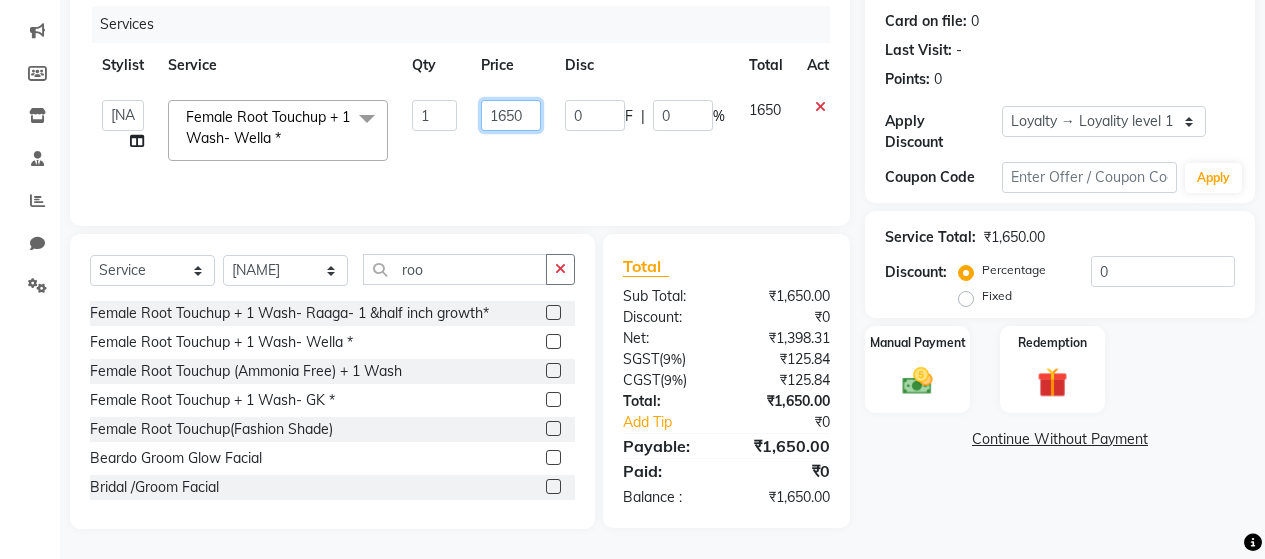 click on "1650" 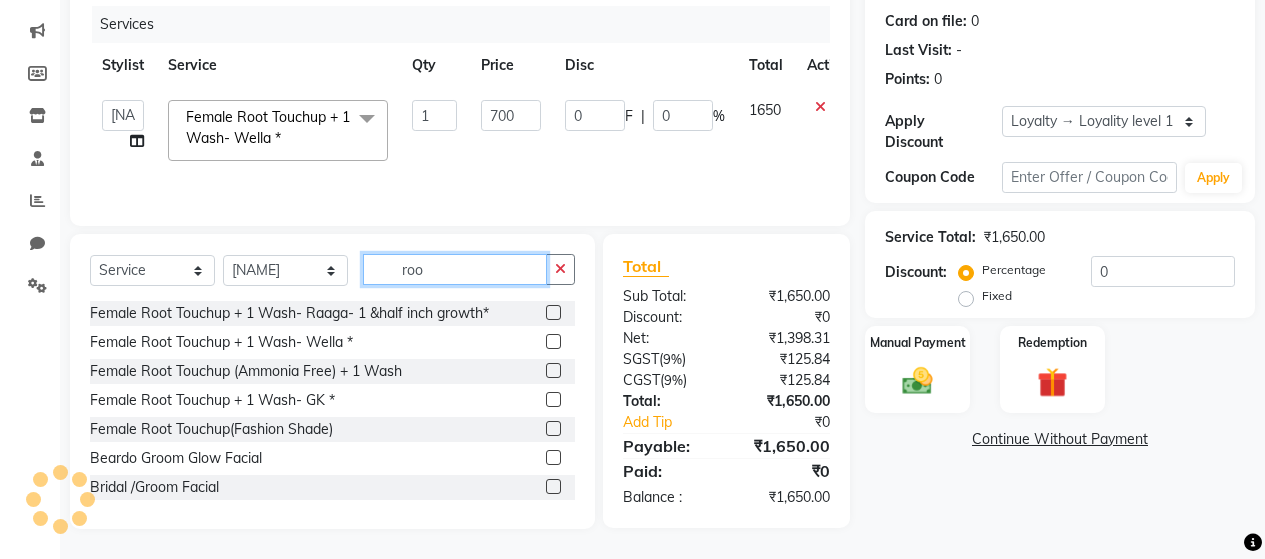 click on "Select Service Product Membership Package Voucher Prepaid Gift Card Select Stylist [NAME] [NAME] [NAME] [NAME] [NAME] [NAME] [NAME] [NAME] [NAME] [NAME] [NAME] [NAME] [NAME] [NAME] [NAME] Female Root Touchup + 1 Wash- Raaga- 1 &half inch growth* Female Root Touchup + 1 Wash- Wella * Female Root Touchup (Ammonia Free) + 1 Wash Female Root Touchup + 1 Wash- GK * Female Root Touchup(Fashion Shade) Beardo Groom Glow Facial Bridal /Groom Facial Male Side Root trim BEARDO CATEGORIES - Beard Grooming + Wash Pre - Groom Package( 3 Days prior) - Hair Cut+ BT/Shaving+ Hair Spa+Radiant Tone Facial+ Spa pedicure+Spa Manicure Pre - Groom Package( 3 Days prior) - Hair Cut+ BT/Shaving+ Hair Spa+ Gold Facial+ Spa pedicure+Spa Manicure Pre - Groom Package( 3 Days prior) - Groom Makeup- In saloon Pre - Groom Package( 3 Days prior) - Groom Makeup- At the venue (hair + Makeup)" 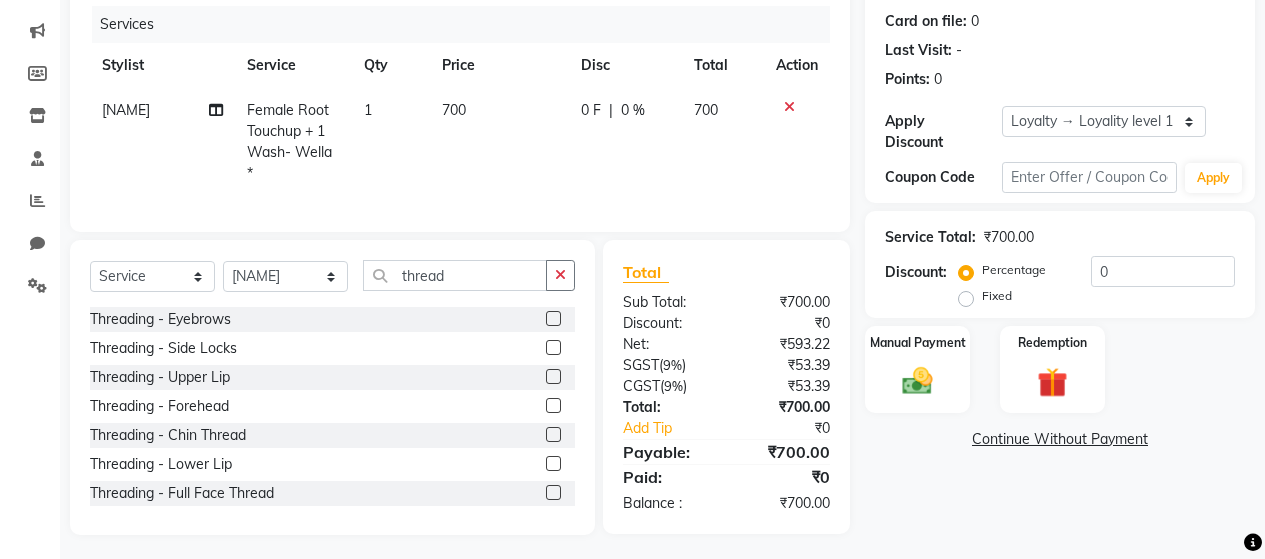 click 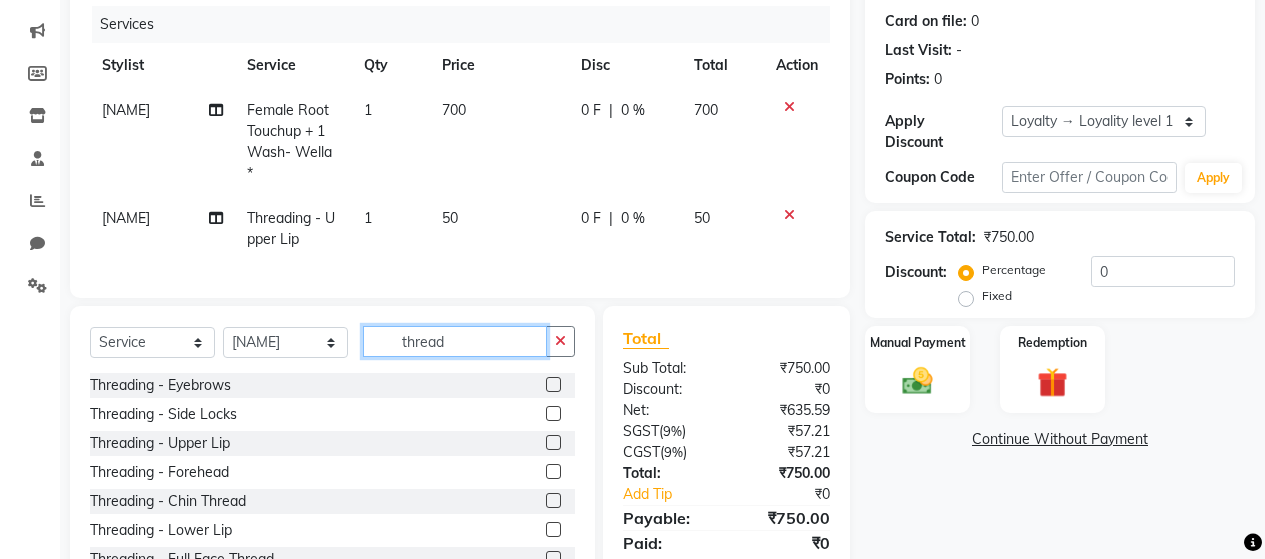 click on "thread" 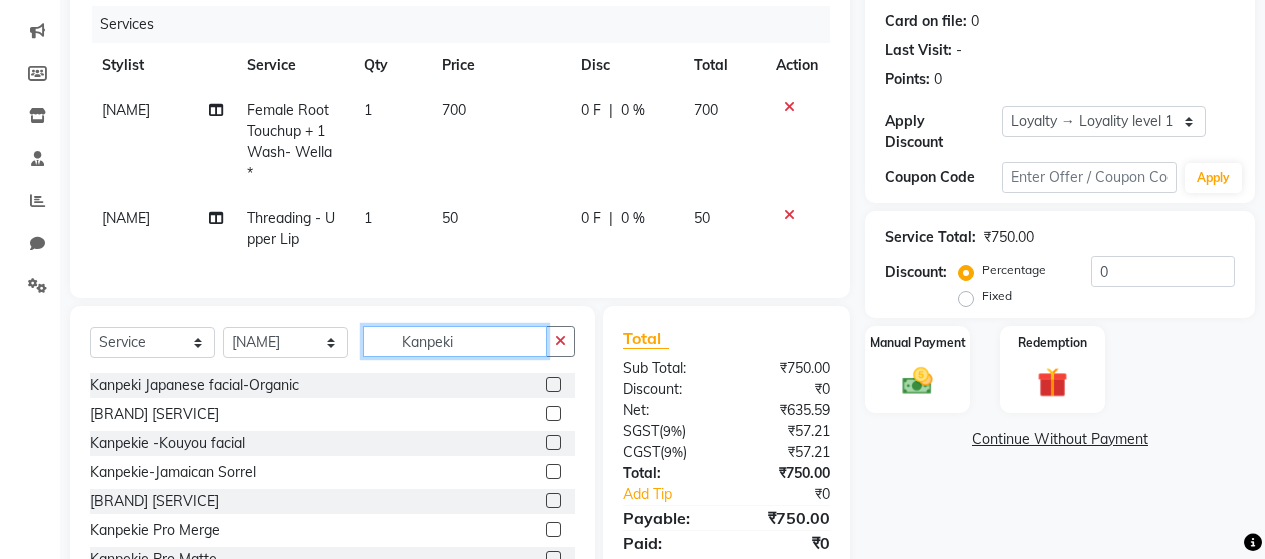 scroll, scrollTop: 100, scrollLeft: 0, axis: vertical 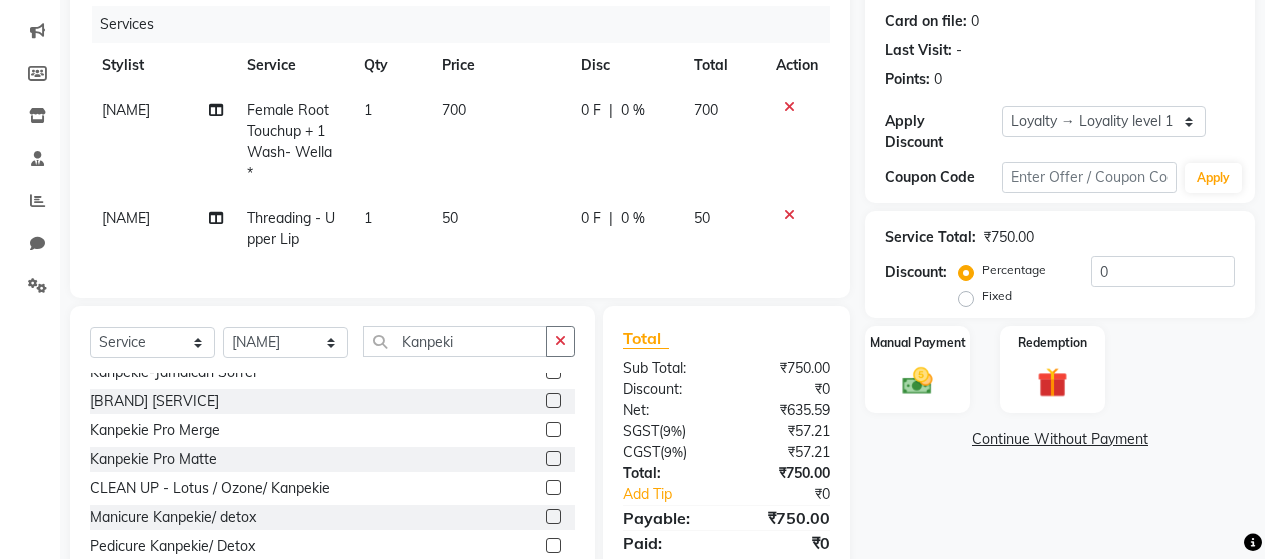 click 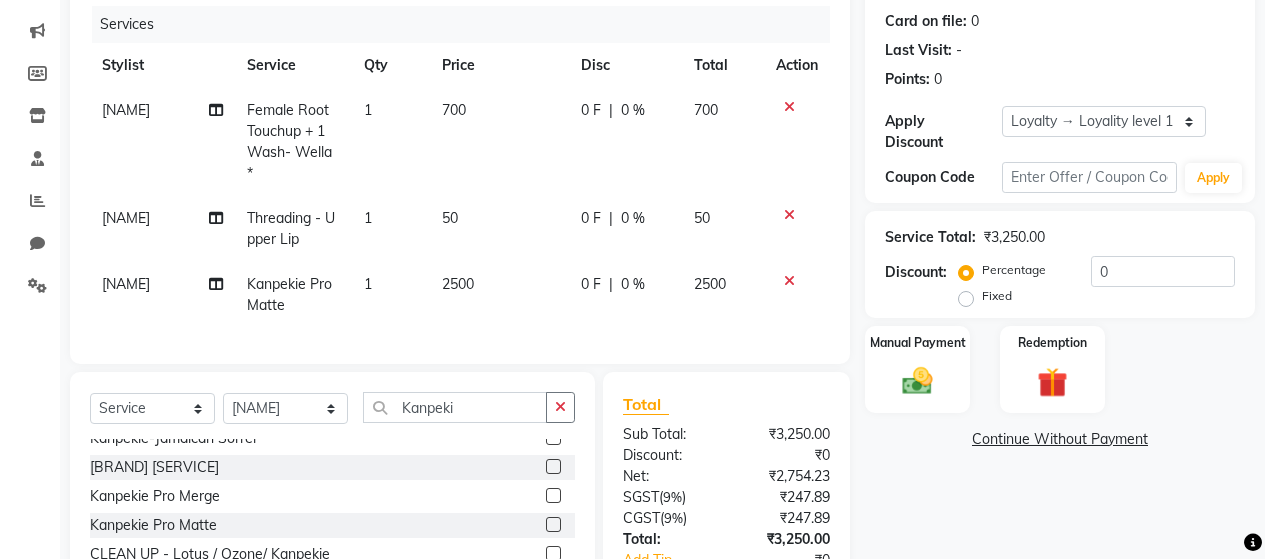 click on "2500" 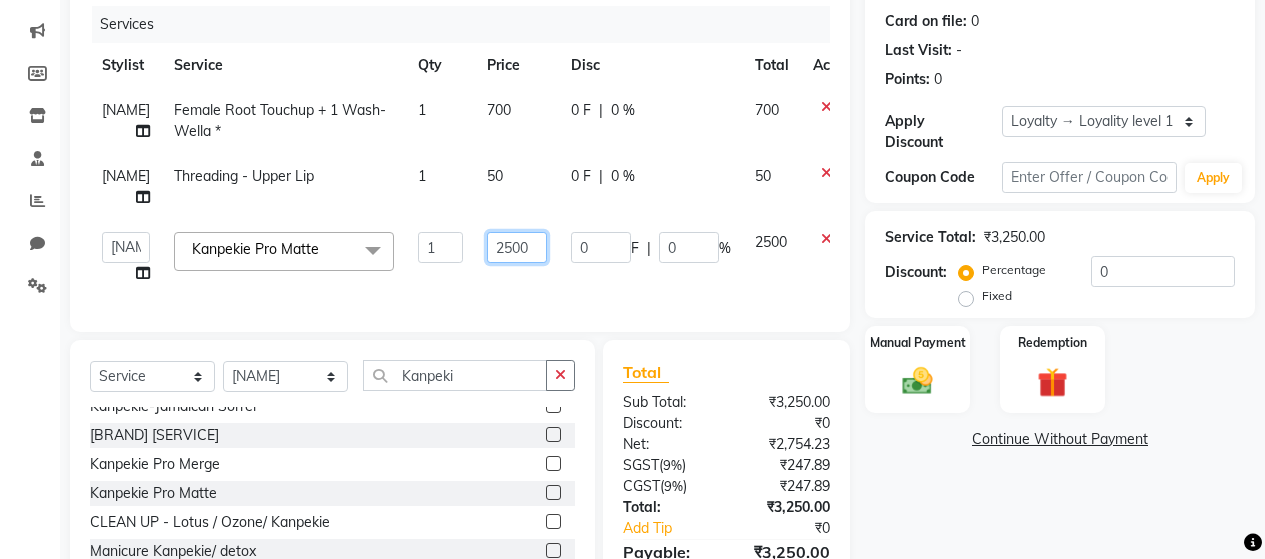 click on "2500" 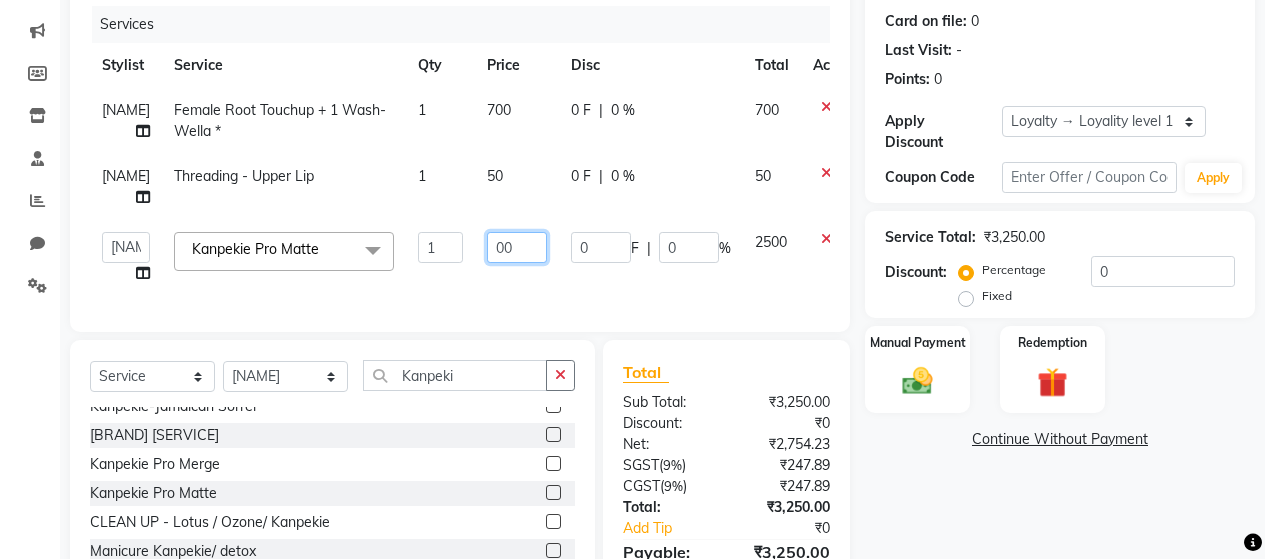 click on "00" 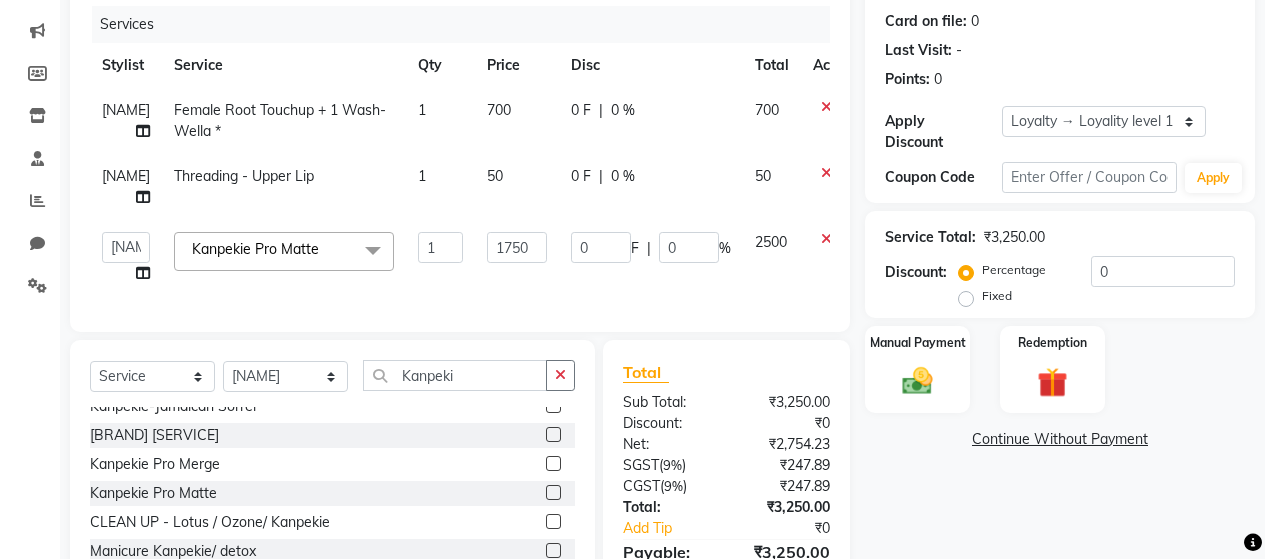 click on "0 F | 0 %" 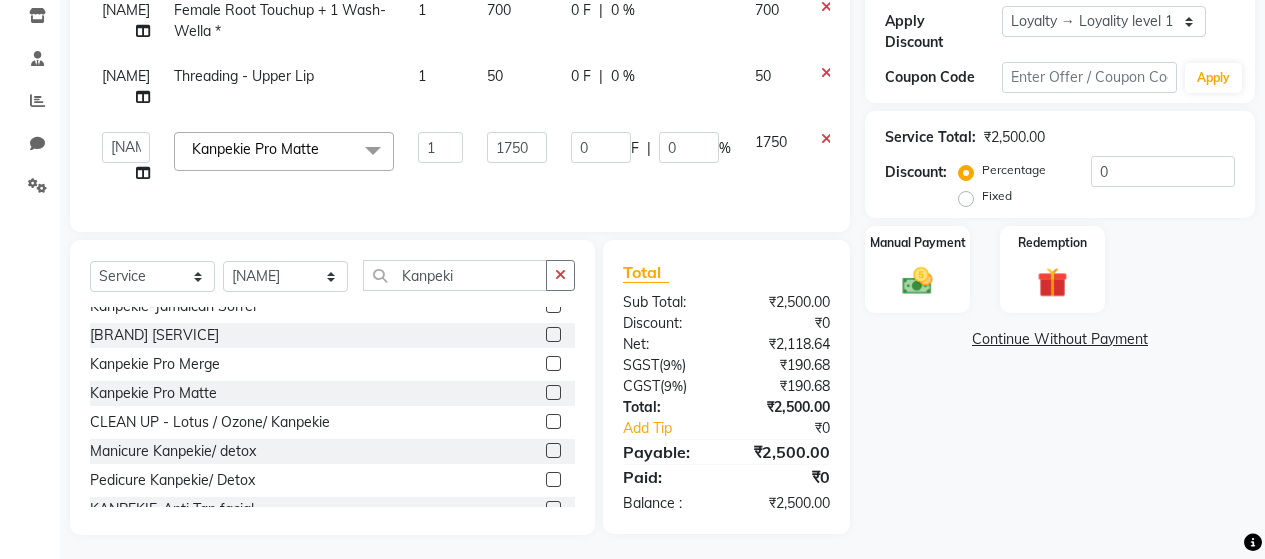 scroll, scrollTop: 405, scrollLeft: 0, axis: vertical 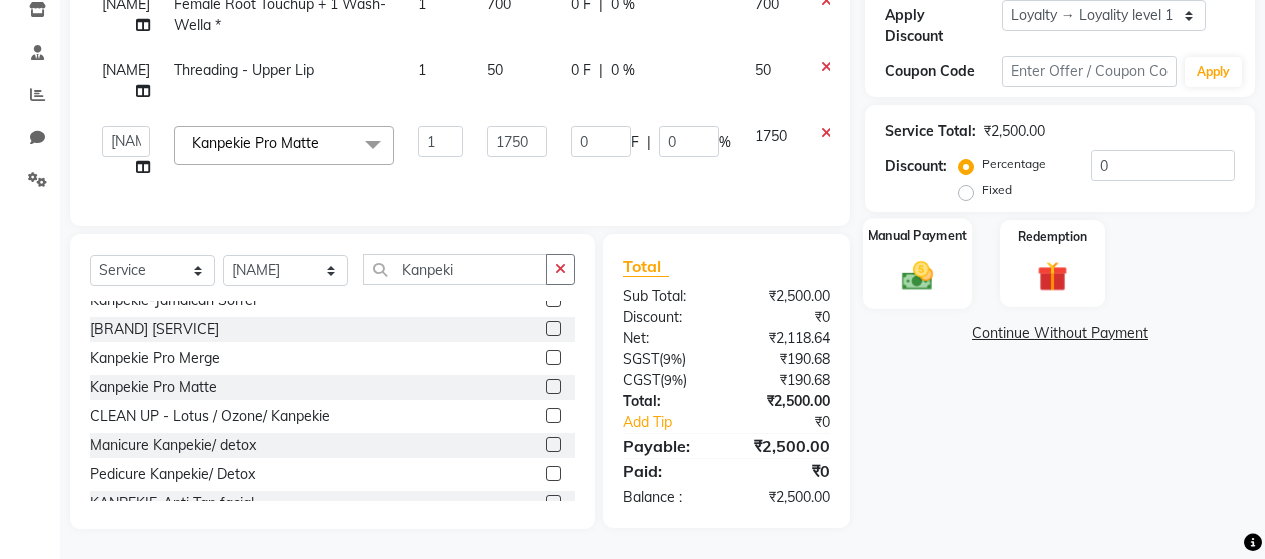click 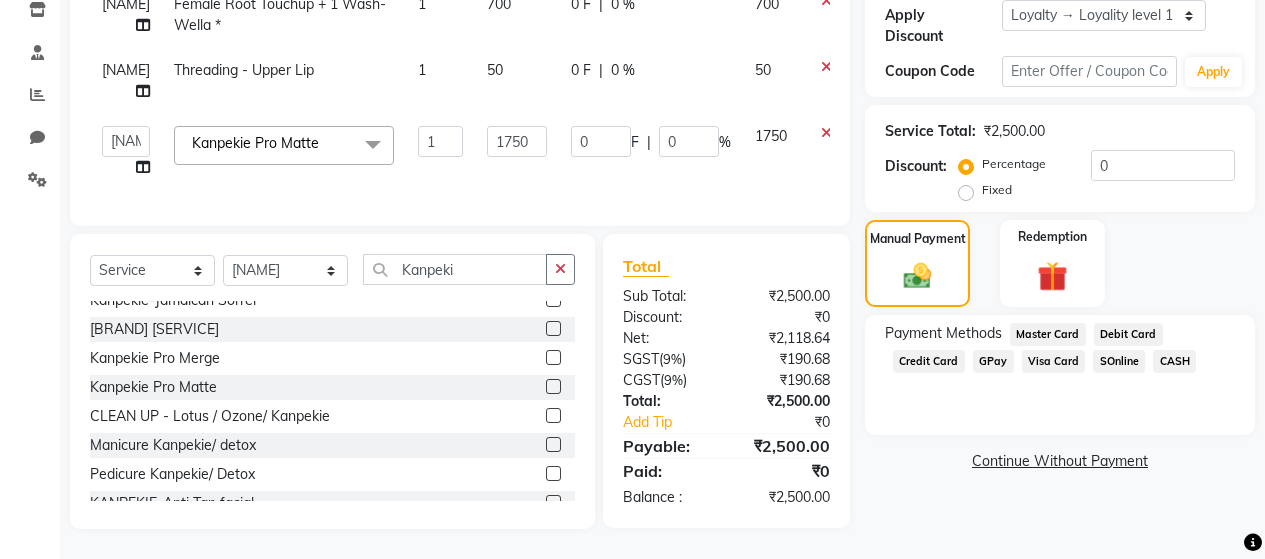 click on "CASH" 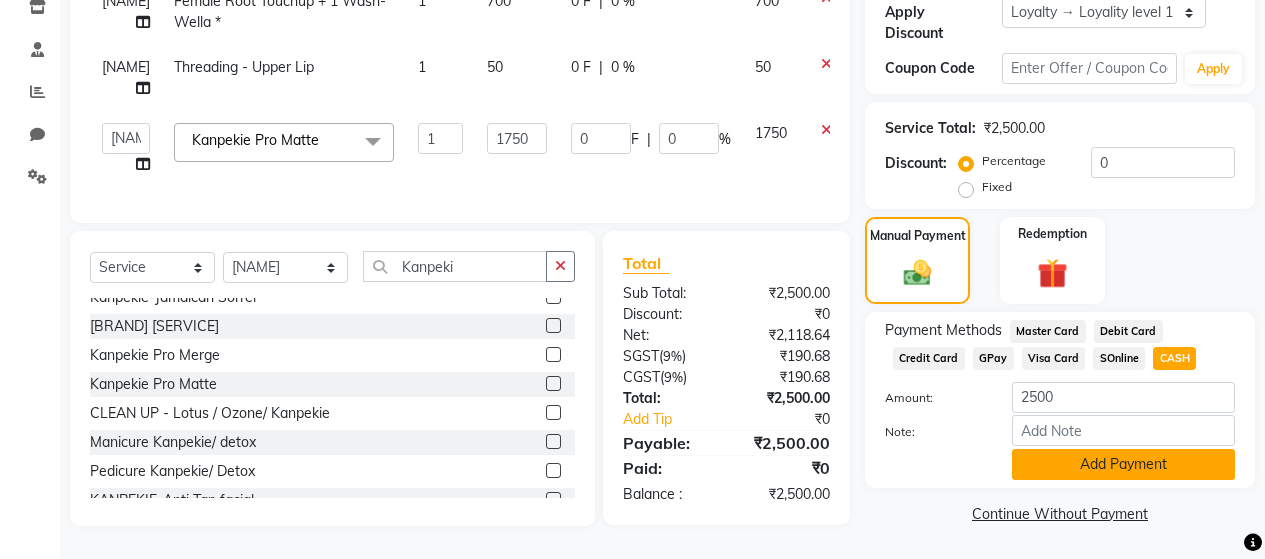 click on "Add Payment" 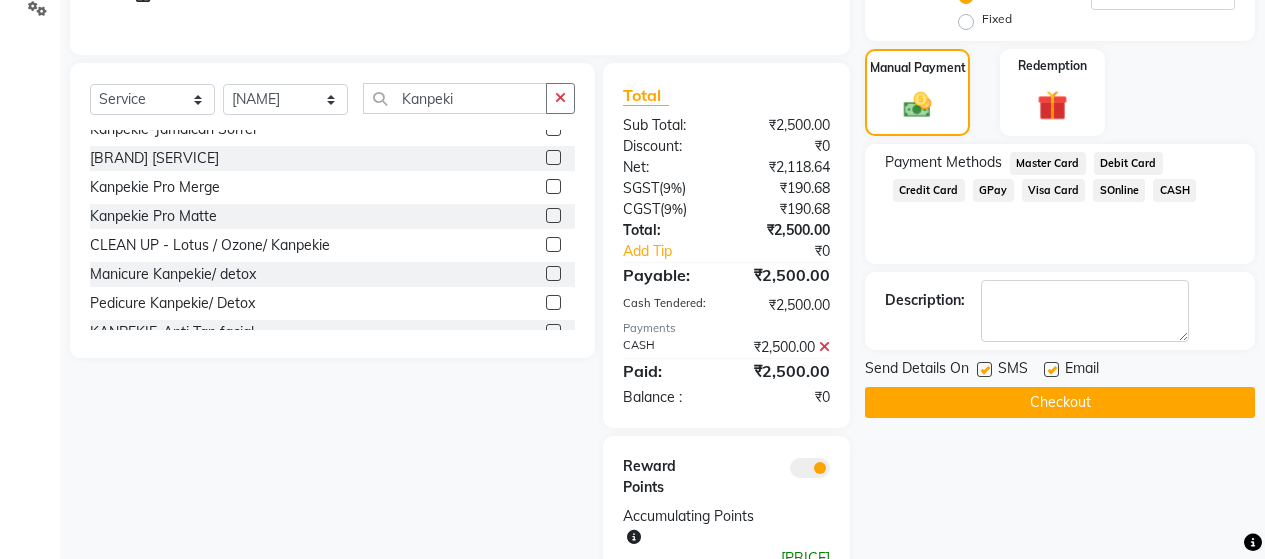 scroll, scrollTop: 605, scrollLeft: 0, axis: vertical 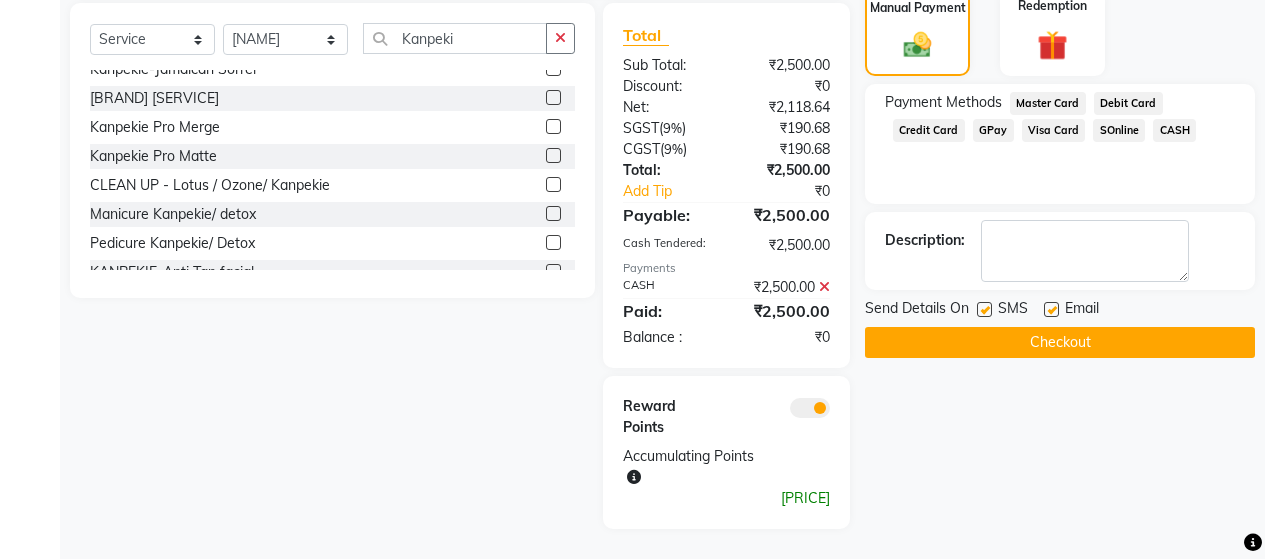 click 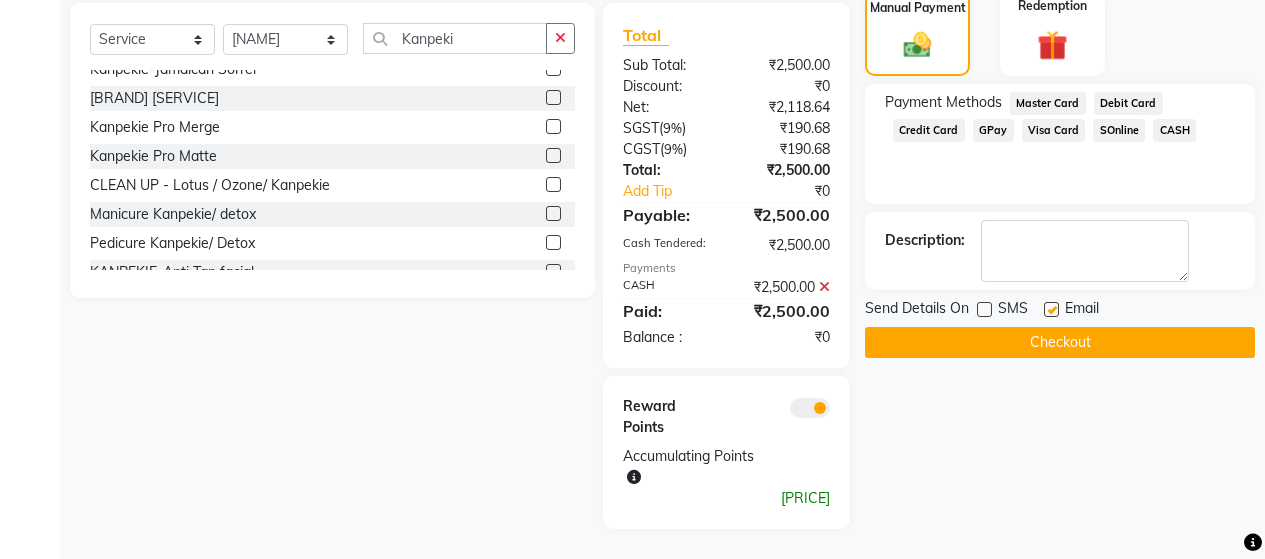 click 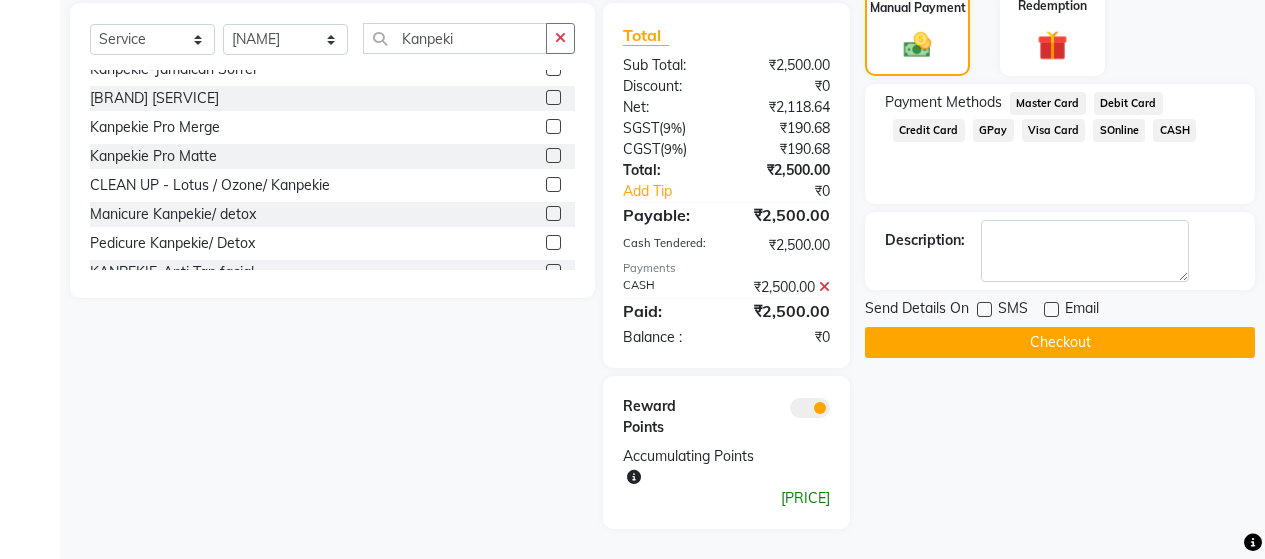 click on "Checkout" 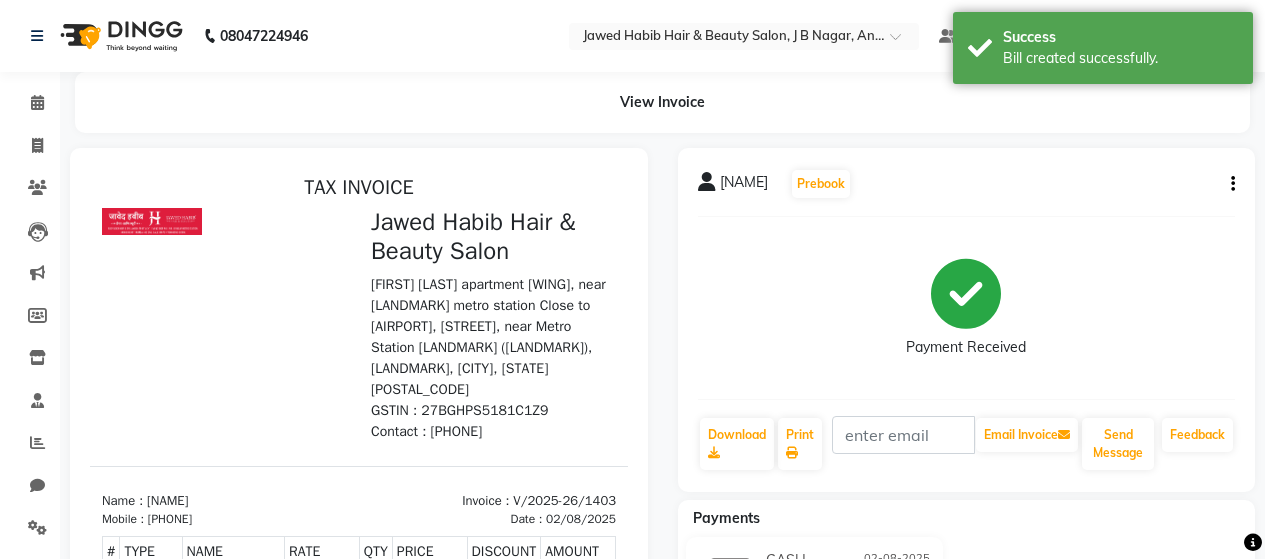scroll, scrollTop: 0, scrollLeft: 0, axis: both 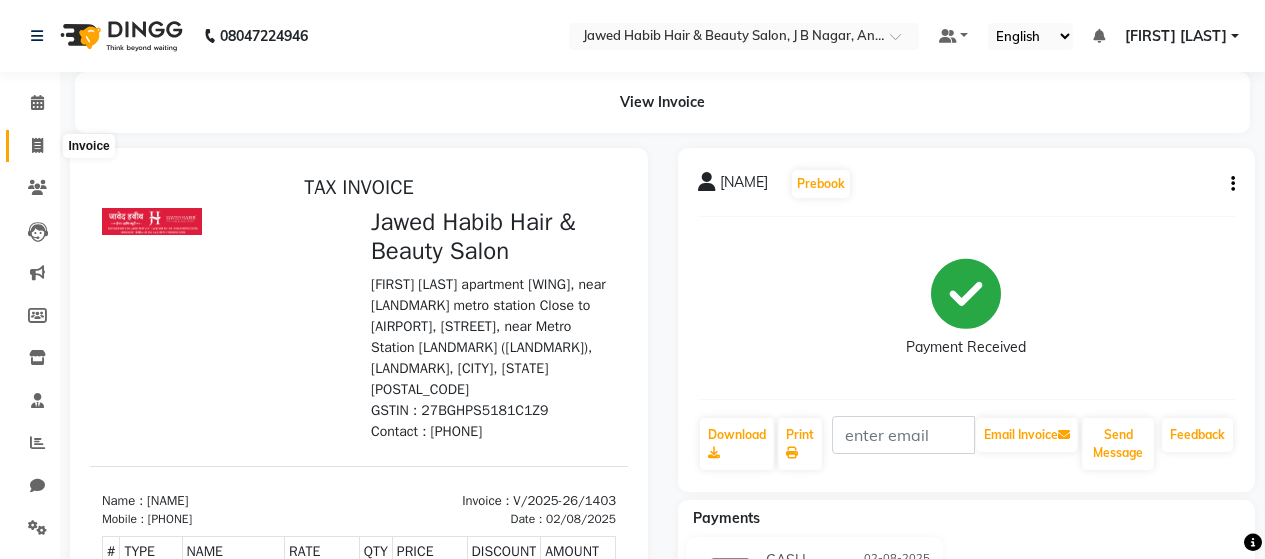 click 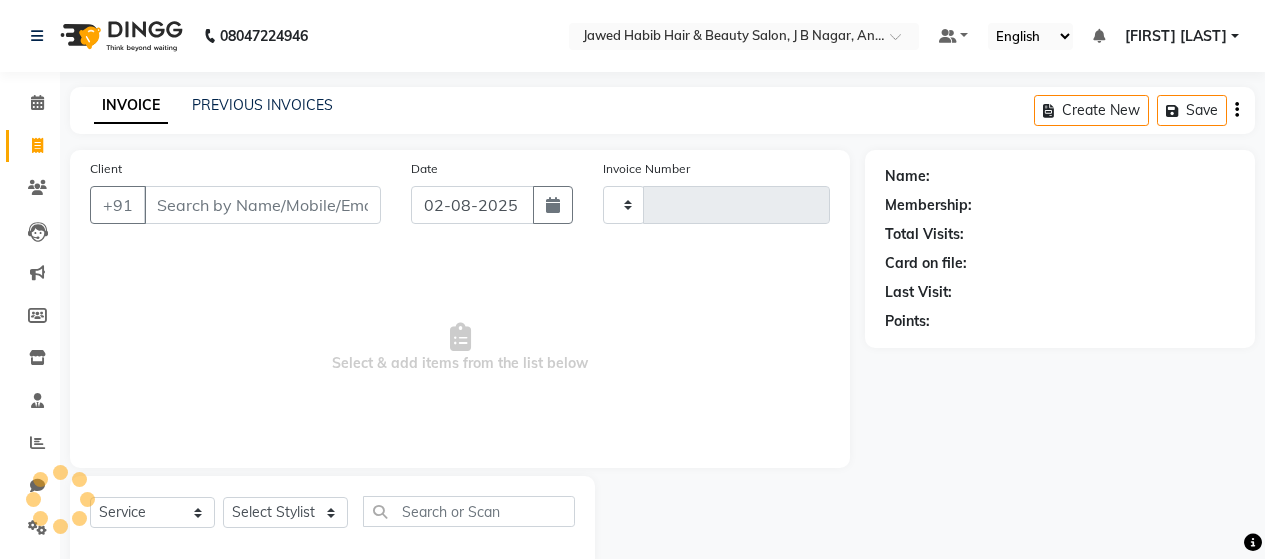 scroll, scrollTop: 42, scrollLeft: 0, axis: vertical 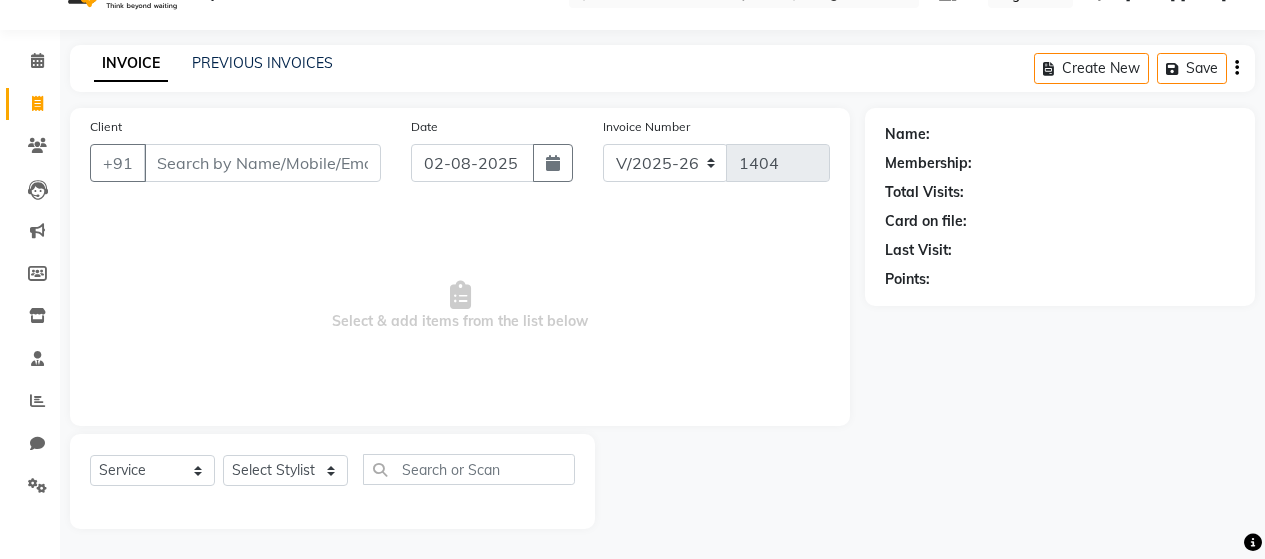 click on "Client" at bounding box center (262, 163) 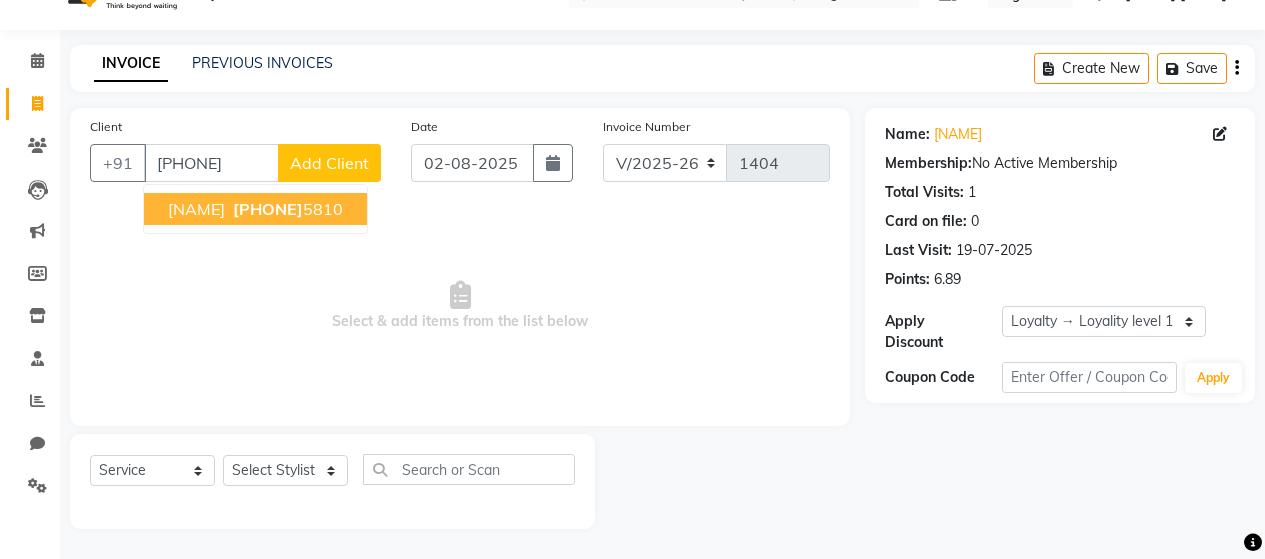 click on "[PHONE]" at bounding box center [268, 209] 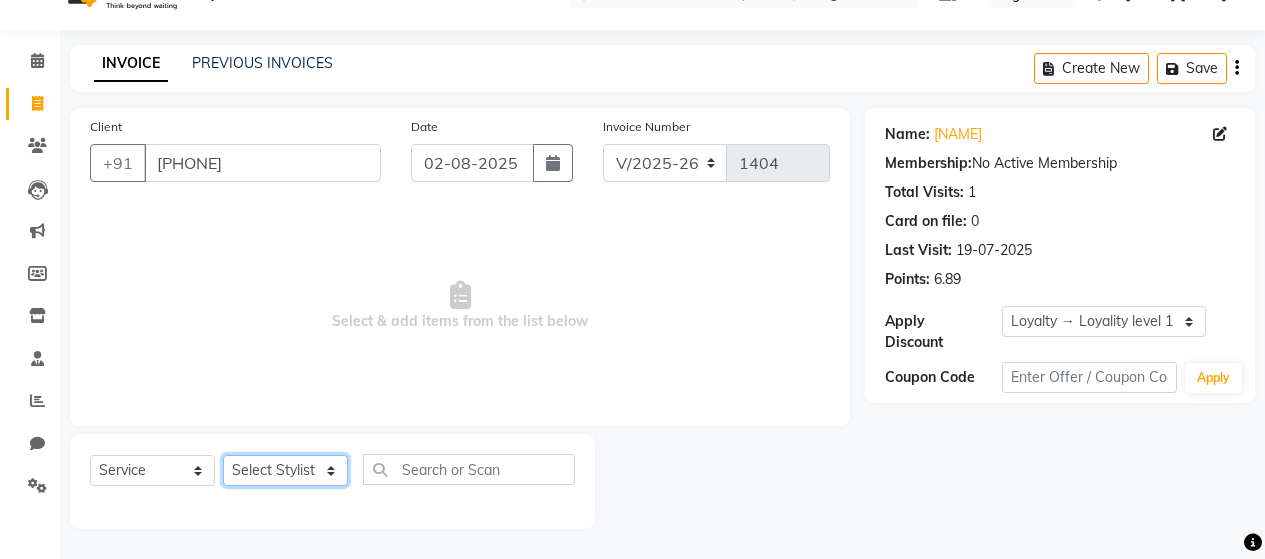 click on "Select Stylist [NAME] [NAME] [NAME] [NAME] [NAME] [NAME] [NAME] [NAME] [NAME] [NAME] [NAME] [NAME] [NAME] [NAME] [NAME]" 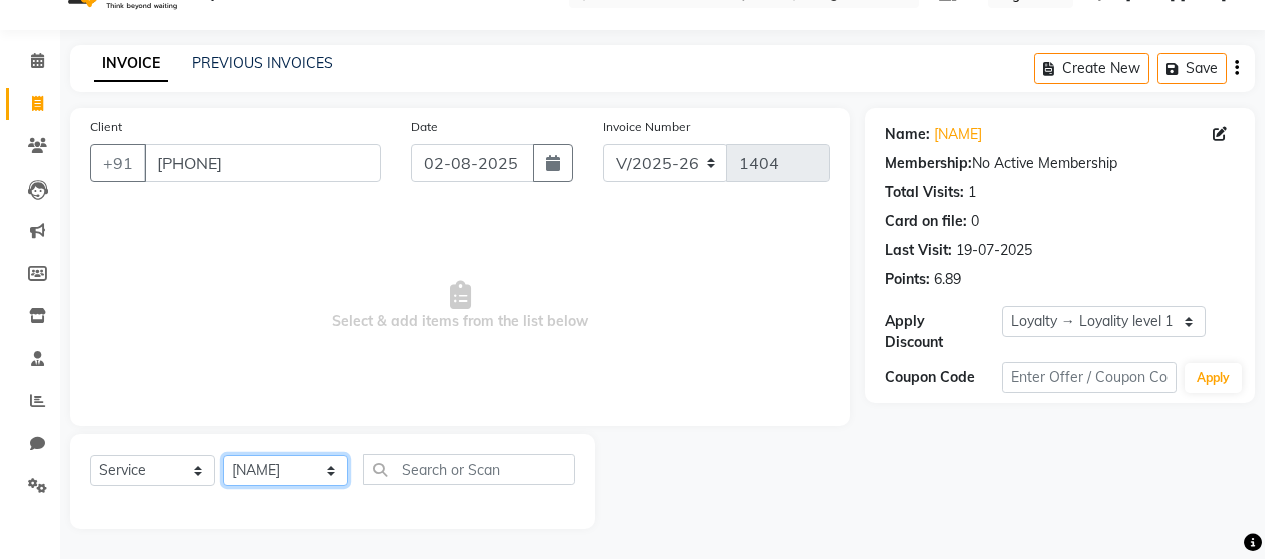 click on "Select Stylist [NAME] [NAME] [NAME] [NAME] [NAME] [NAME] [NAME] [NAME] [NAME] [NAME] [NAME] [NAME] [NAME] [NAME] [NAME]" 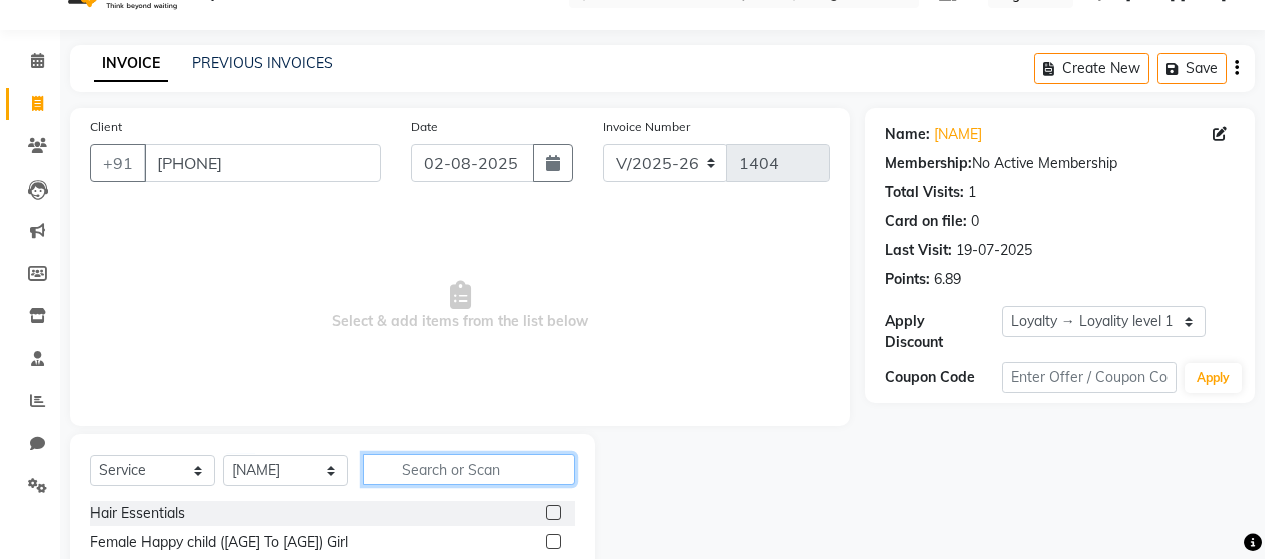 click 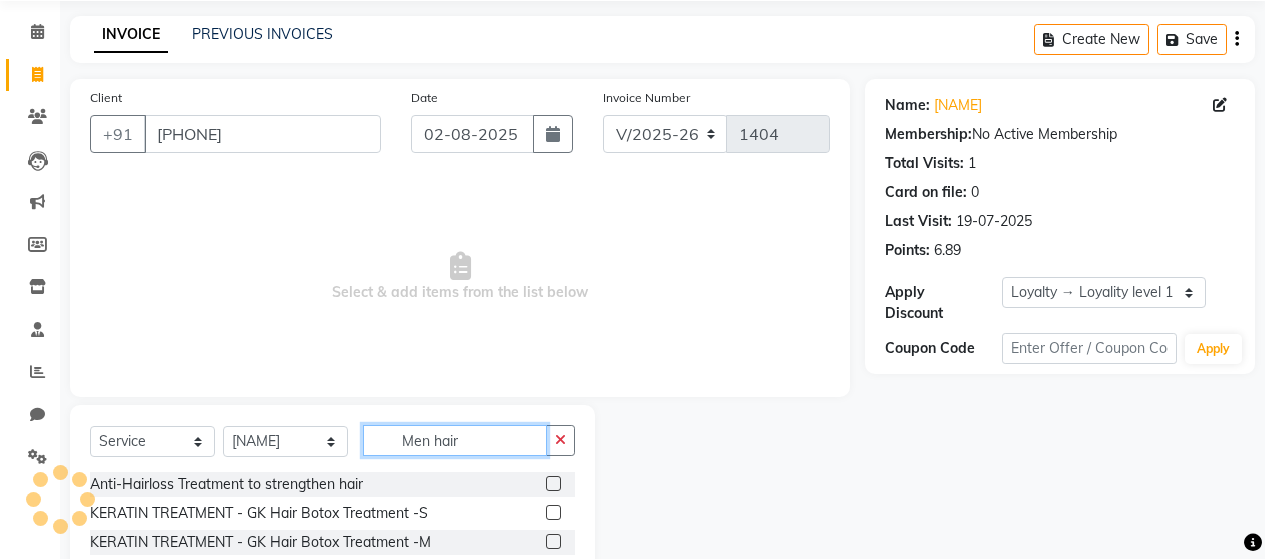 scroll, scrollTop: 242, scrollLeft: 0, axis: vertical 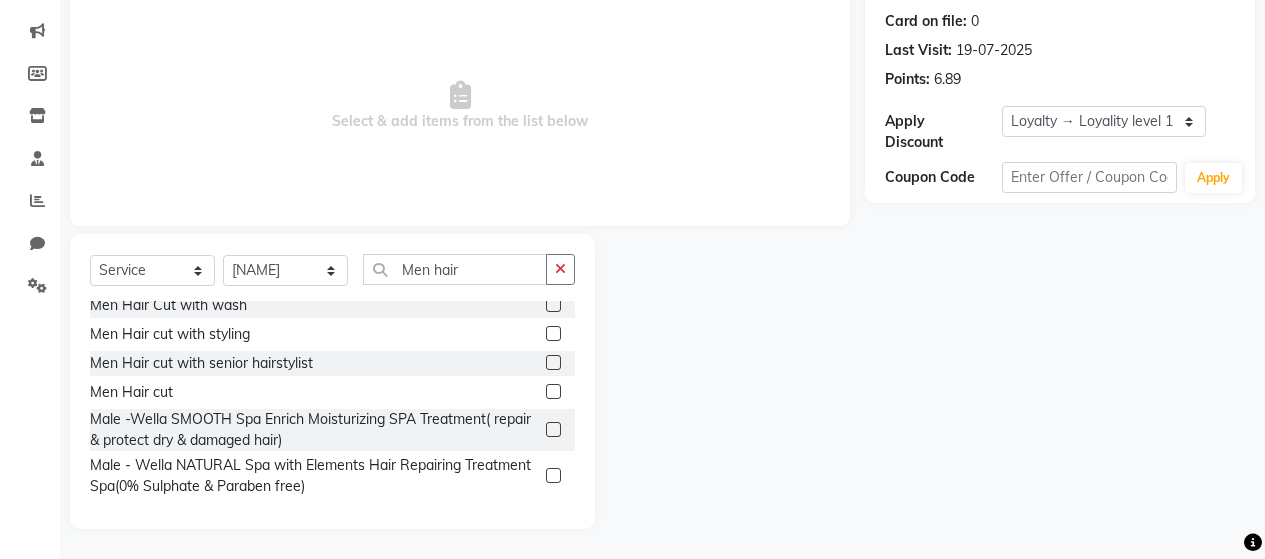 click 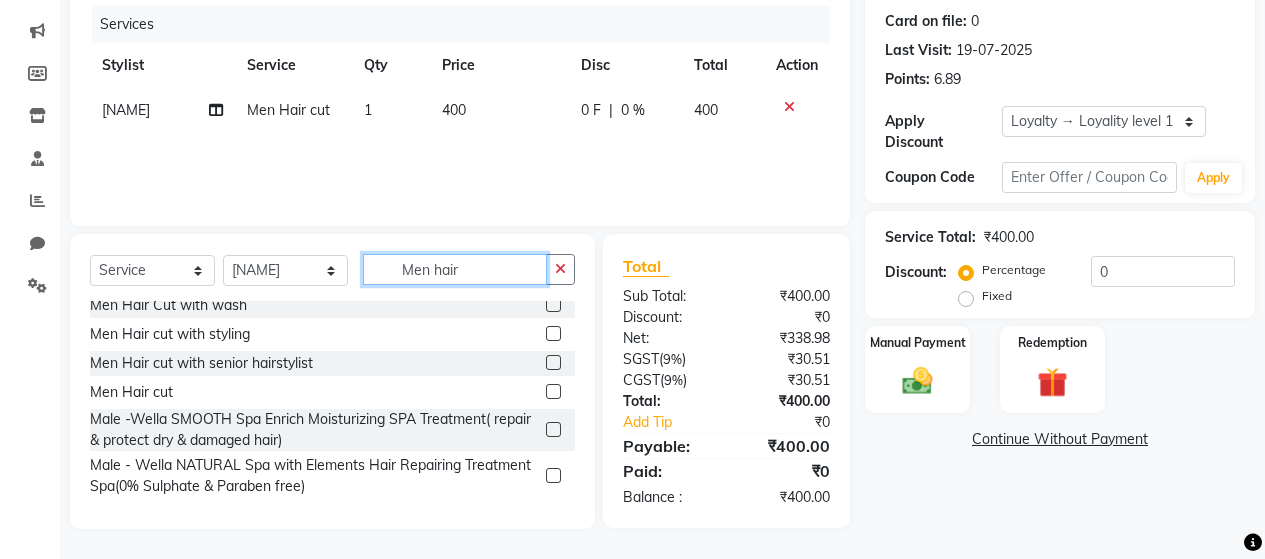 click on "Men hair" 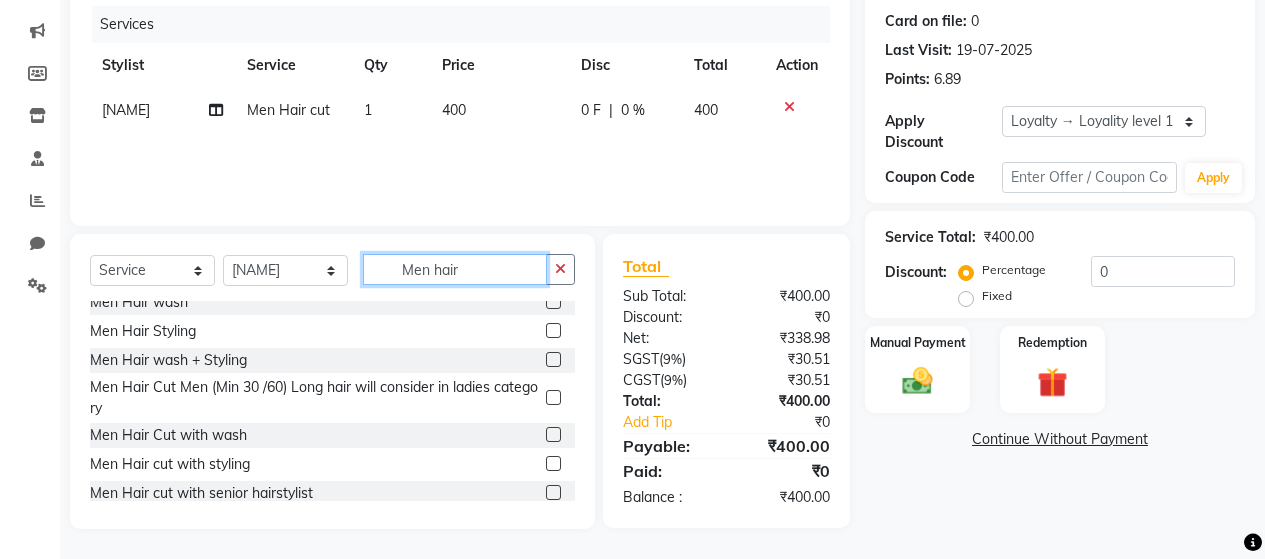 scroll, scrollTop: 0, scrollLeft: 0, axis: both 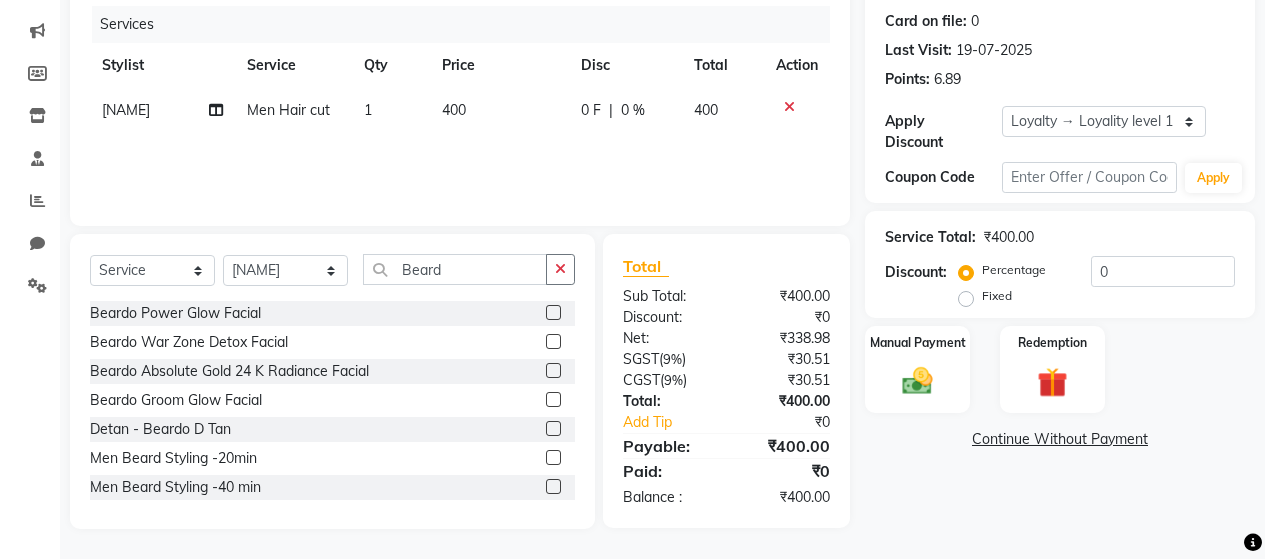 click 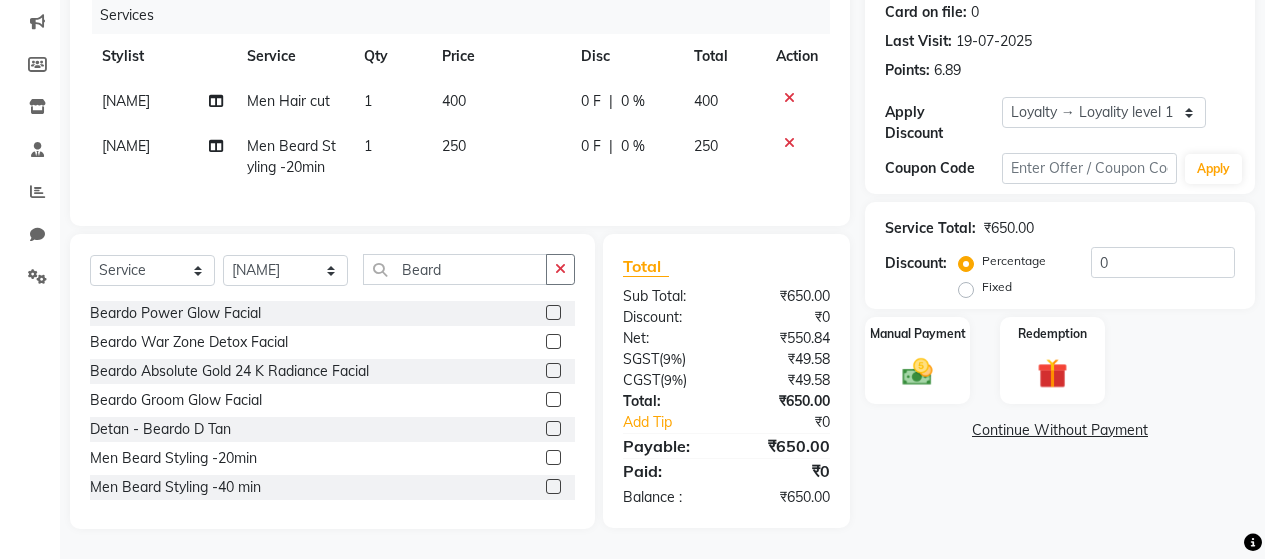 scroll, scrollTop: 266, scrollLeft: 0, axis: vertical 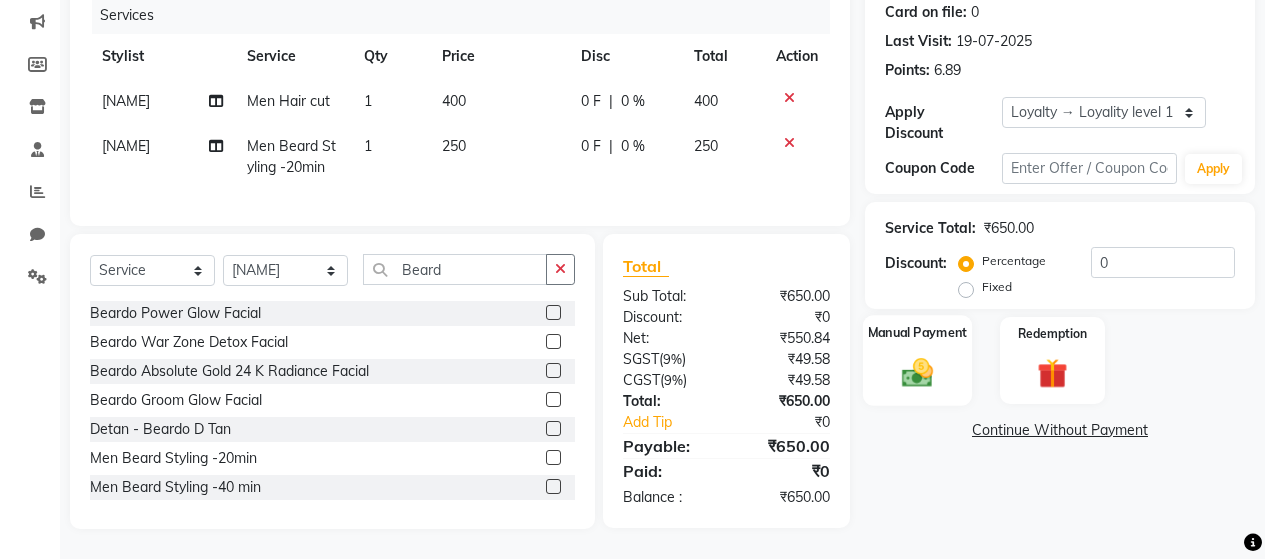 click 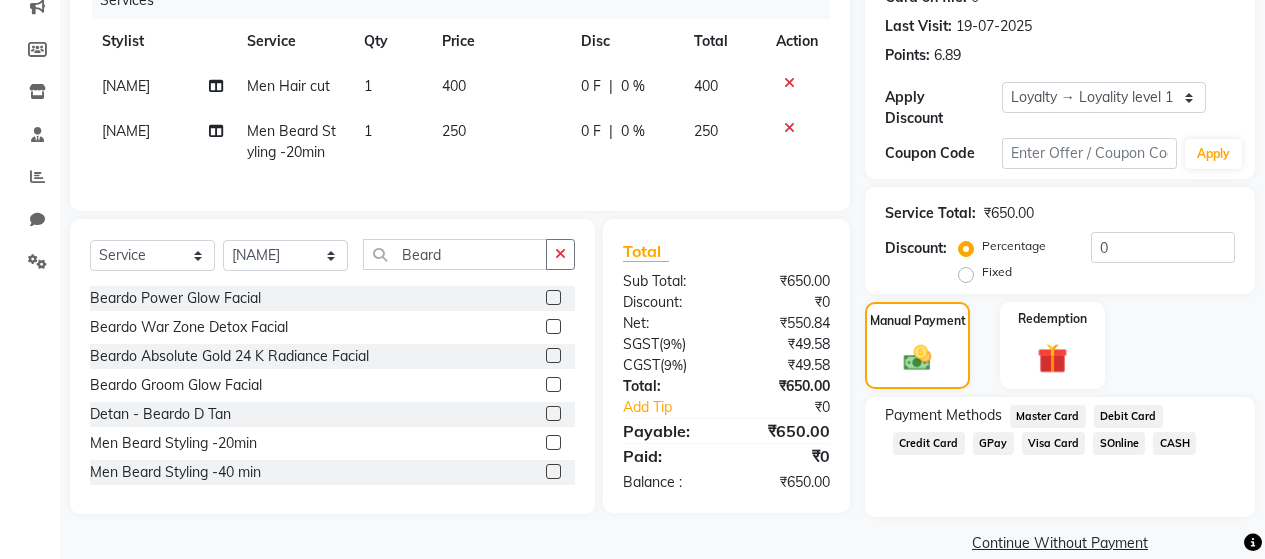 click on "Debit Card" 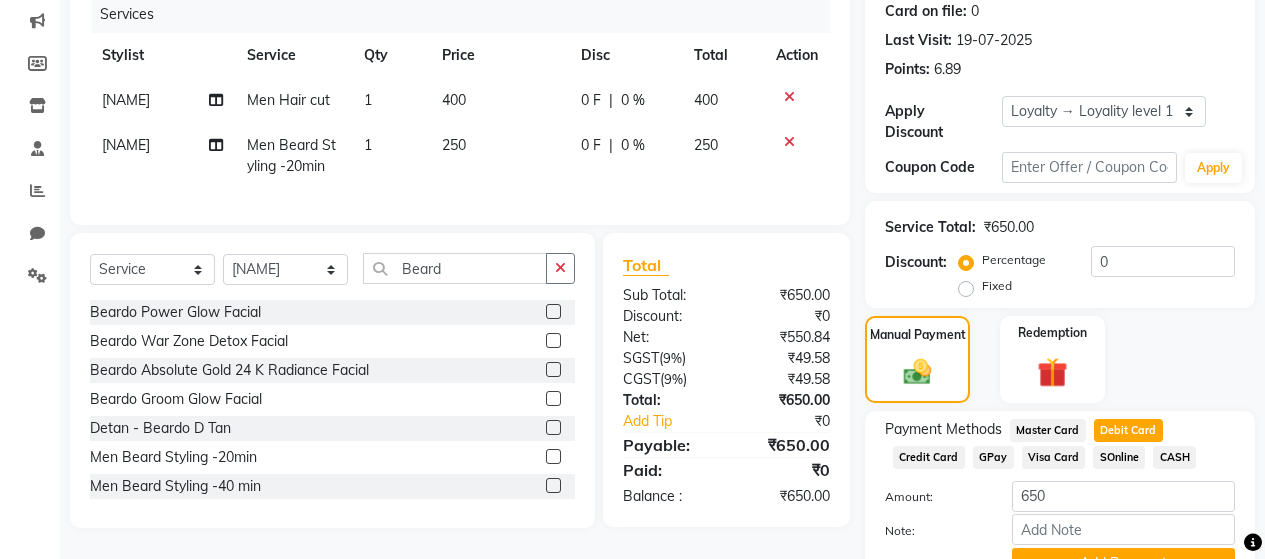 scroll, scrollTop: 300, scrollLeft: 0, axis: vertical 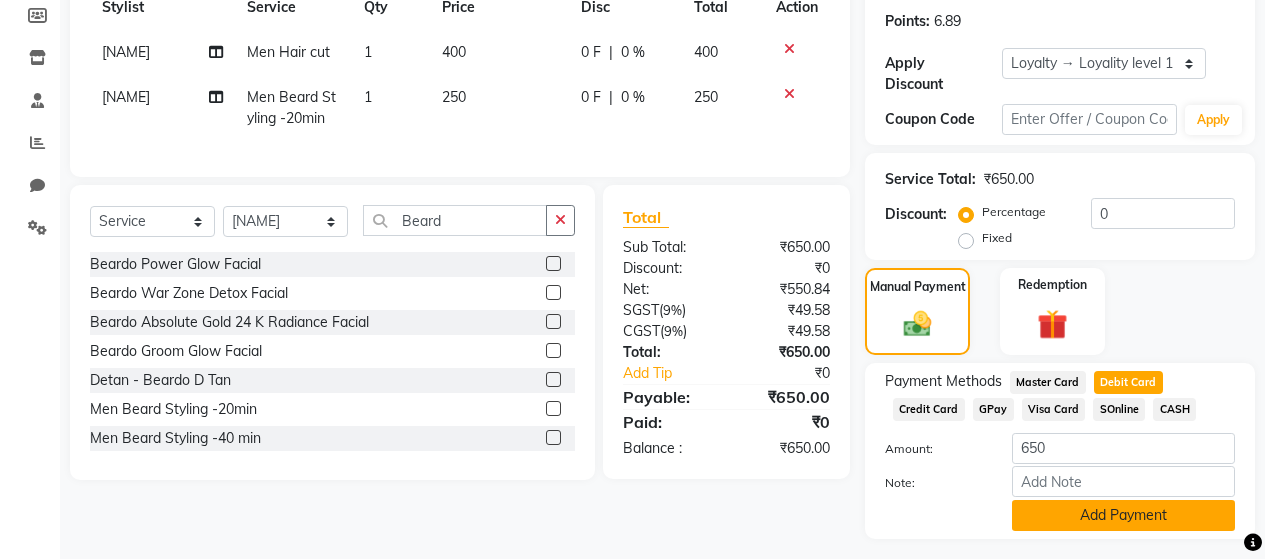 click on "Add Payment" 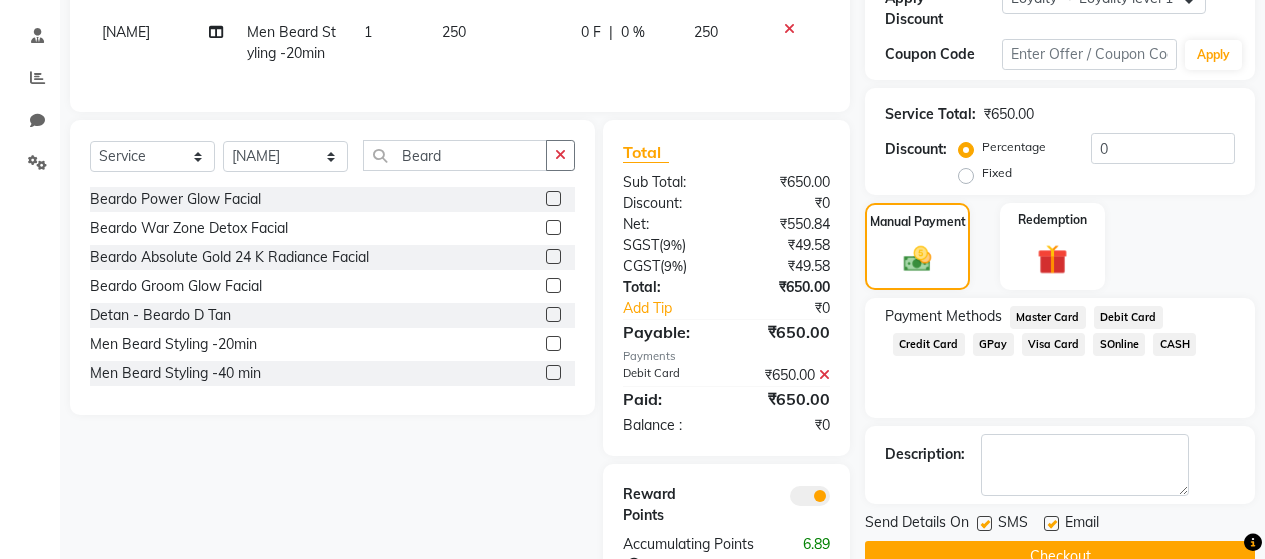 scroll, scrollTop: 400, scrollLeft: 0, axis: vertical 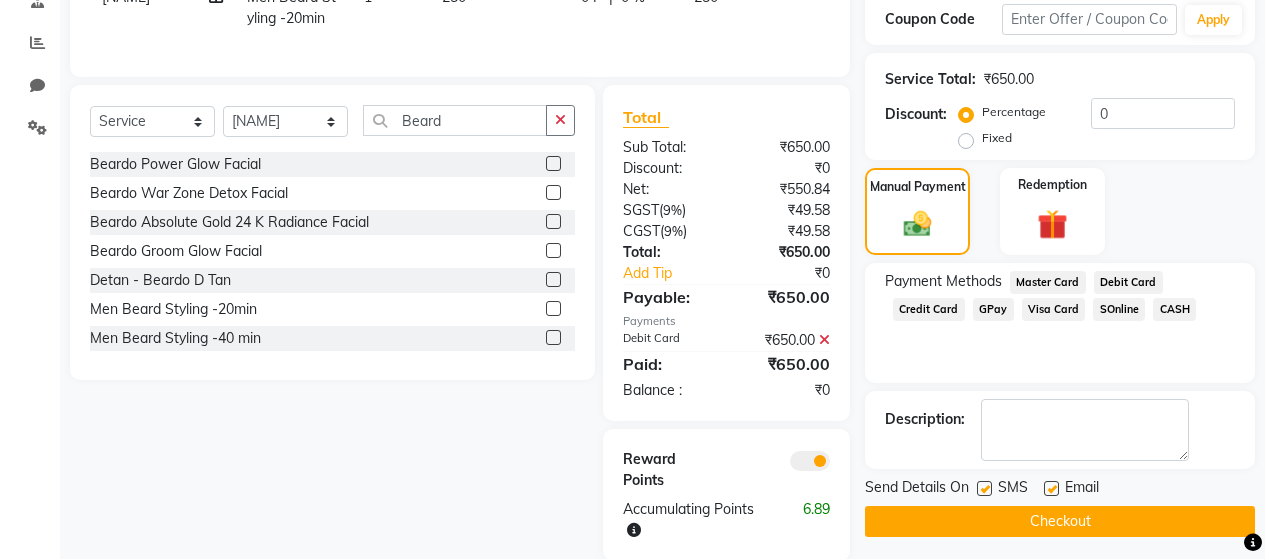 click 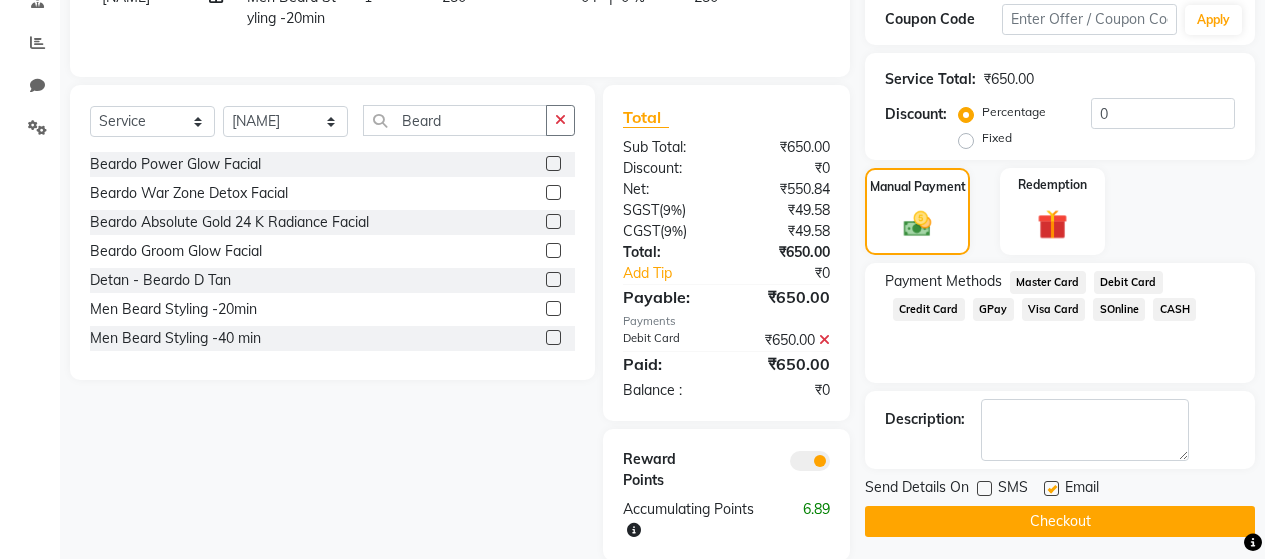 click 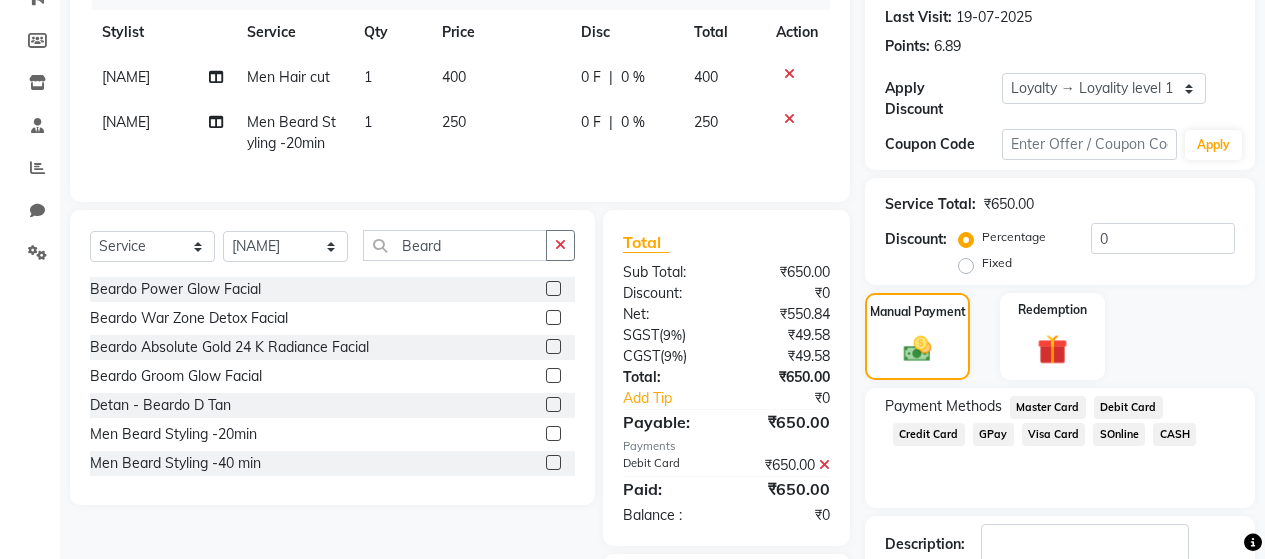 scroll, scrollTop: 447, scrollLeft: 0, axis: vertical 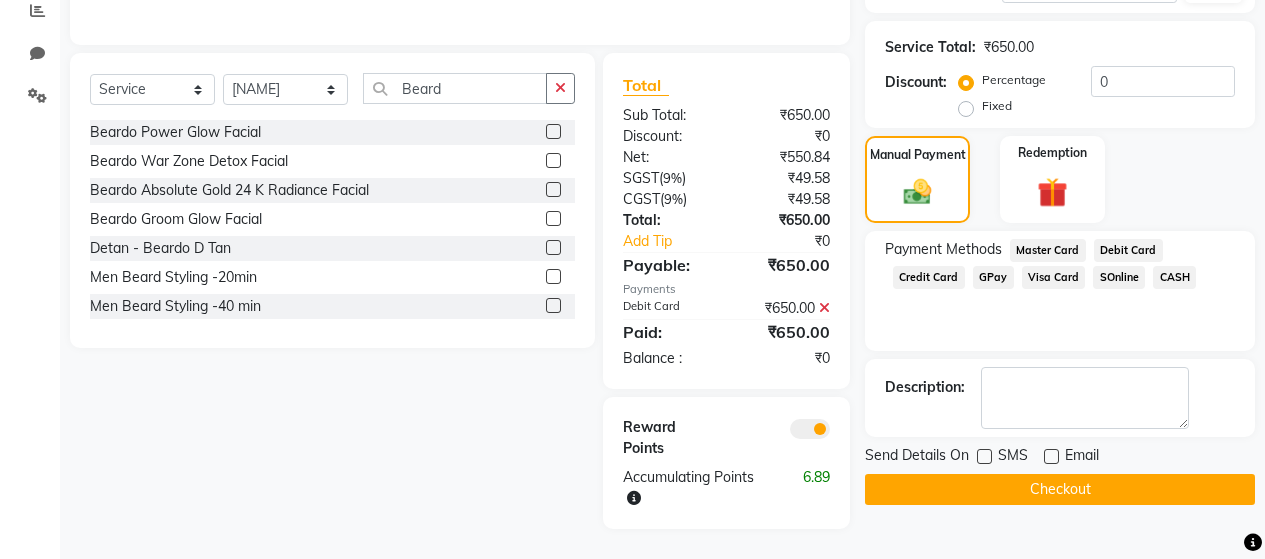 click on "Checkout" 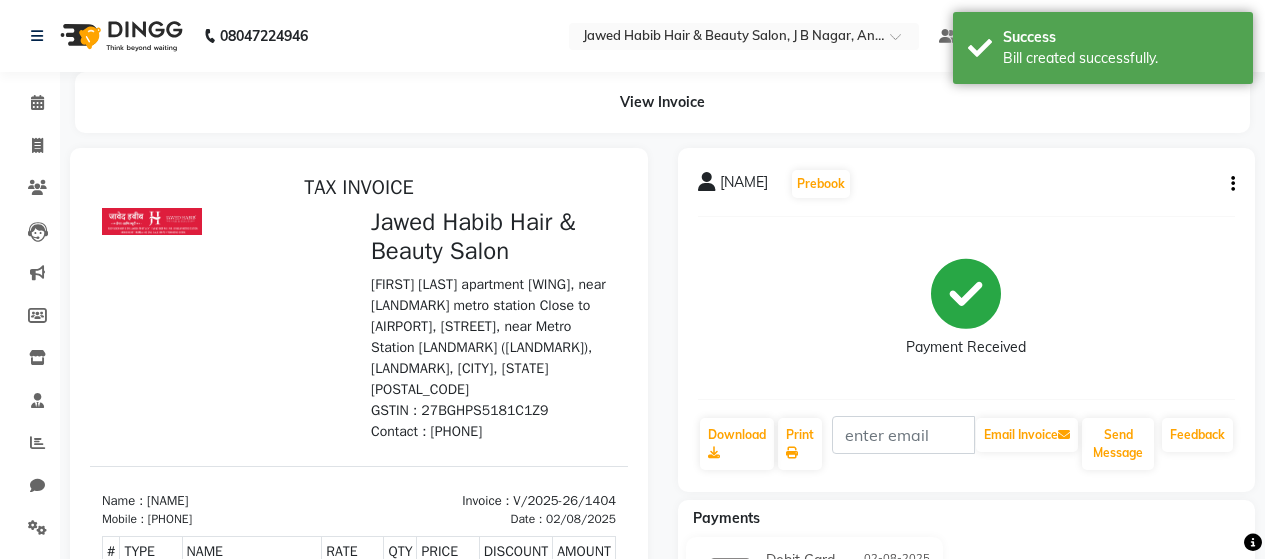 scroll, scrollTop: 0, scrollLeft: 0, axis: both 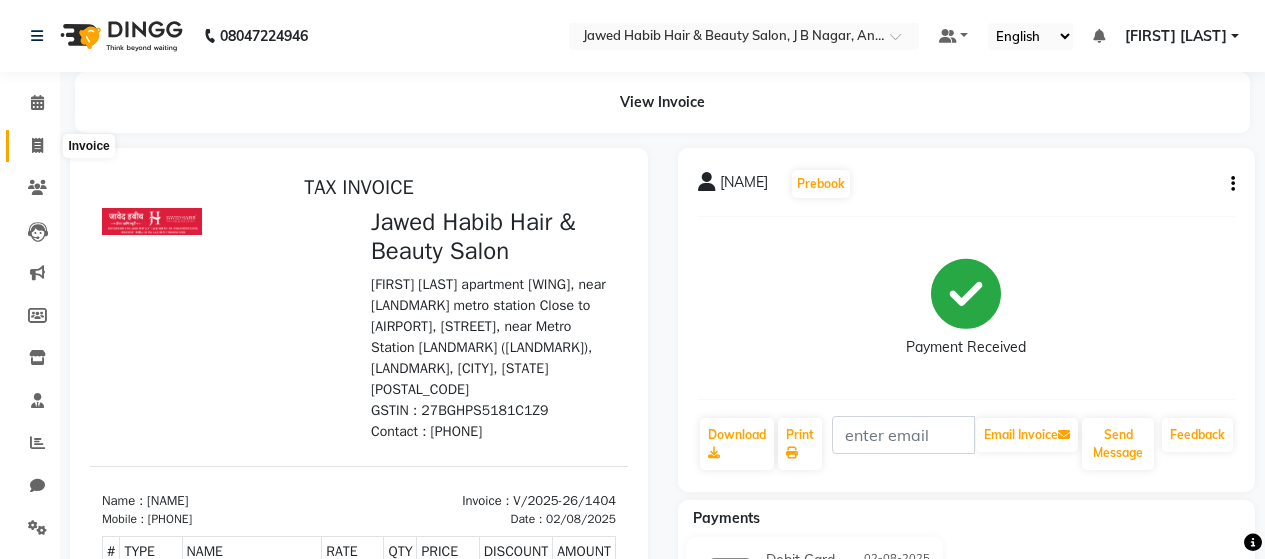click 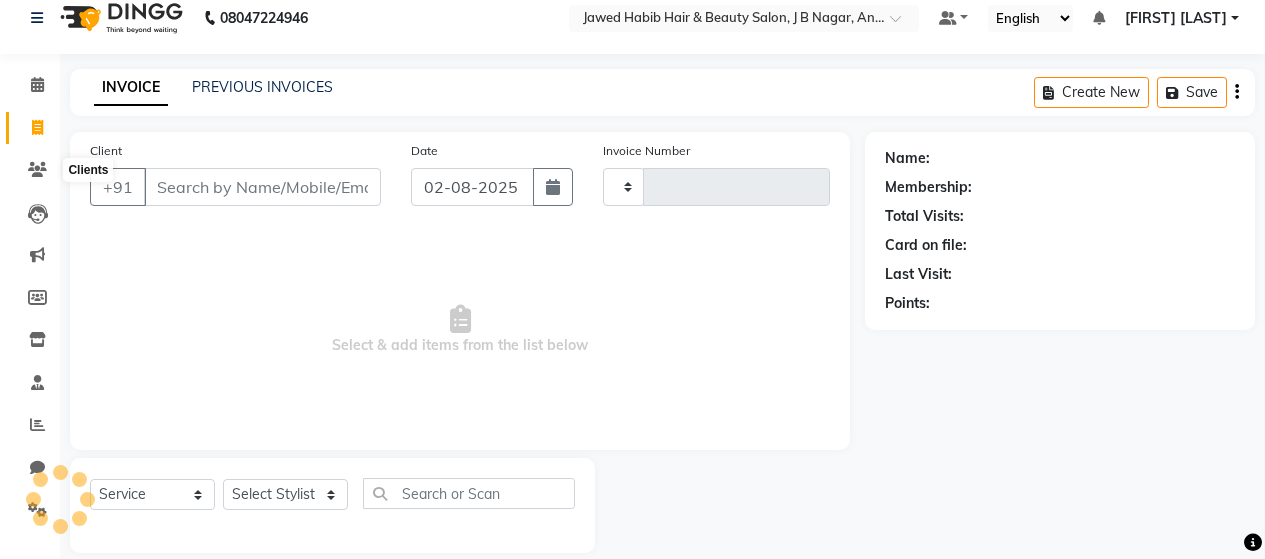 scroll, scrollTop: 42, scrollLeft: 0, axis: vertical 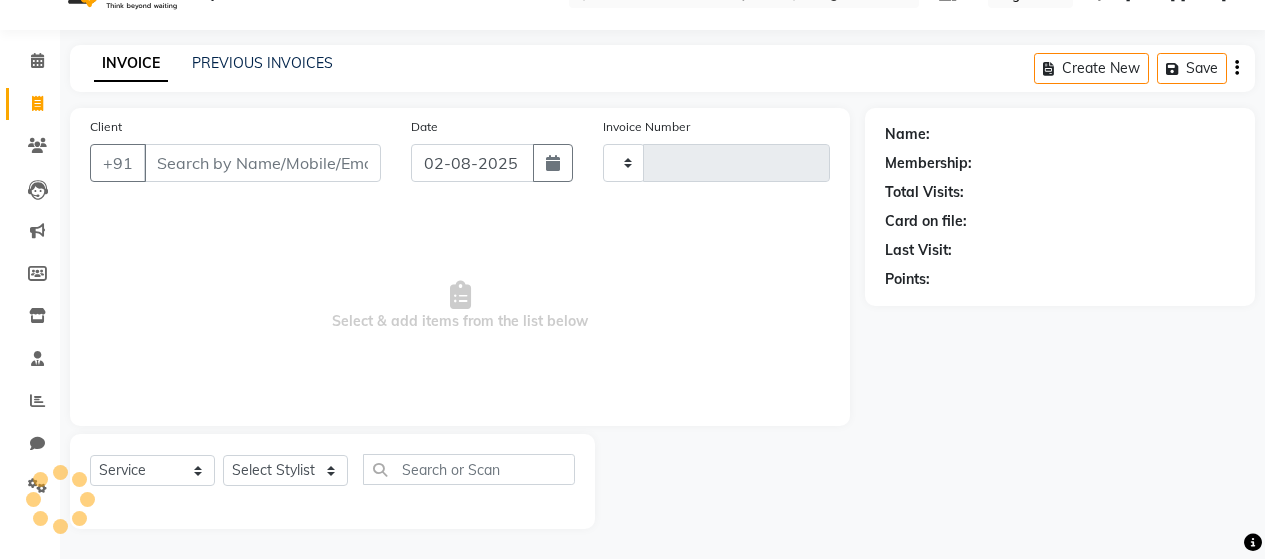 click on "Client" at bounding box center [262, 163] 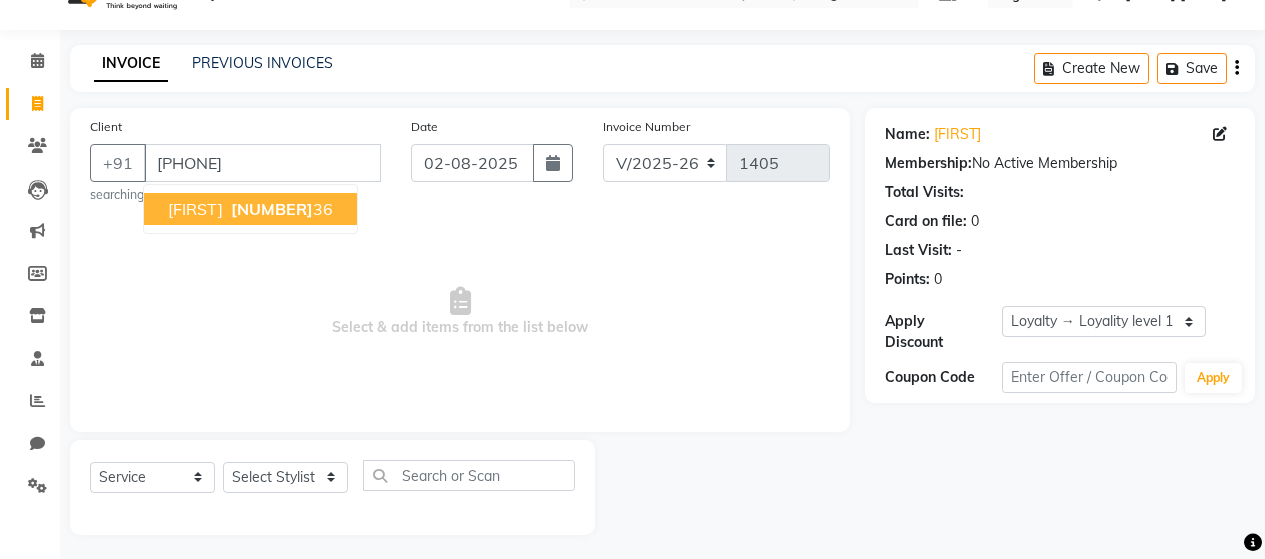 click on "[FIRST] [PHONE]" at bounding box center [250, 209] 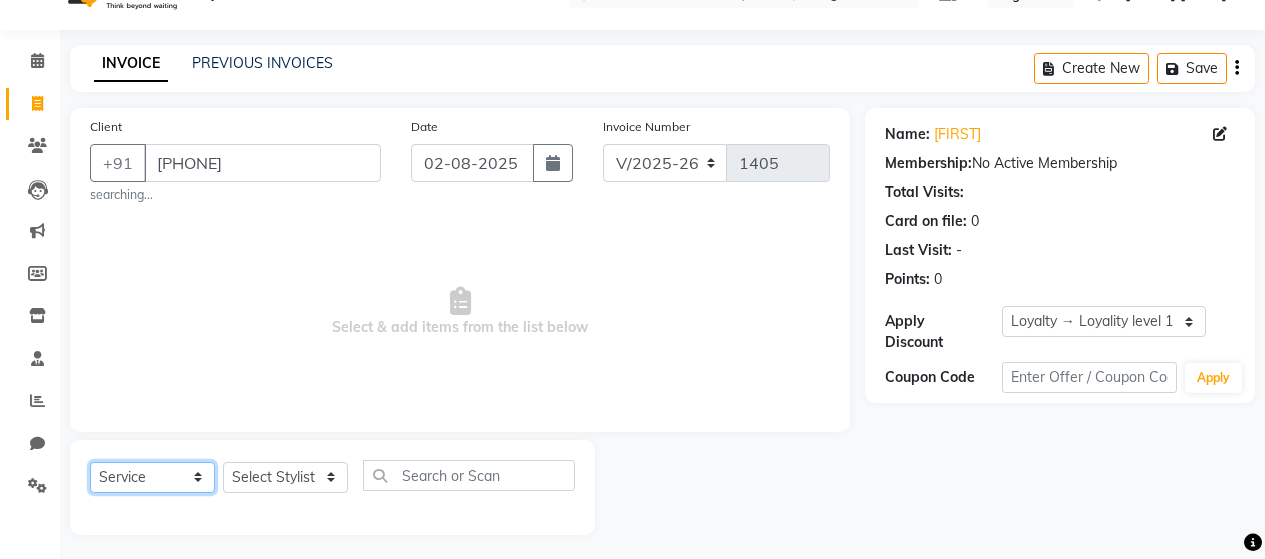 click on "Select  Service  Product  Membership  Package Voucher Prepaid Gift Card" 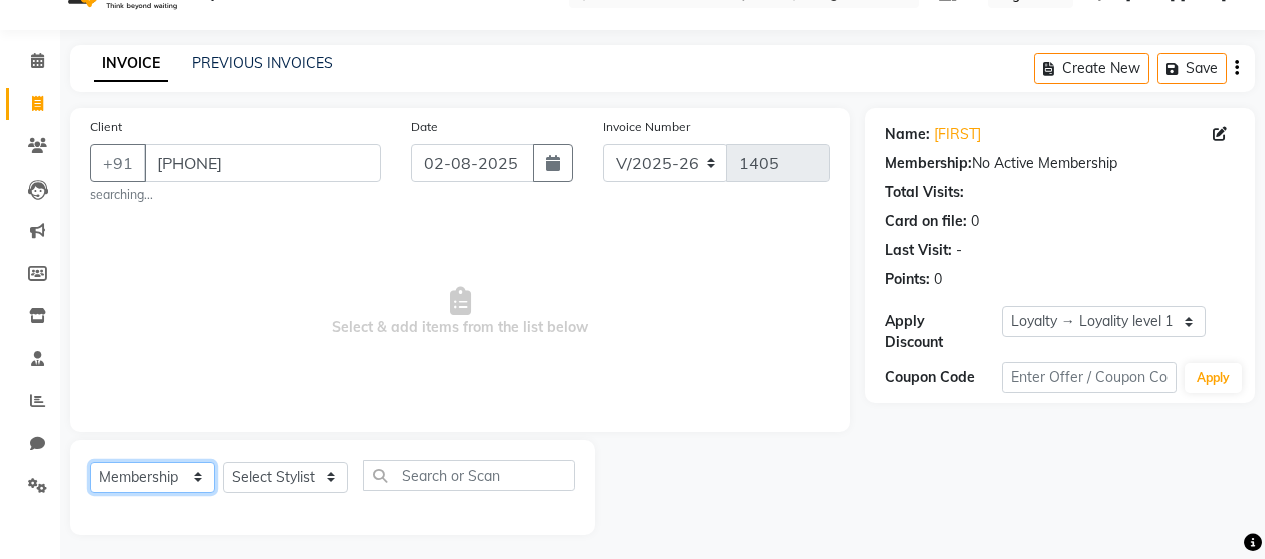click on "Select  Service  Product  Membership  Package Voucher Prepaid Gift Card" 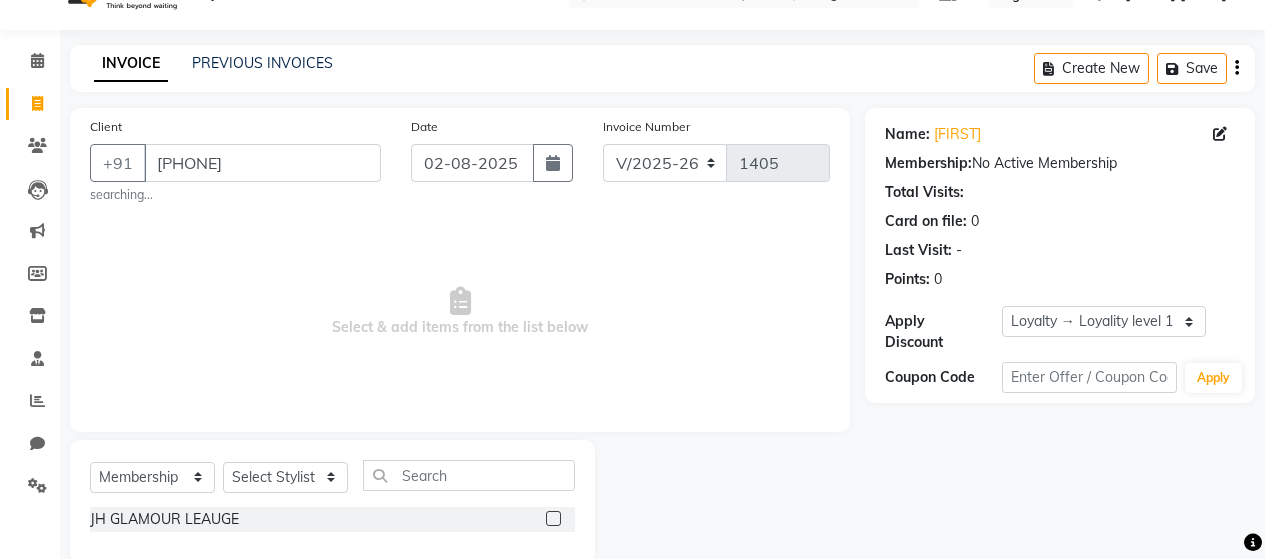 click 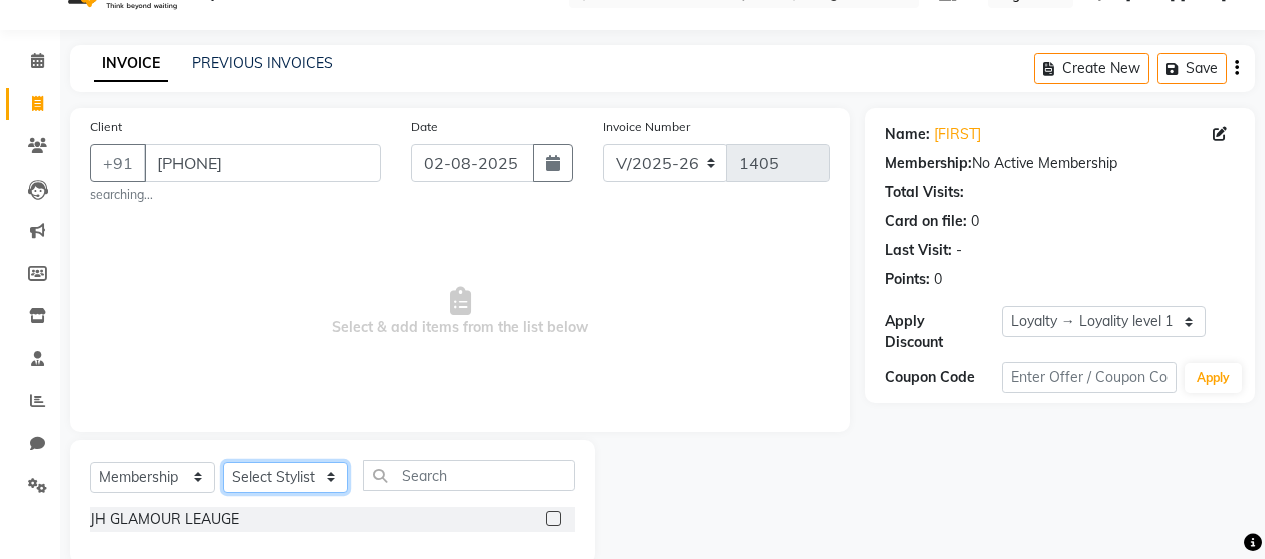 click on "Select Stylist [NAME] [NAME] [NAME] [NAME] [NAME] [NAME] [NAME] [NAME] [NAME] [NAME] [NAME] [NAME] [NAME] [NAME] [NAME]" 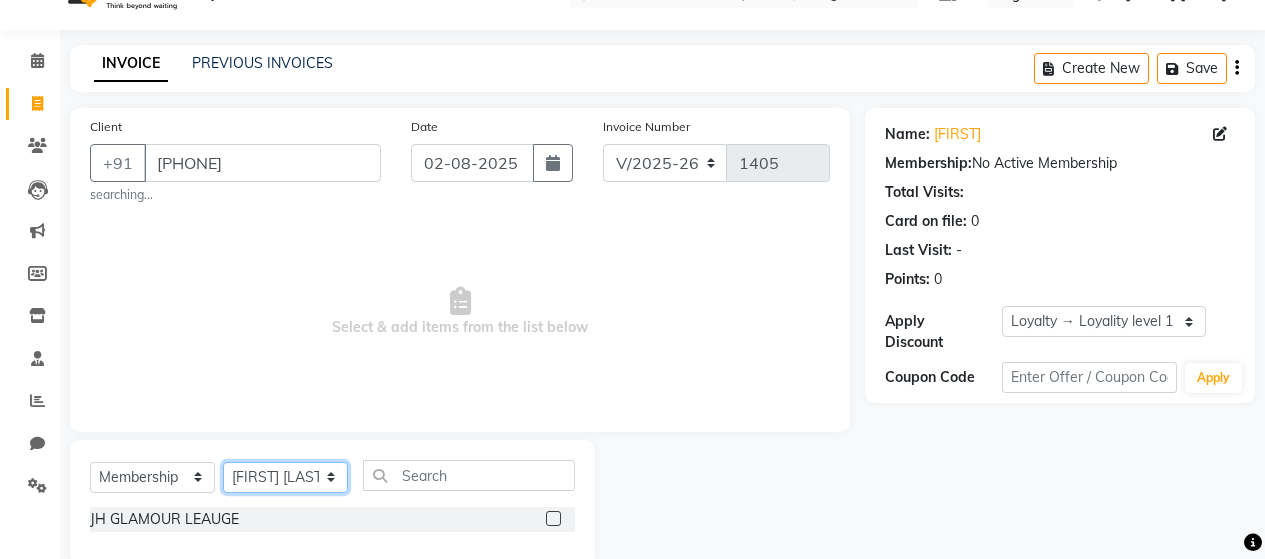 click on "Select Stylist [NAME] [NAME] [NAME] [NAME] [NAME] [NAME] [NAME] [NAME] [NAME] [NAME] [NAME] [NAME] [NAME] [NAME] [NAME]" 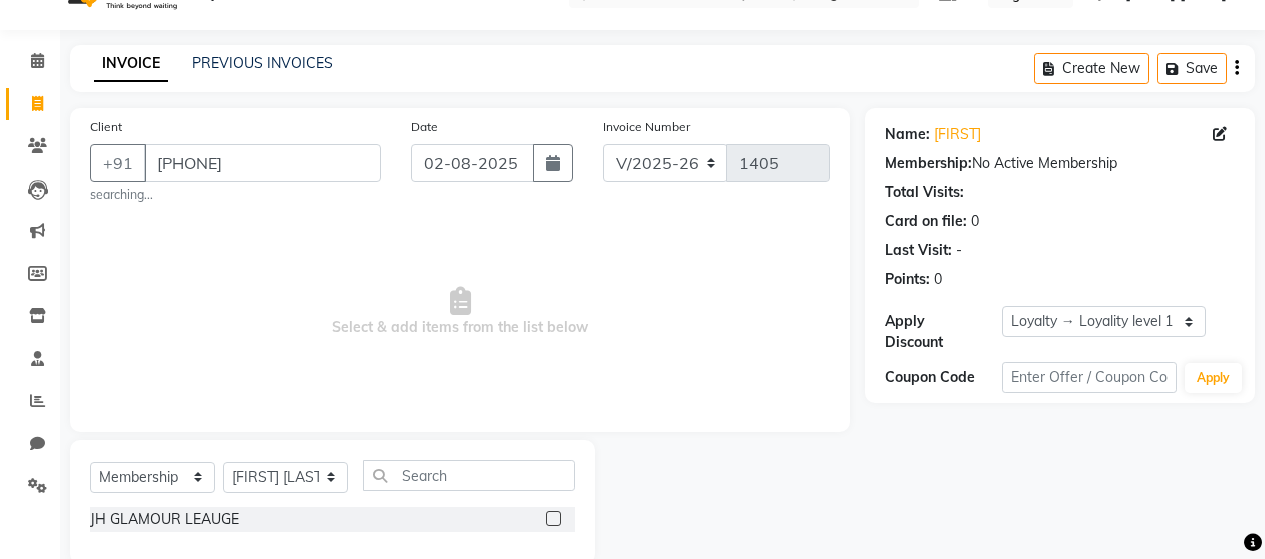 click 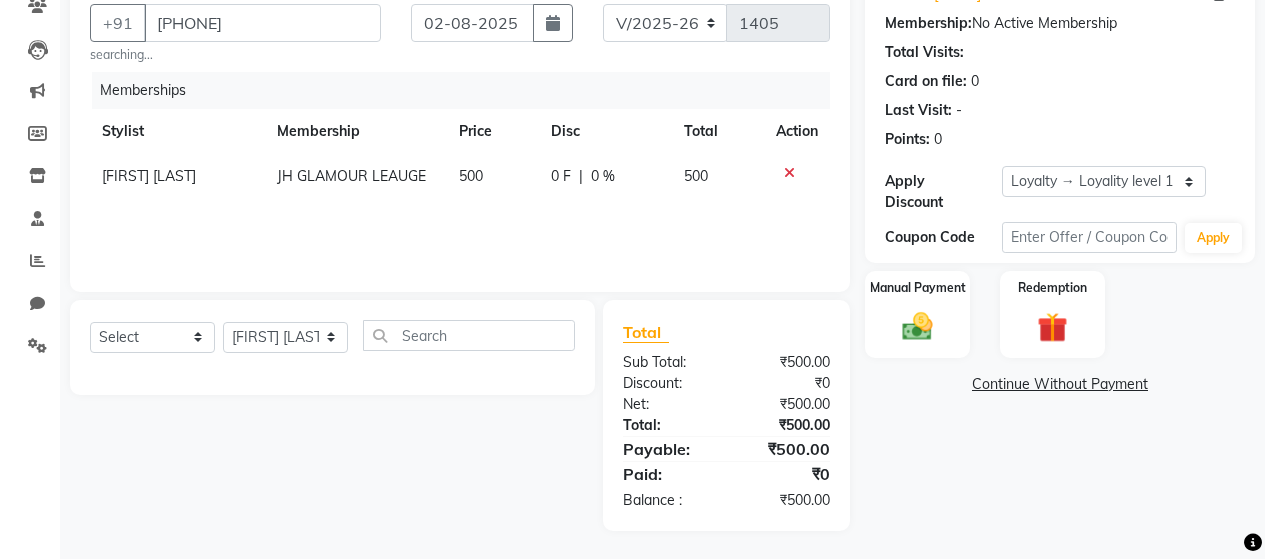 scroll, scrollTop: 184, scrollLeft: 0, axis: vertical 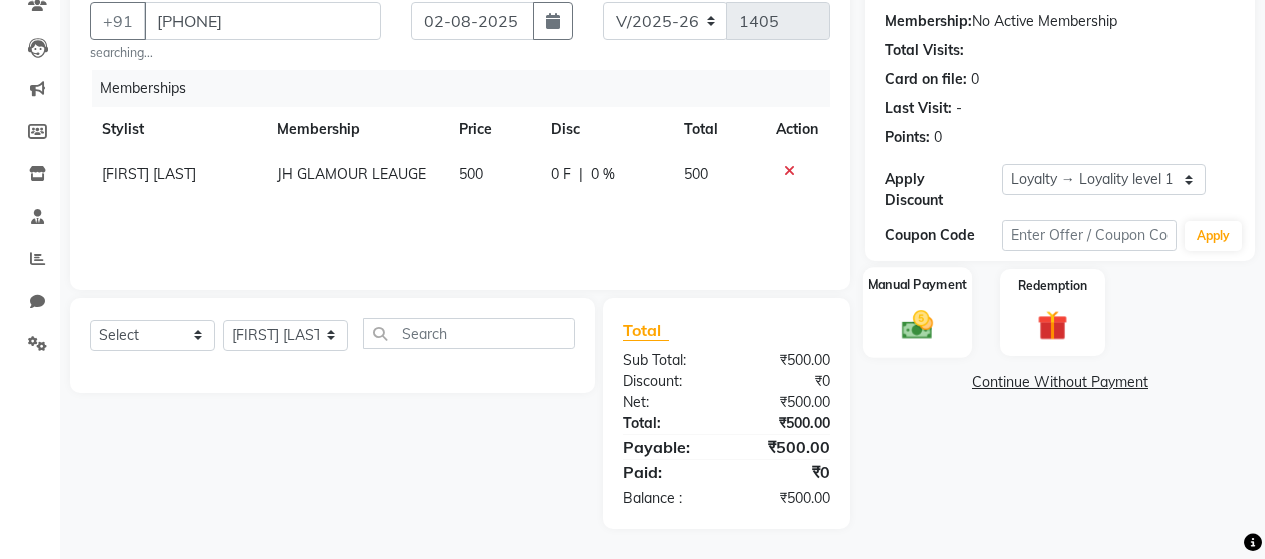 click 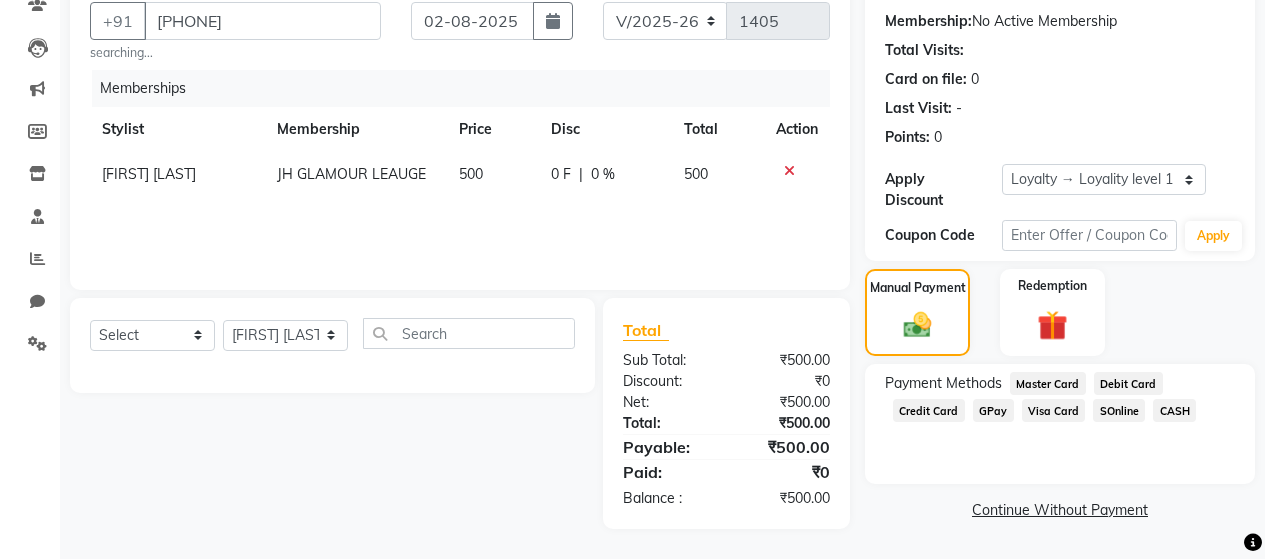 click on "Debit Card" 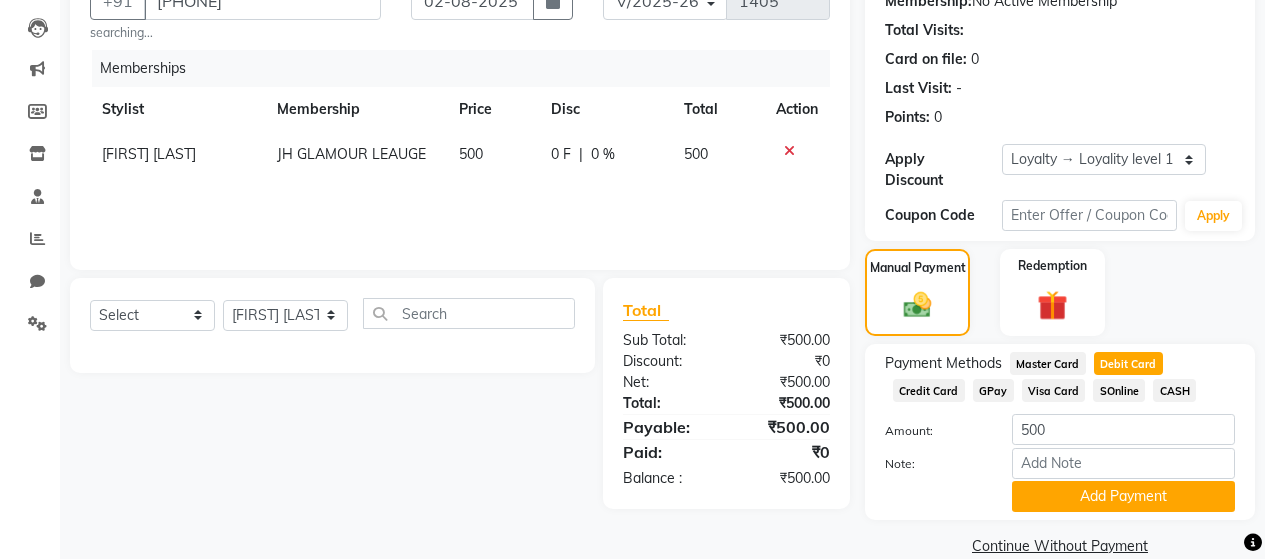 scroll, scrollTop: 220, scrollLeft: 0, axis: vertical 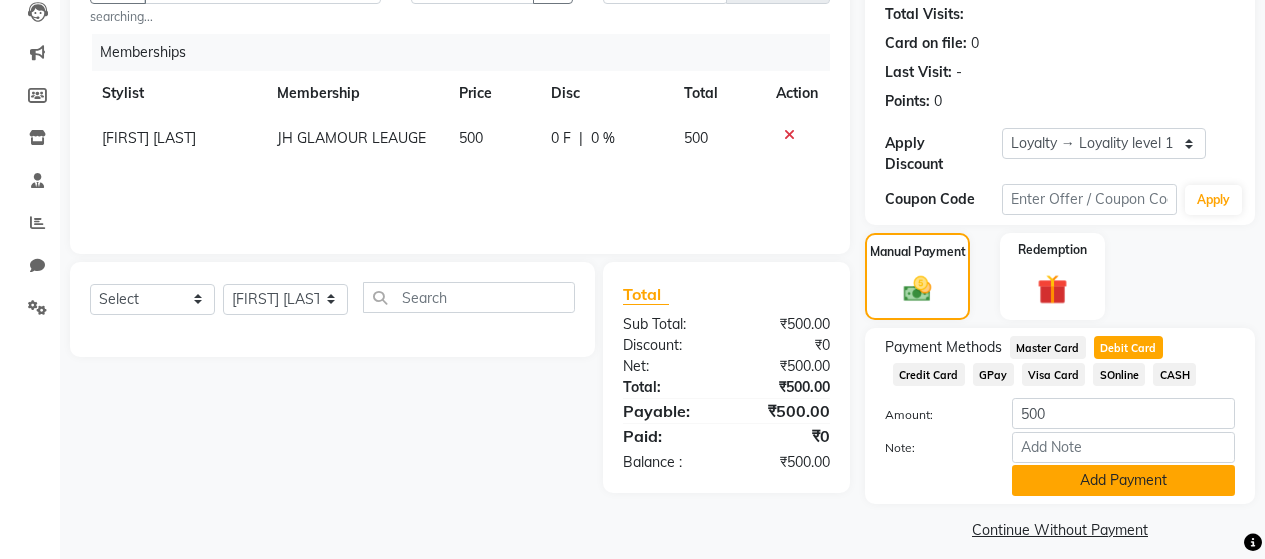 click on "Add Payment" 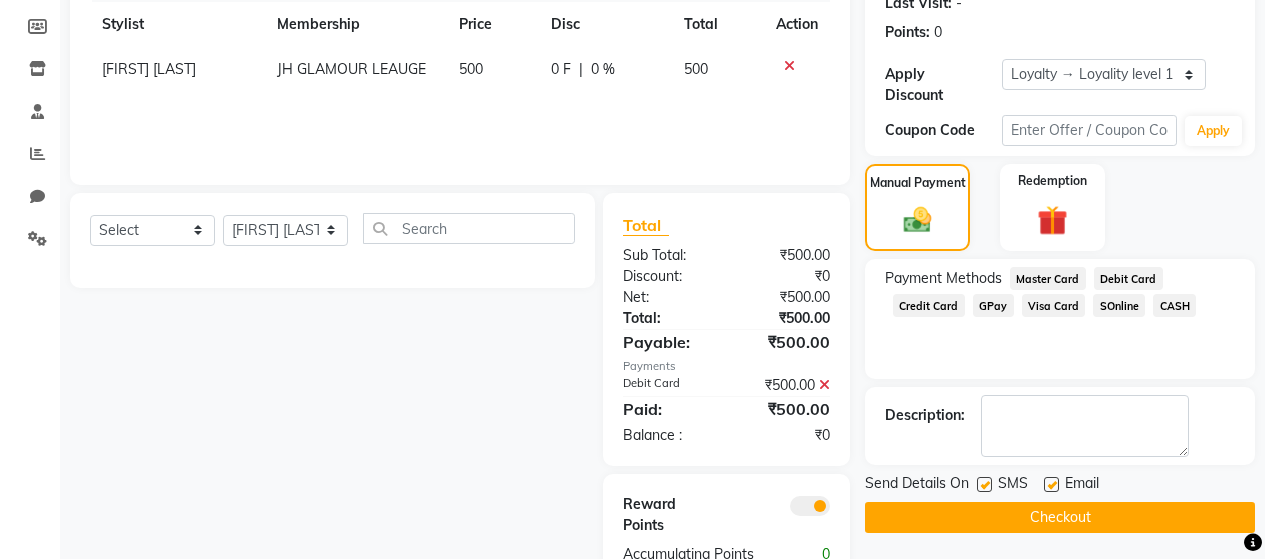 scroll, scrollTop: 366, scrollLeft: 0, axis: vertical 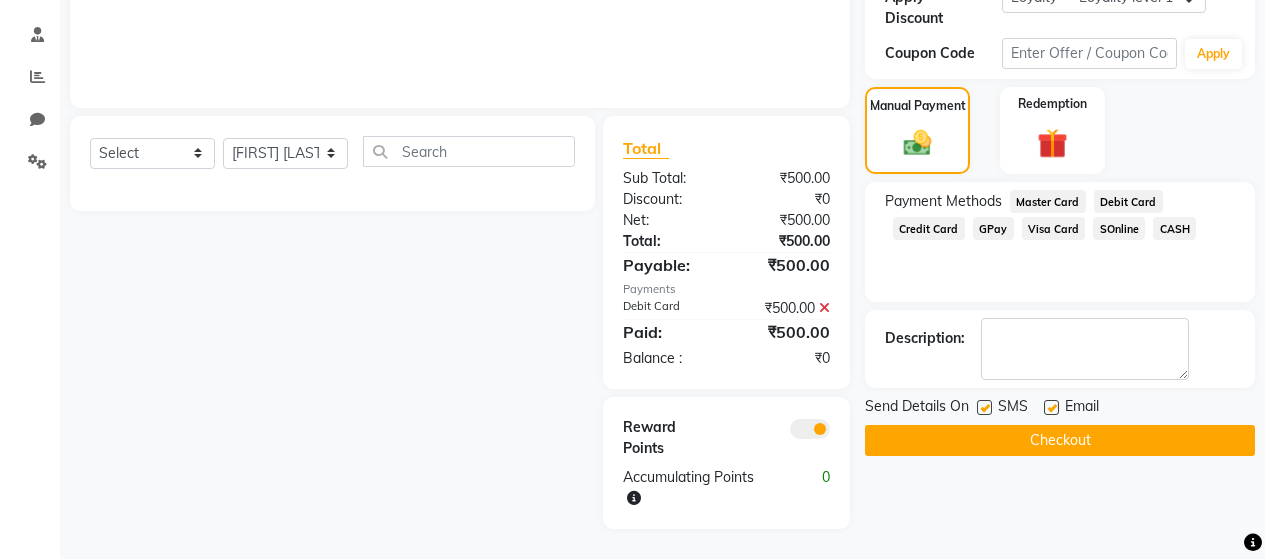 click 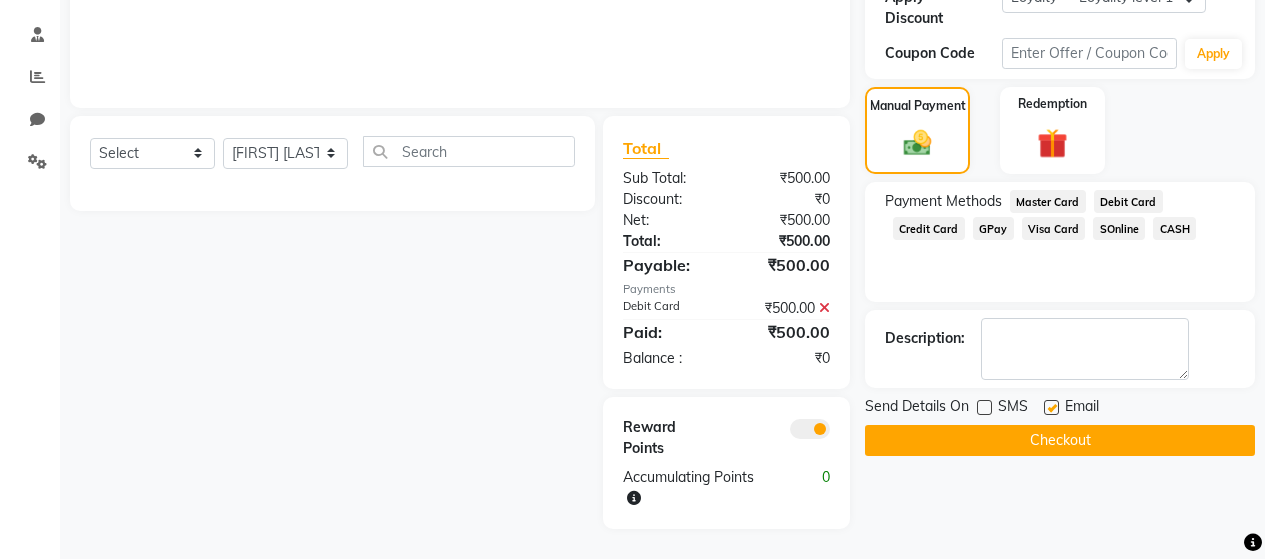 click 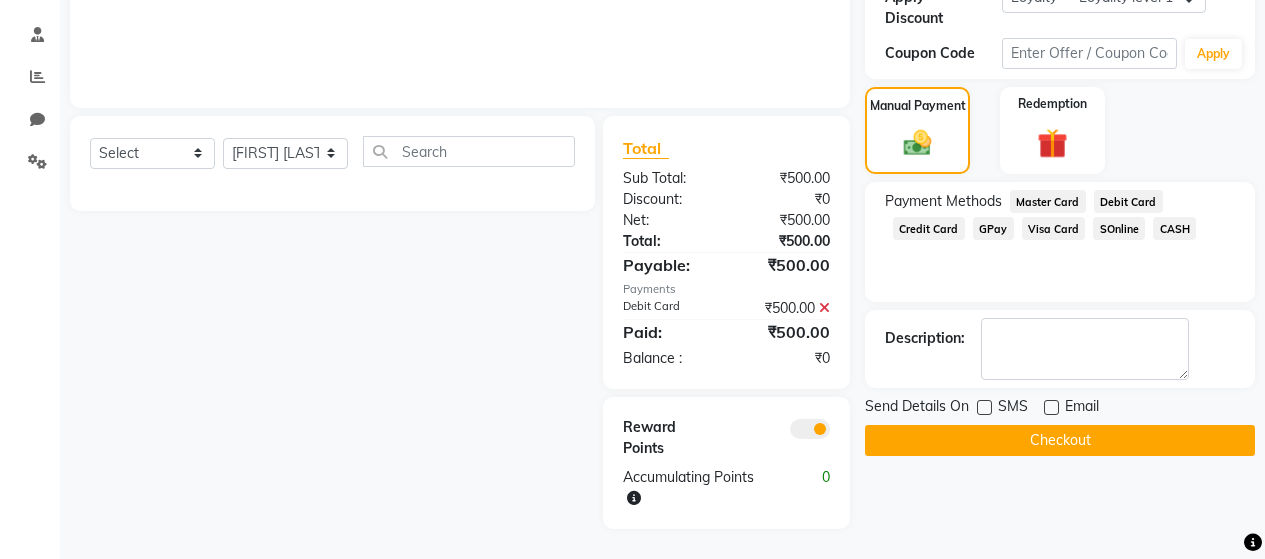 click on "Checkout" 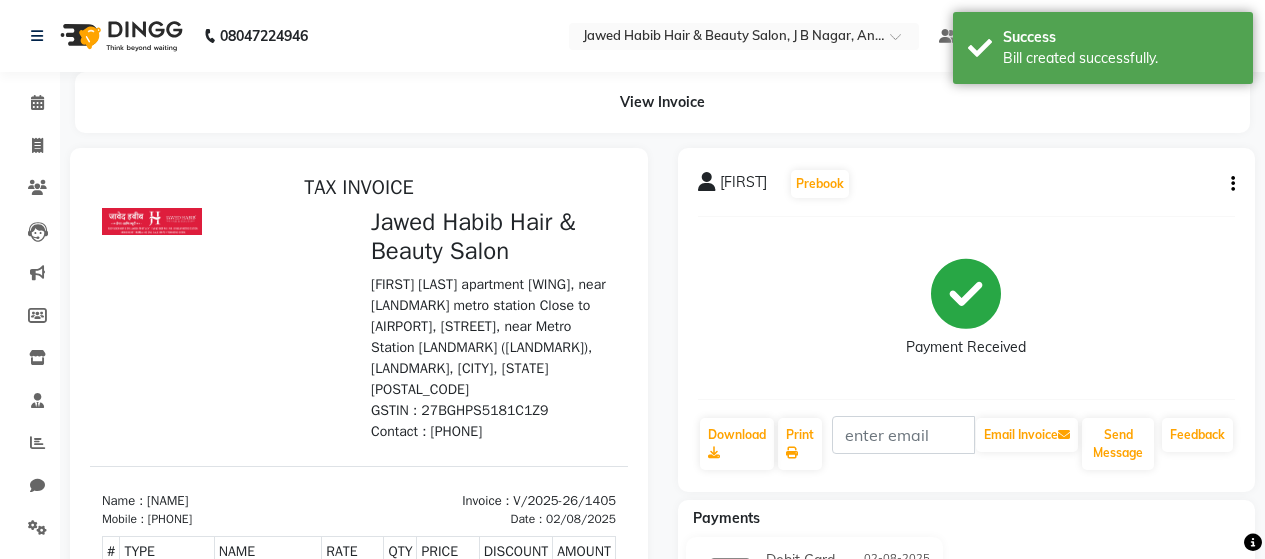 scroll, scrollTop: 0, scrollLeft: 0, axis: both 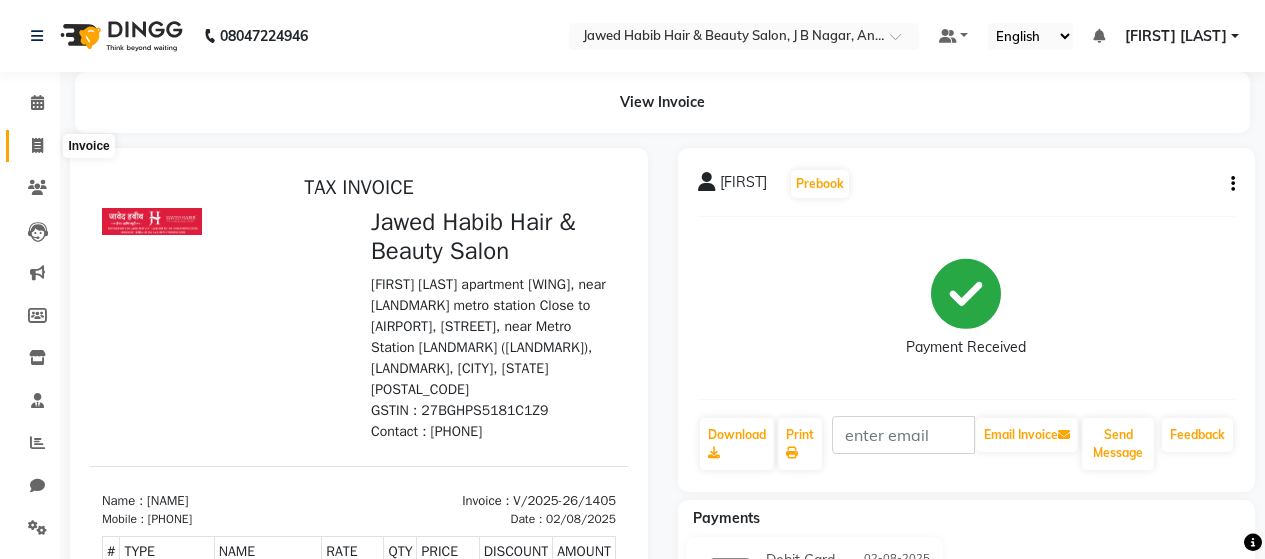 click 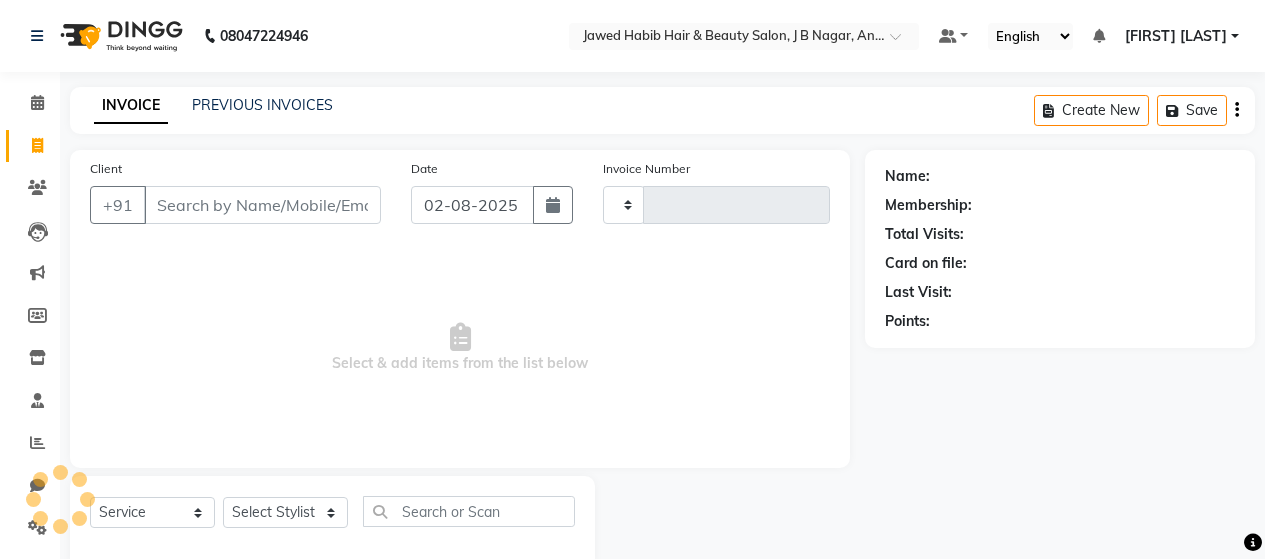 scroll, scrollTop: 42, scrollLeft: 0, axis: vertical 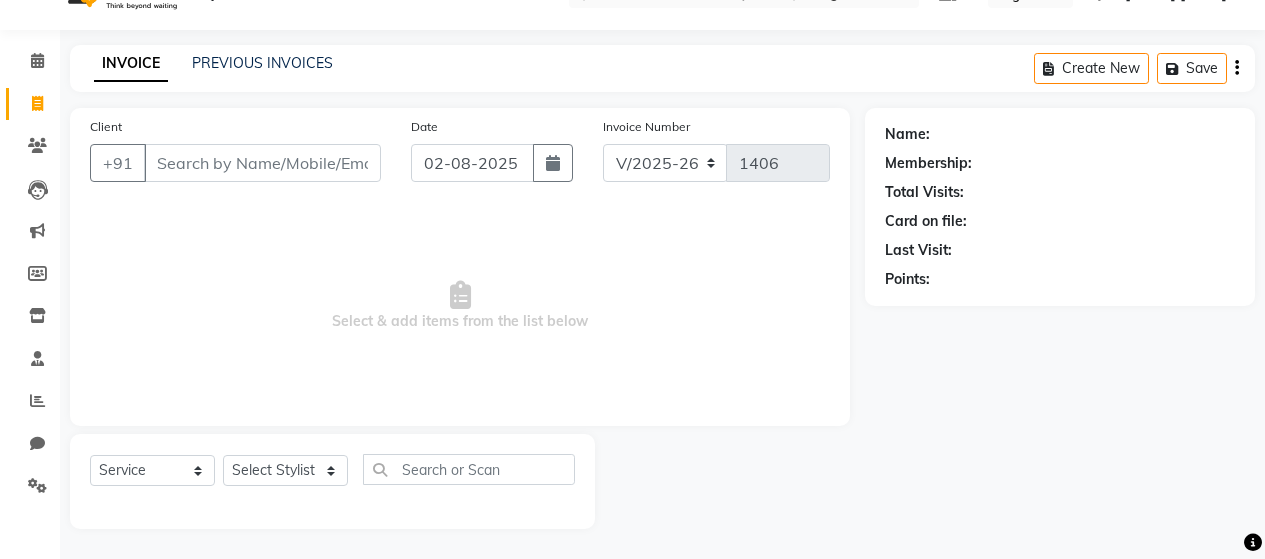 click on "Client" at bounding box center [262, 163] 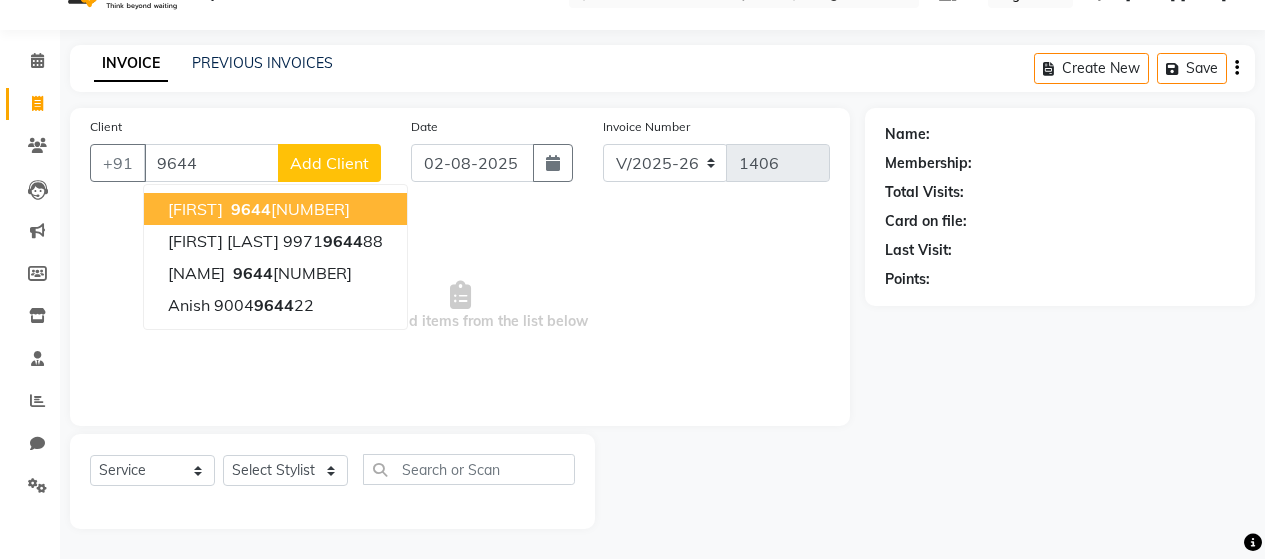 click on "9644" at bounding box center [251, 209] 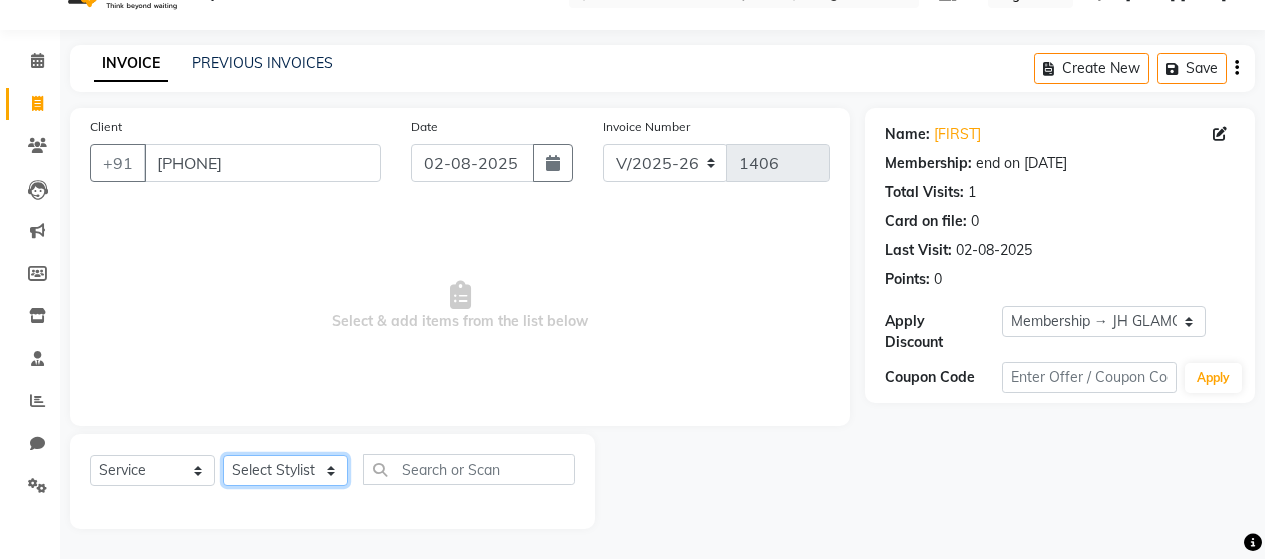 click on "Select Stylist [NAME] [NAME] [NAME] [NAME] [NAME] [NAME] [NAME] [NAME] [NAME] [NAME] [NAME] [NAME] [NAME] [NAME] [NAME]" 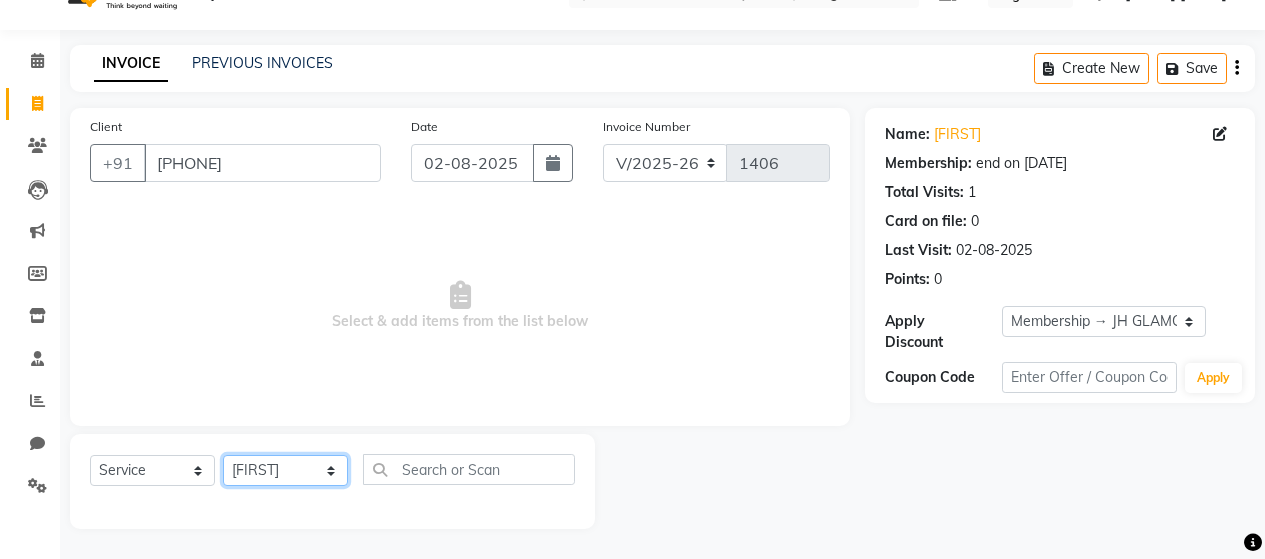 click on "Select Stylist [NAME] [NAME] [NAME] [NAME] [NAME] [NAME] [NAME] [NAME] [NAME] [NAME] [NAME] [NAME] [NAME] [NAME] [NAME]" 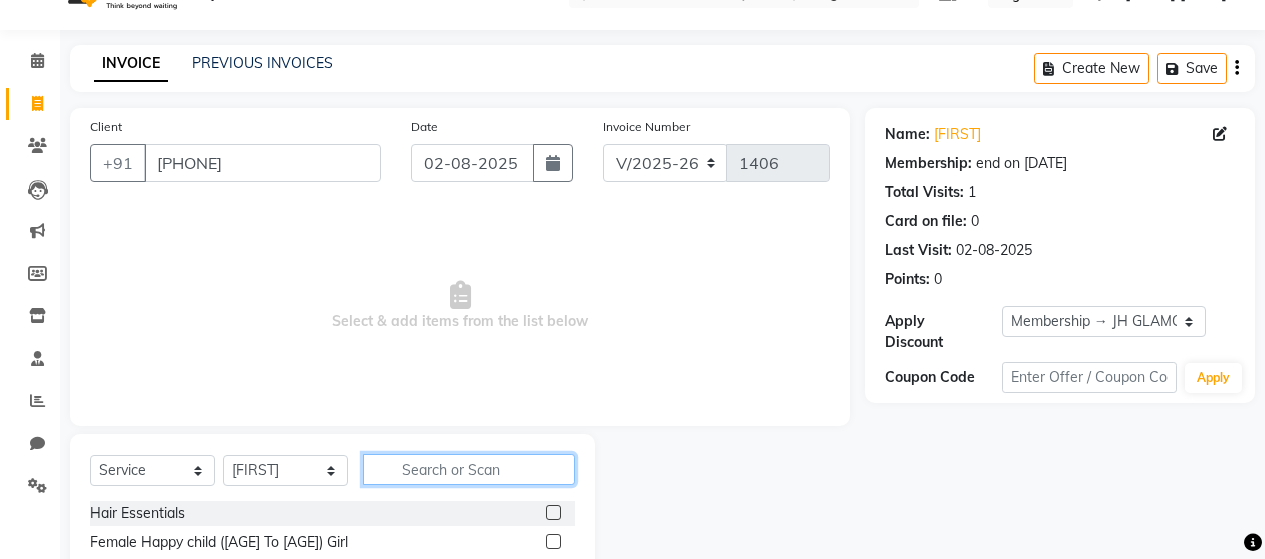 click 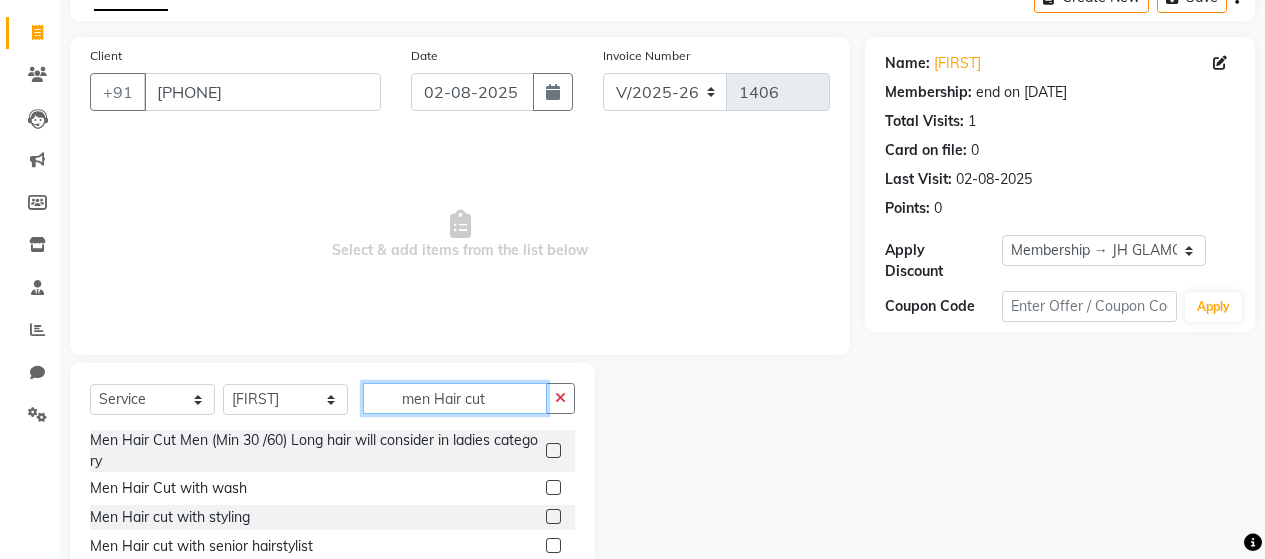scroll, scrollTop: 204, scrollLeft: 0, axis: vertical 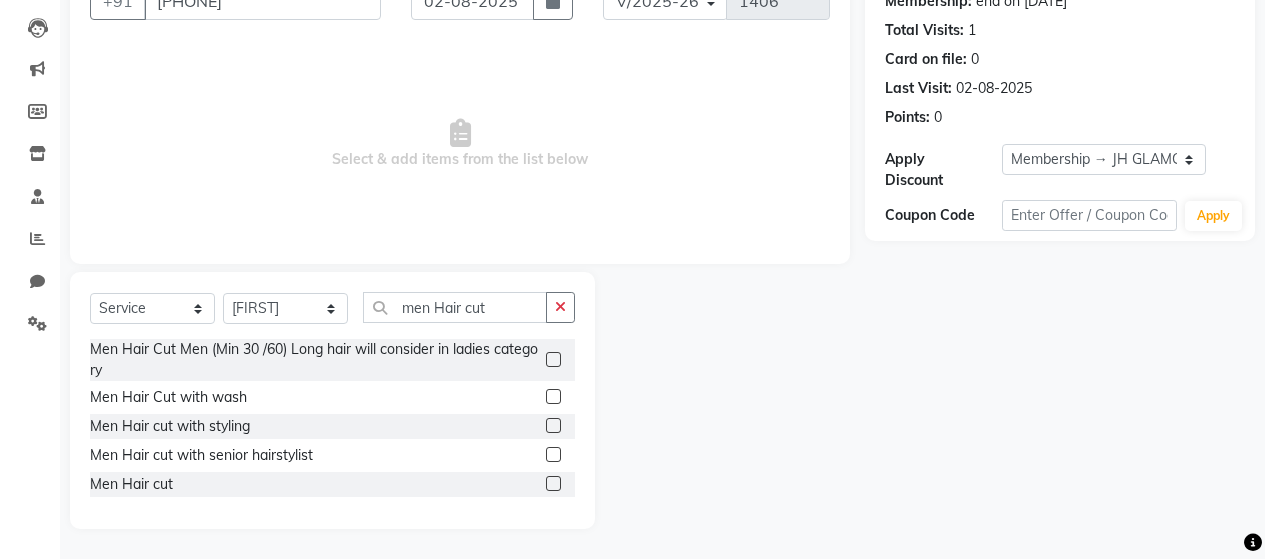click 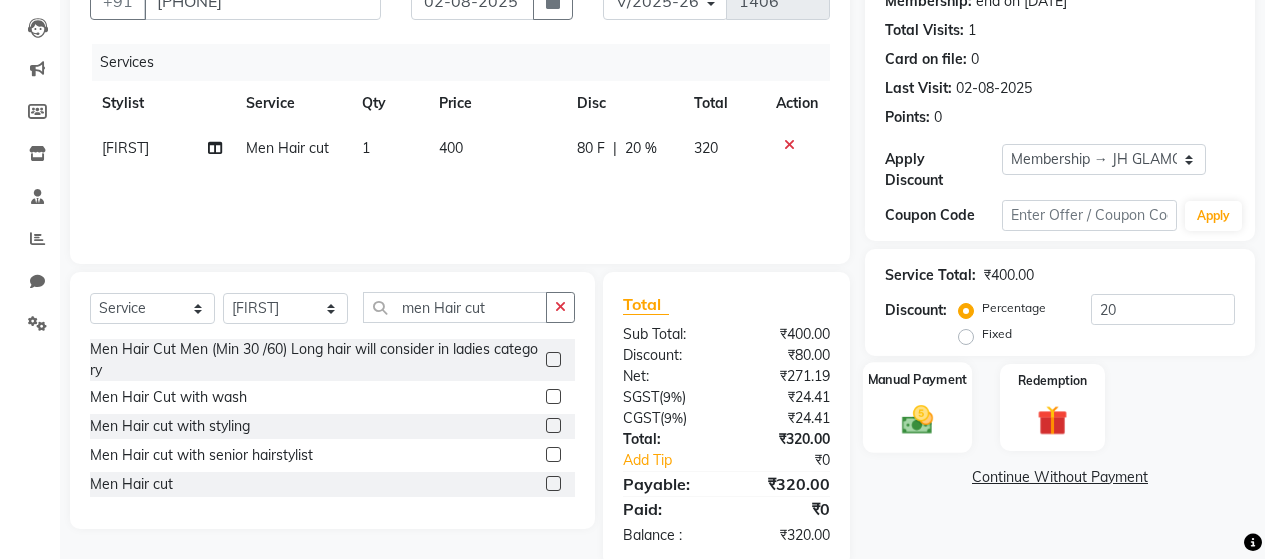 click 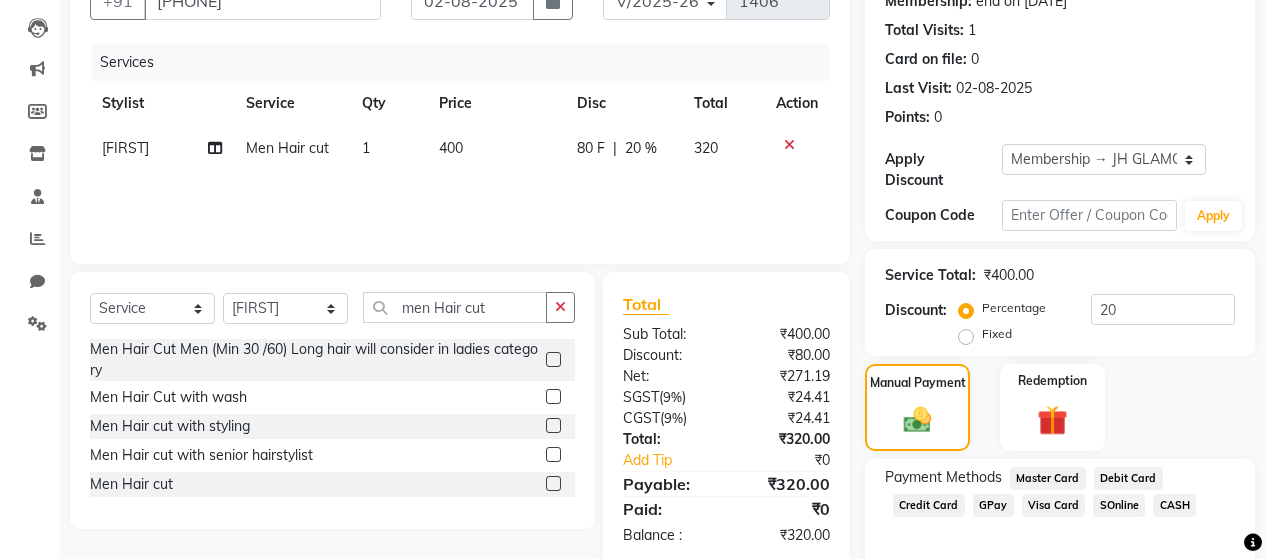 click on "Debit Card" 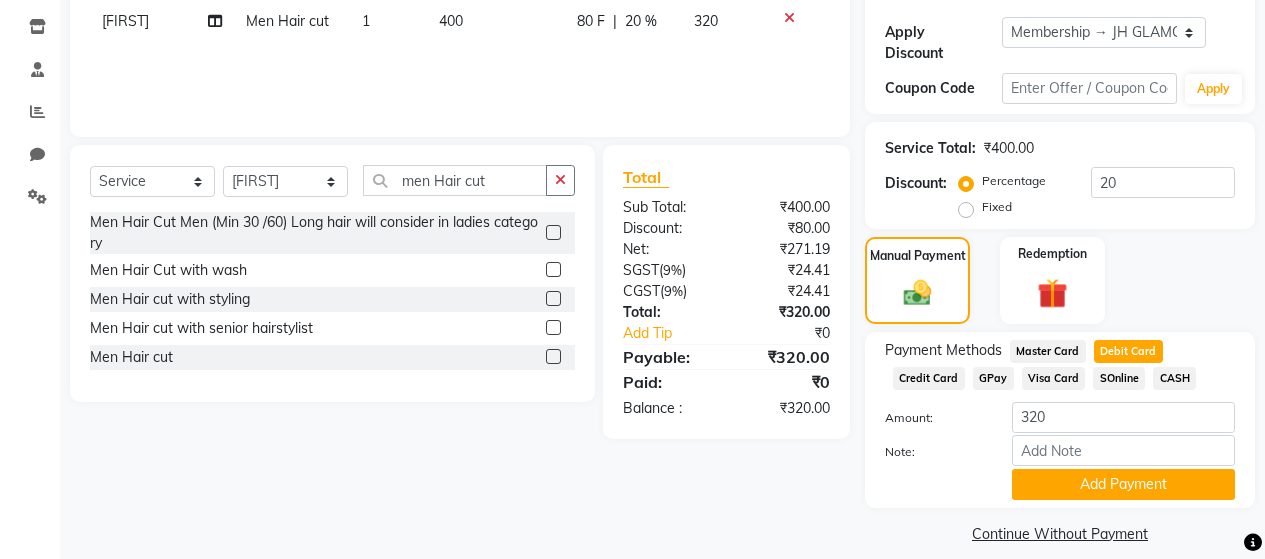 scroll, scrollTop: 335, scrollLeft: 0, axis: vertical 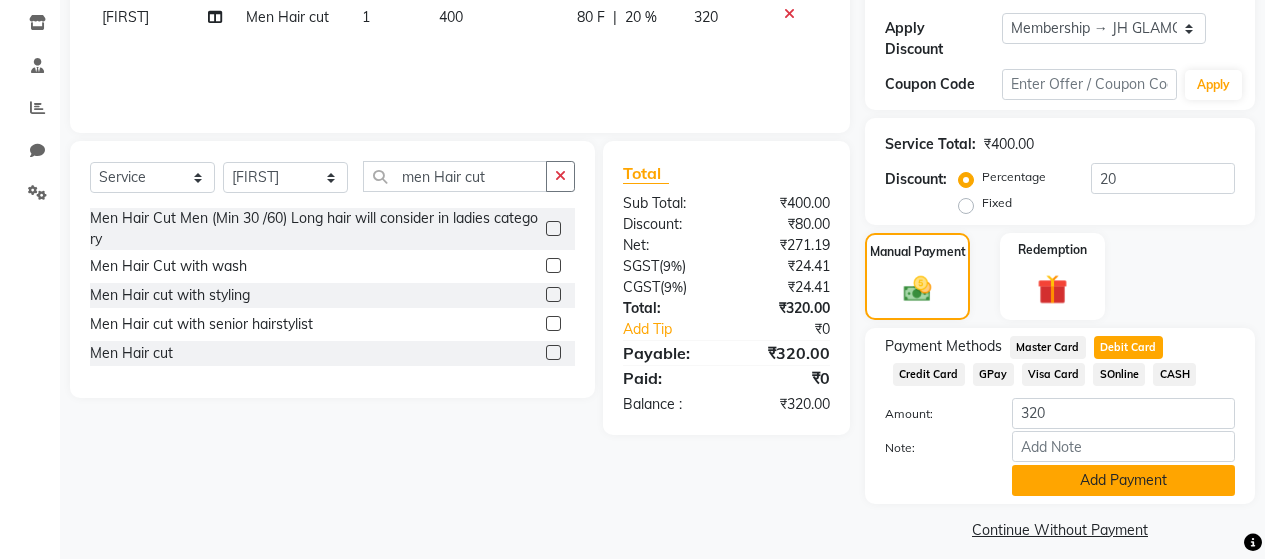 click on "Add Payment" 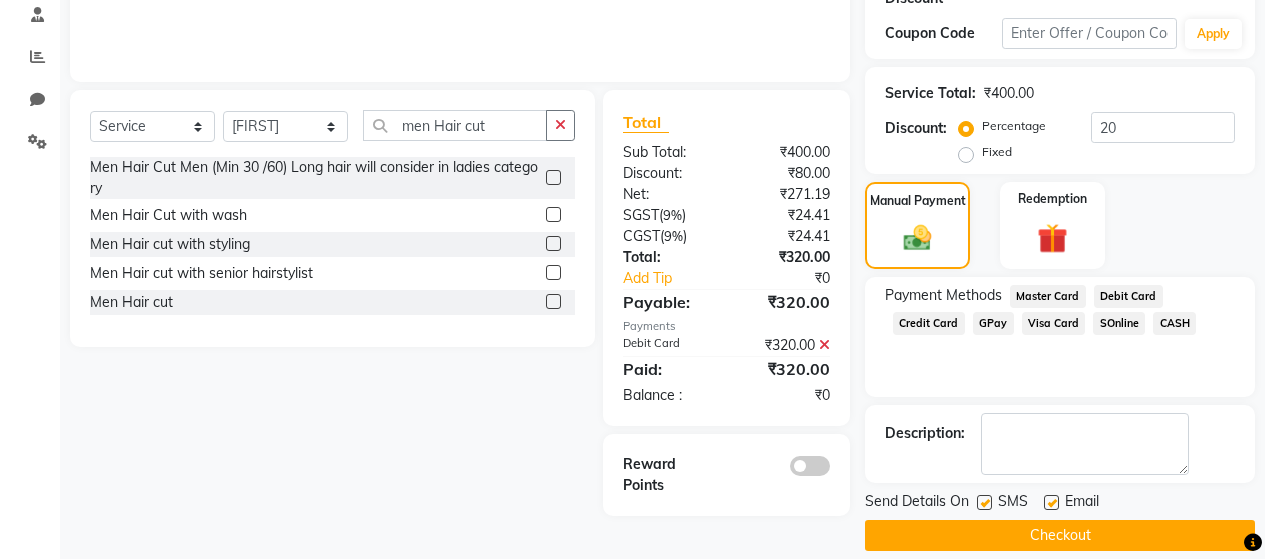 scroll, scrollTop: 392, scrollLeft: 0, axis: vertical 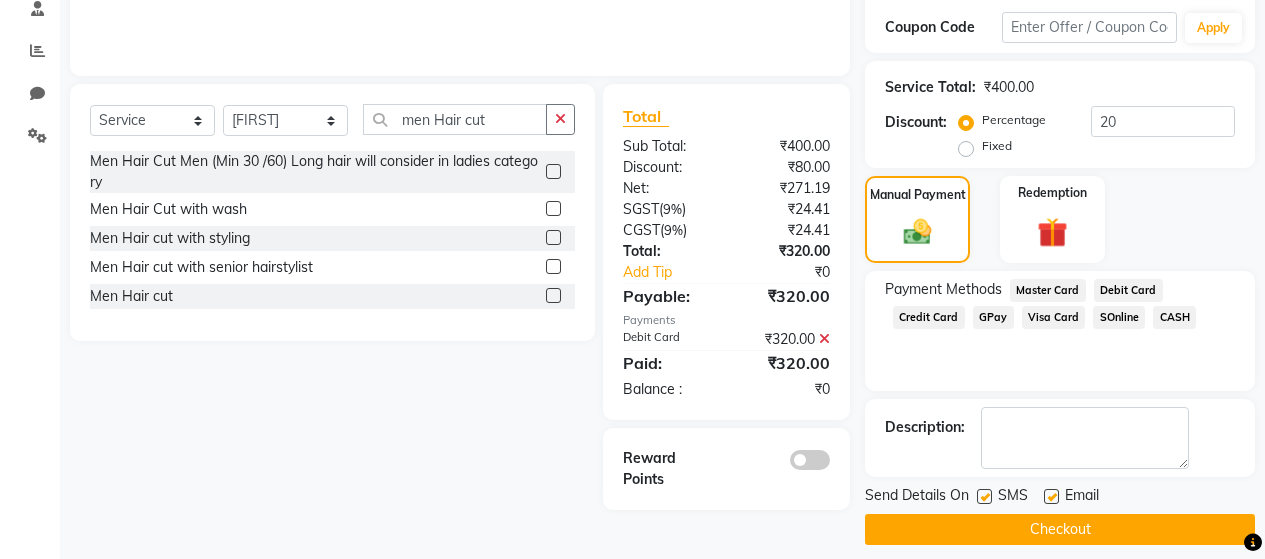 click 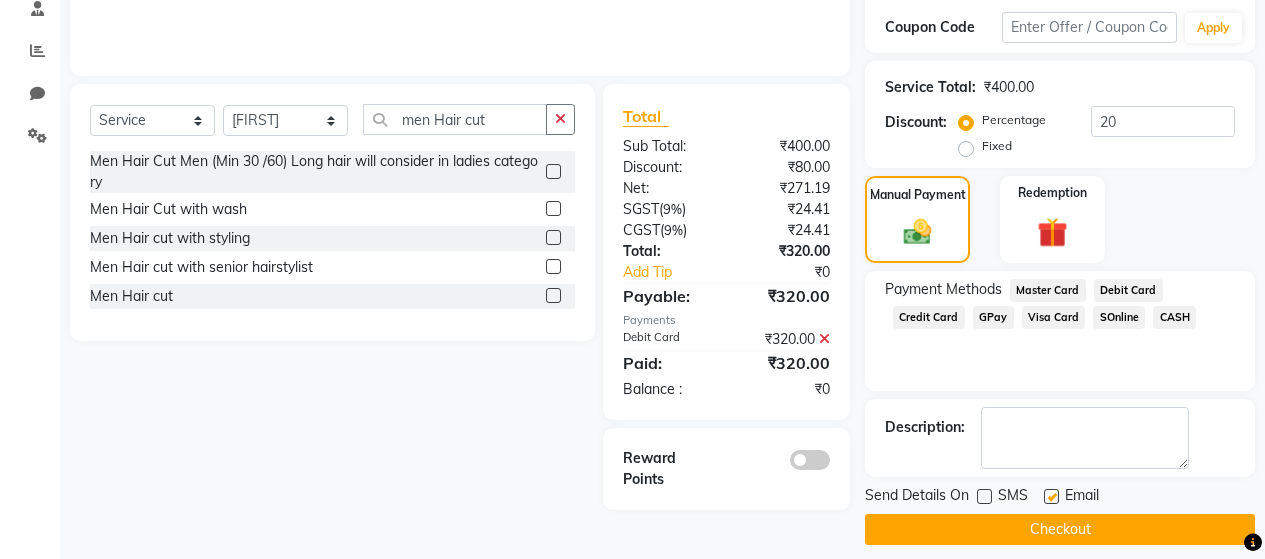 click 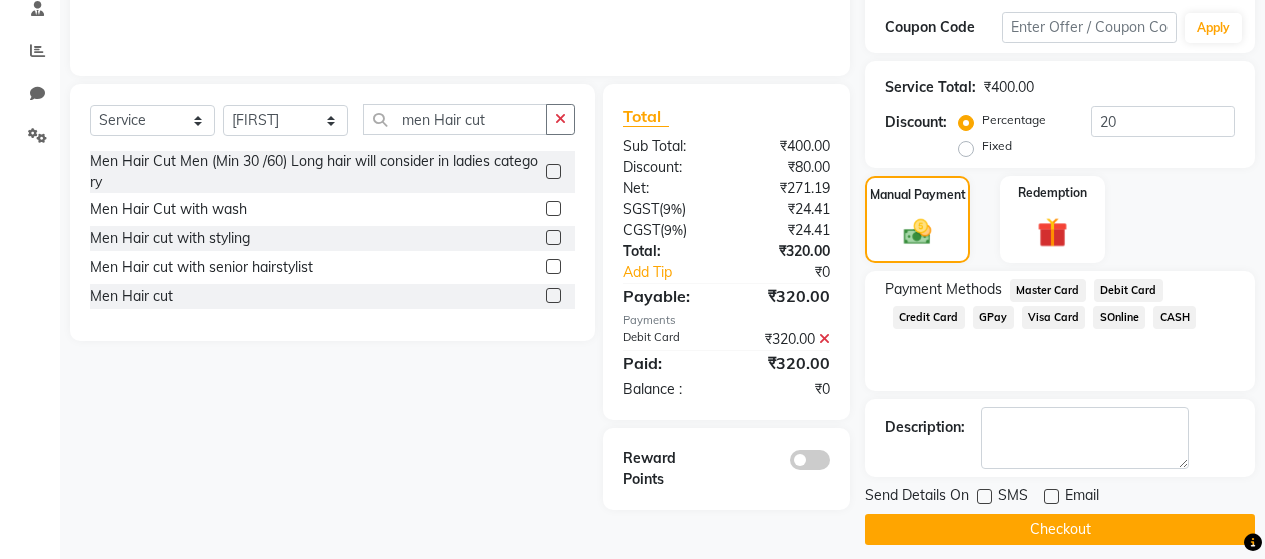 click on "Checkout" 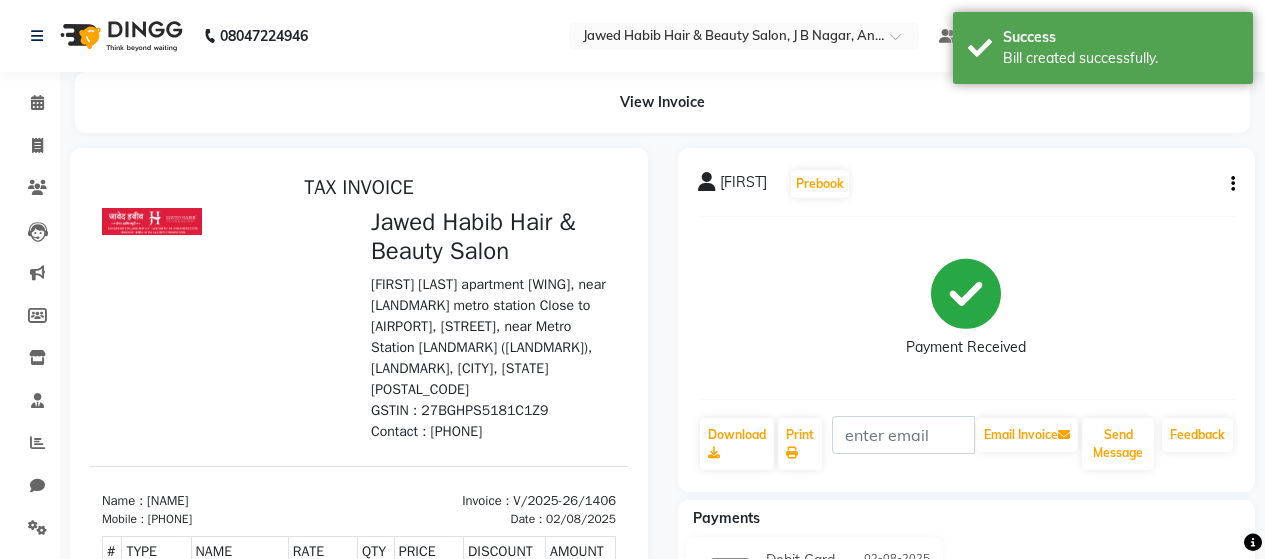 scroll, scrollTop: 0, scrollLeft: 0, axis: both 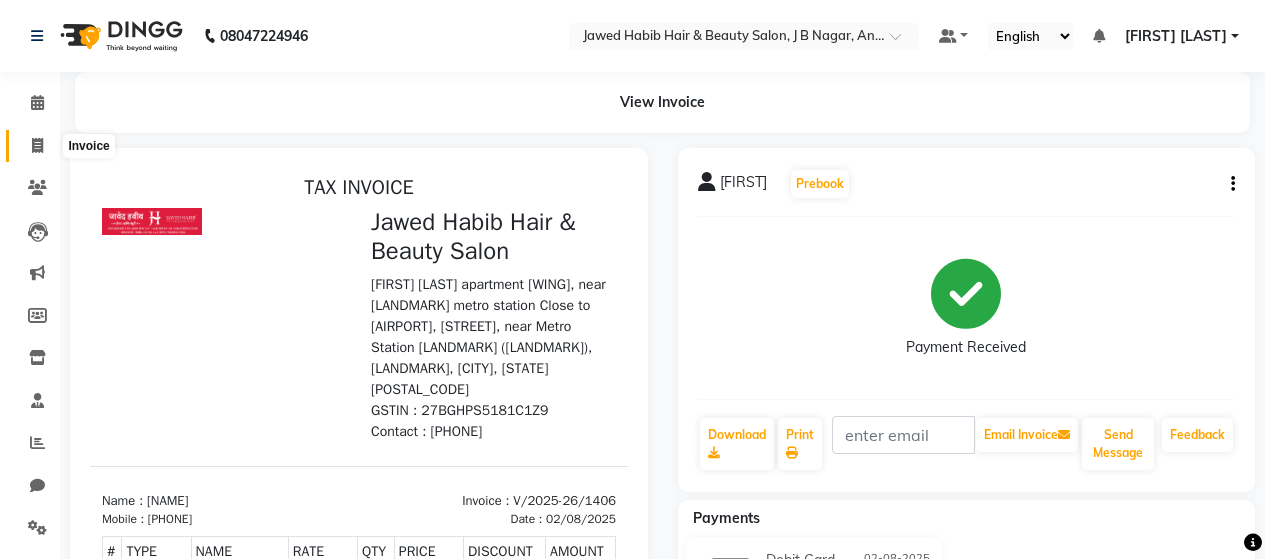 click 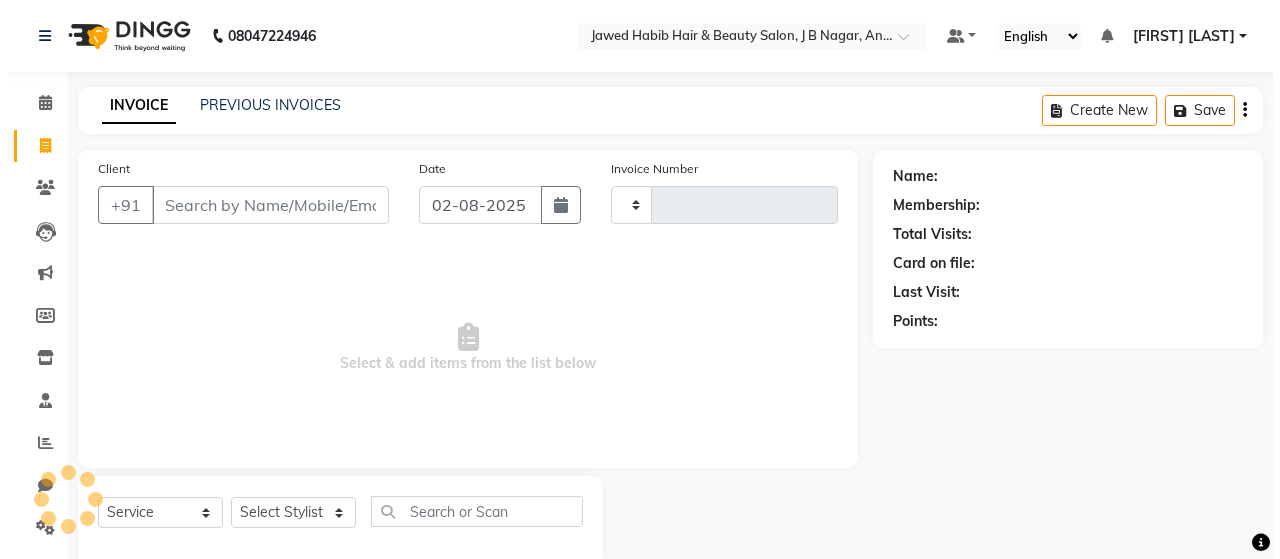 scroll, scrollTop: 42, scrollLeft: 0, axis: vertical 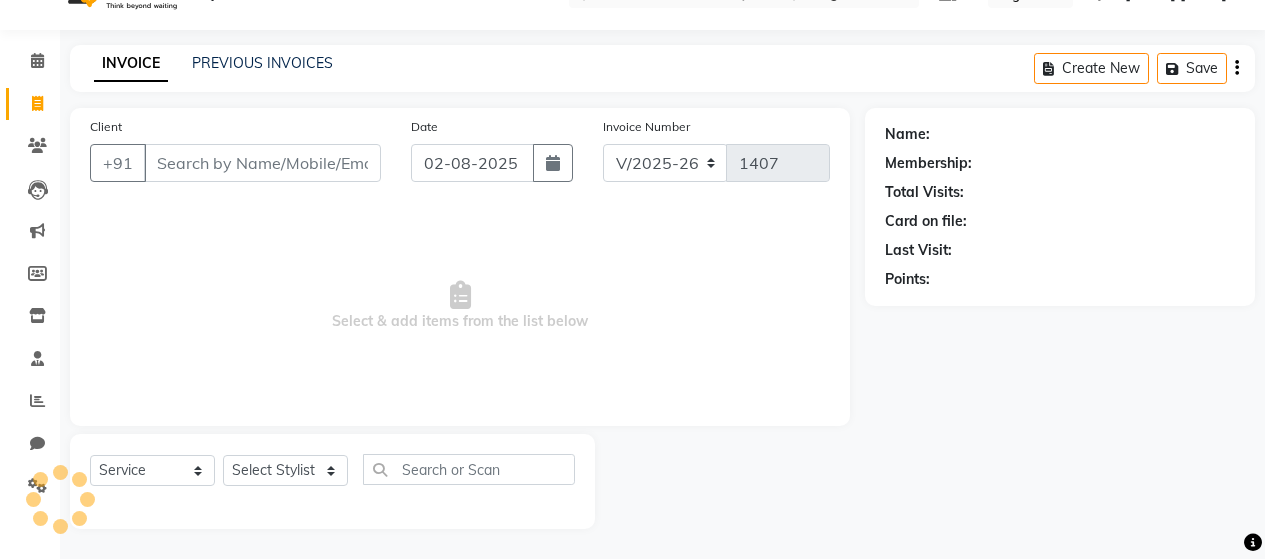 click on "Client" at bounding box center [262, 163] 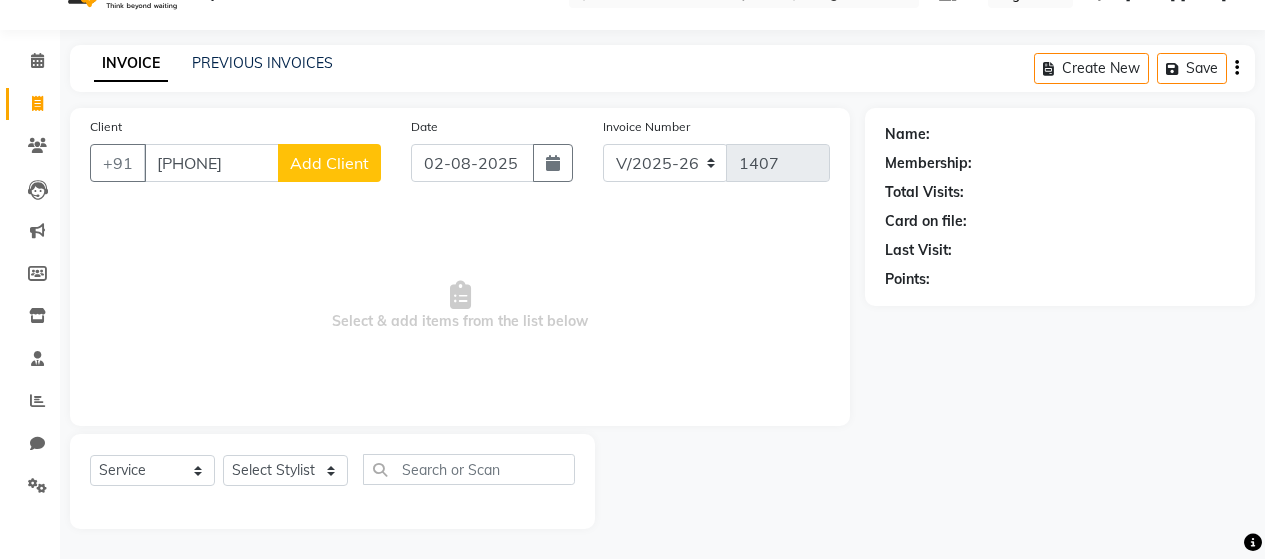 click on "Add Client" 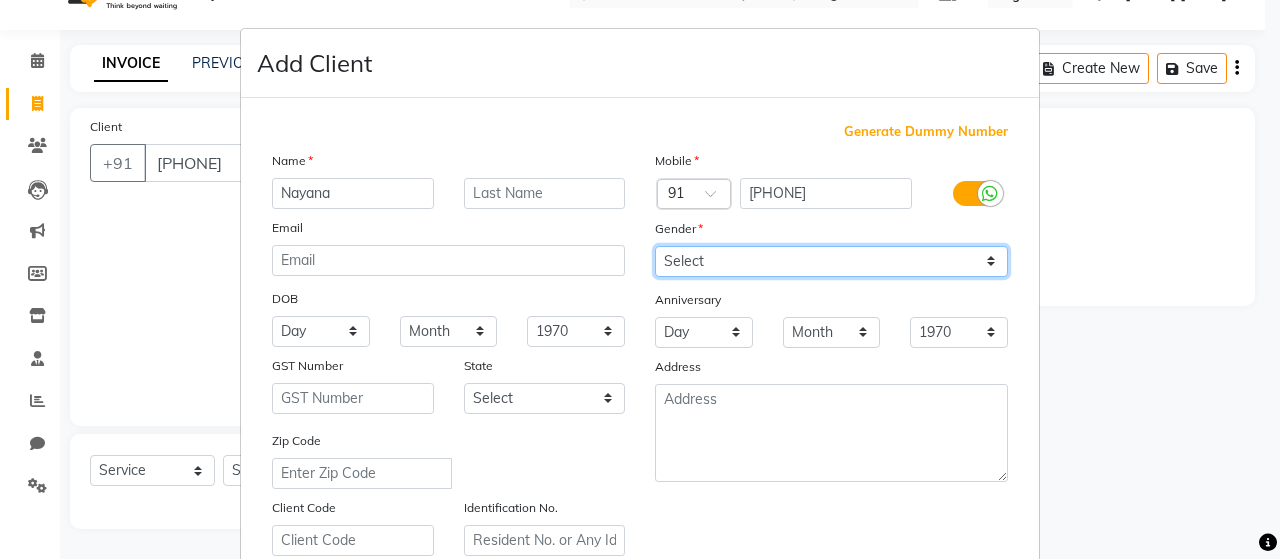 click on "Select Male Female Other Prefer Not To Say" at bounding box center (831, 261) 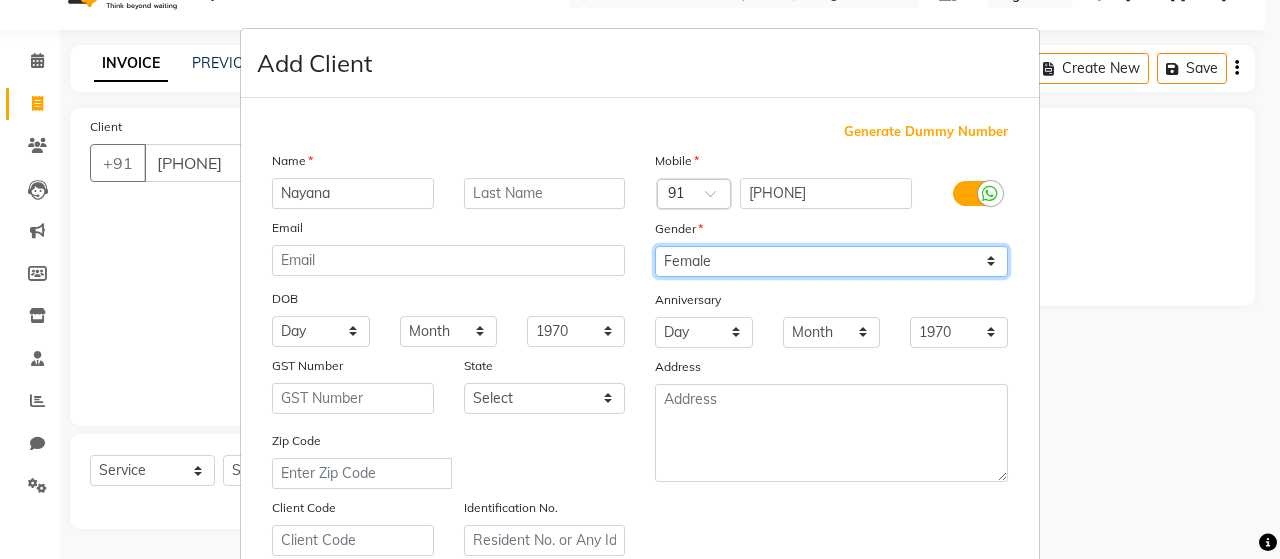 click on "Select Male Female Other Prefer Not To Say" at bounding box center [831, 261] 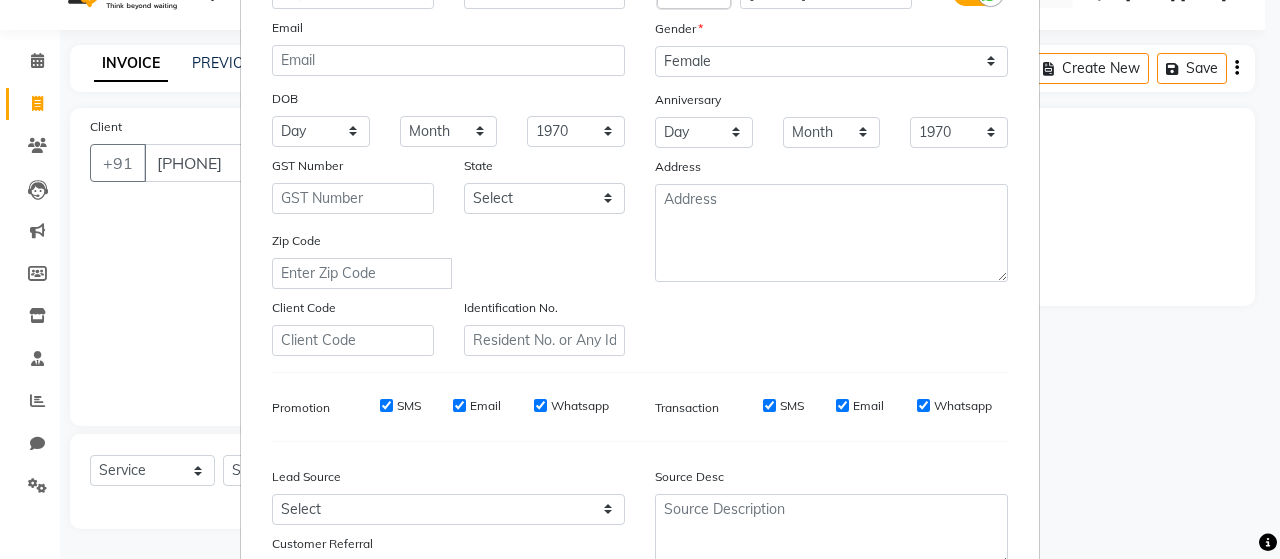 click on "SMS" at bounding box center [386, 405] 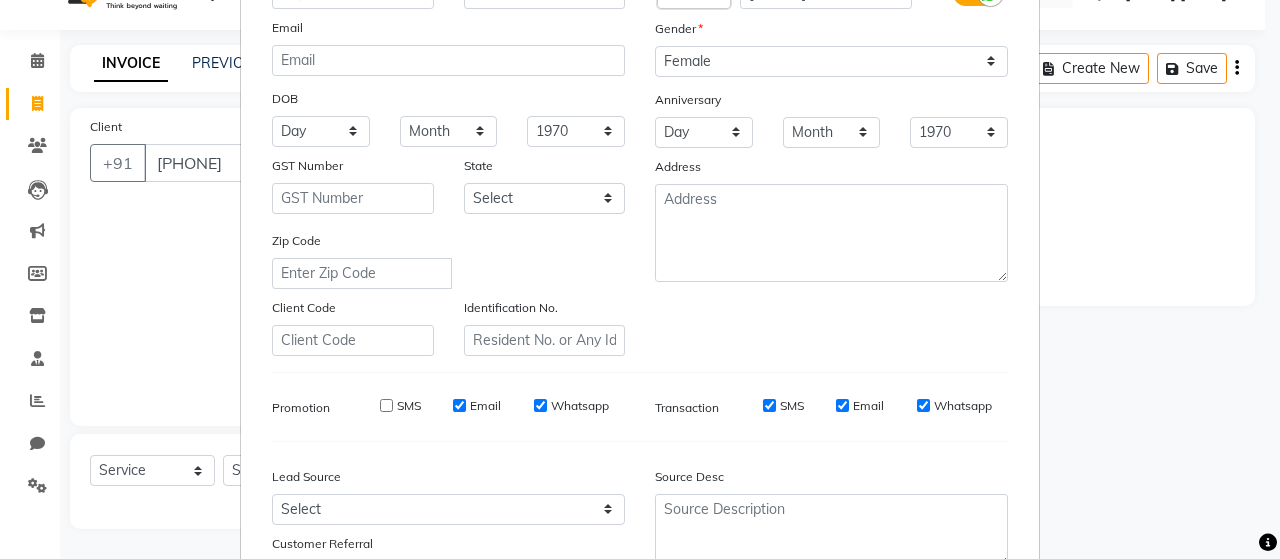 click on "Email" at bounding box center (459, 405) 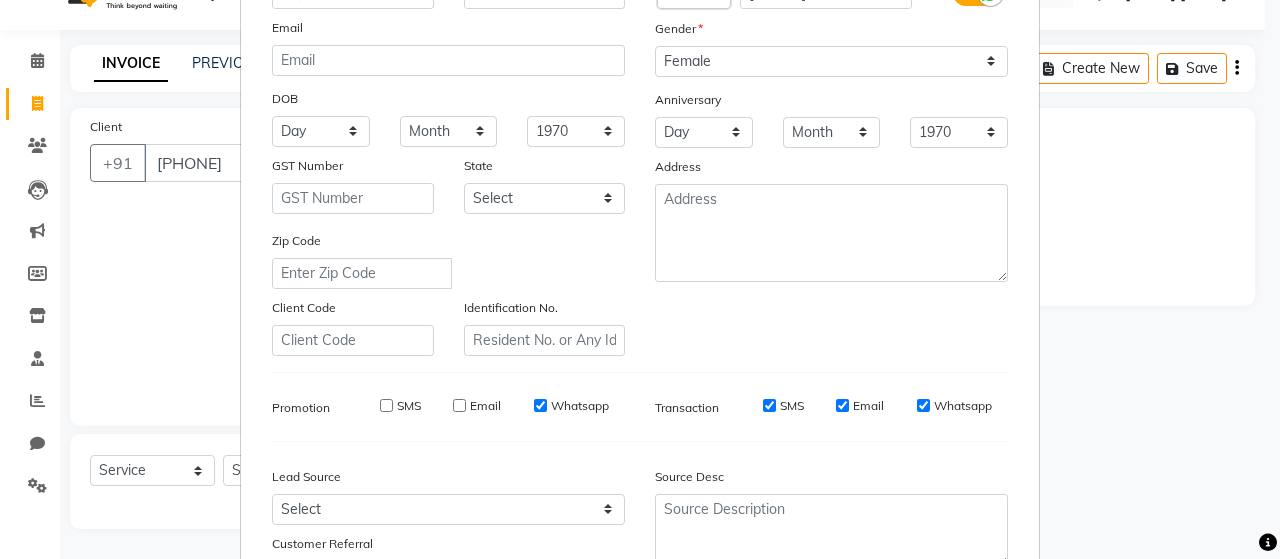 click on "Whatsapp" at bounding box center (540, 405) 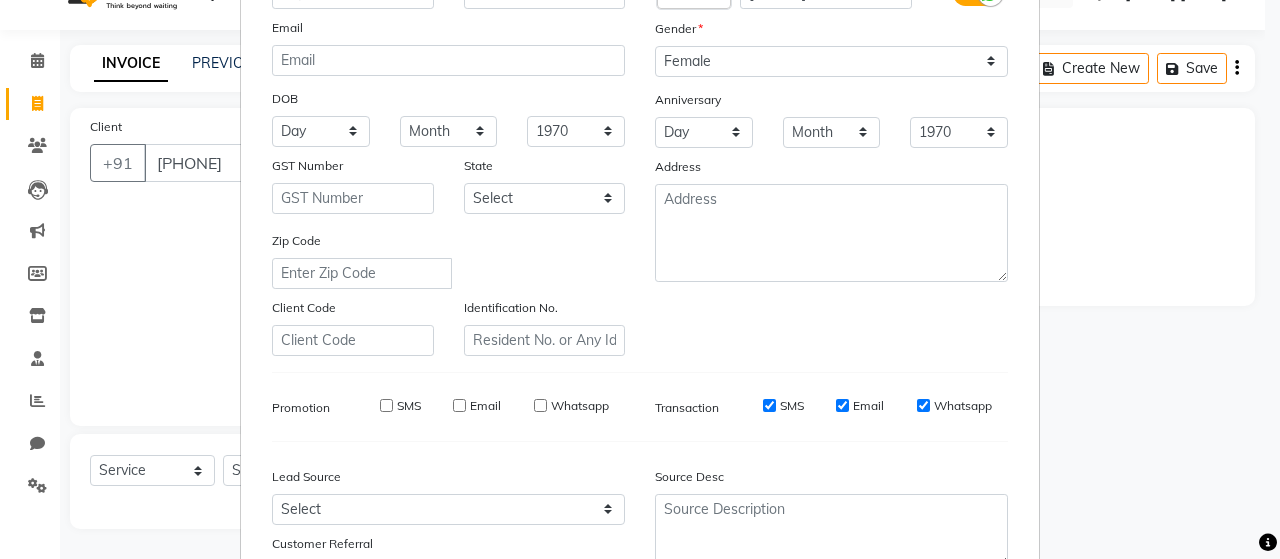 click on "SMS" at bounding box center [769, 405] 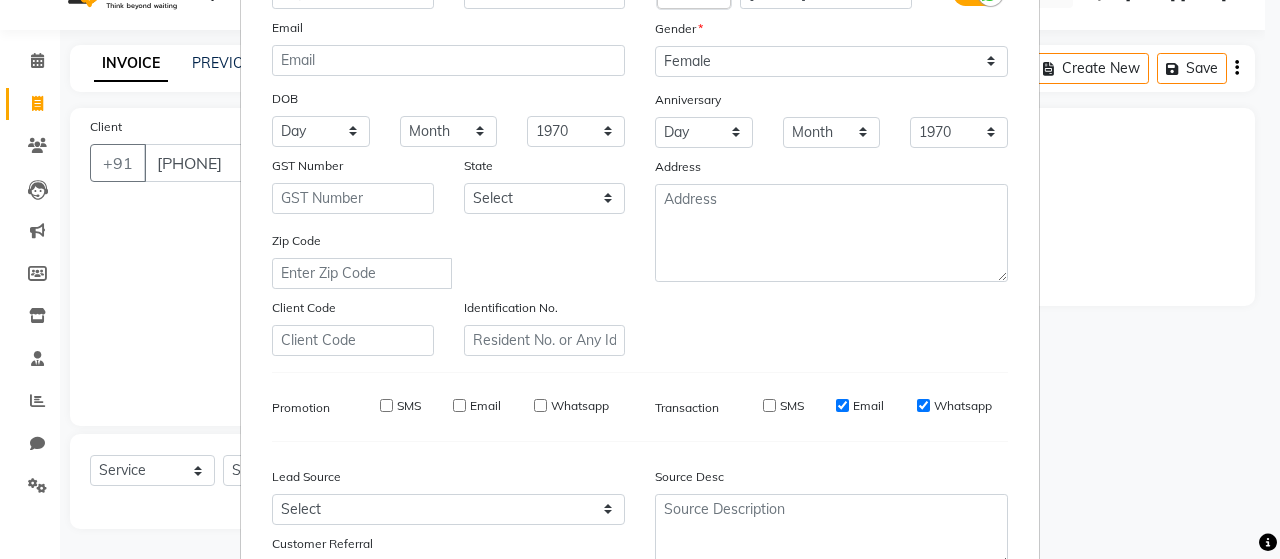 click on "Email" at bounding box center [842, 405] 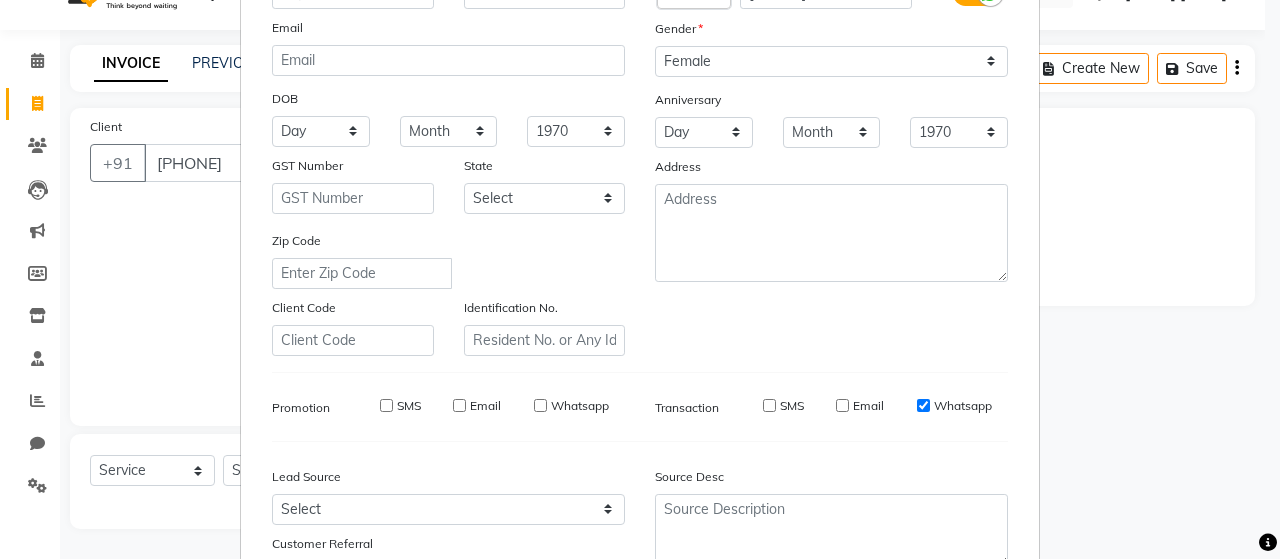 click on "Whatsapp" at bounding box center (923, 405) 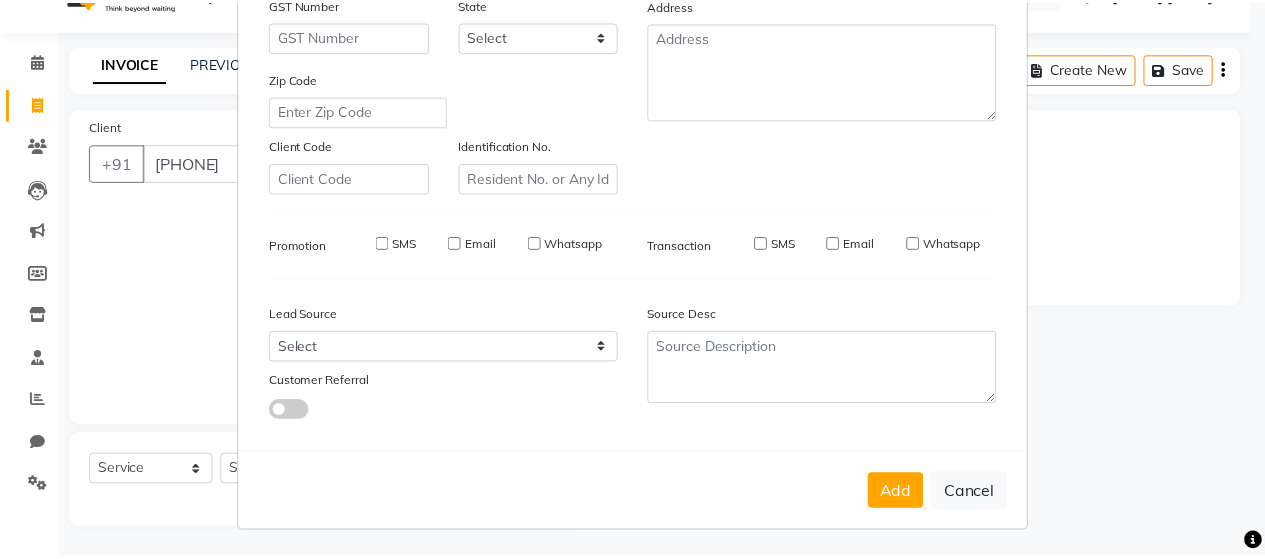 scroll, scrollTop: 364, scrollLeft: 0, axis: vertical 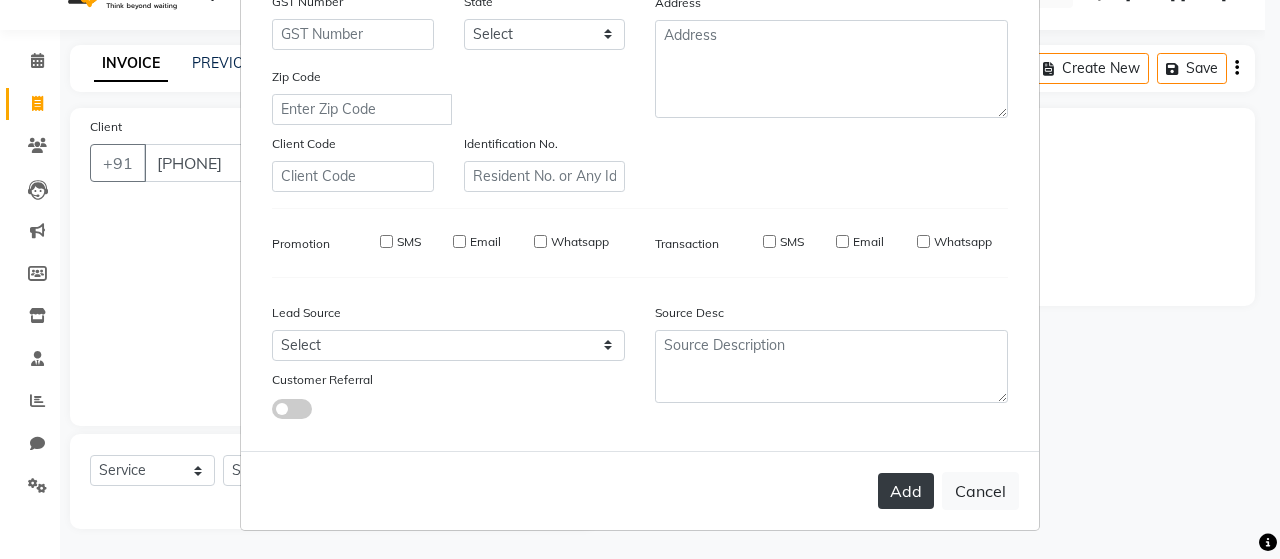 click on "Add" at bounding box center [906, 491] 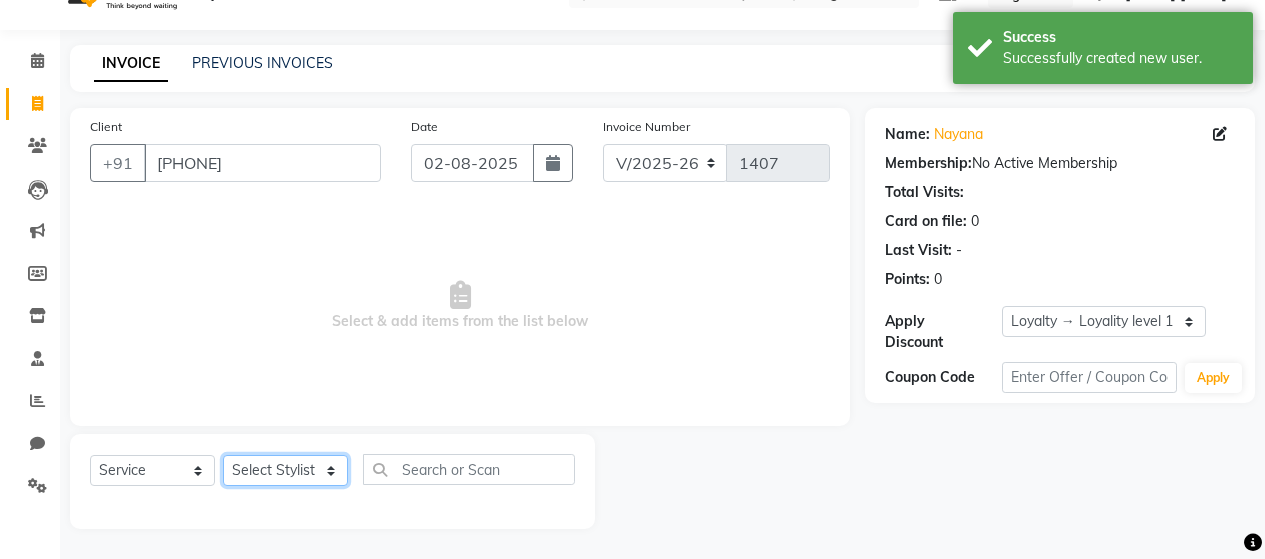 click on "Select Stylist [NAME] [NAME] [NAME] [NAME] [NAME] [NAME] [NAME] [NAME] [NAME] [NAME] [NAME] [NAME] [NAME] [NAME] [NAME]" 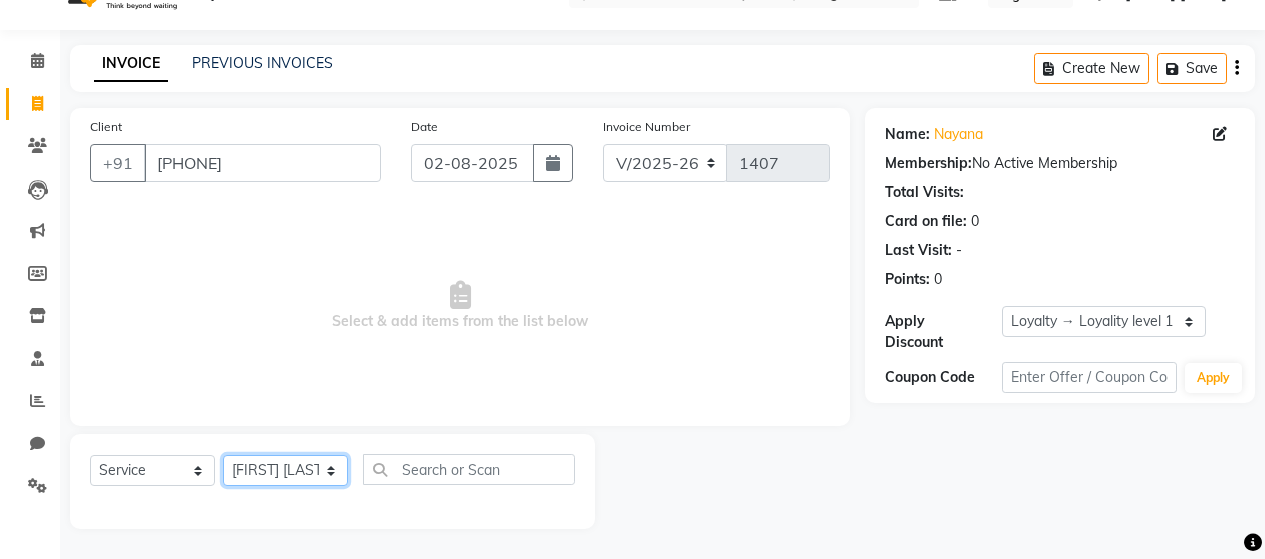 click on "Select Stylist [NAME] [NAME] [NAME] [NAME] [NAME] [NAME] [NAME] [NAME] [NAME] [NAME] [NAME] [NAME] [NAME] [NAME] [NAME]" 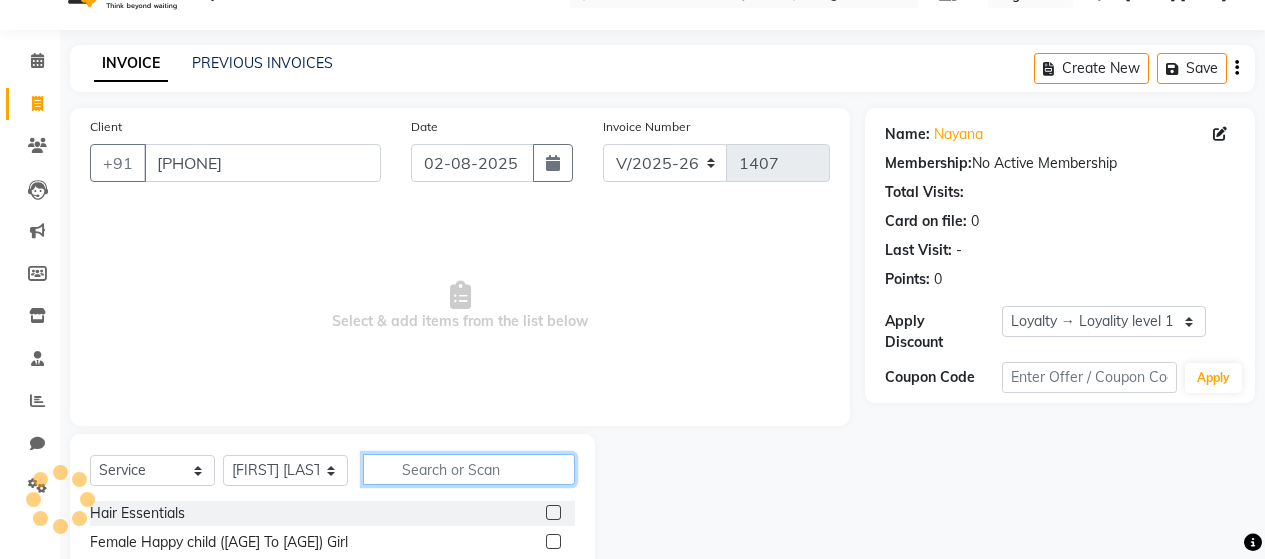 click 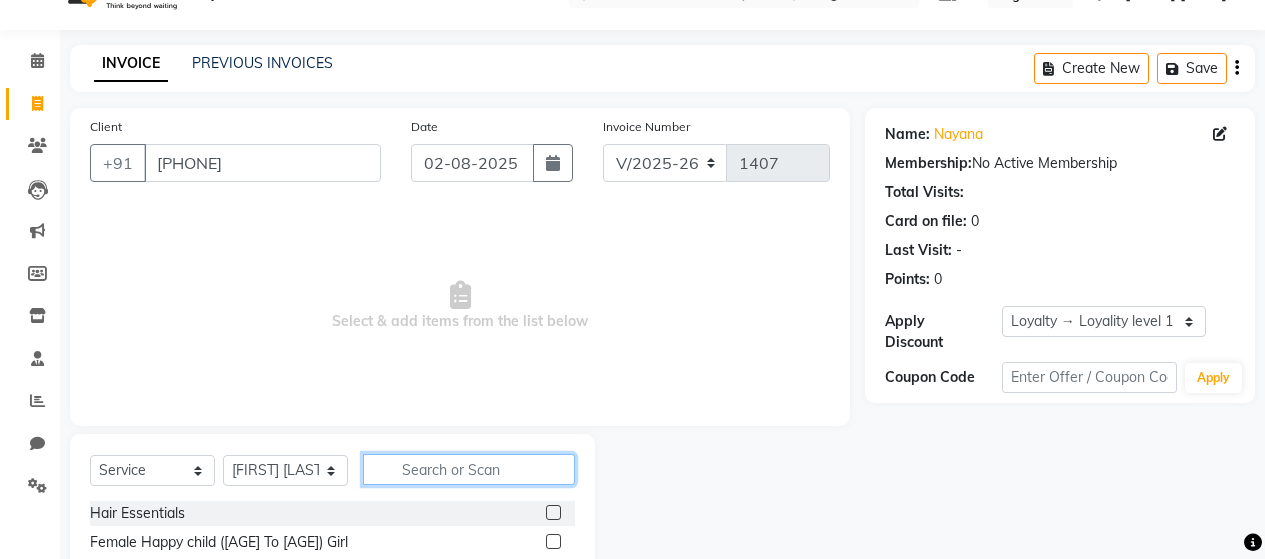 click 